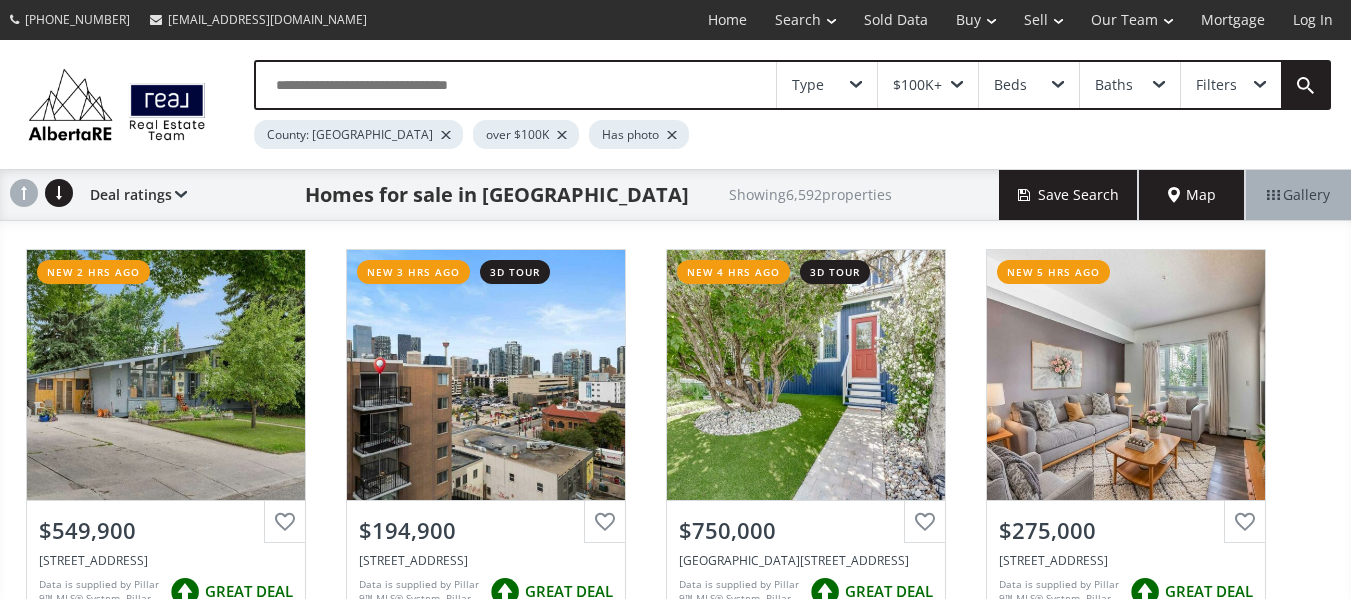 scroll, scrollTop: 0, scrollLeft: 0, axis: both 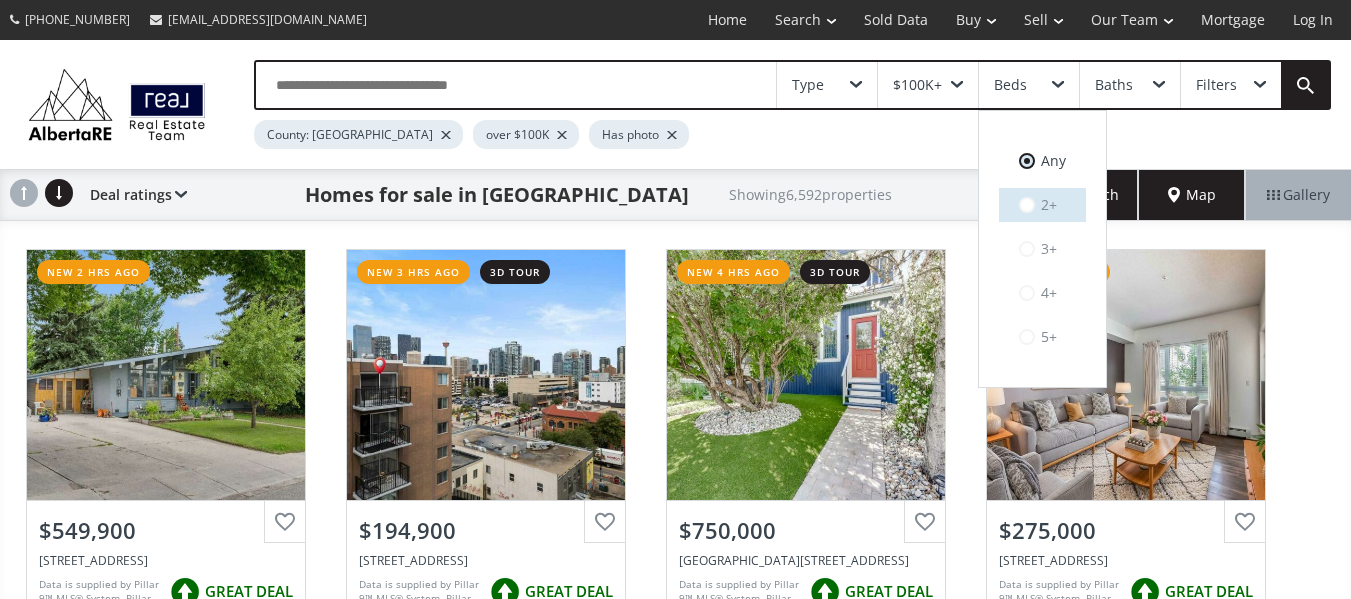 click at bounding box center [1027, 205] 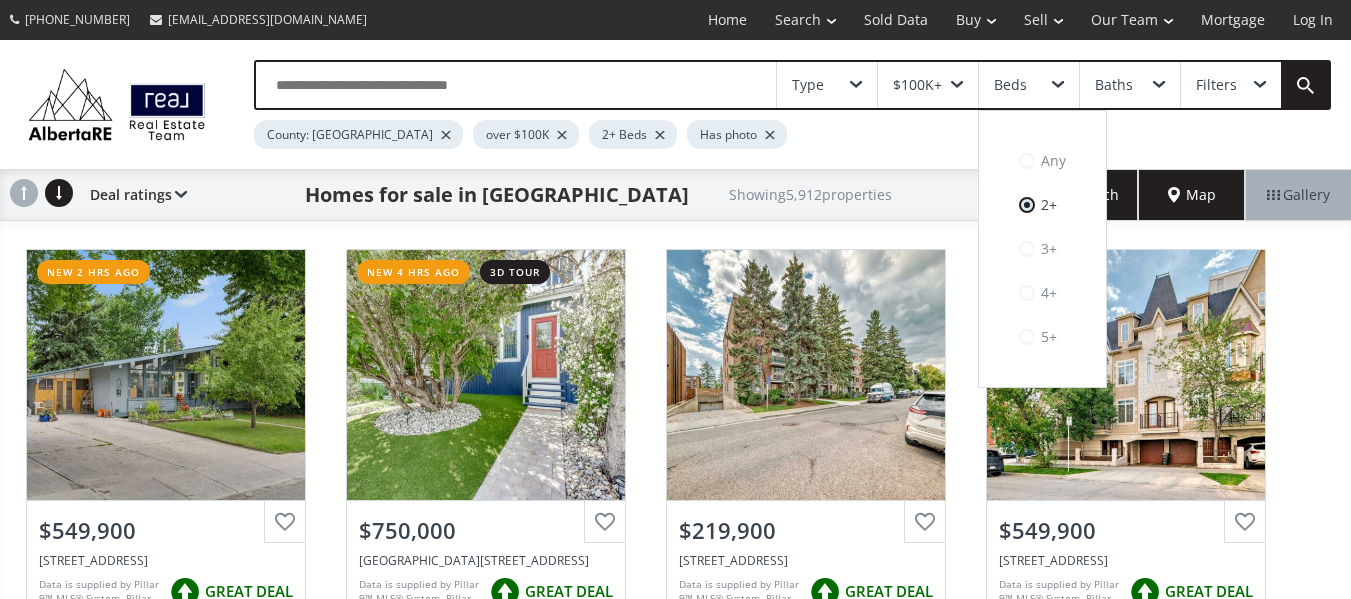 click on "Filters" at bounding box center [1216, 85] 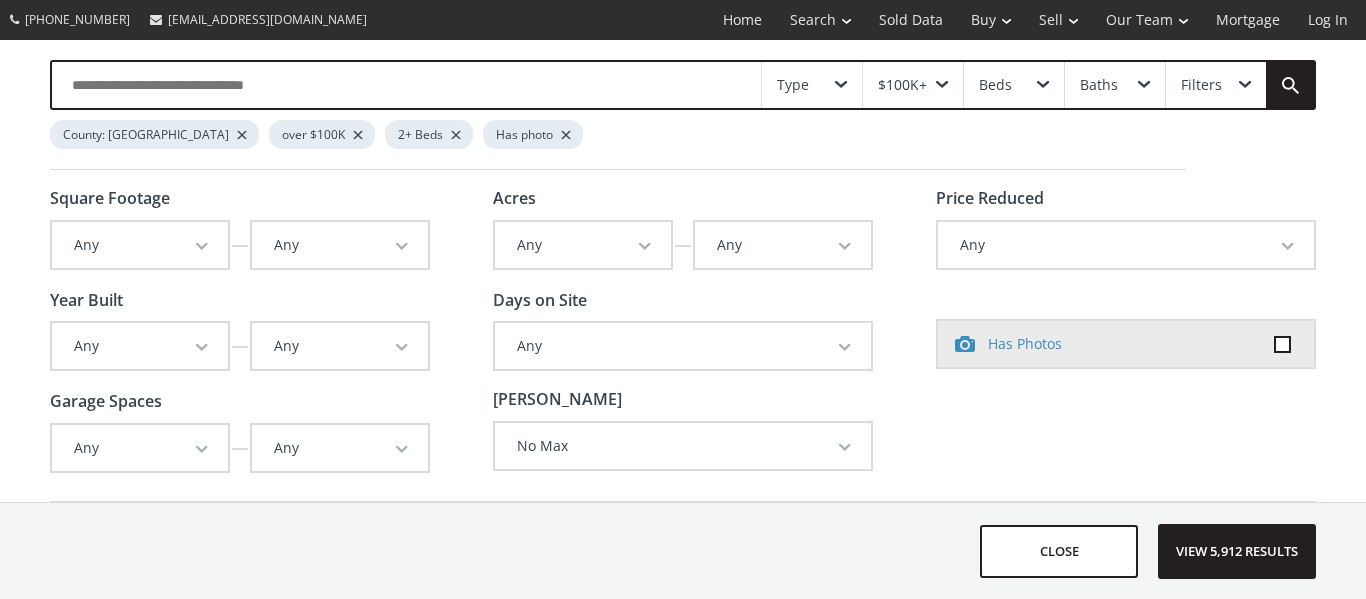 click on "No Max" at bounding box center (683, 446) 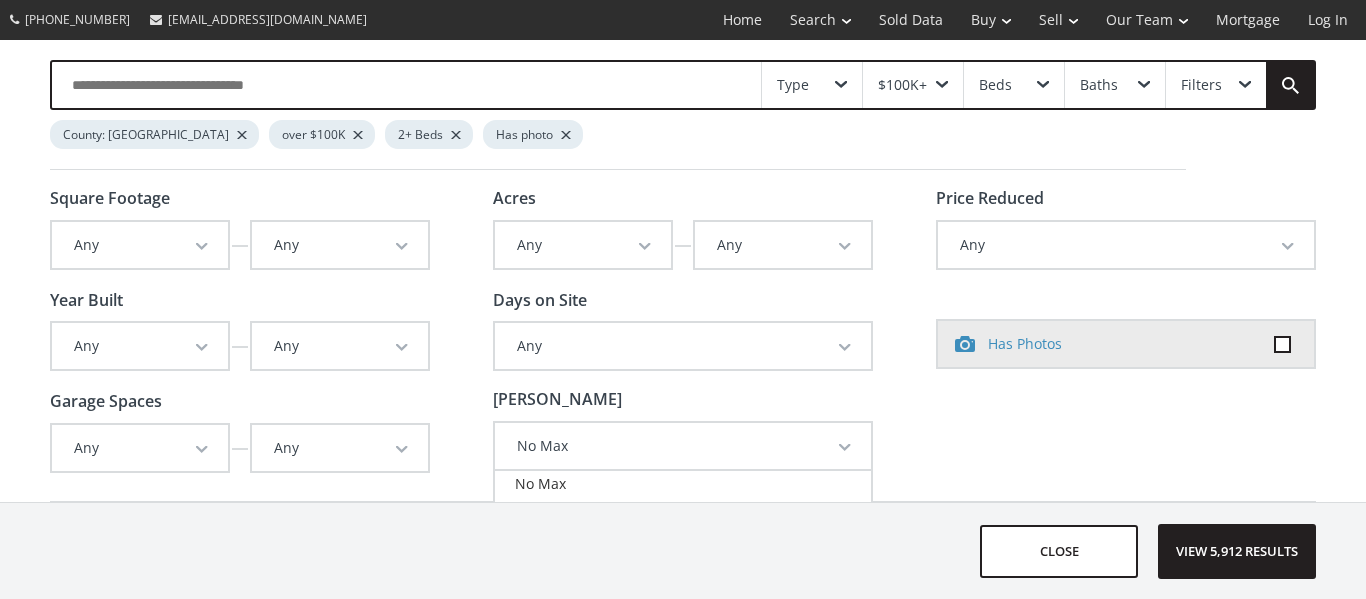 click on "No Max" at bounding box center (683, 446) 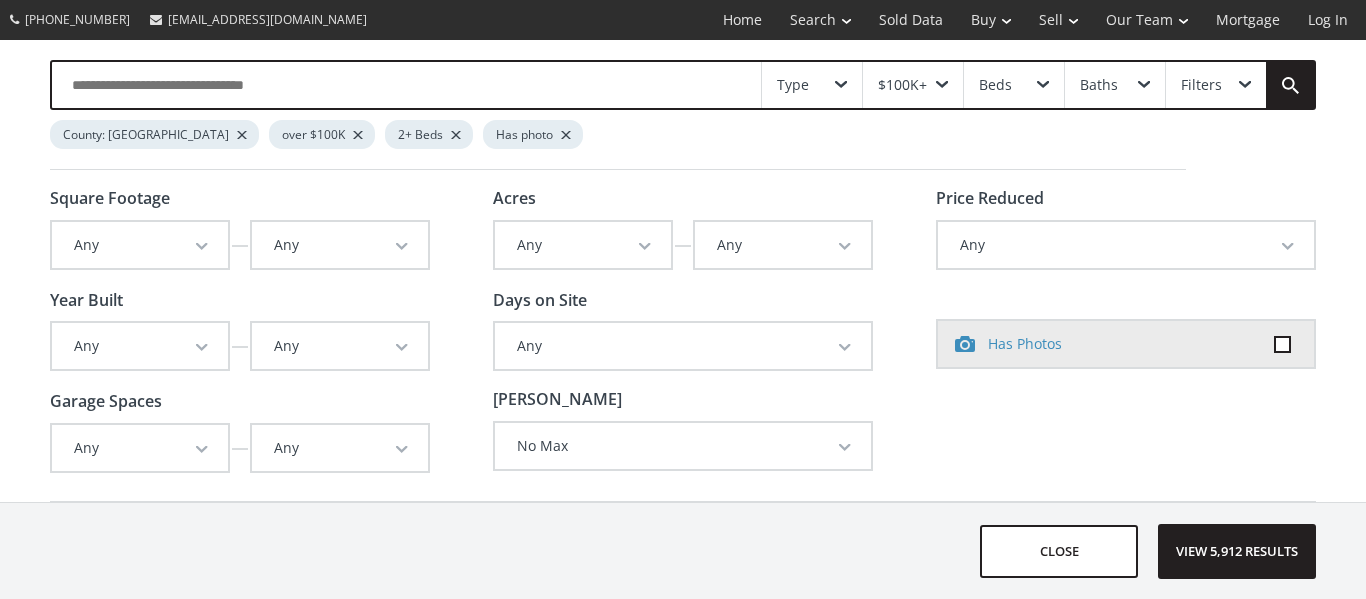 click on "Type" at bounding box center [812, 85] 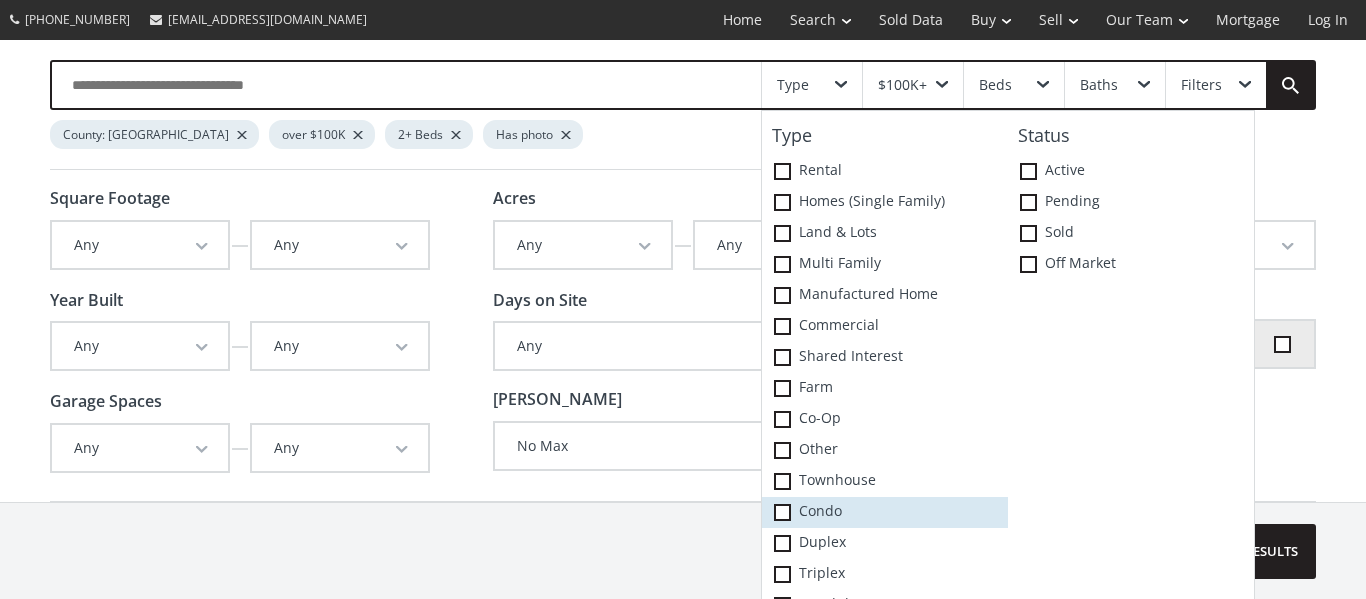 click at bounding box center (782, 512) 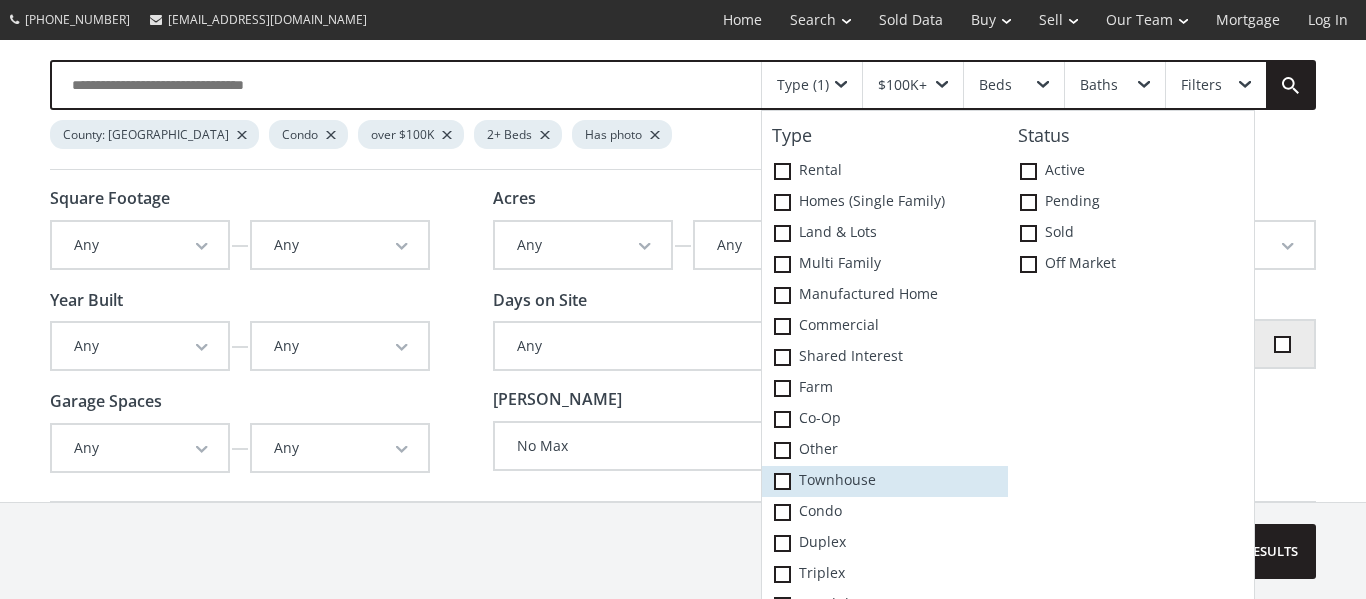 click at bounding box center (782, 481) 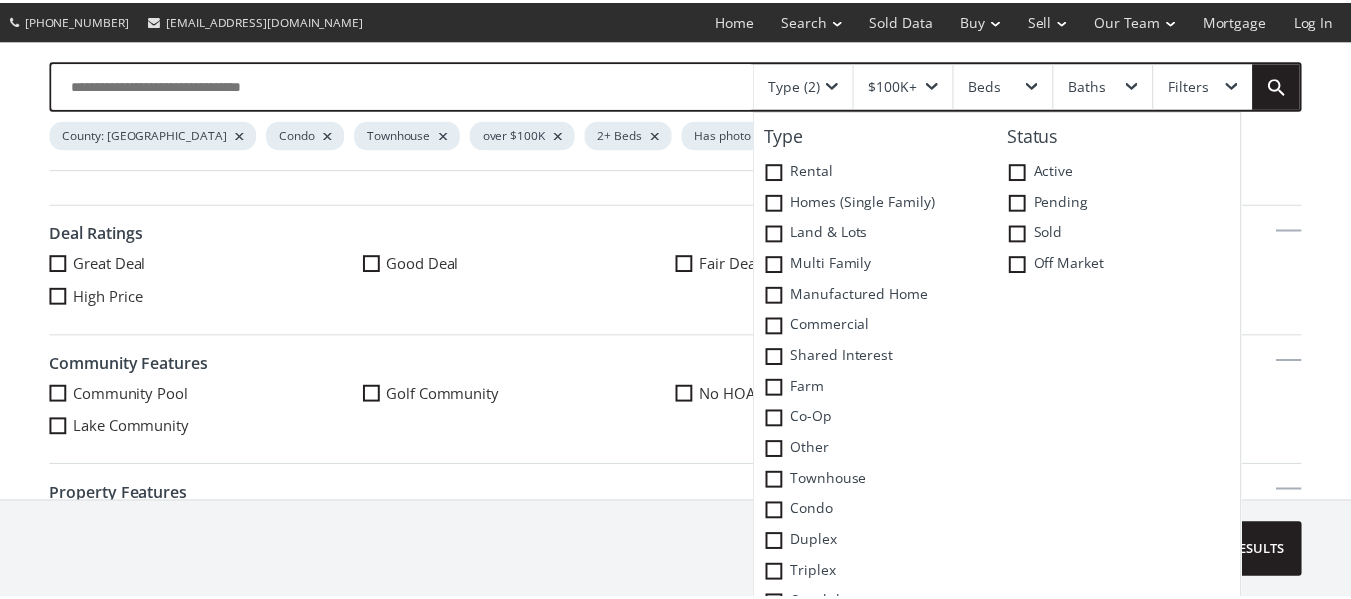 scroll, scrollTop: 308, scrollLeft: 0, axis: vertical 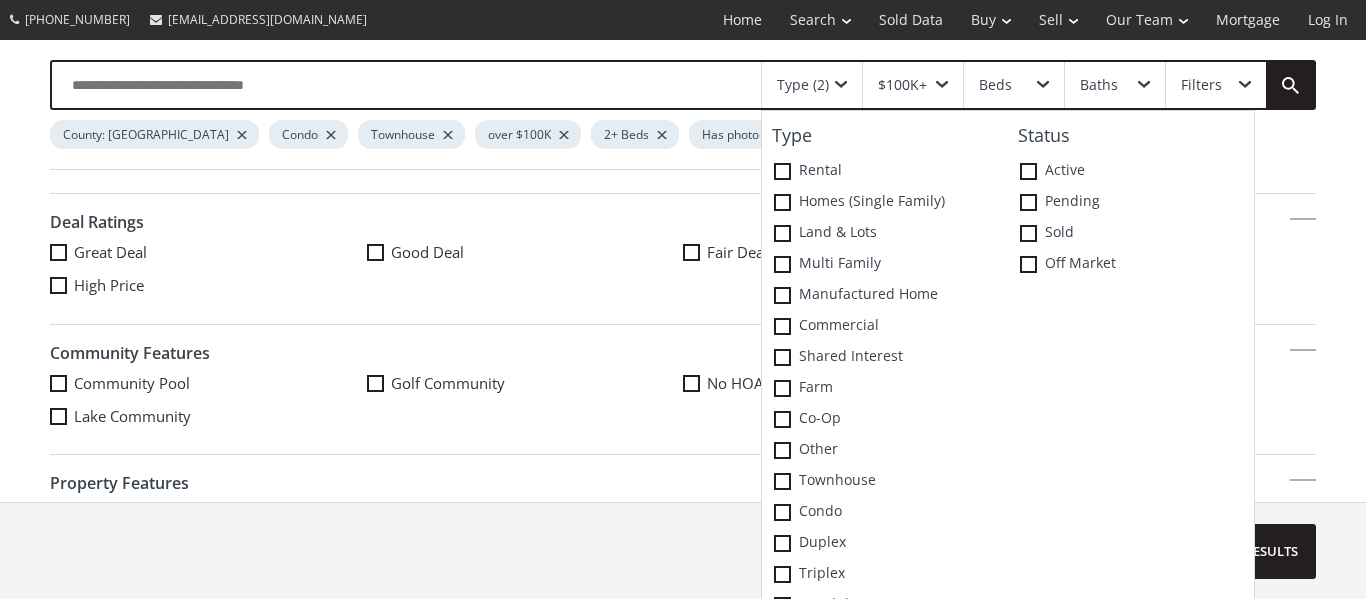 click on "Status Active Pending Sold Off Market" at bounding box center (1131, 384) 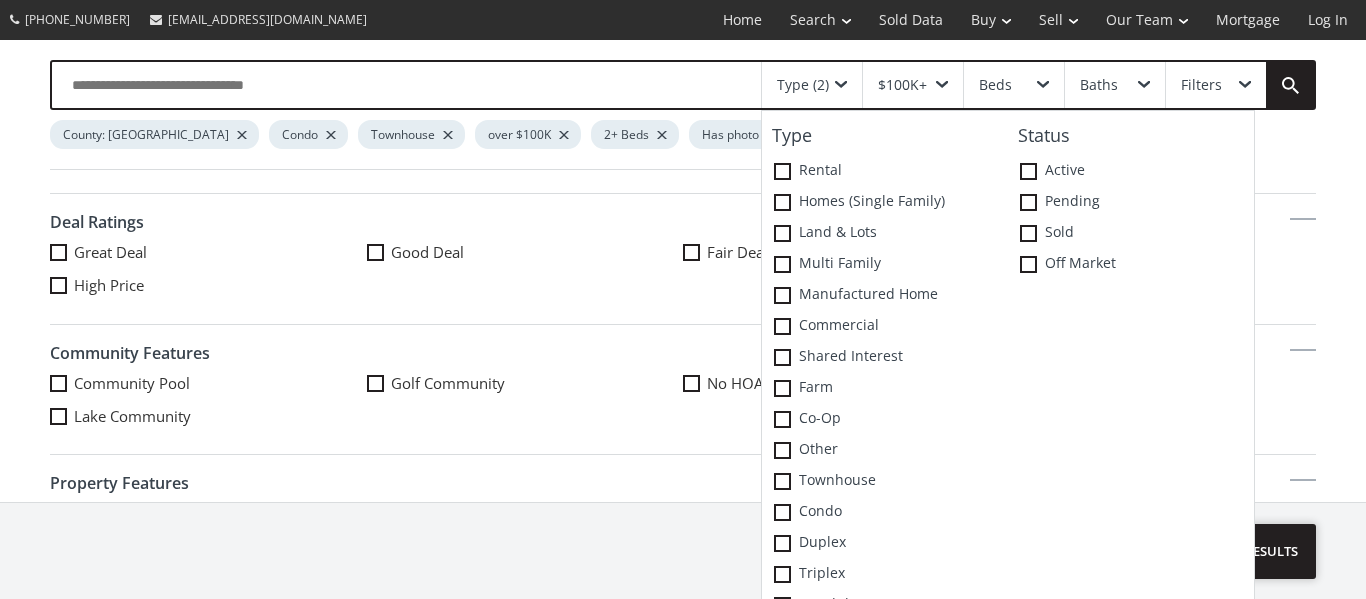 click on "View 2,724 results" at bounding box center (1237, 551) 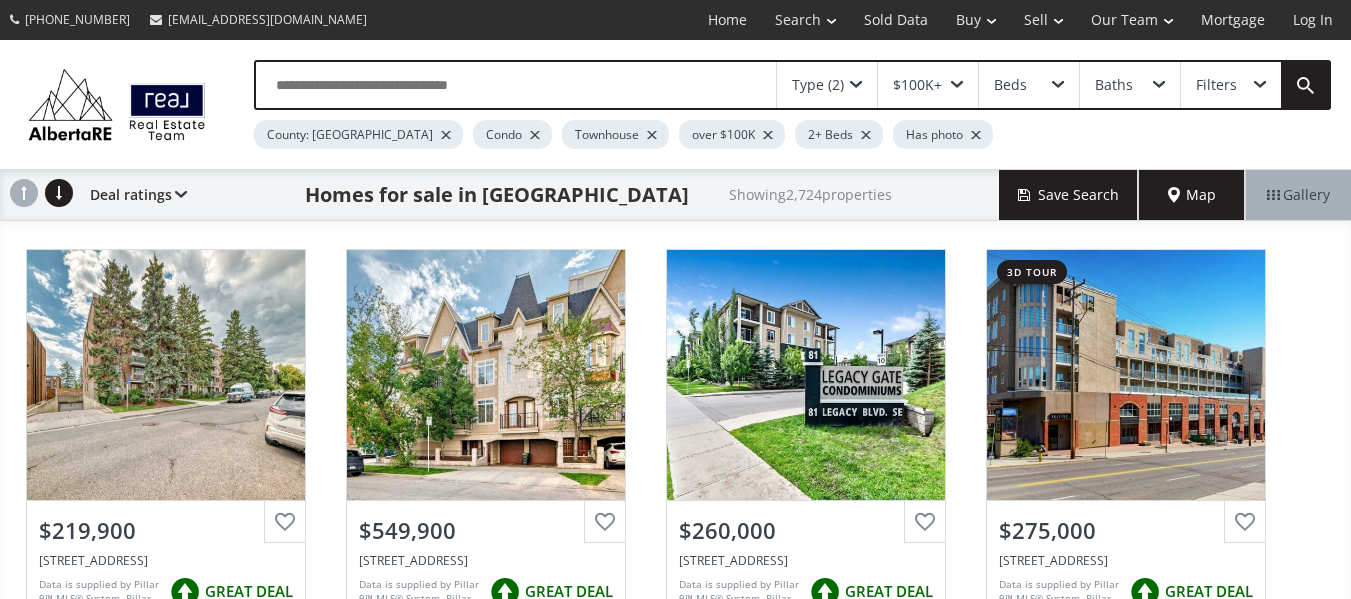 click on "Deal ratings Price SQFT Bedrooms Bathrooms Days on site Year built Lot size Price reduced Deal ratings" at bounding box center (133, 195) 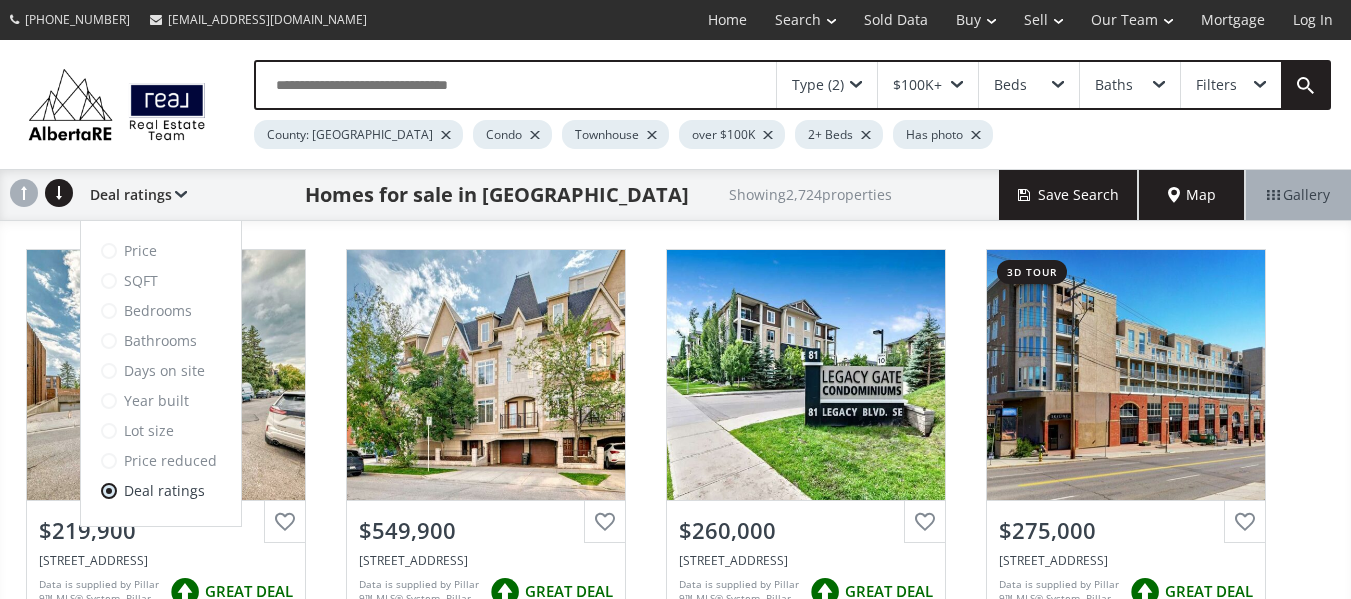 click on "Deal ratings Price SQFT Bedrooms Bathrooms Days on site Year built Lot size Price reduced Deal ratings" at bounding box center (133, 195) 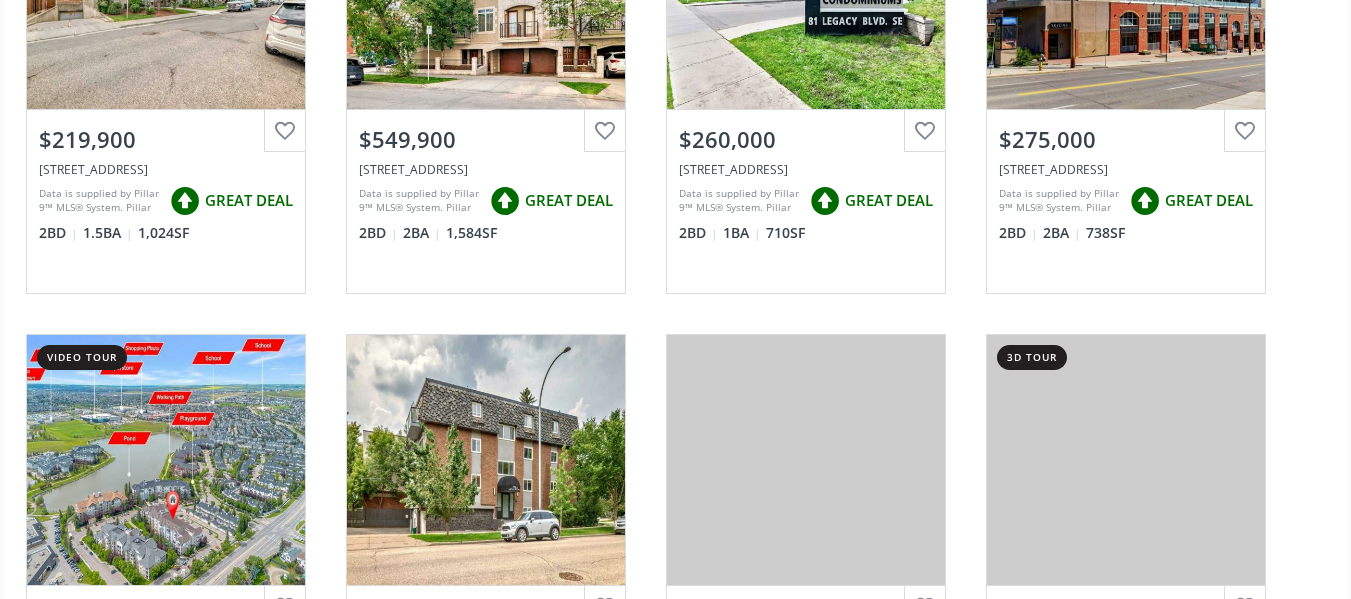 scroll, scrollTop: 0, scrollLeft: 0, axis: both 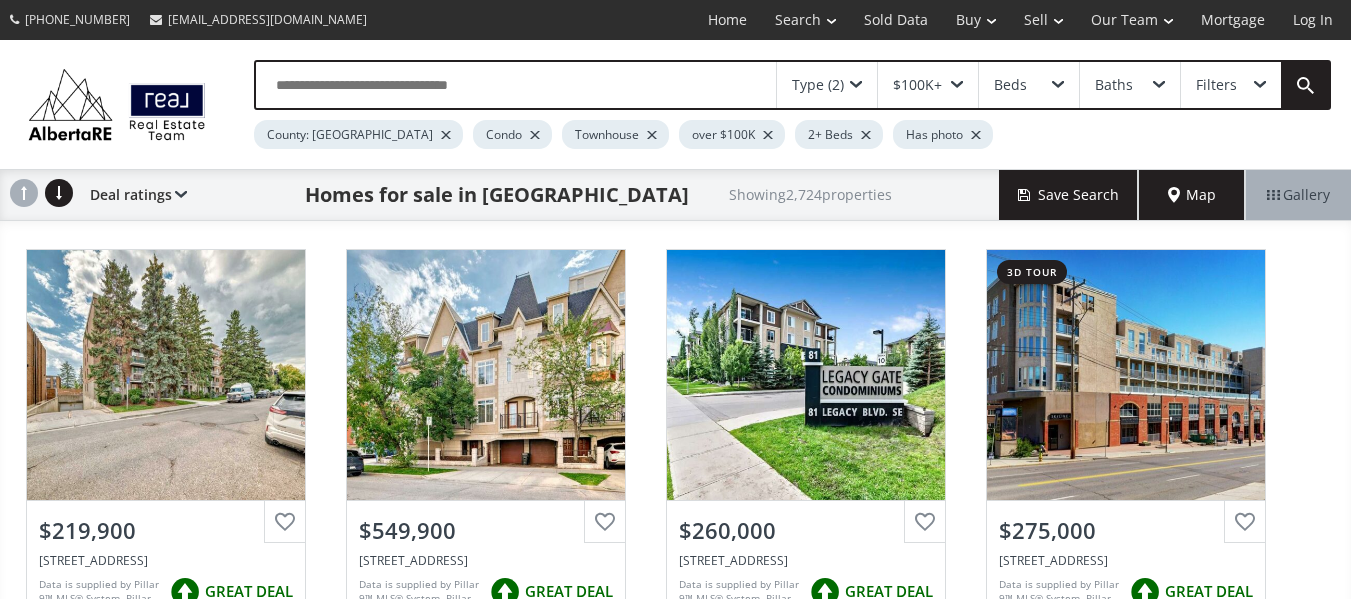 click on "$100K+" at bounding box center [928, 85] 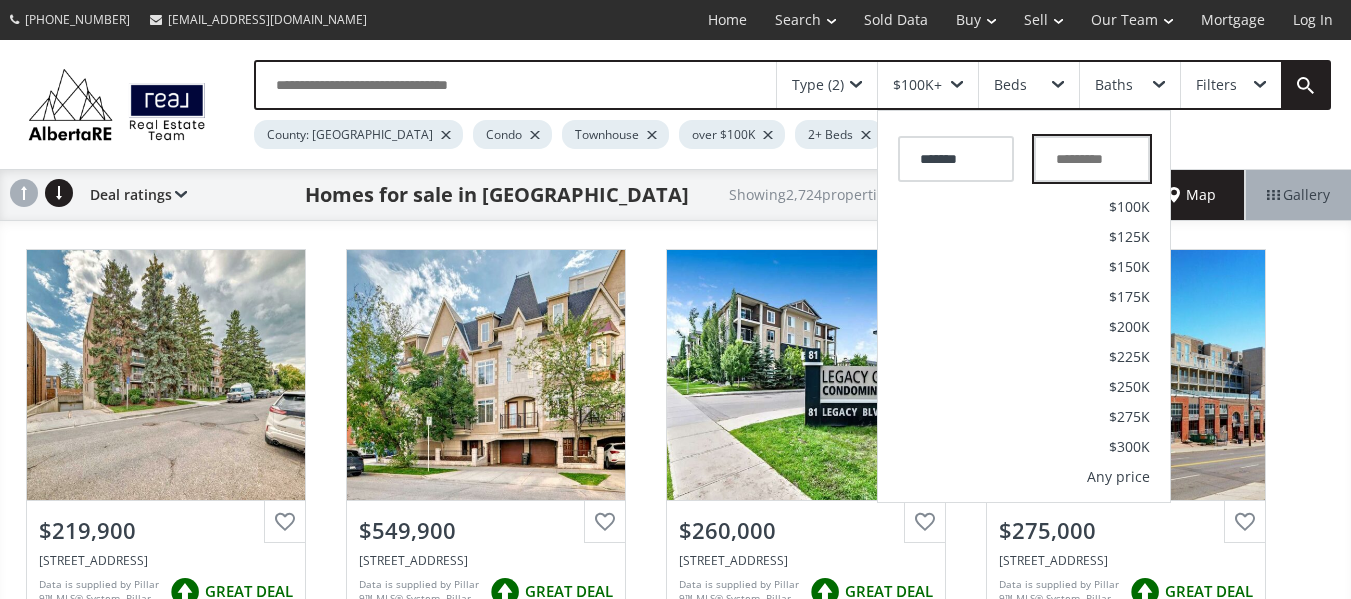 click at bounding box center (1092, 159) 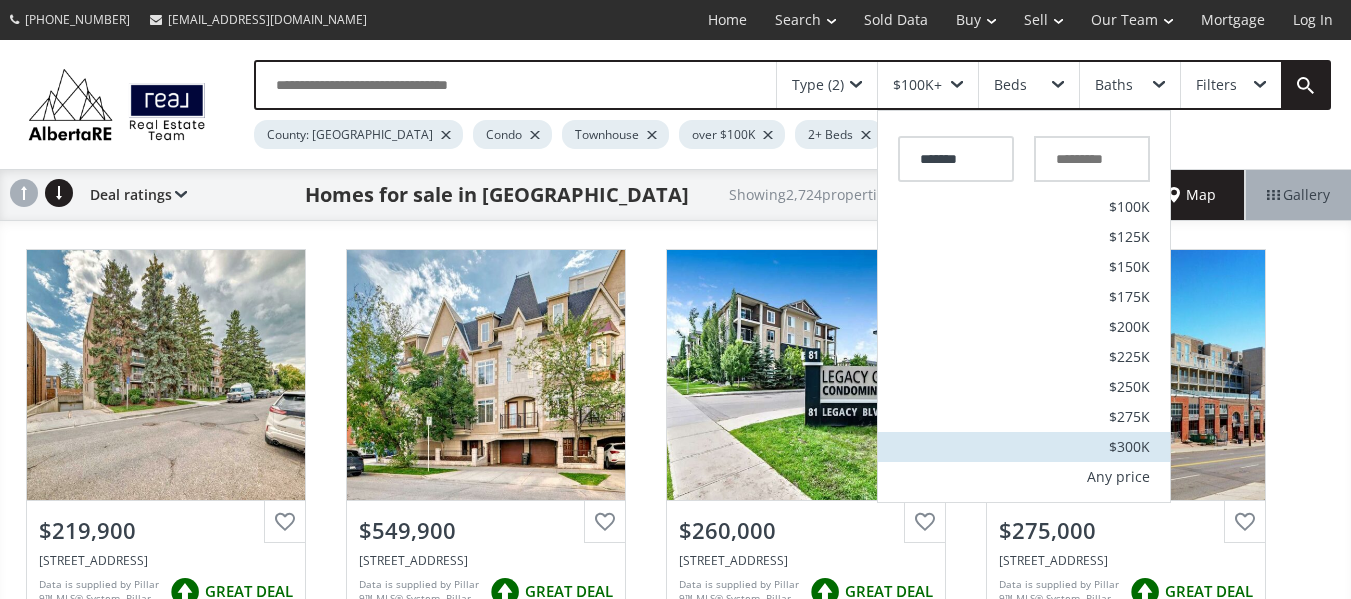 click on "$300K" at bounding box center [1129, 447] 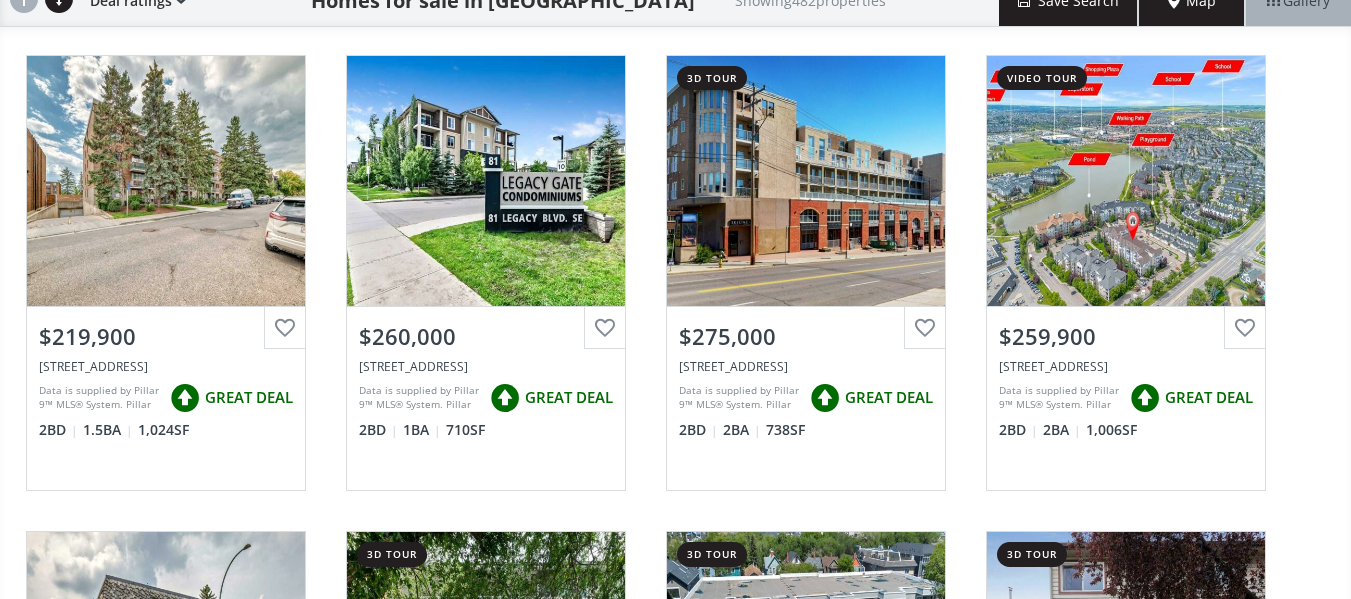 scroll, scrollTop: 198, scrollLeft: 0, axis: vertical 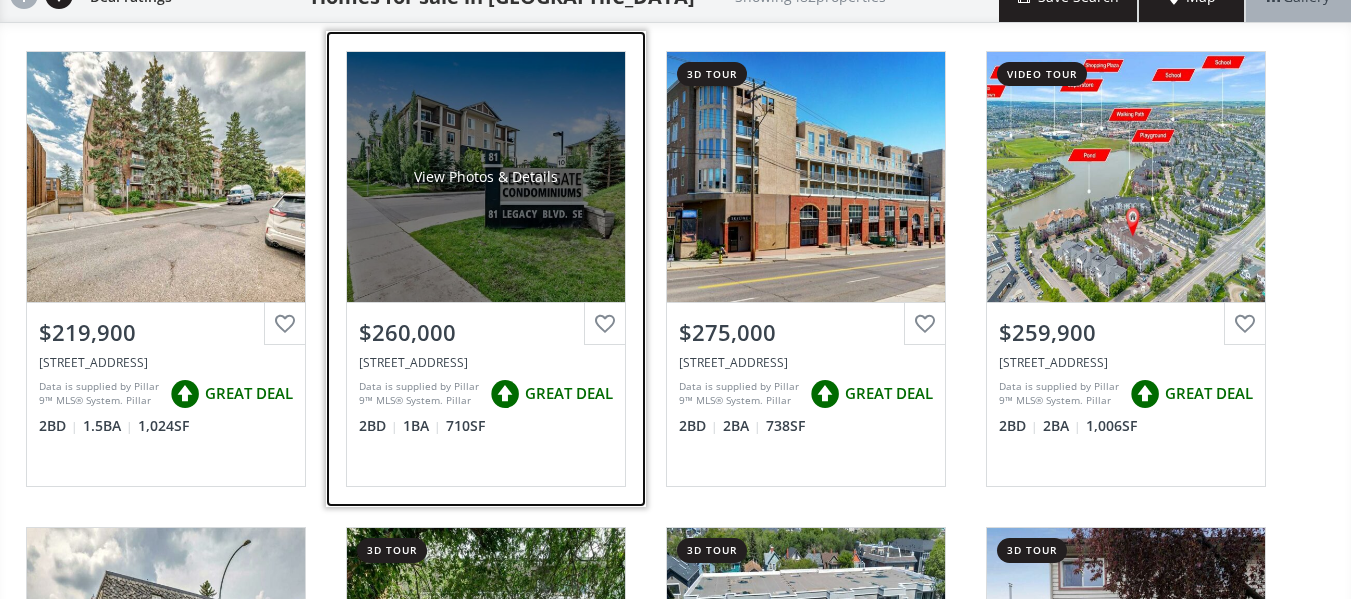 click on "View Photos & Details" at bounding box center [486, 177] 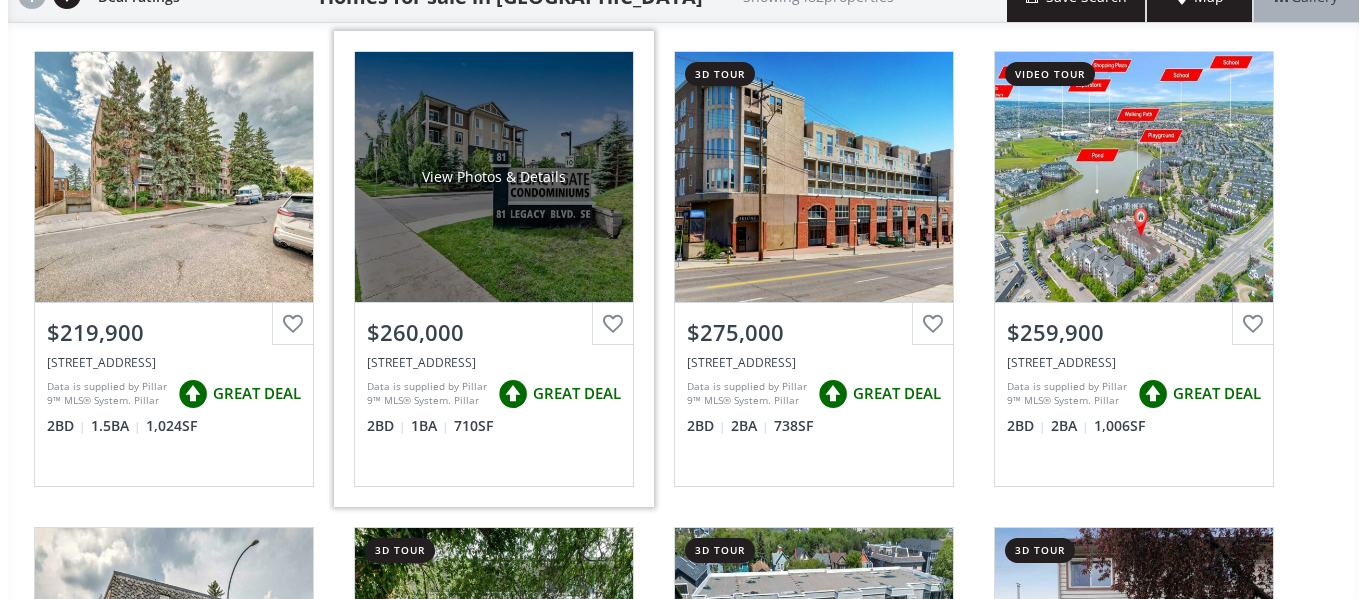 scroll, scrollTop: 0, scrollLeft: 0, axis: both 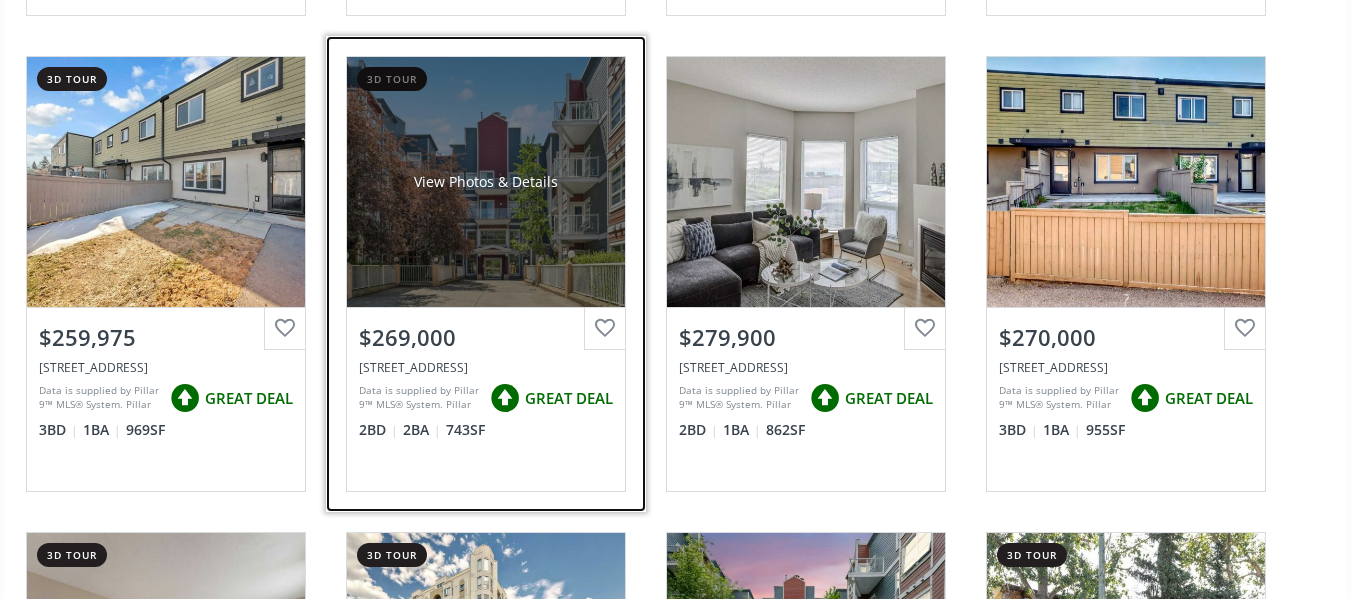 click on "View Photos & Details" at bounding box center [486, 182] 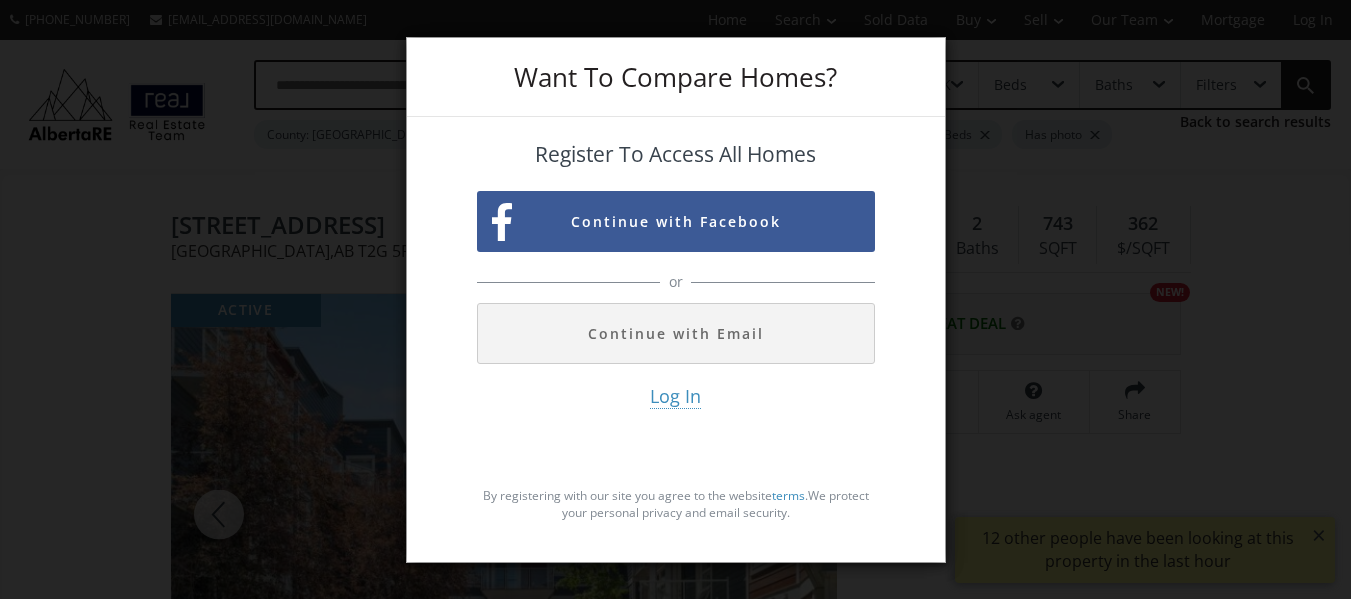 scroll, scrollTop: 0, scrollLeft: 0, axis: both 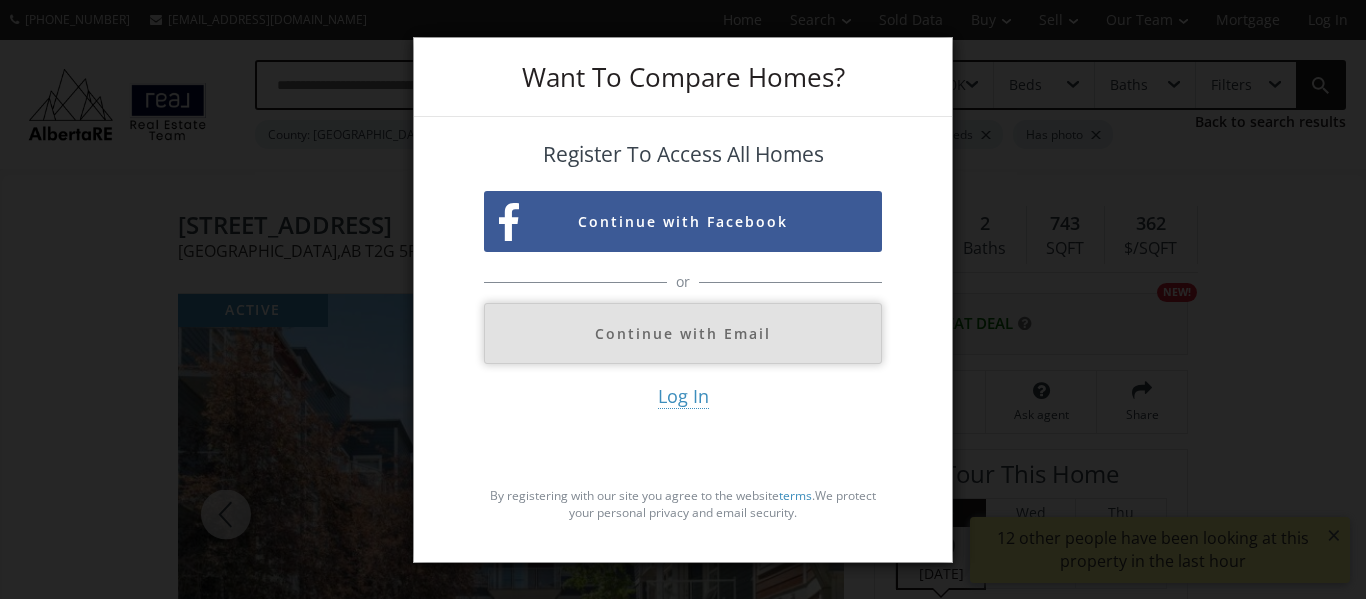 click on "Continue with Email" at bounding box center [683, 333] 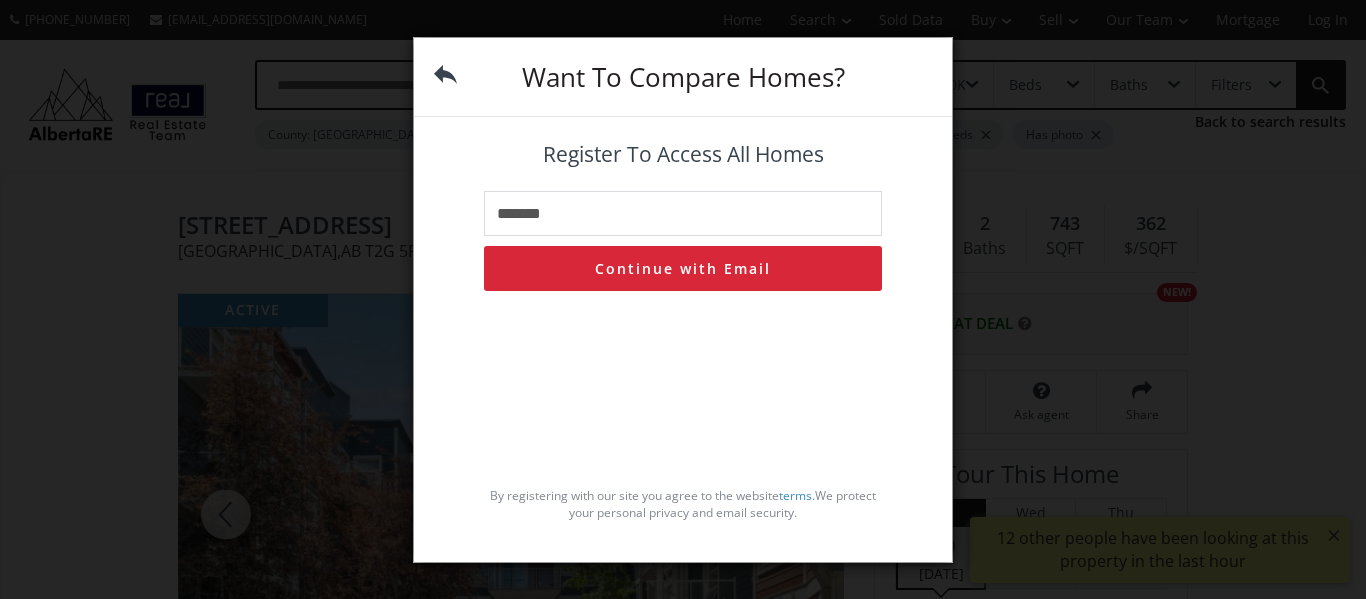 click on "*******" at bounding box center [683, 213] 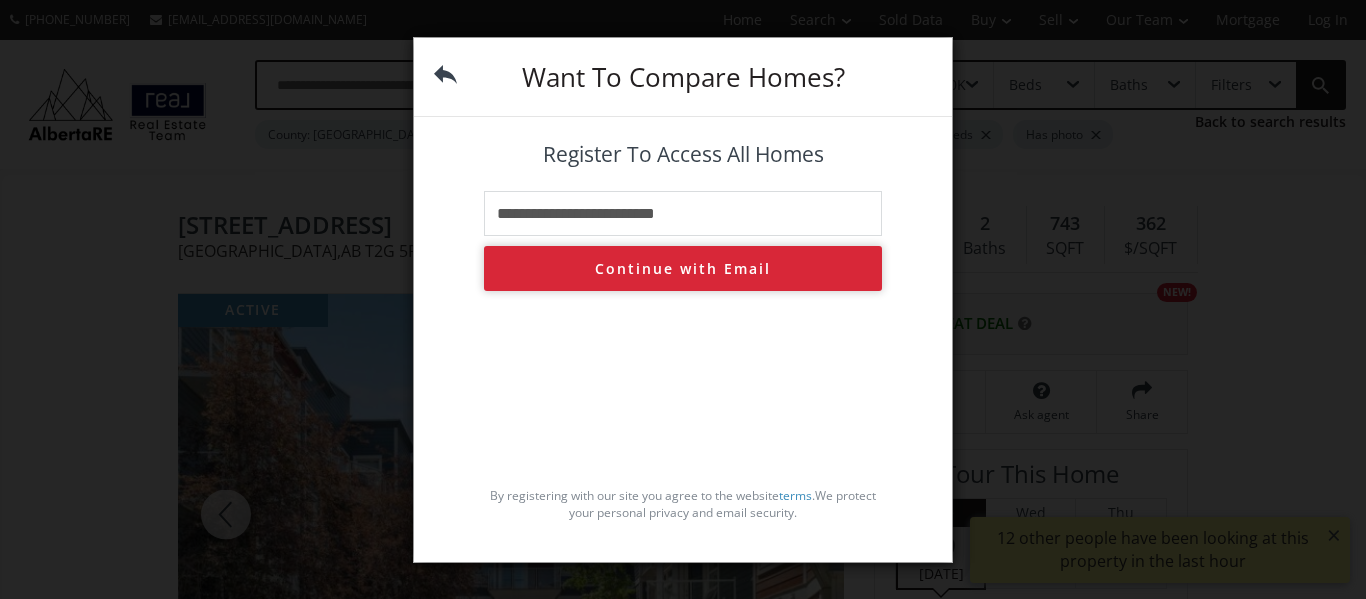 click on "Continue with Email" at bounding box center (683, 268) 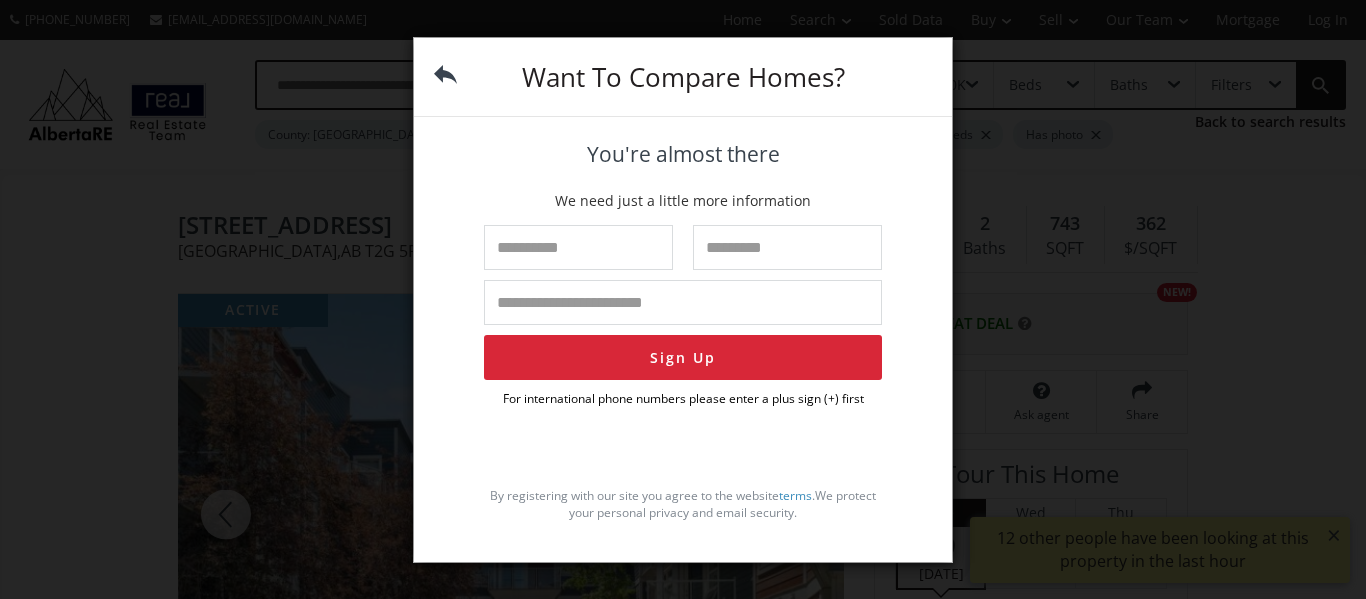 click at bounding box center (578, 247) 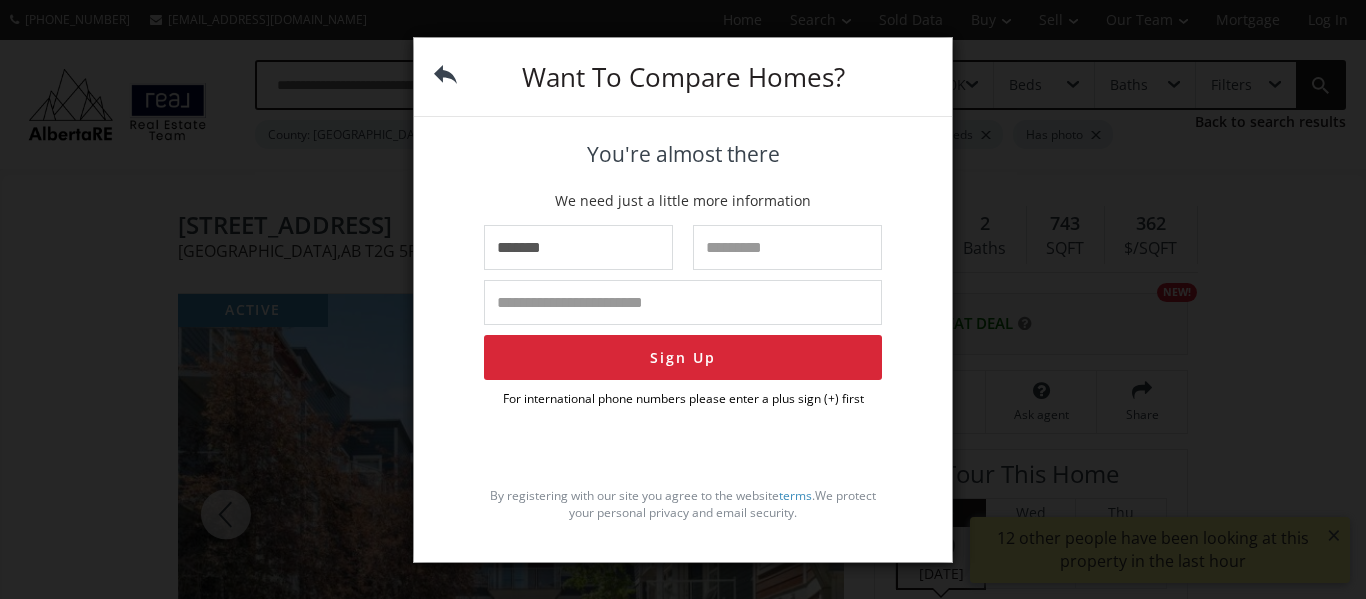 type on "*******" 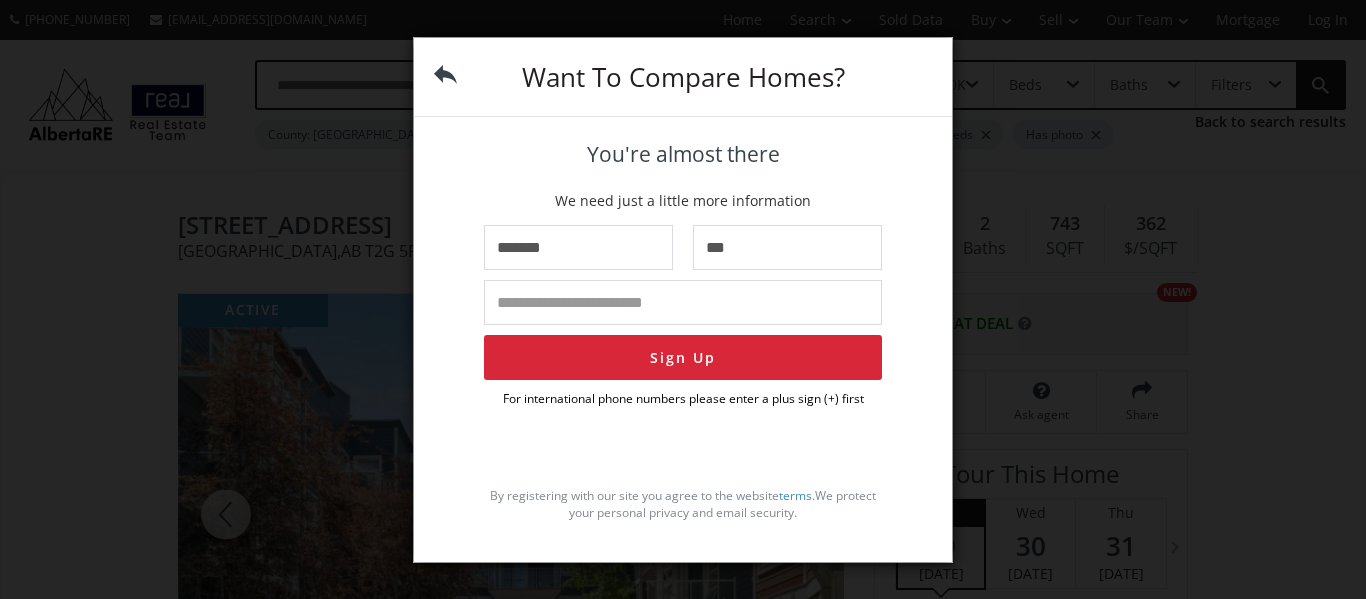 type on "***" 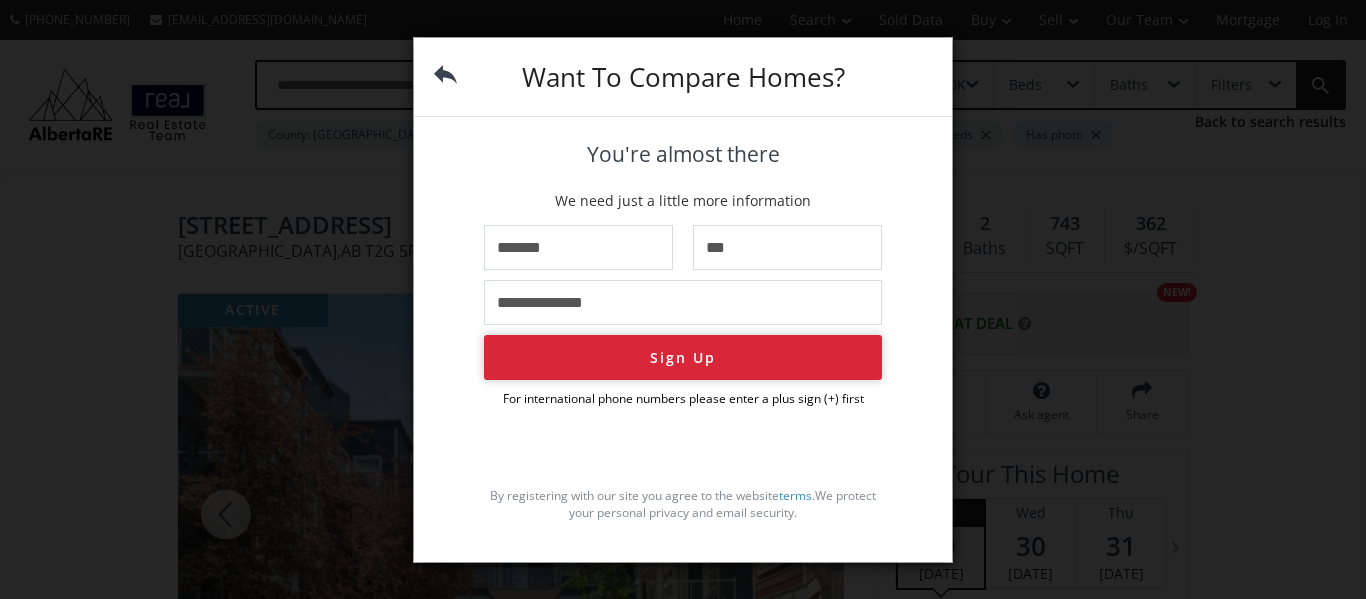 click on "Sign Up" at bounding box center [683, 357] 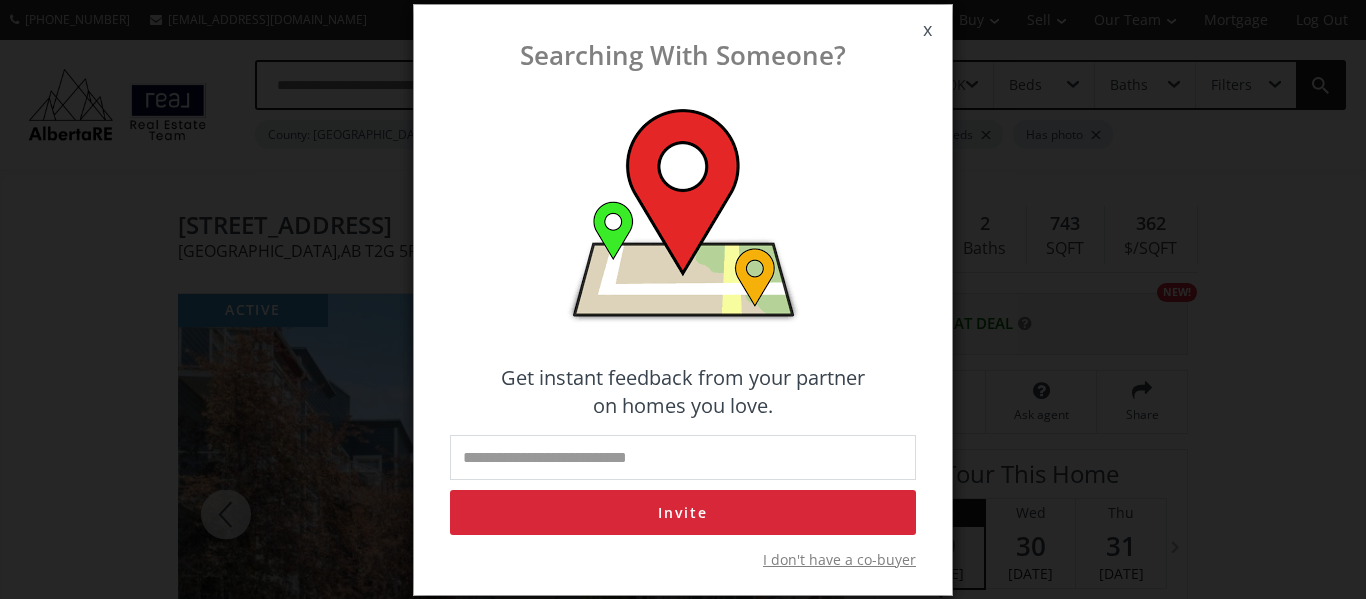 click on "x" at bounding box center [927, 30] 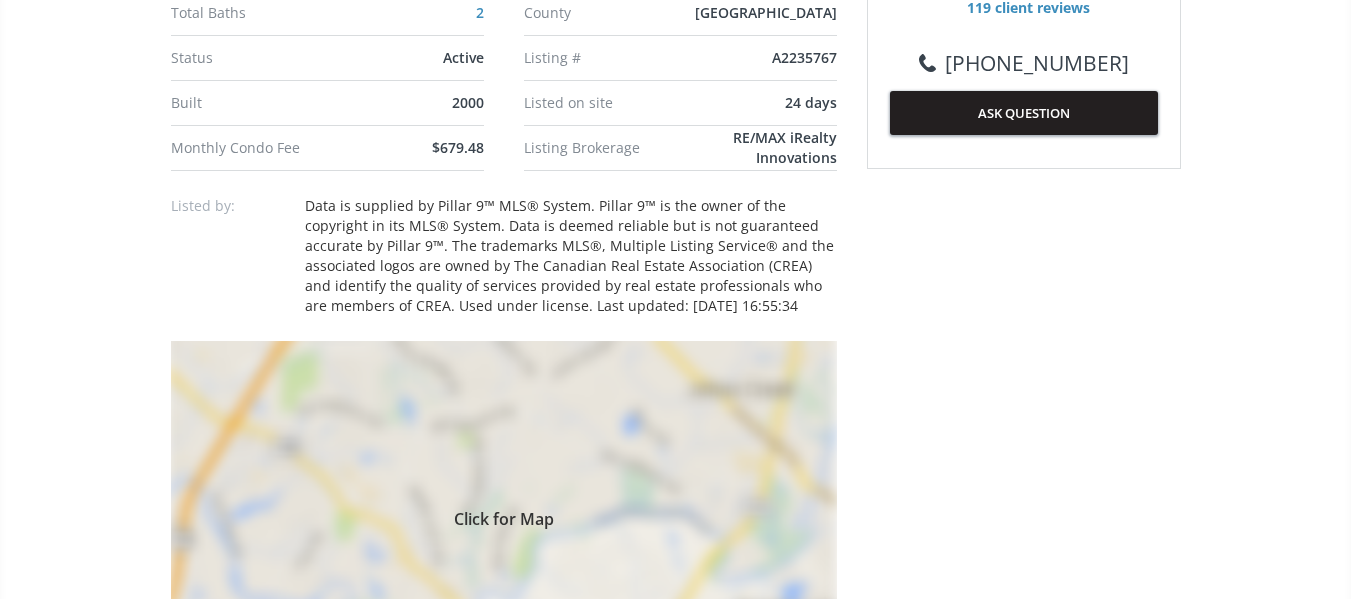 scroll, scrollTop: 1146, scrollLeft: 0, axis: vertical 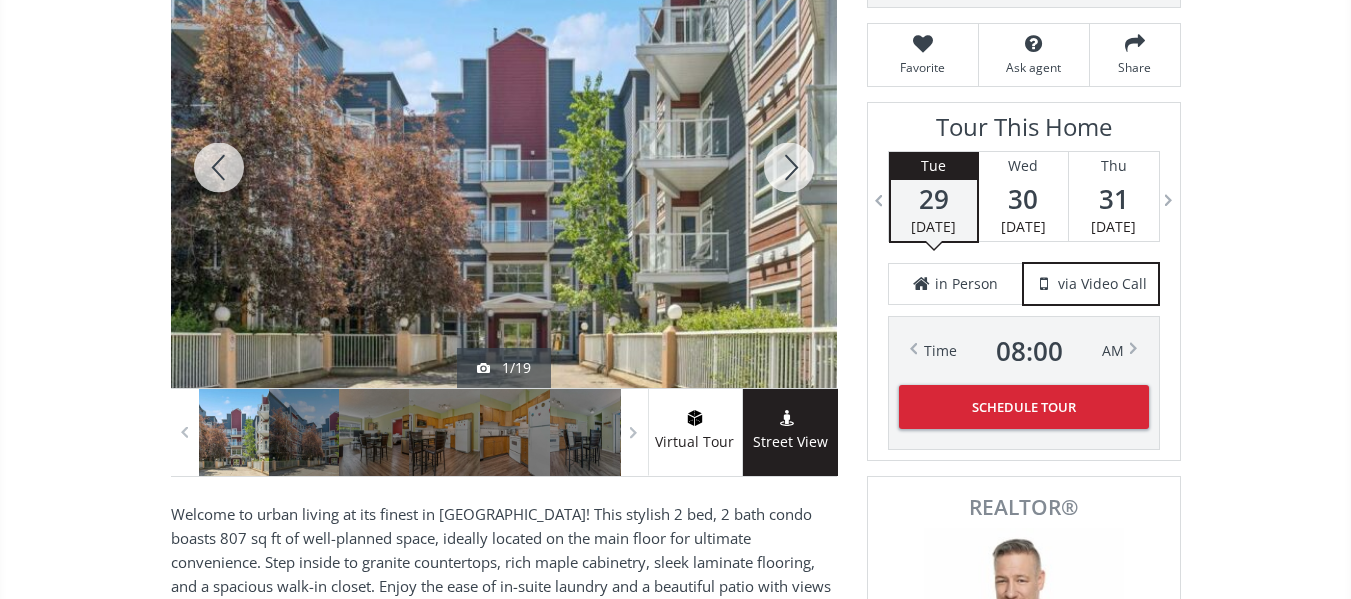 click at bounding box center (789, 167) 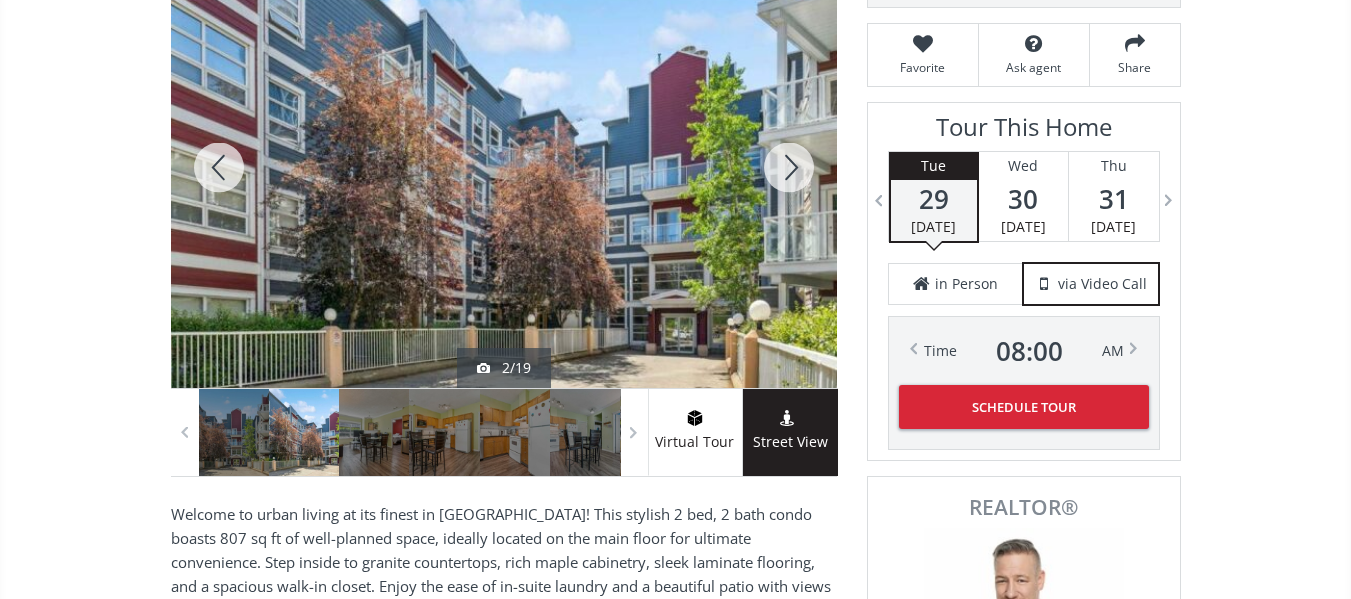 click at bounding box center (789, 167) 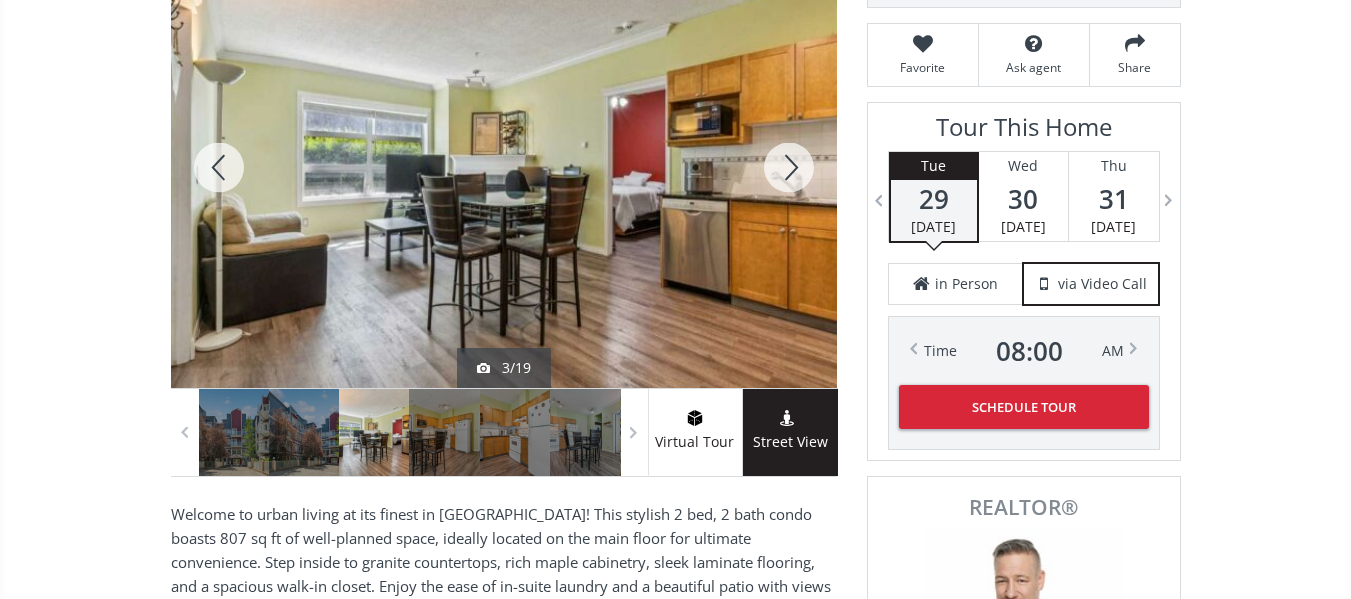 click at bounding box center (789, 167) 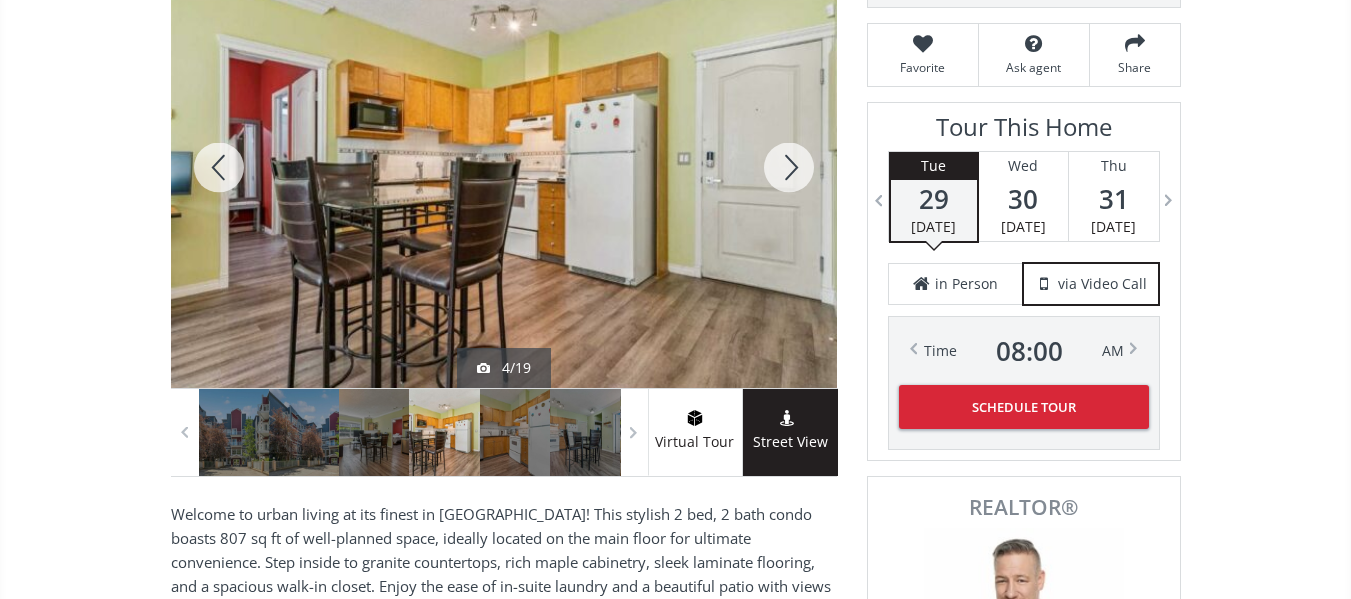 click at bounding box center (789, 167) 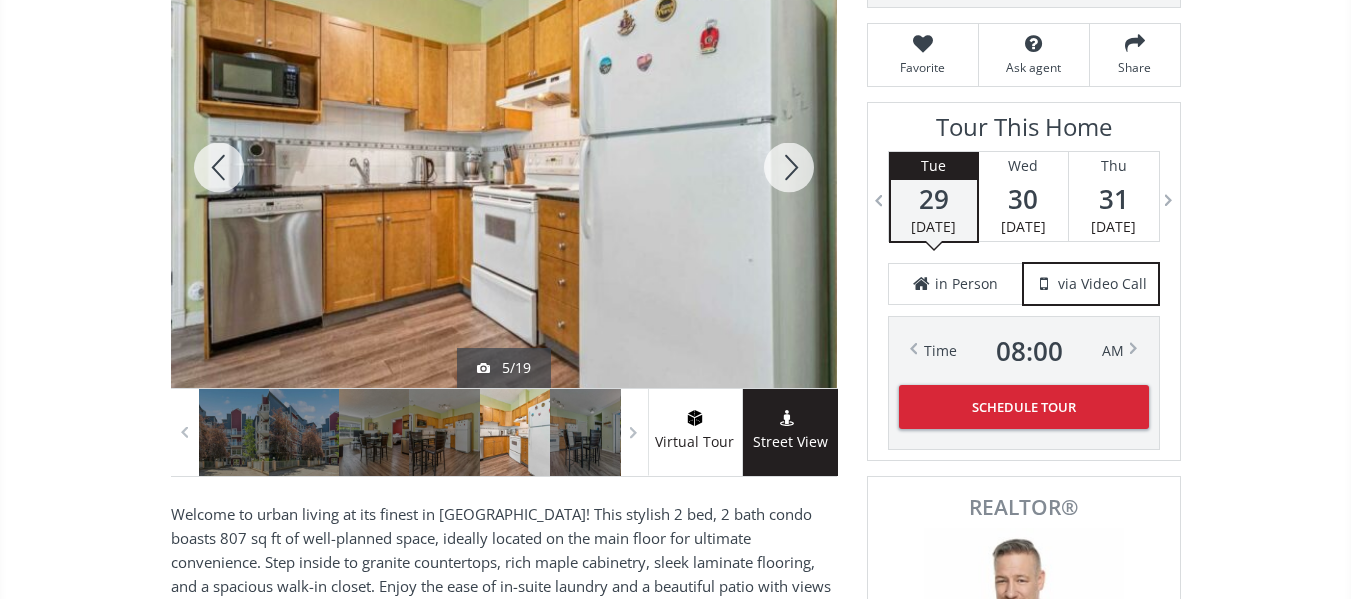 click at bounding box center [789, 167] 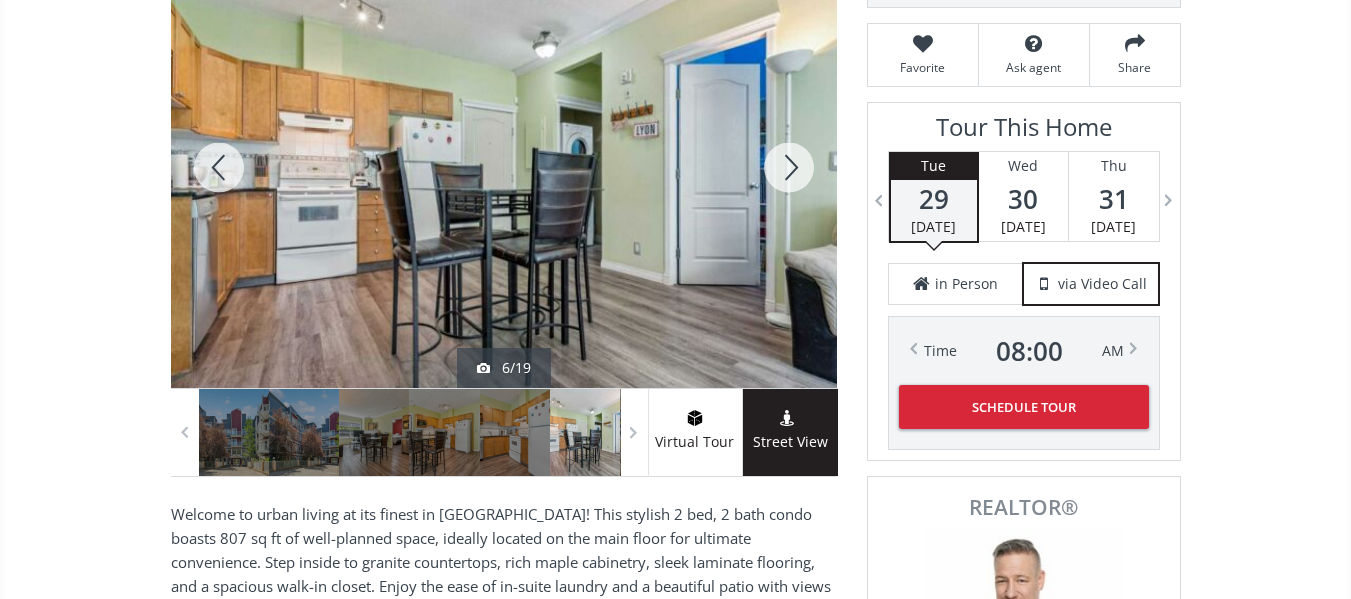 click at bounding box center [789, 167] 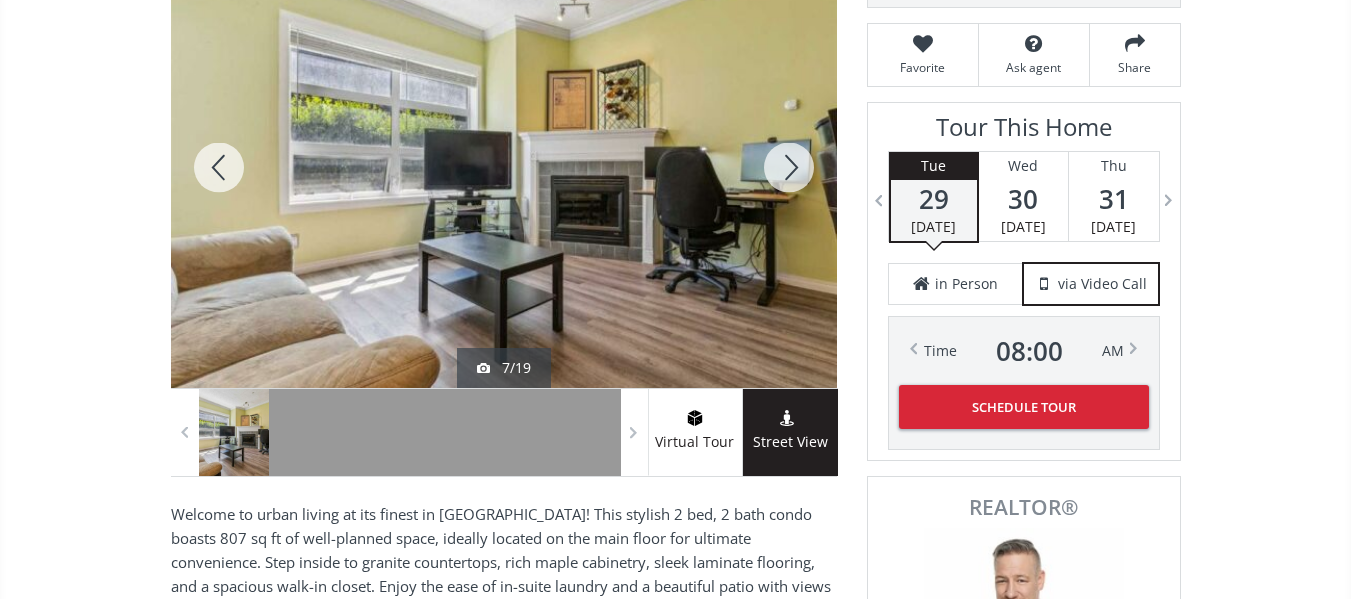 click at bounding box center [789, 167] 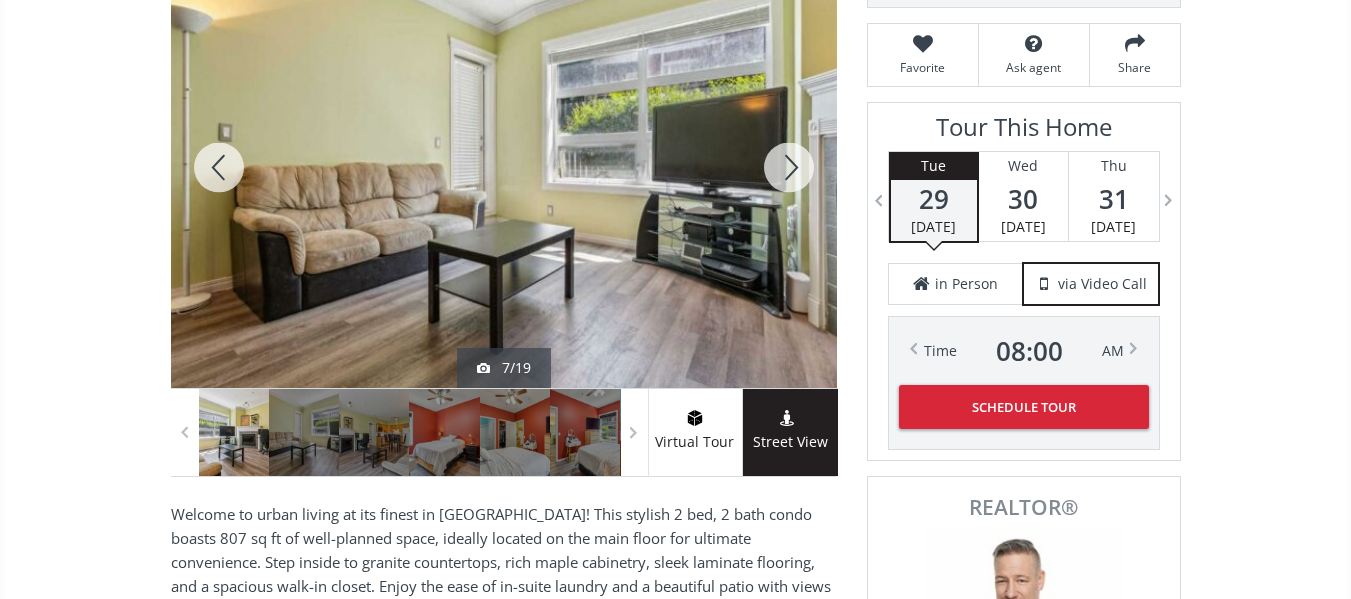 click at bounding box center [789, 167] 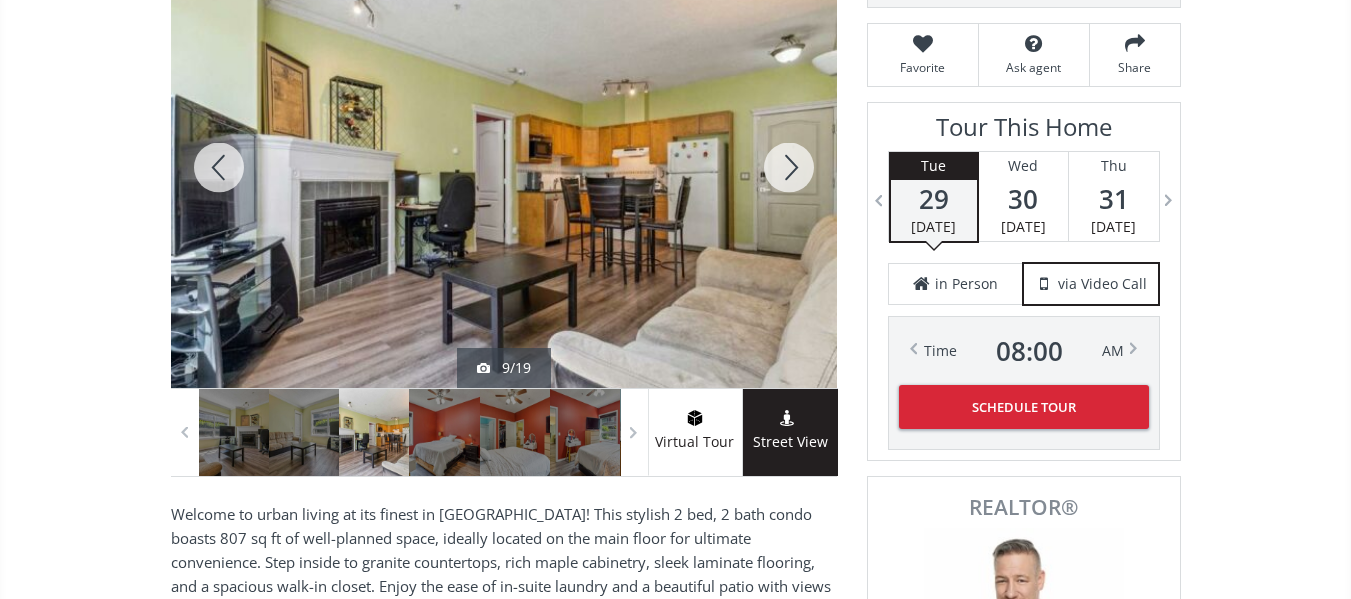 click at bounding box center [789, 167] 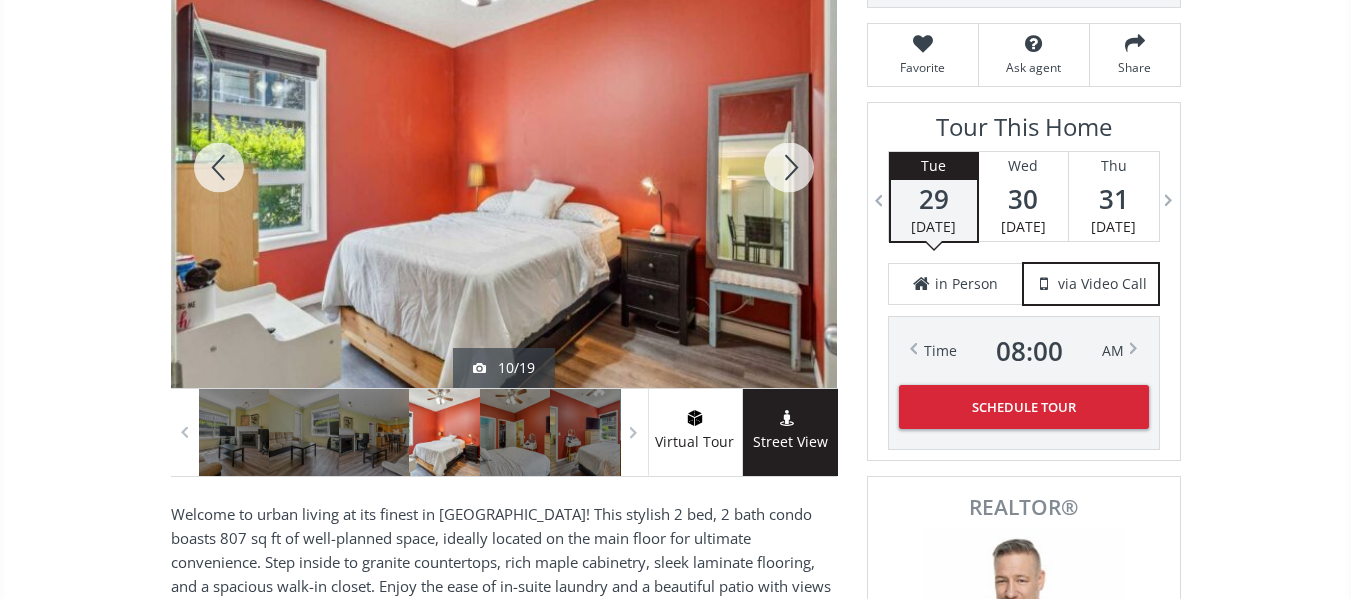 click at bounding box center [789, 167] 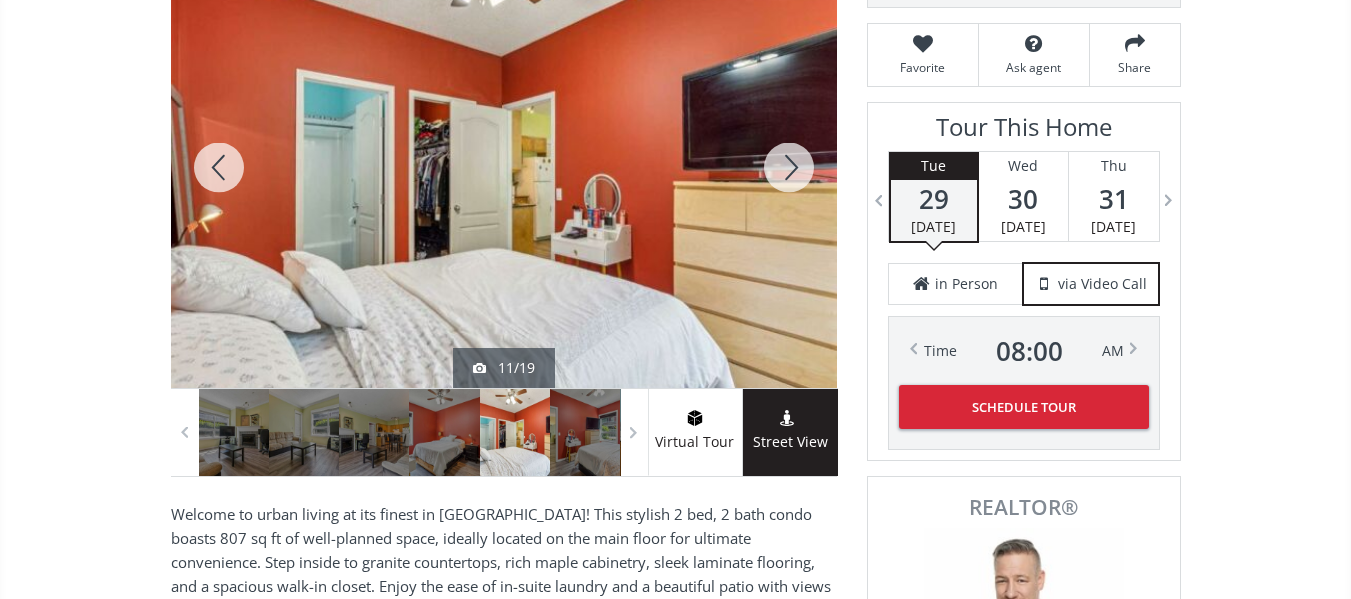 click at bounding box center [789, 167] 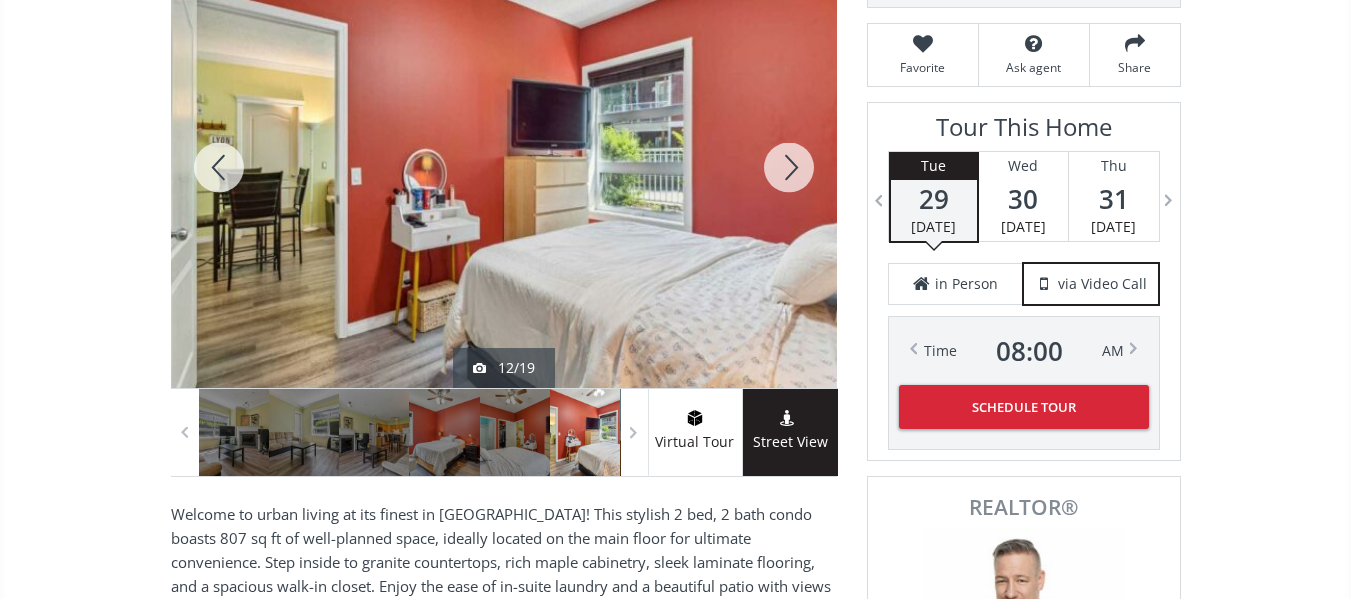 click at bounding box center [789, 167] 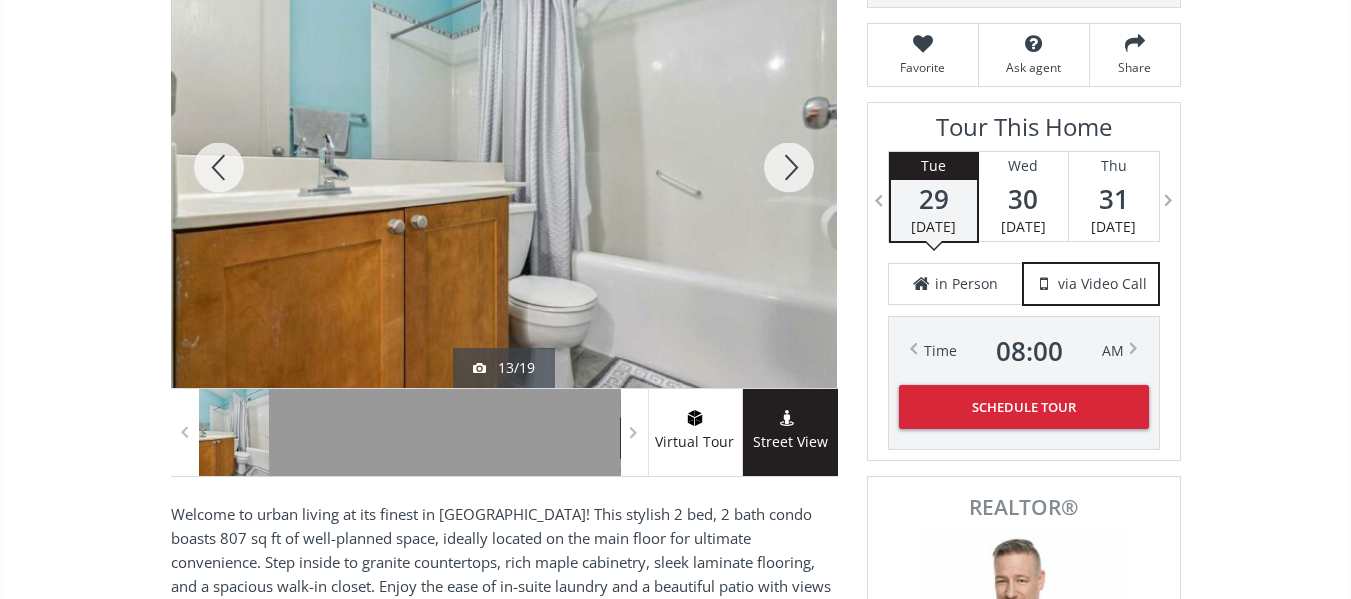click at bounding box center (789, 167) 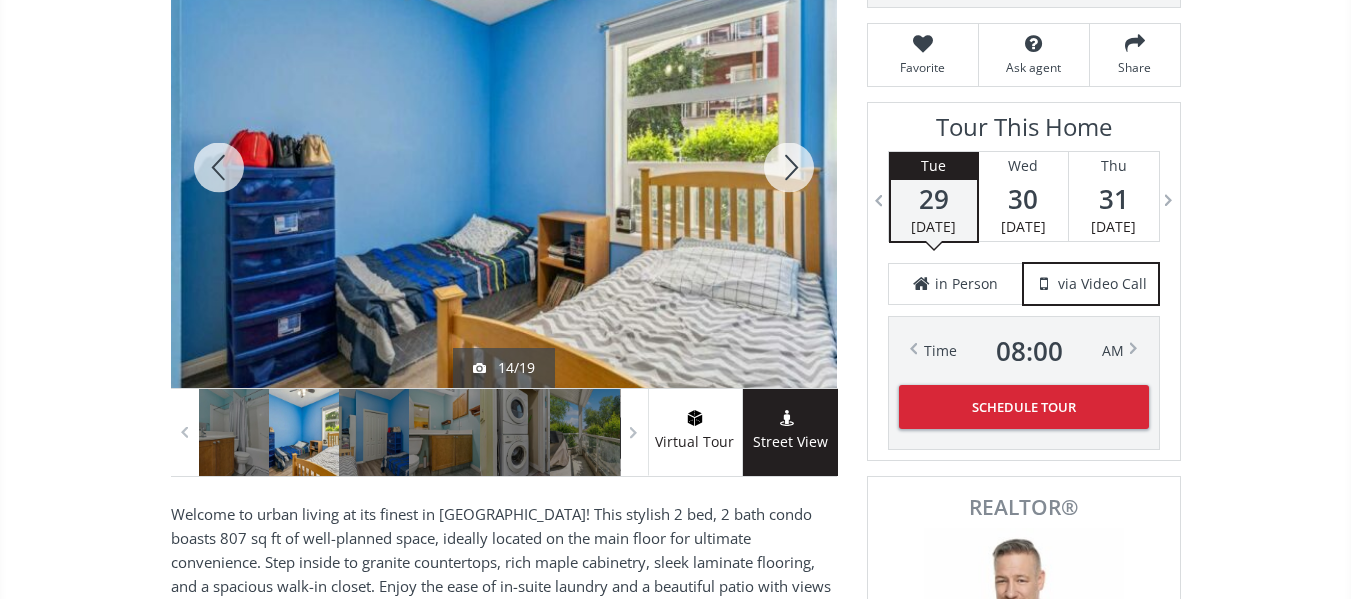 click at bounding box center (789, 167) 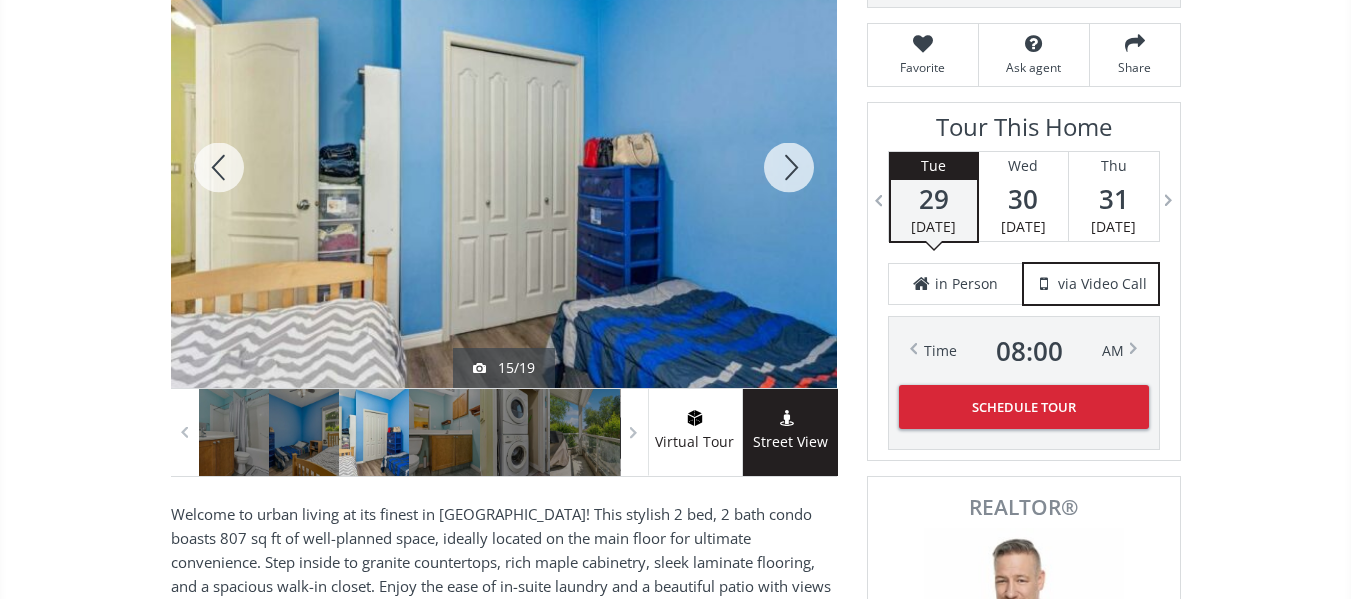 click at bounding box center (789, 167) 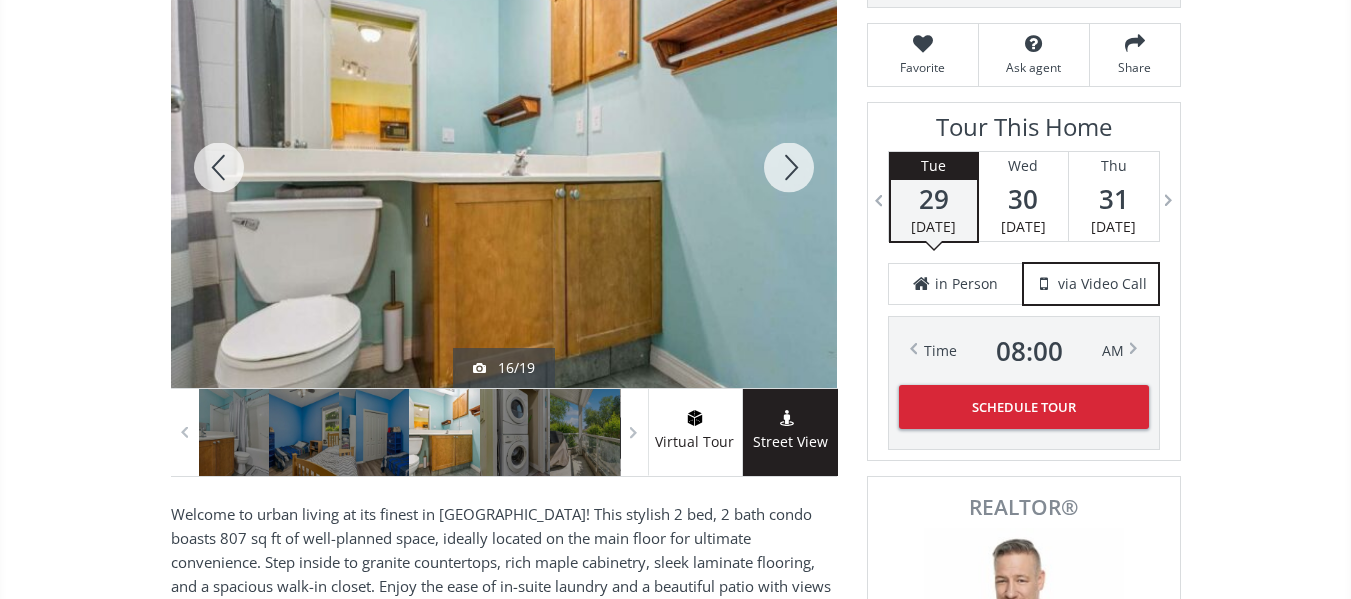 click at bounding box center (789, 167) 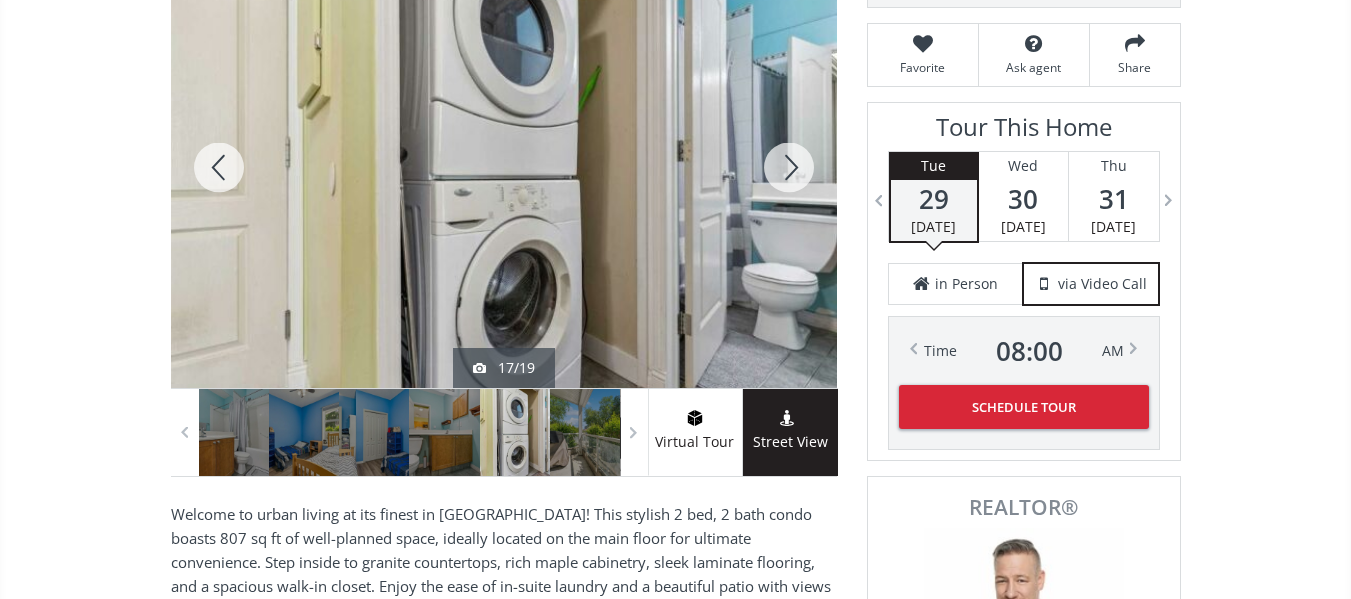 click at bounding box center (789, 167) 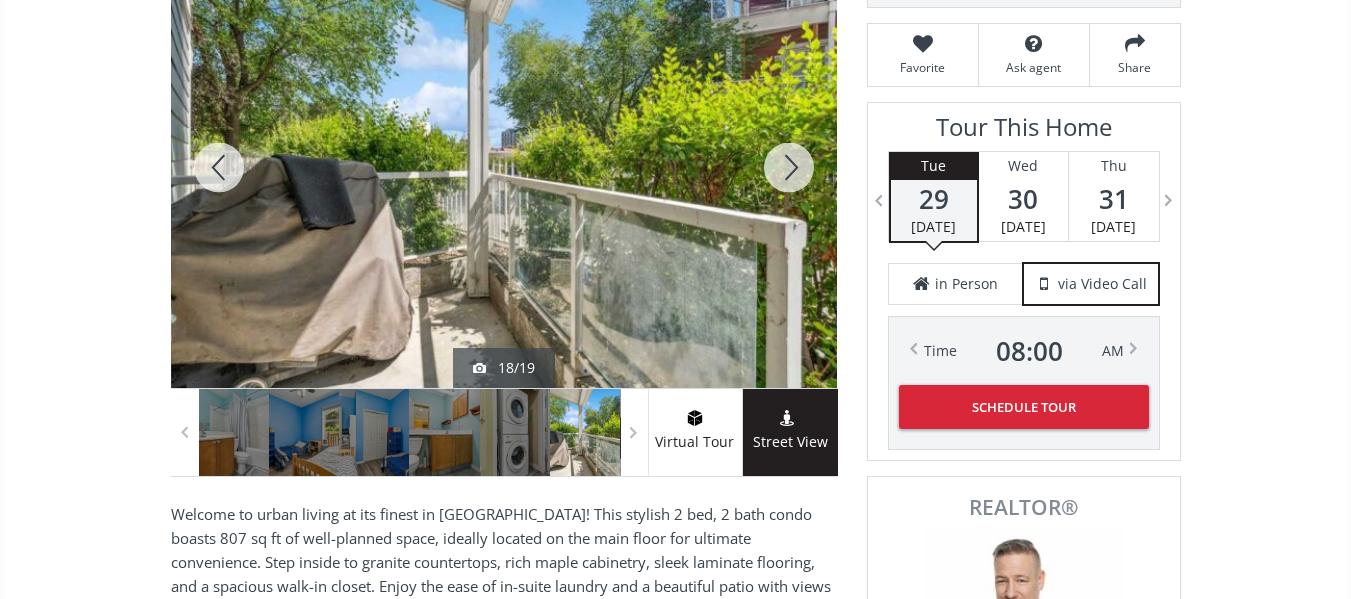 click at bounding box center (789, 167) 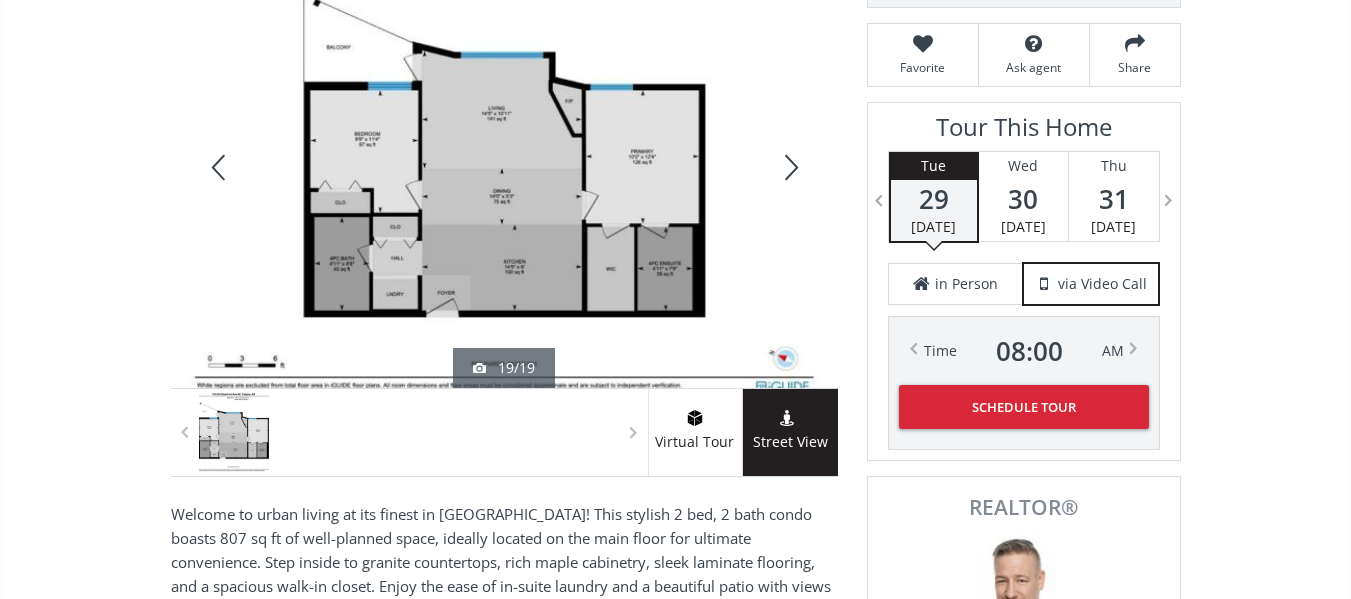 drag, startPoint x: 794, startPoint y: 171, endPoint x: 783, endPoint y: 169, distance: 11.18034 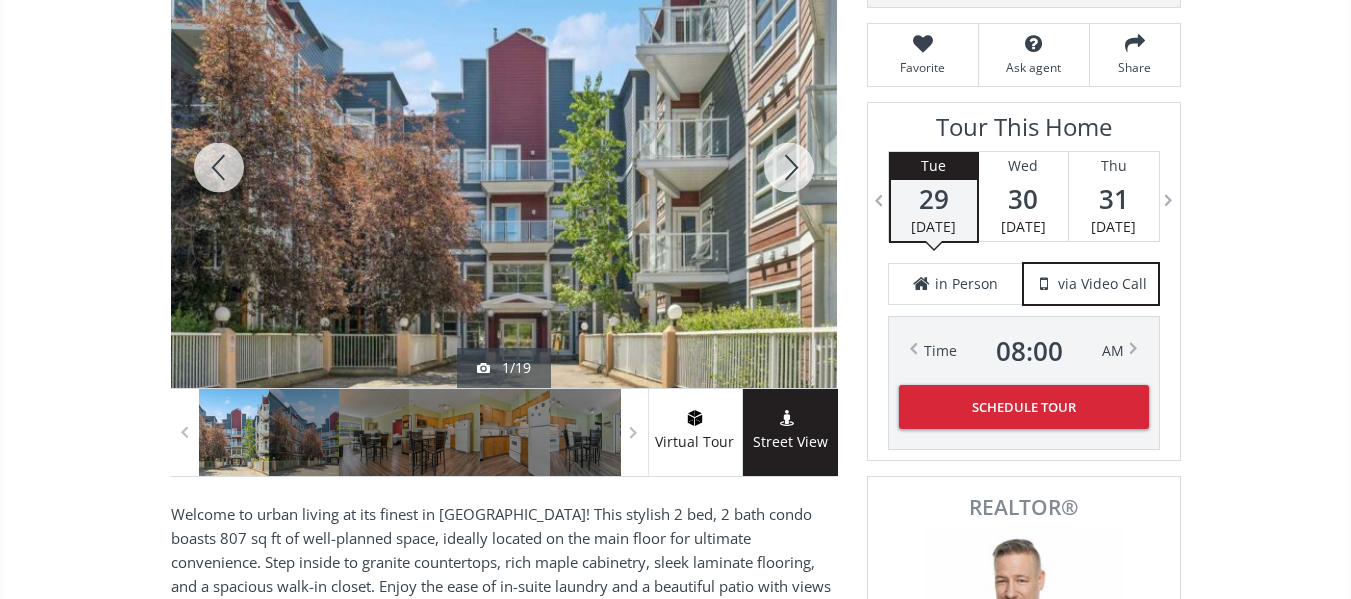 click at bounding box center [219, 167] 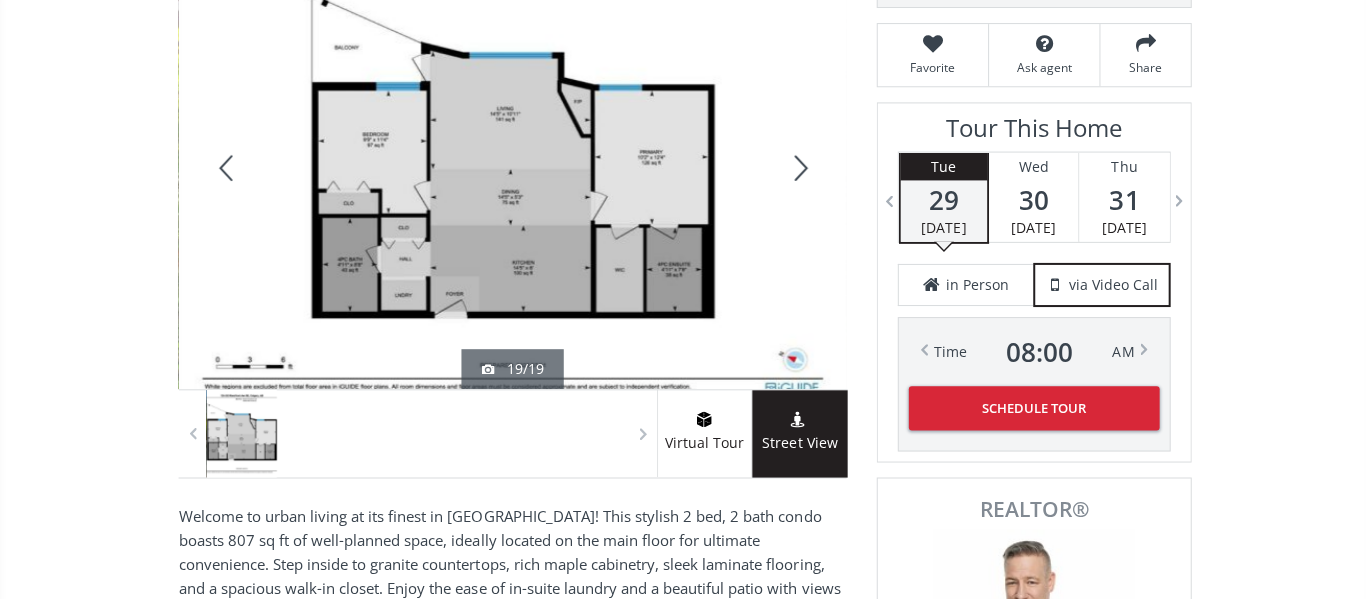 click at bounding box center [511, 167] 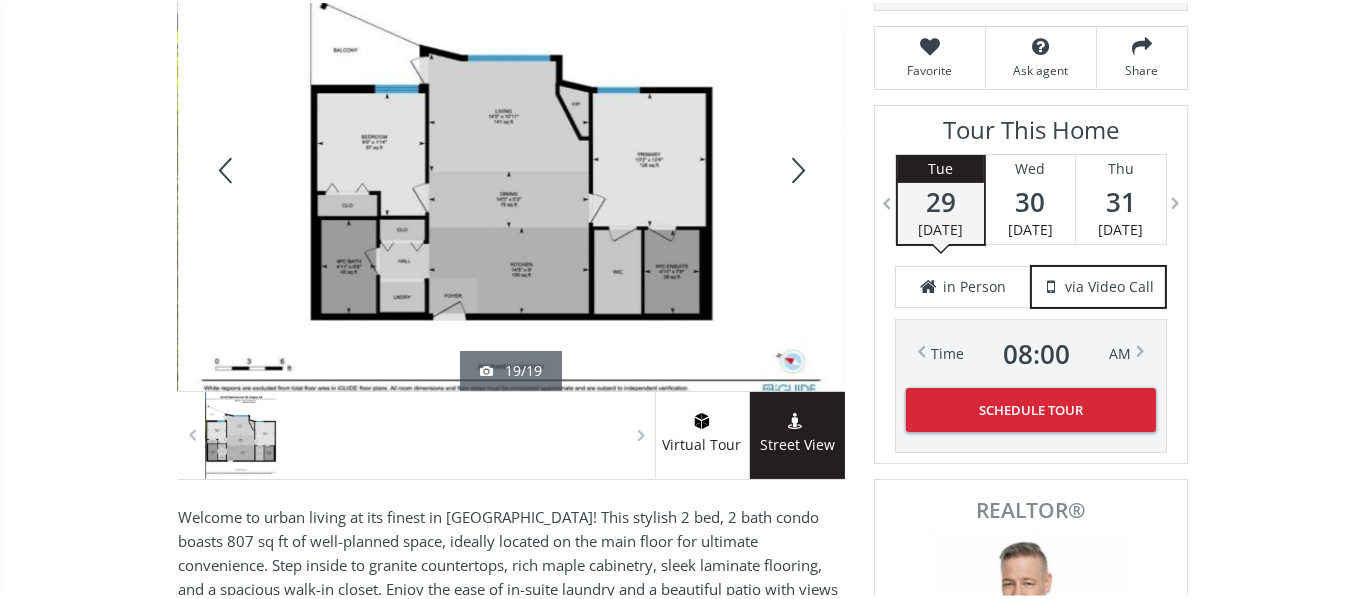 scroll, scrollTop: 35, scrollLeft: 0, axis: vertical 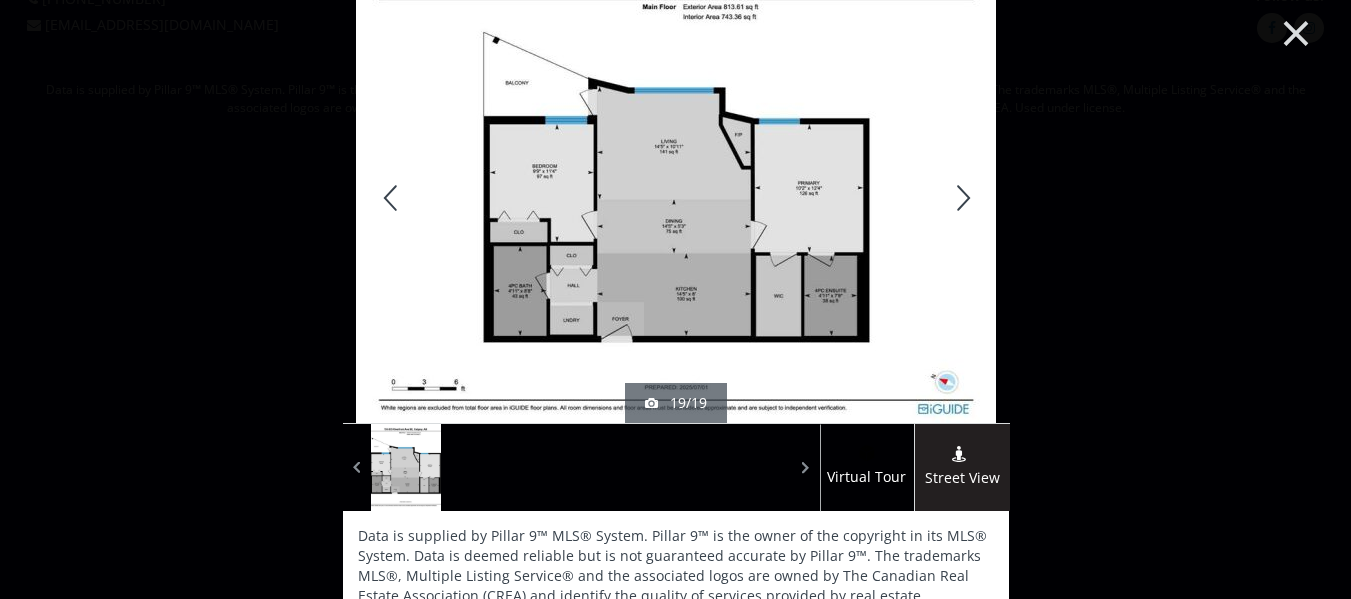 click on "×" at bounding box center (1296, 31) 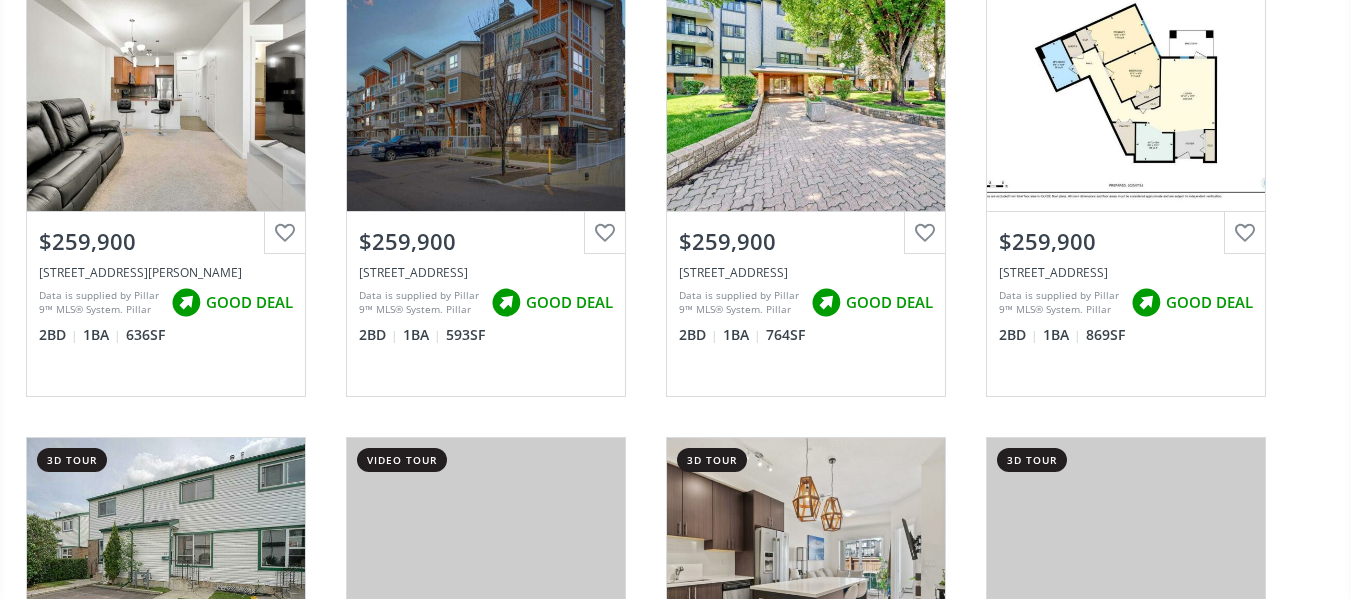 scroll, scrollTop: 2049, scrollLeft: 0, axis: vertical 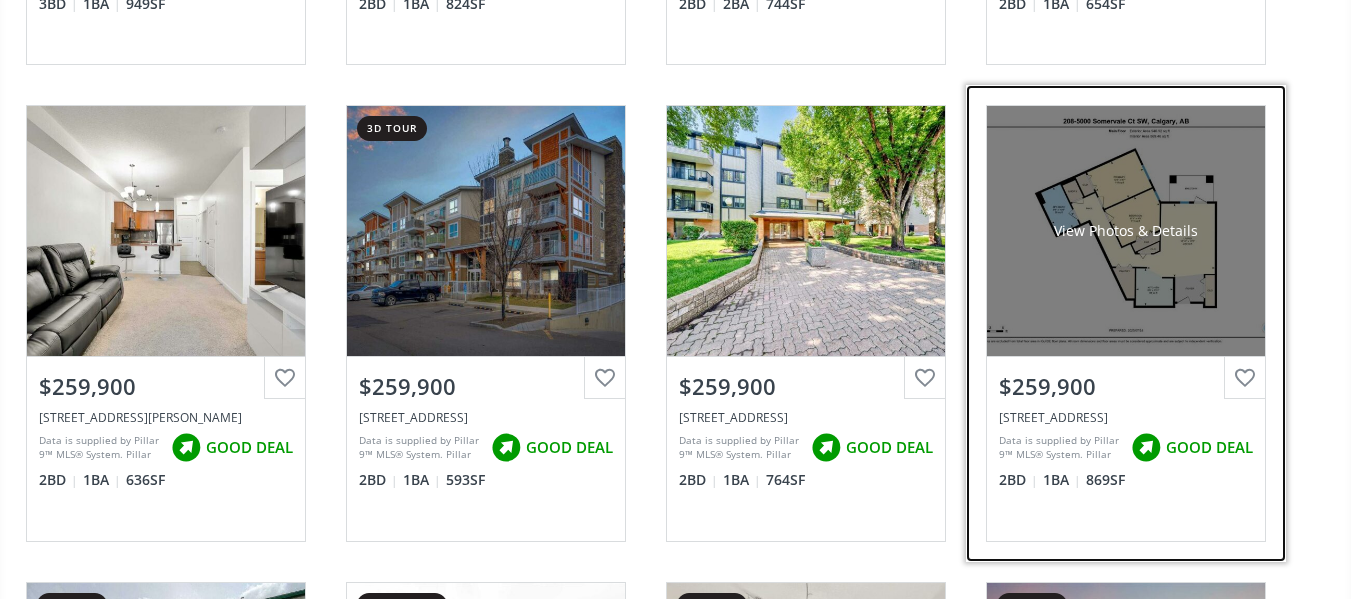 click on "View Photos & Details" at bounding box center (1126, 231) 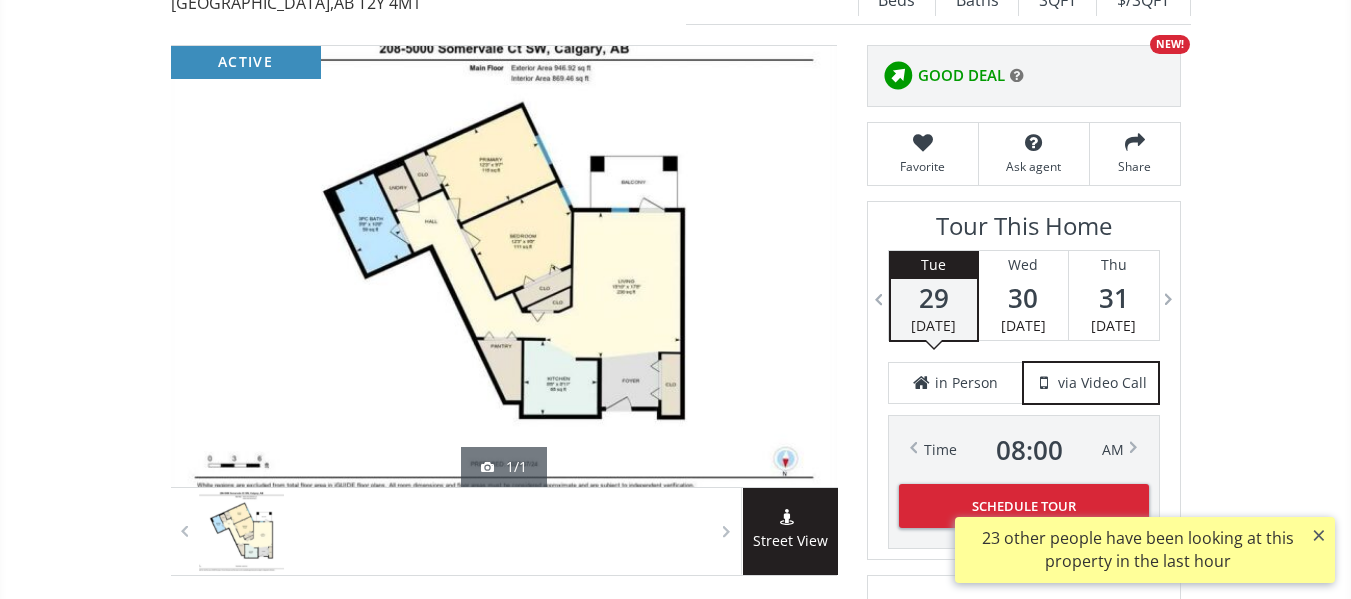 scroll, scrollTop: 179, scrollLeft: 0, axis: vertical 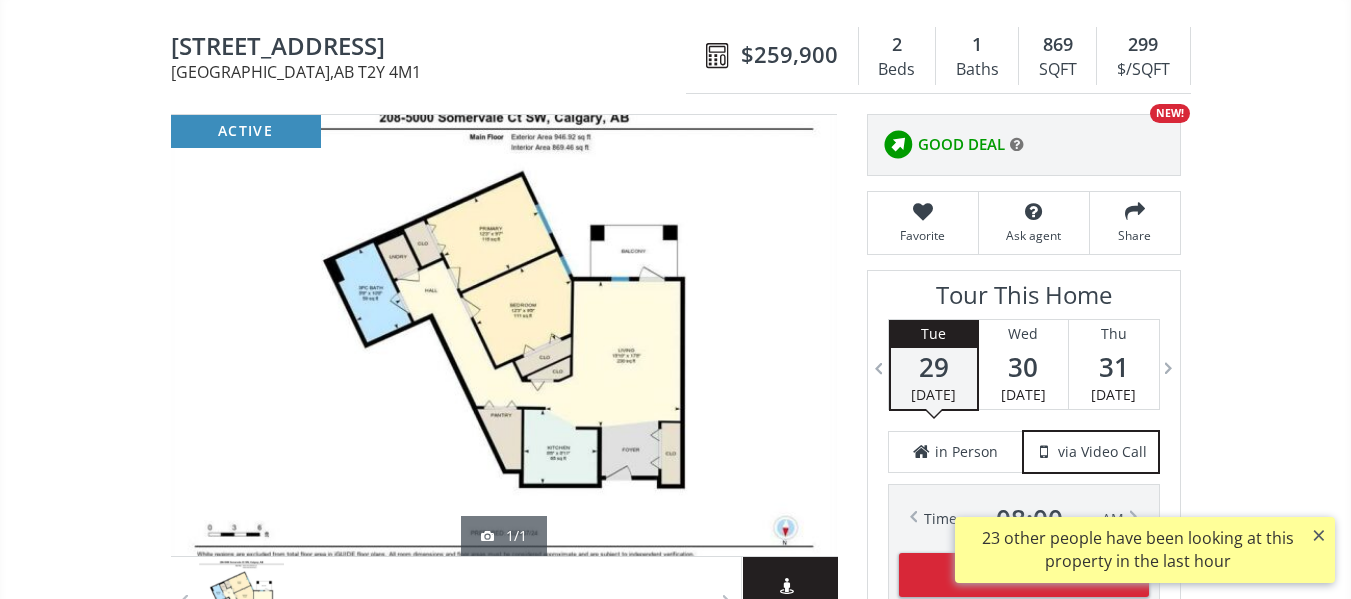 click at bounding box center [504, 335] 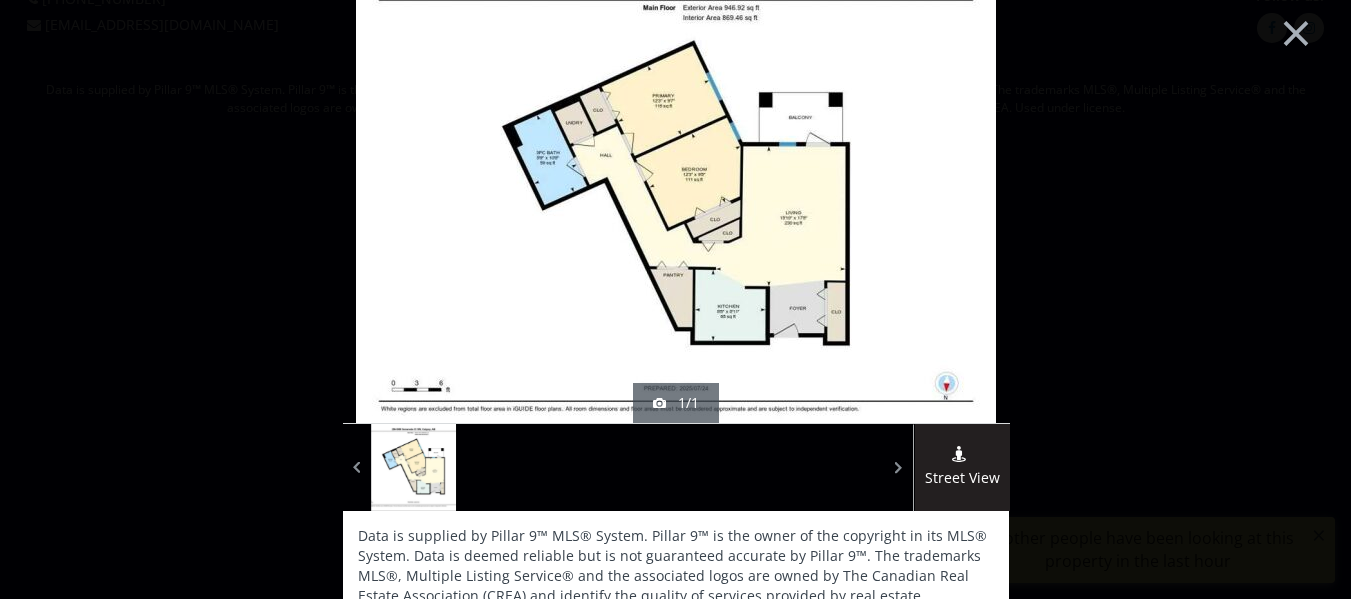 scroll, scrollTop: 35, scrollLeft: 0, axis: vertical 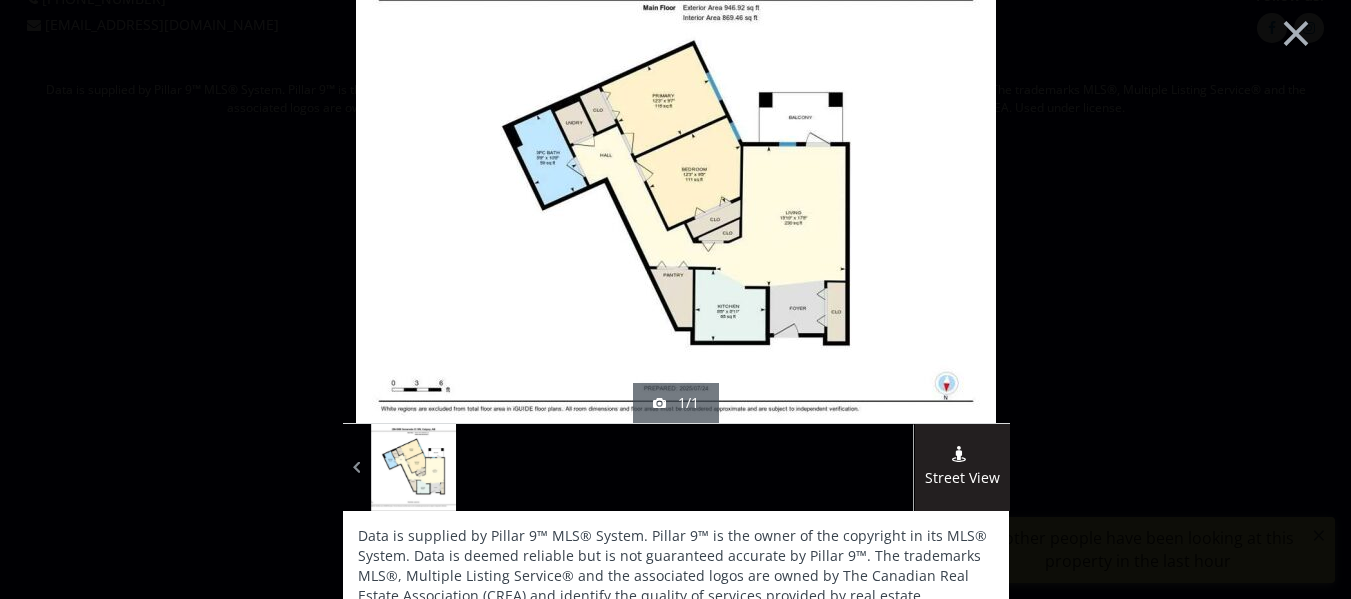click at bounding box center (899, 468) 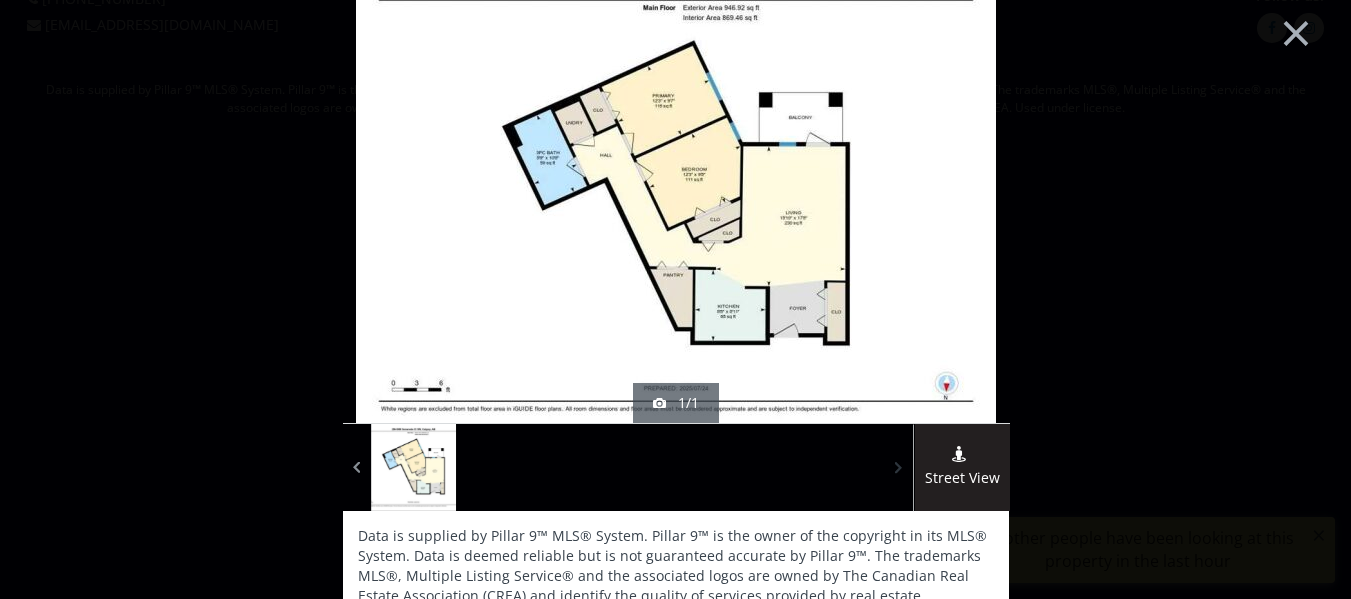click at bounding box center [899, 468] 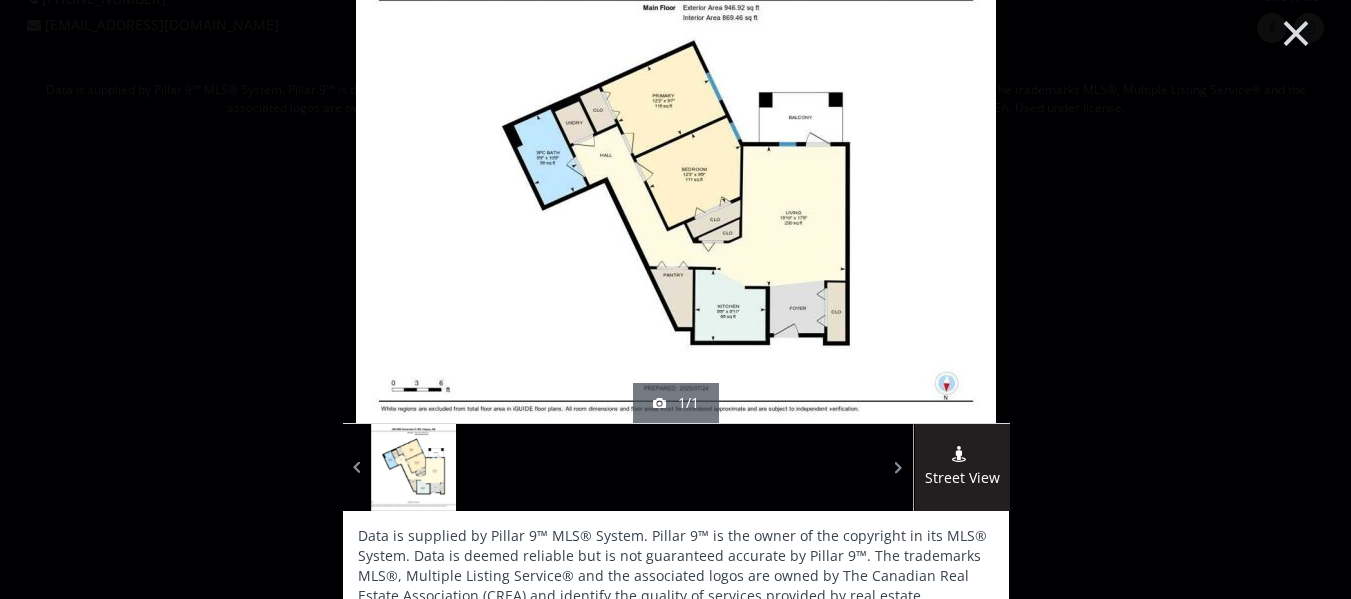click on "×" at bounding box center [1296, 31] 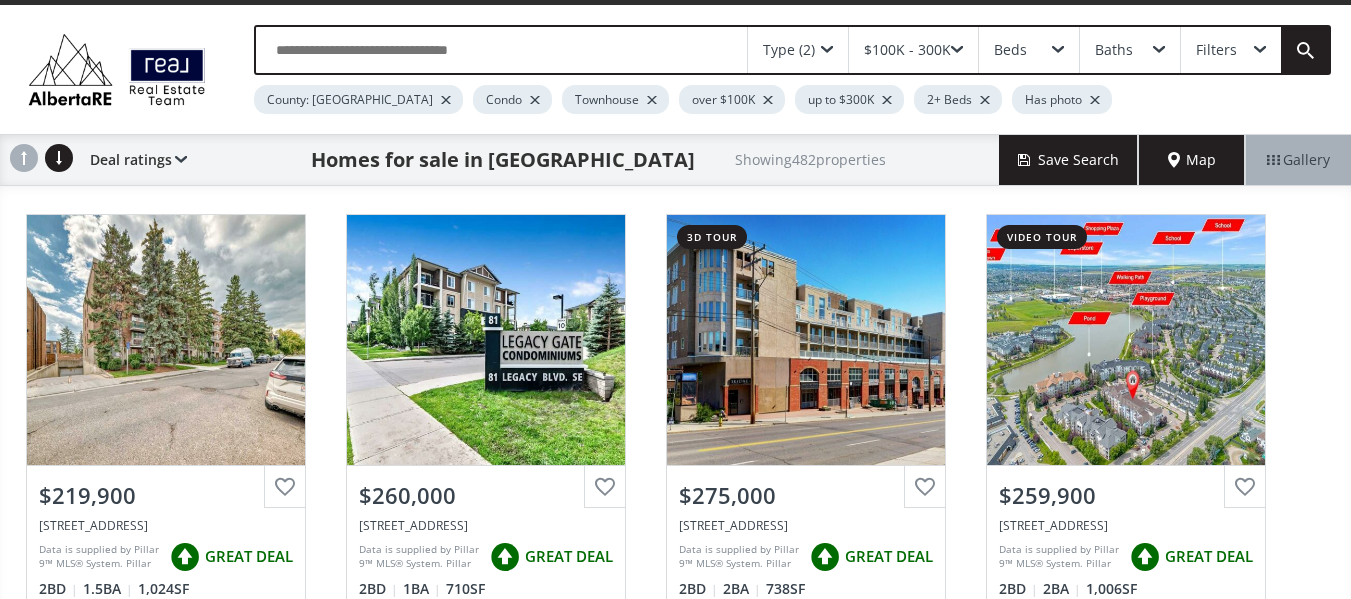 scroll, scrollTop: 2049, scrollLeft: 0, axis: vertical 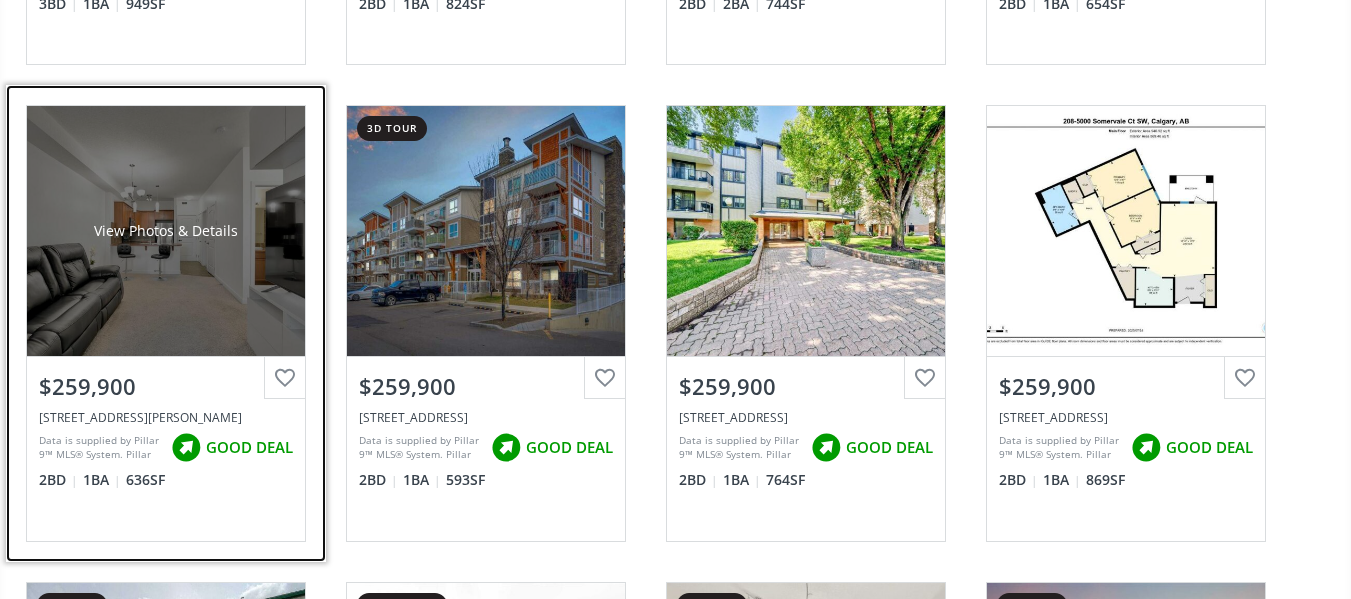 click on "View Photos & Details" at bounding box center [166, 231] 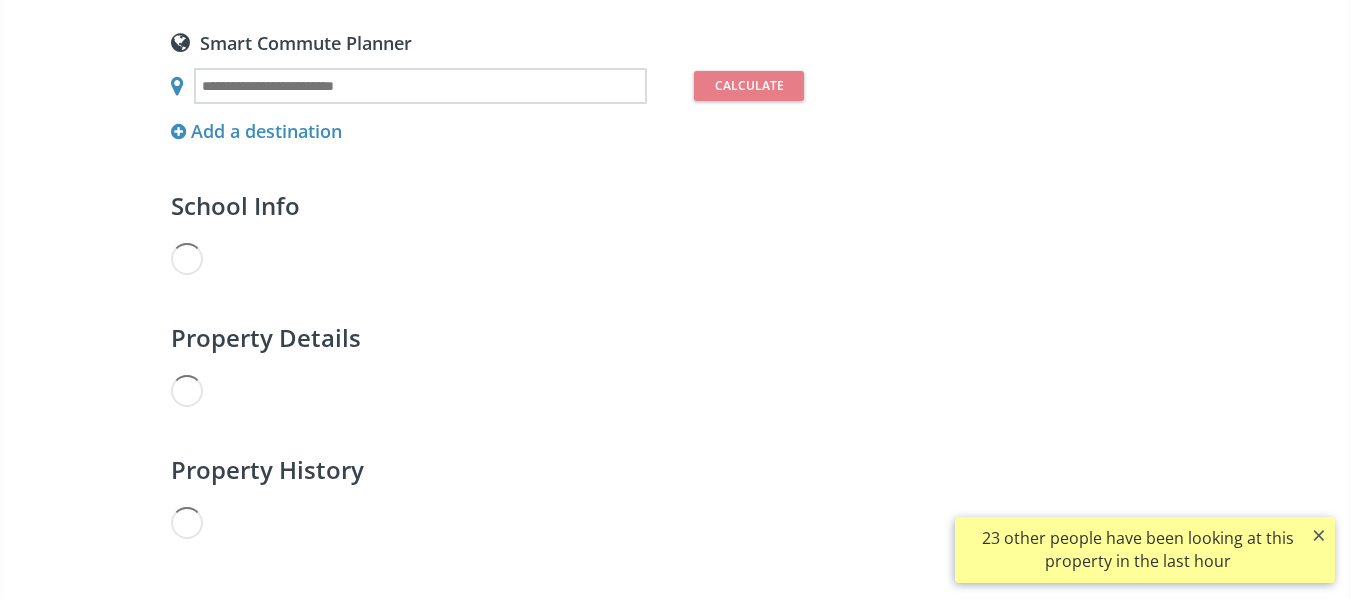 scroll, scrollTop: 0, scrollLeft: 0, axis: both 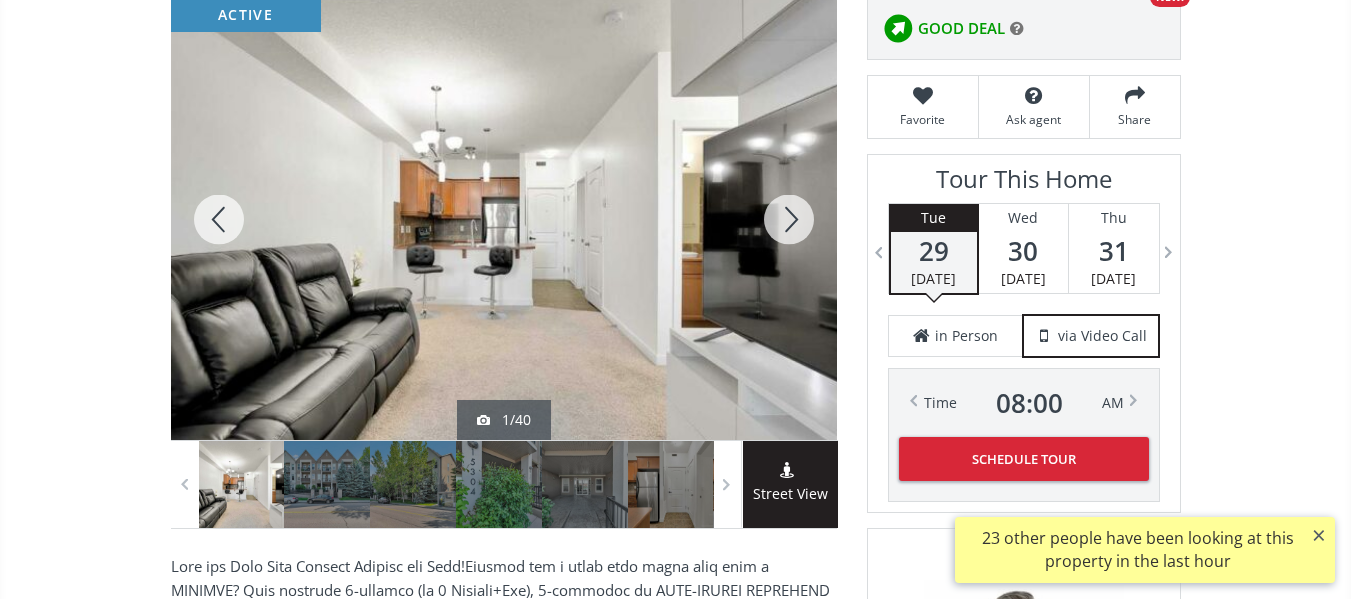 click at bounding box center [789, 219] 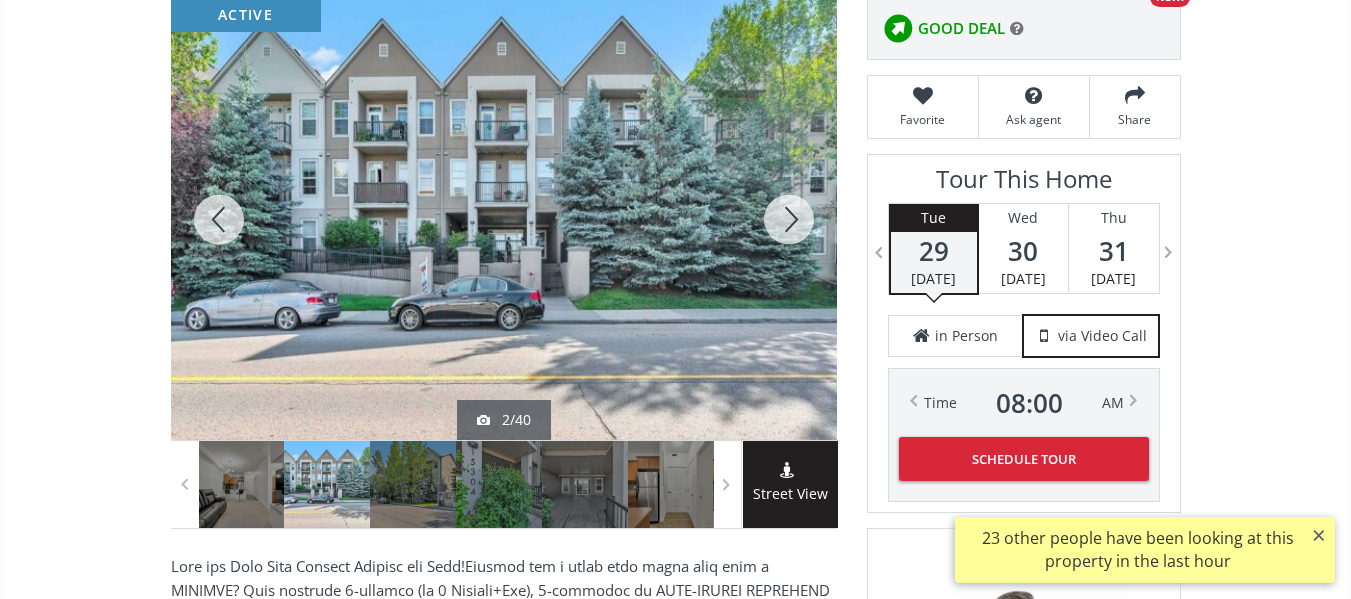 click at bounding box center [789, 219] 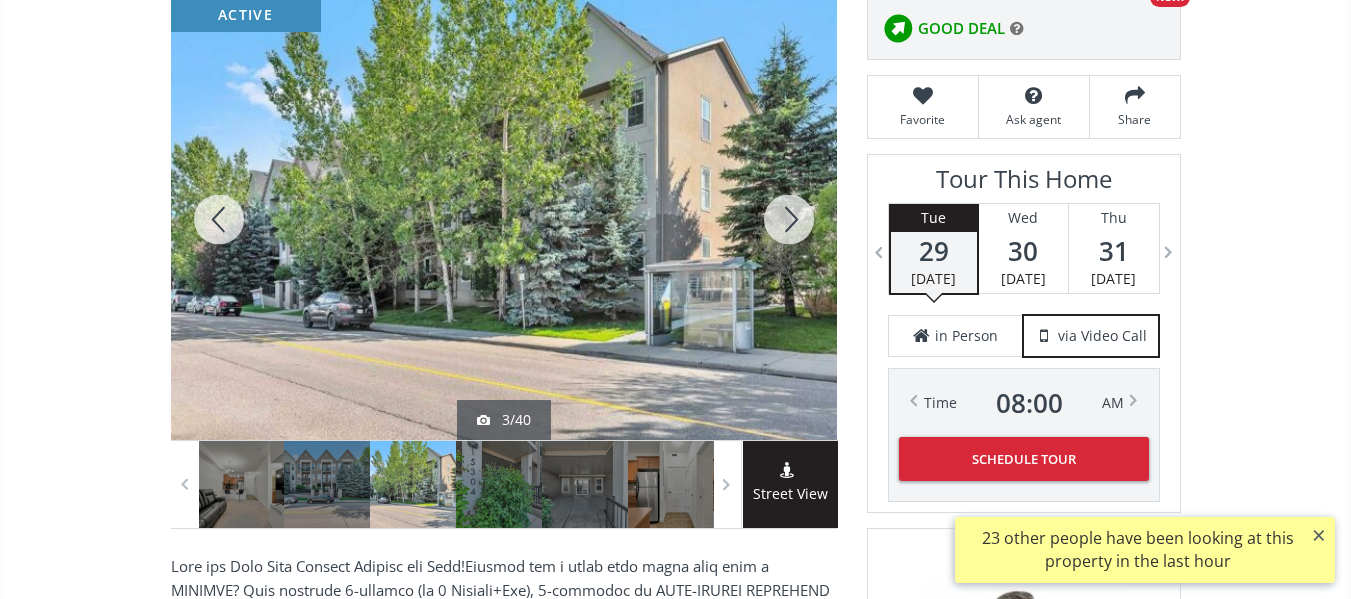 click at bounding box center (789, 219) 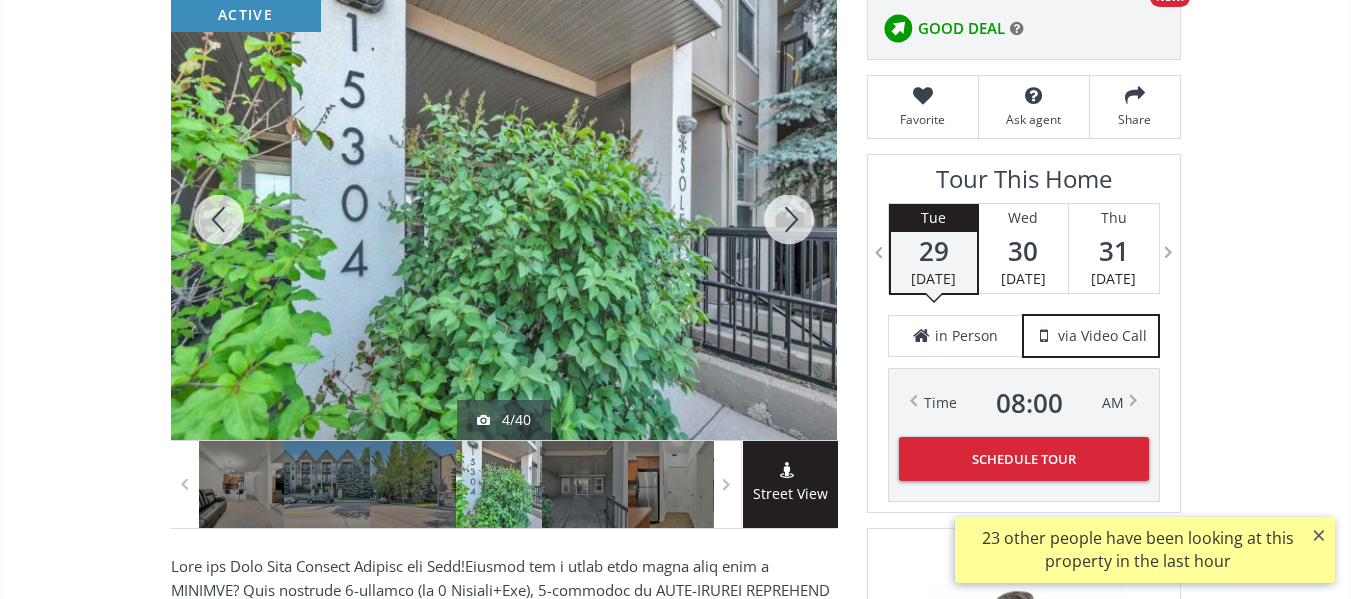 click at bounding box center (789, 219) 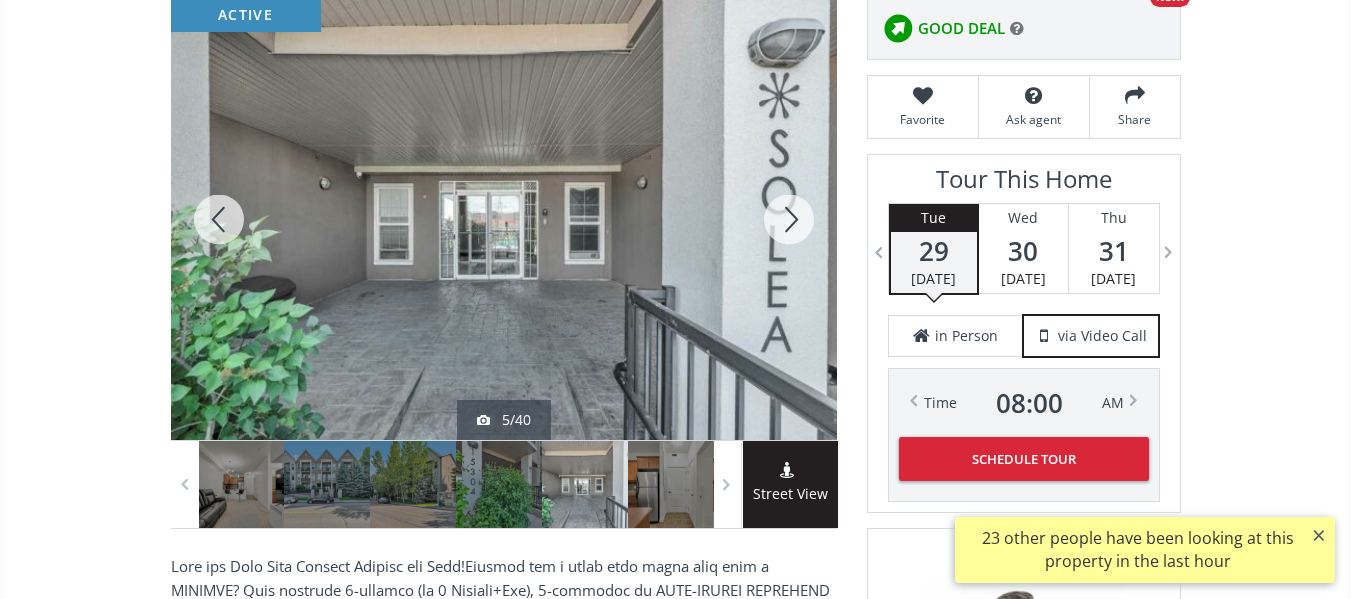click at bounding box center (789, 219) 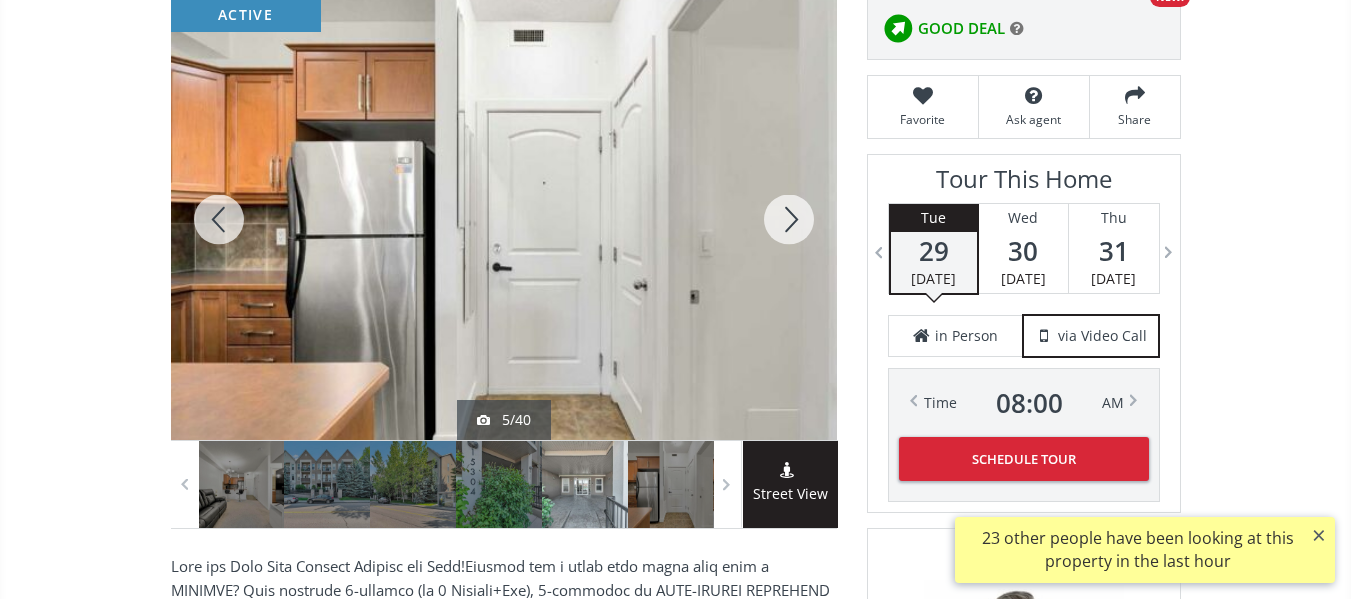 click at bounding box center (789, 219) 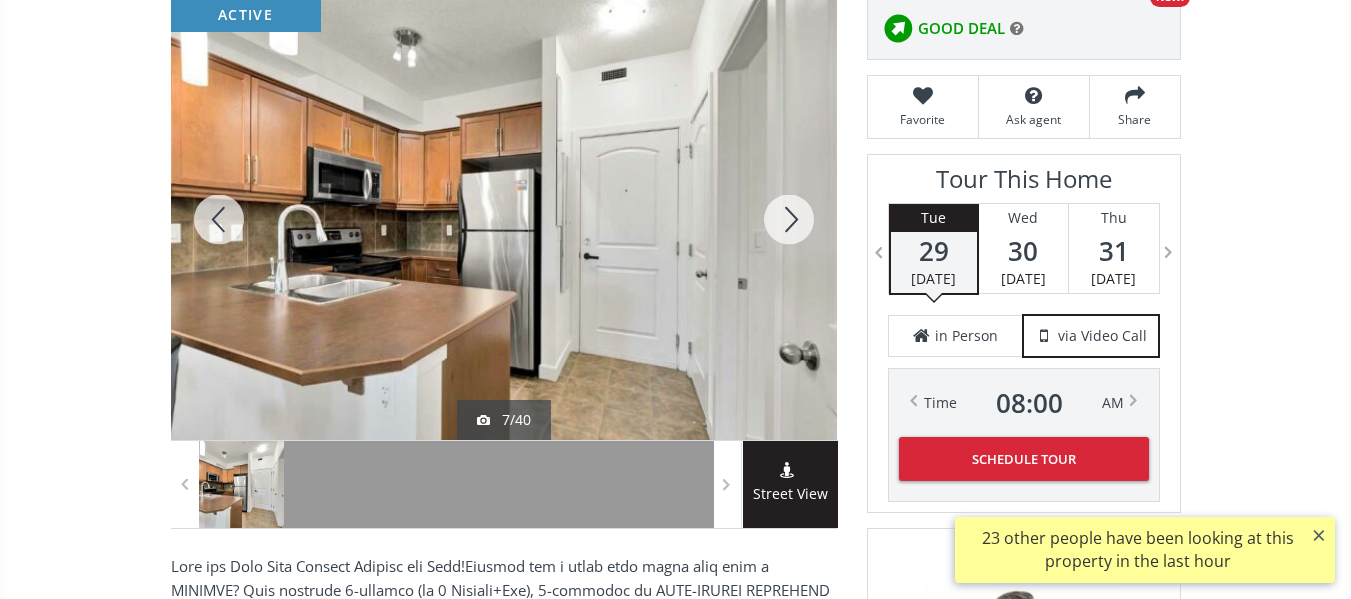 click at bounding box center (789, 219) 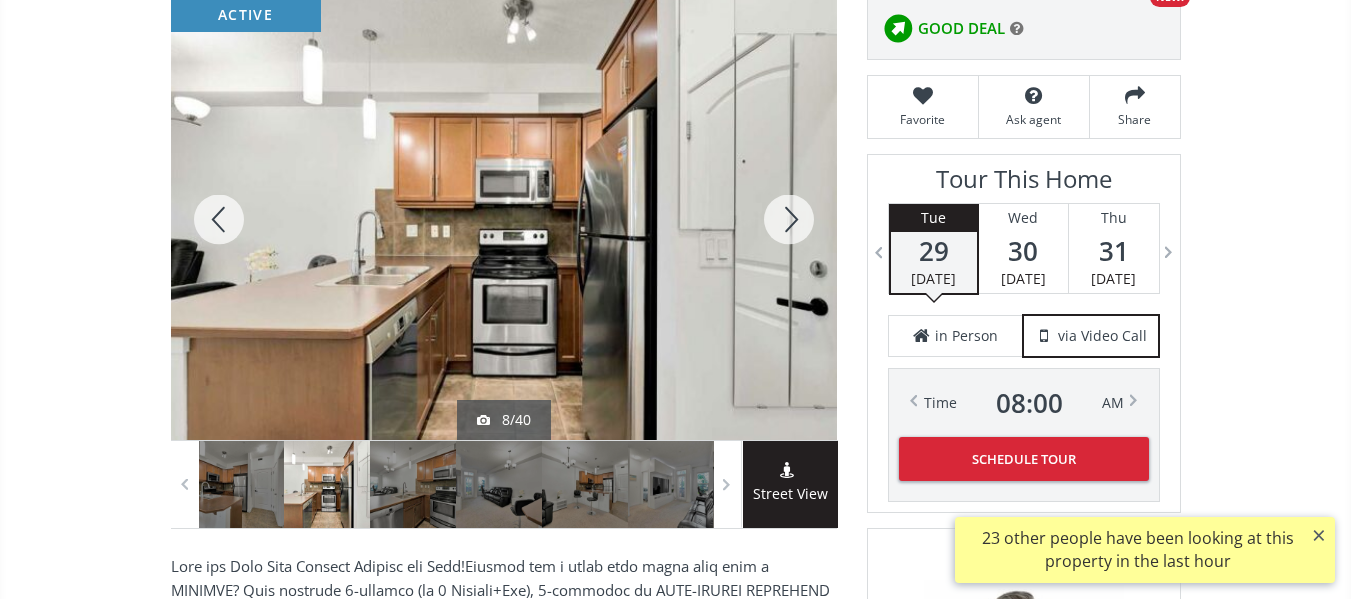 click at bounding box center (789, 219) 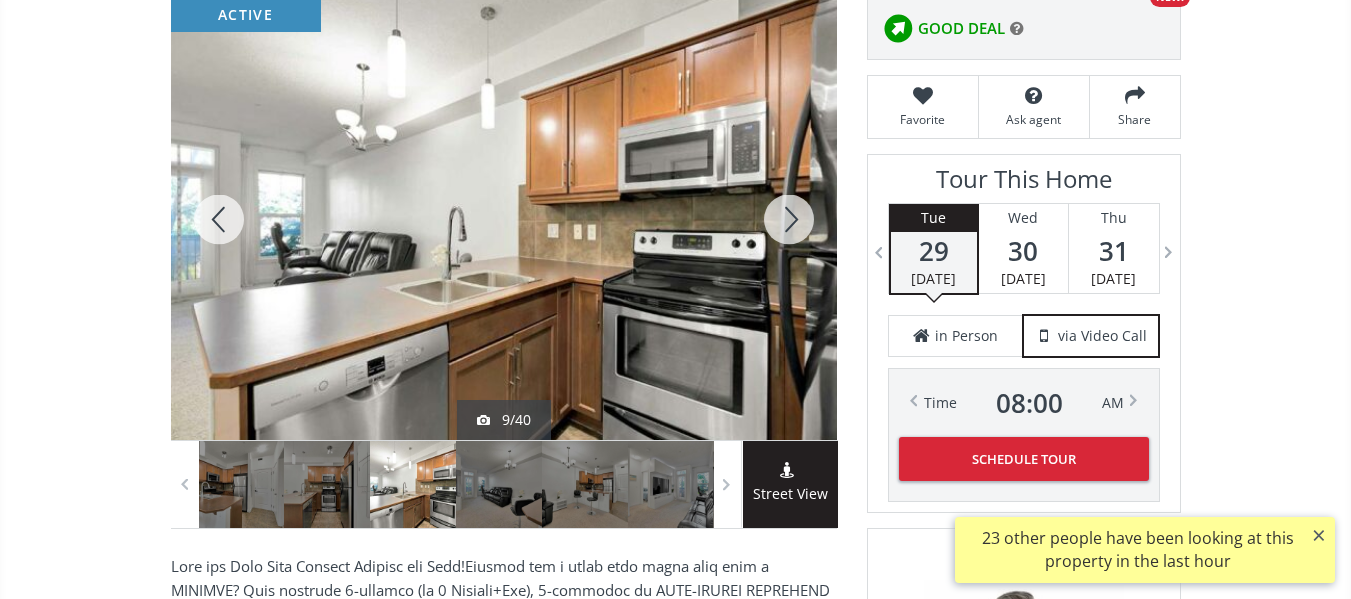 click at bounding box center [789, 219] 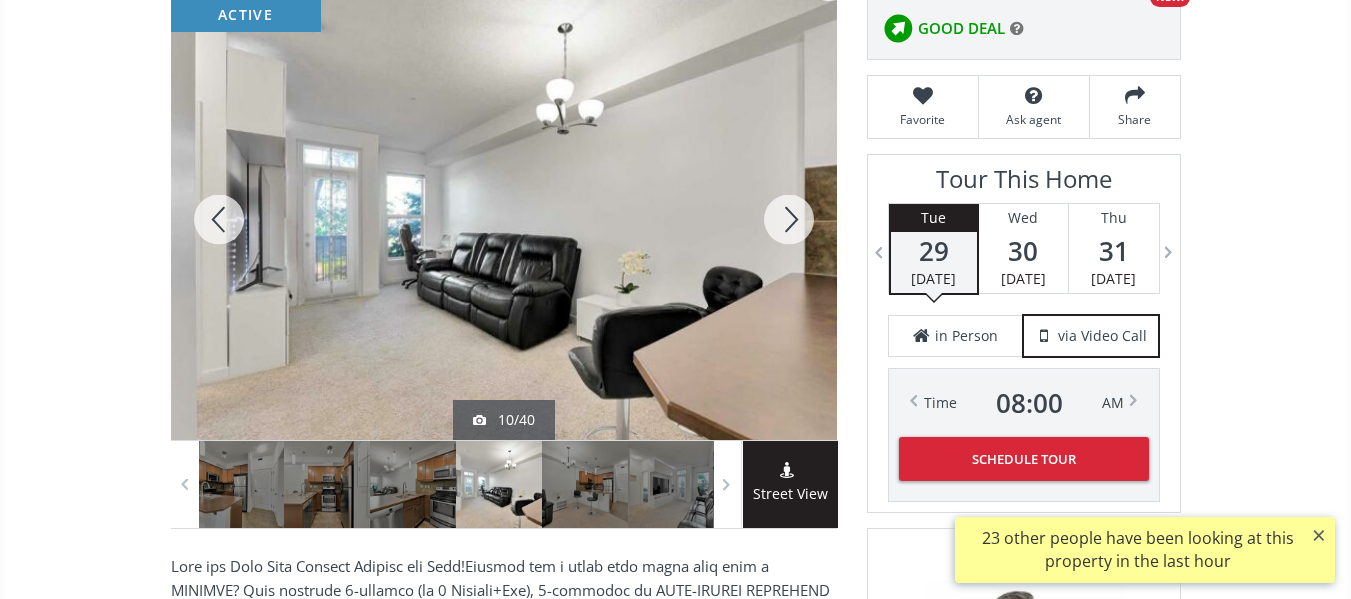 click at bounding box center (789, 219) 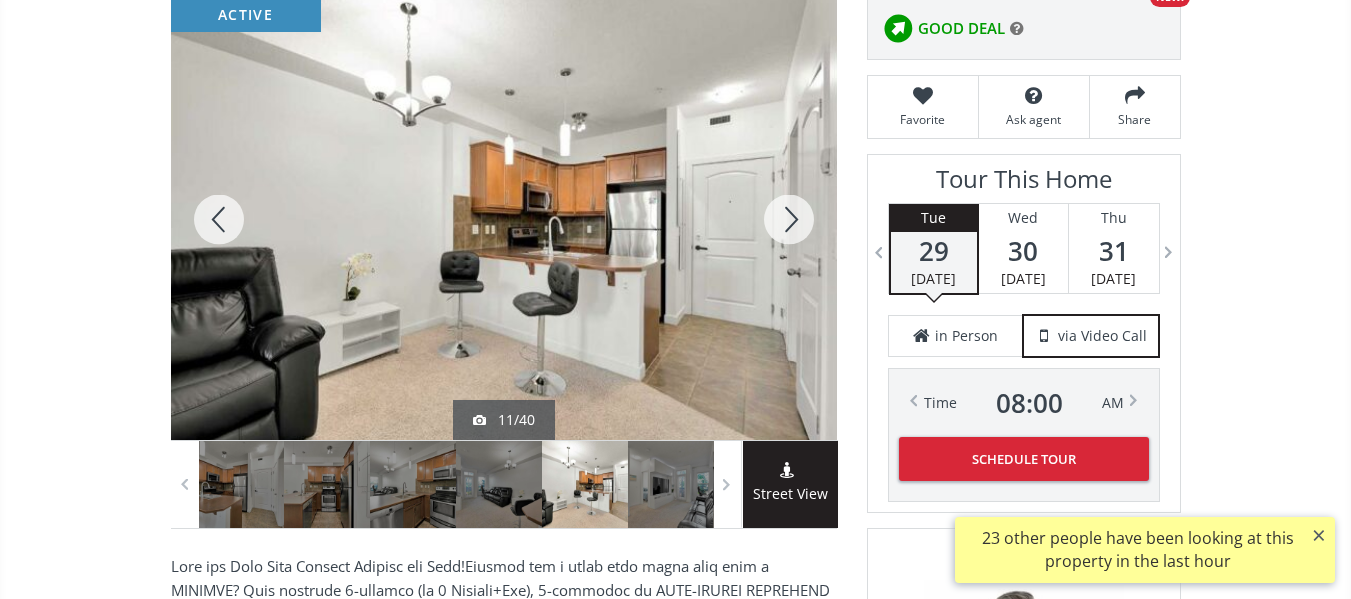 click at bounding box center (789, 219) 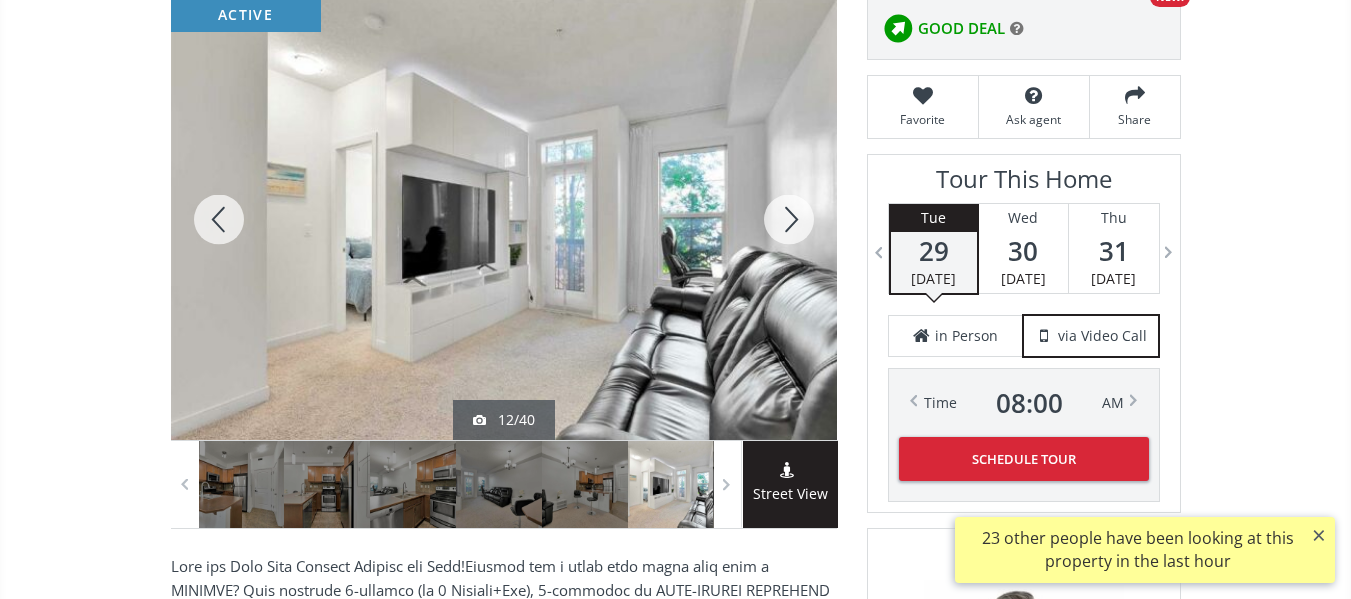 click at bounding box center (789, 219) 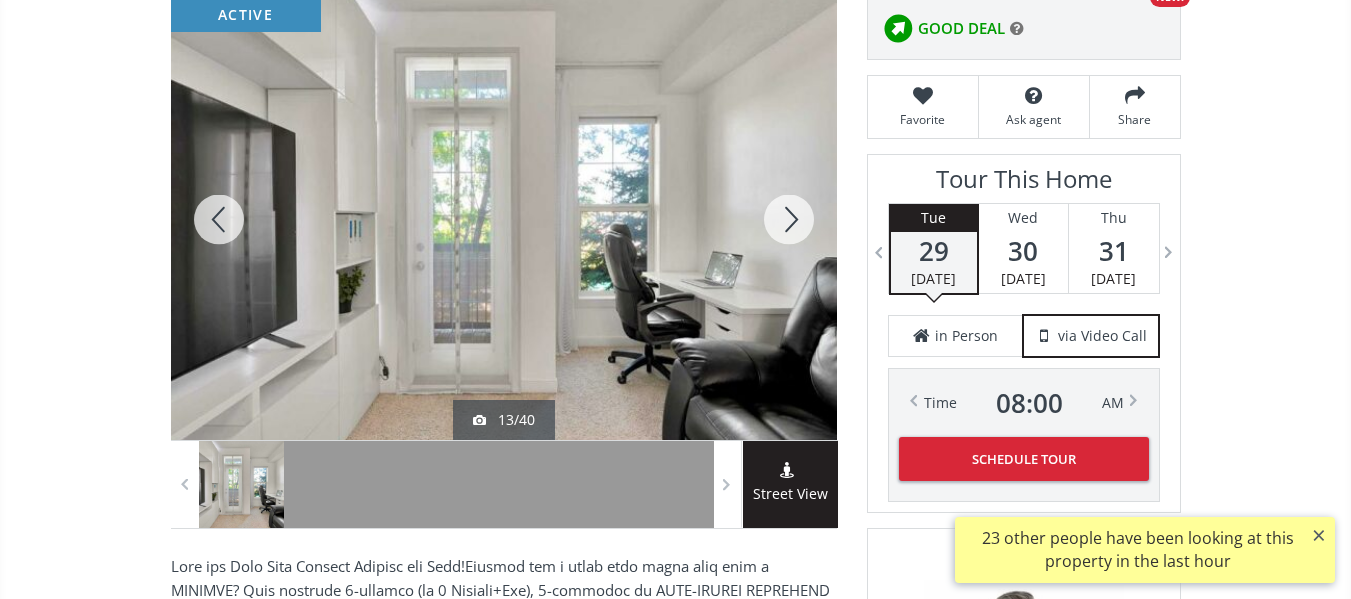 click at bounding box center [789, 219] 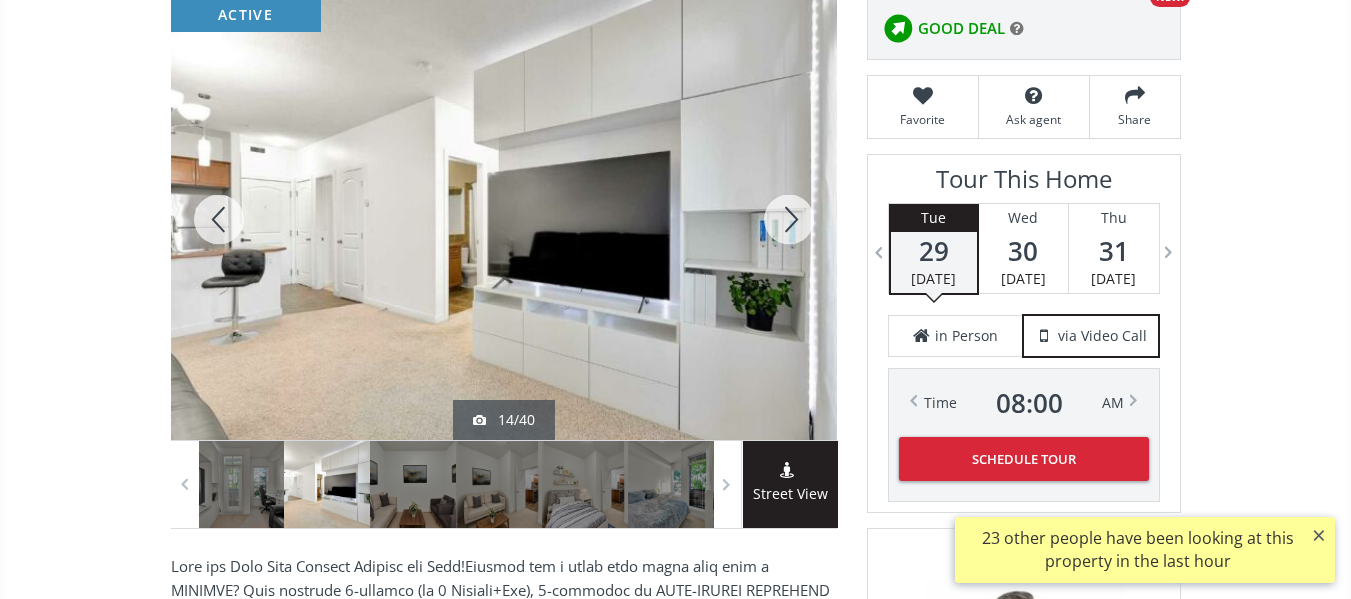 click at bounding box center [789, 219] 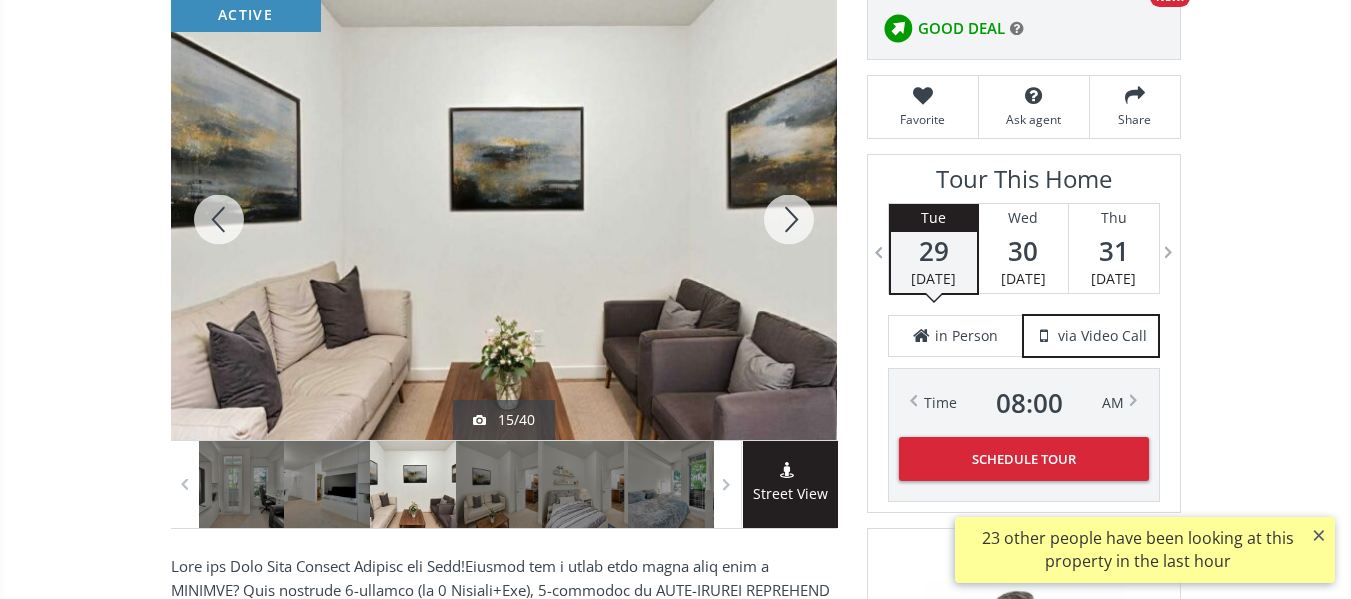 click at bounding box center [789, 219] 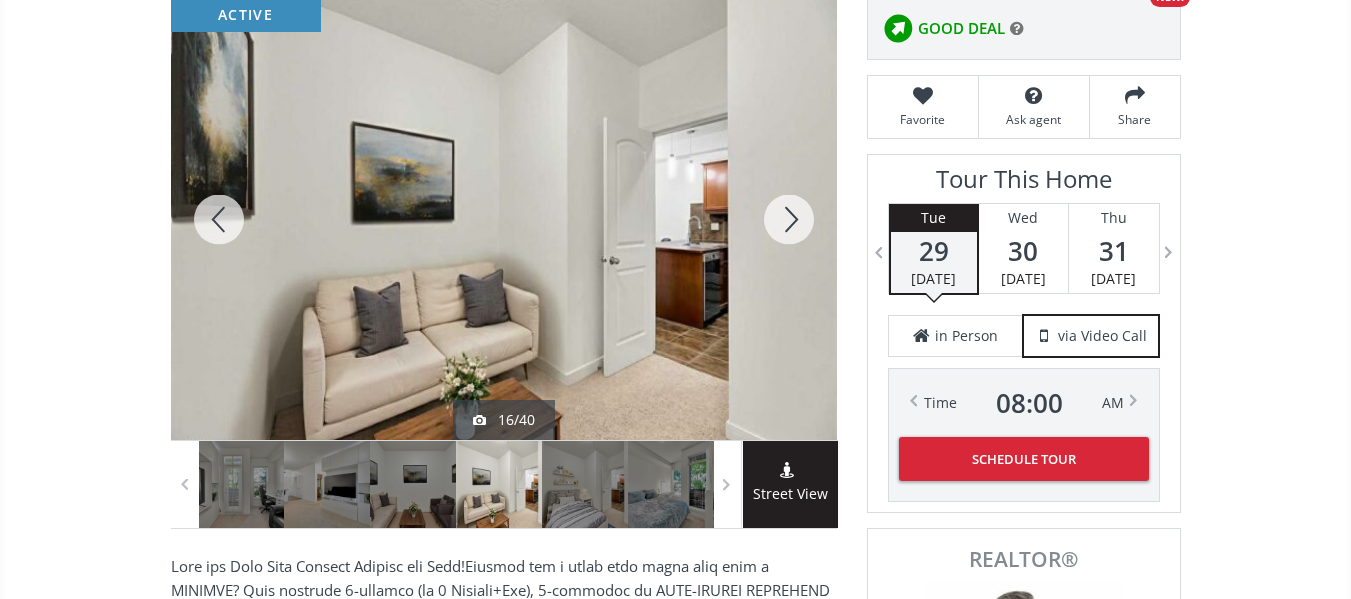 click at bounding box center (789, 219) 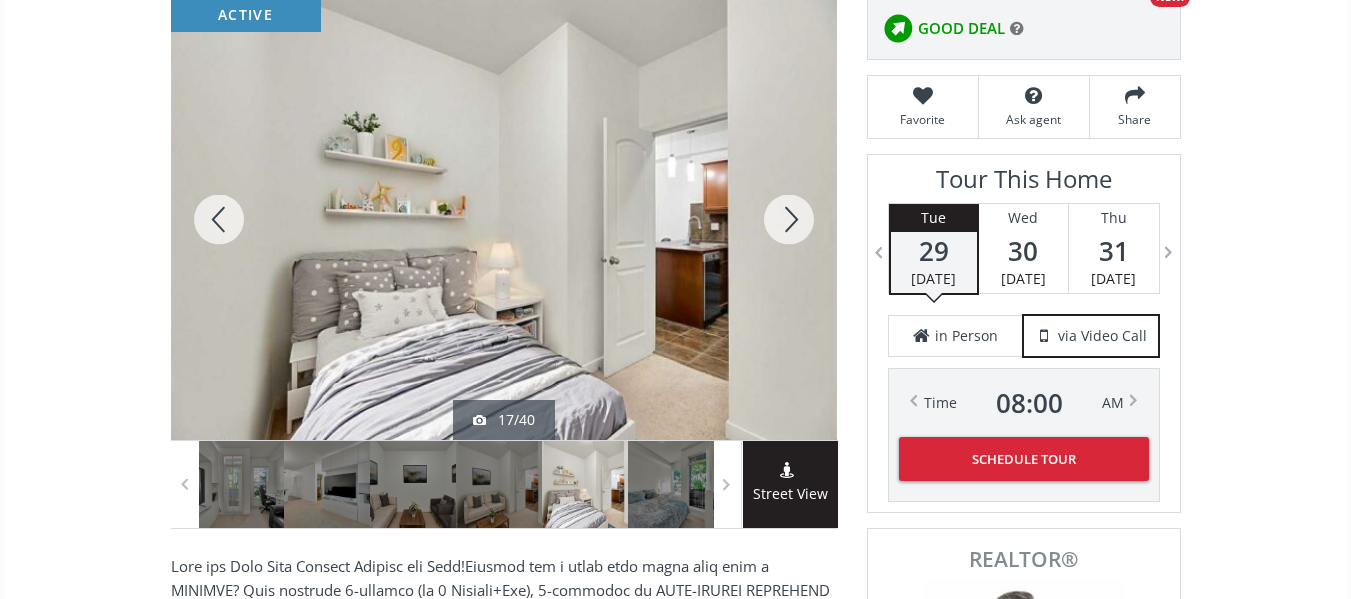 click at bounding box center [789, 219] 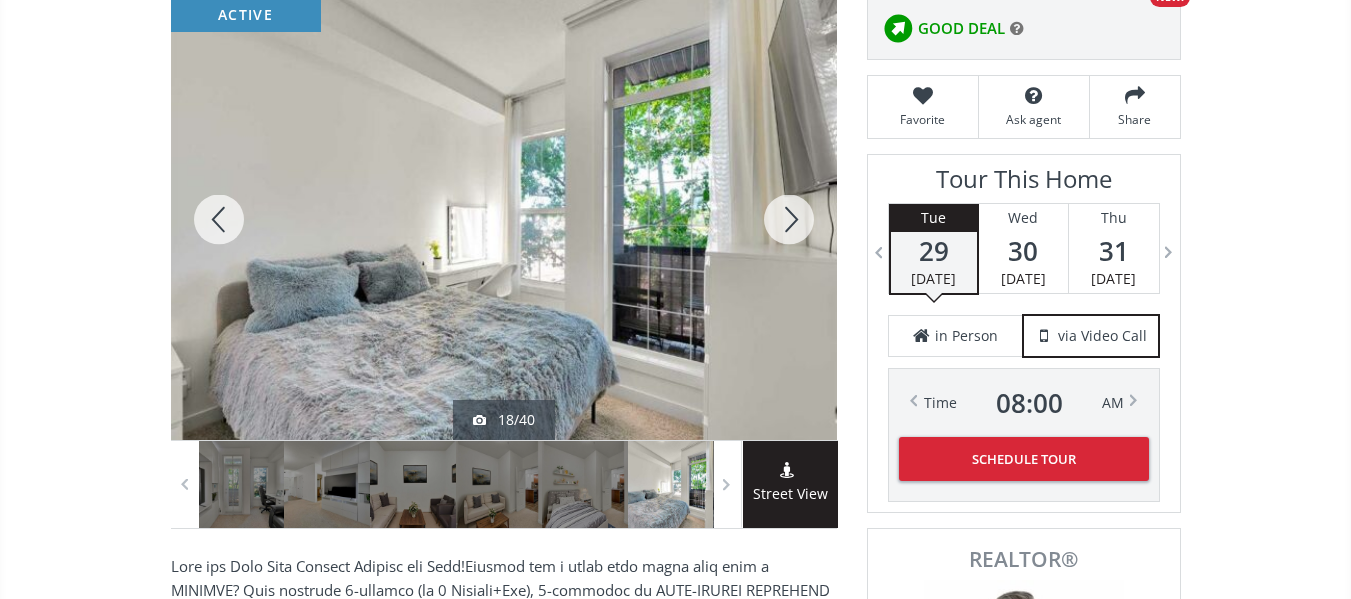 click at bounding box center [789, 219] 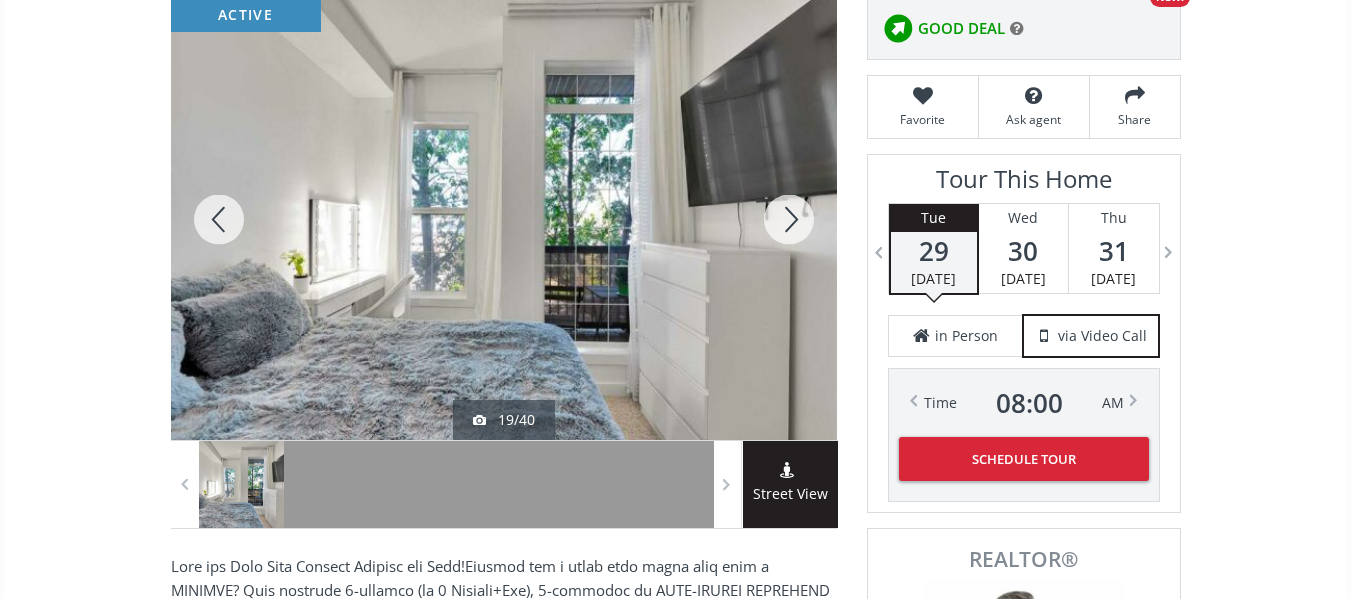click at bounding box center [789, 219] 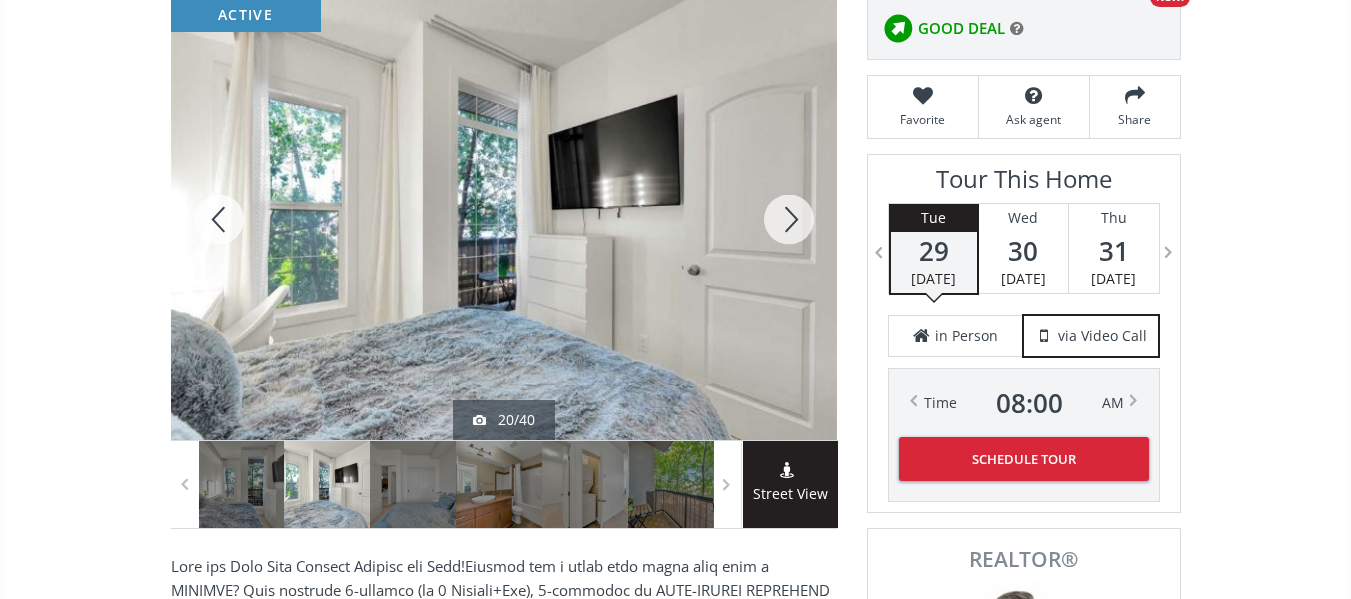 click at bounding box center (789, 219) 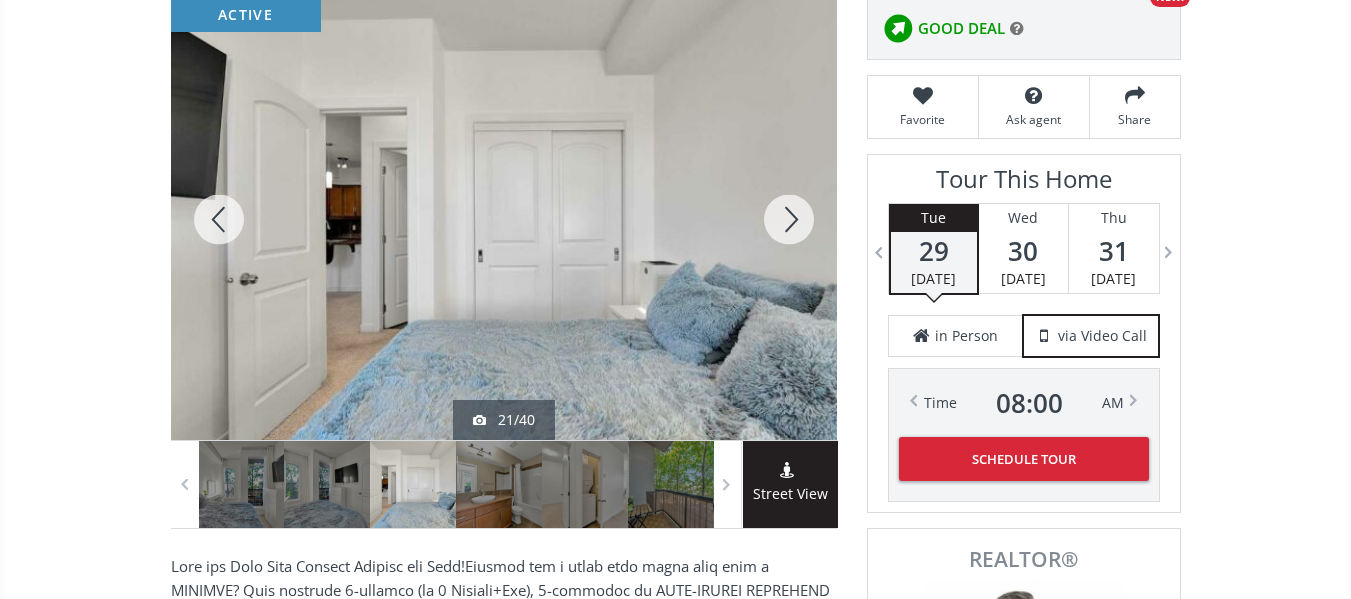 click at bounding box center (789, 219) 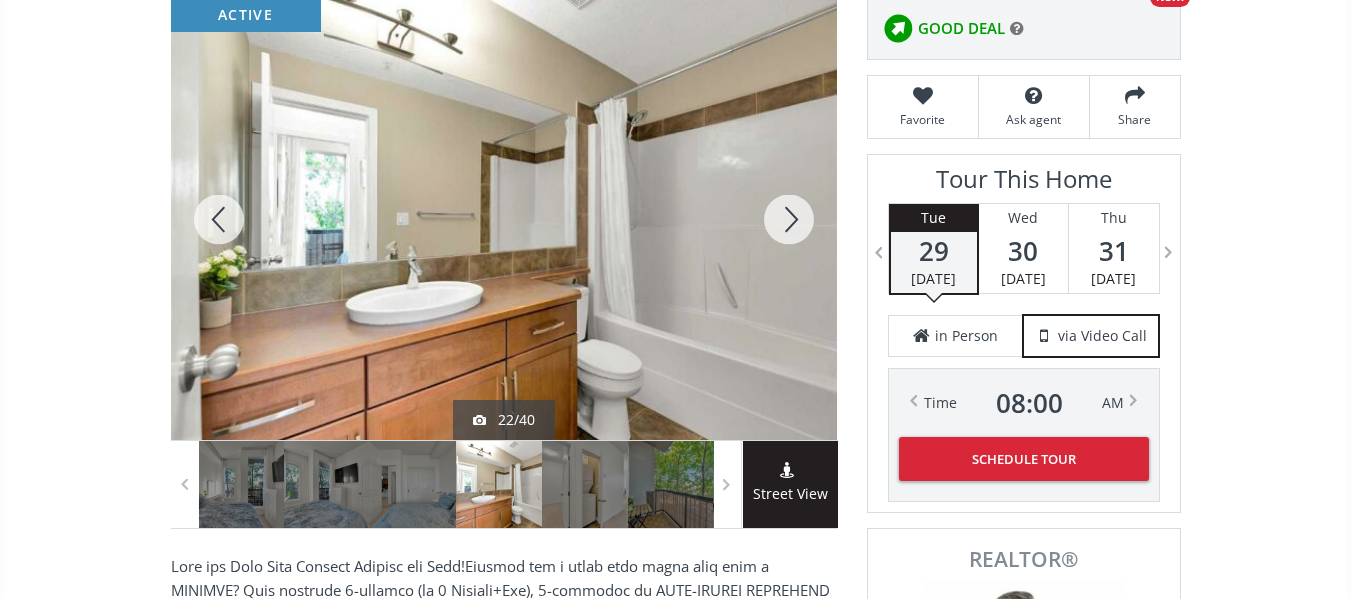click at bounding box center [789, 219] 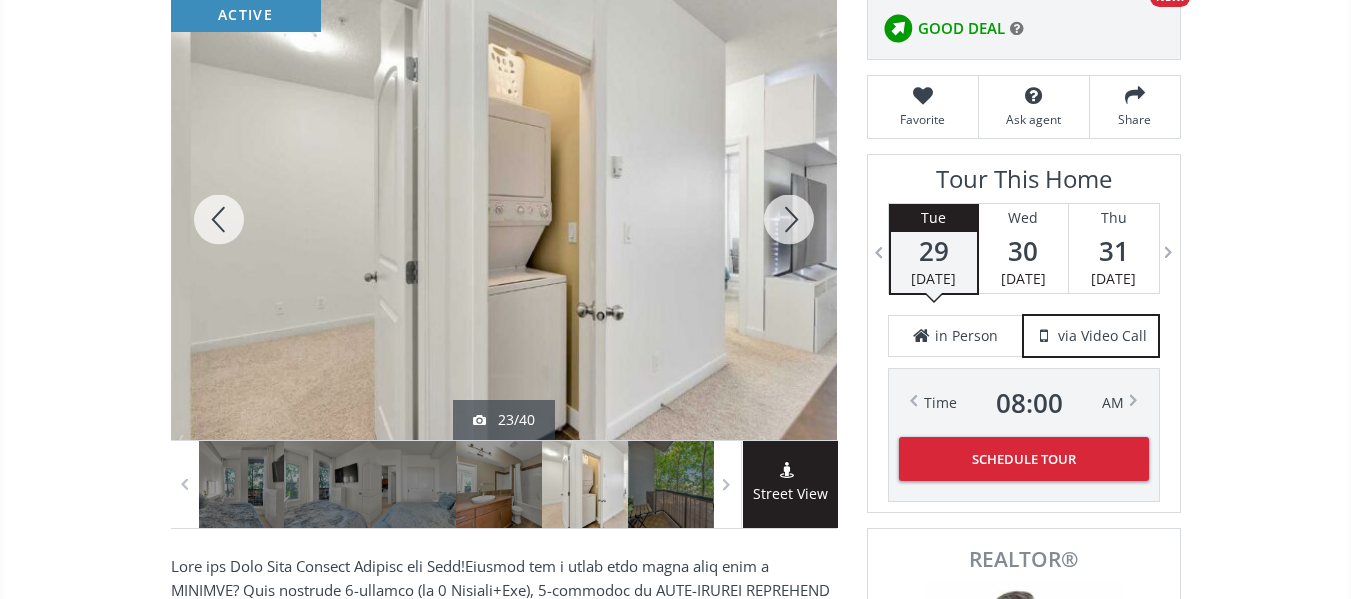 click at bounding box center (789, 219) 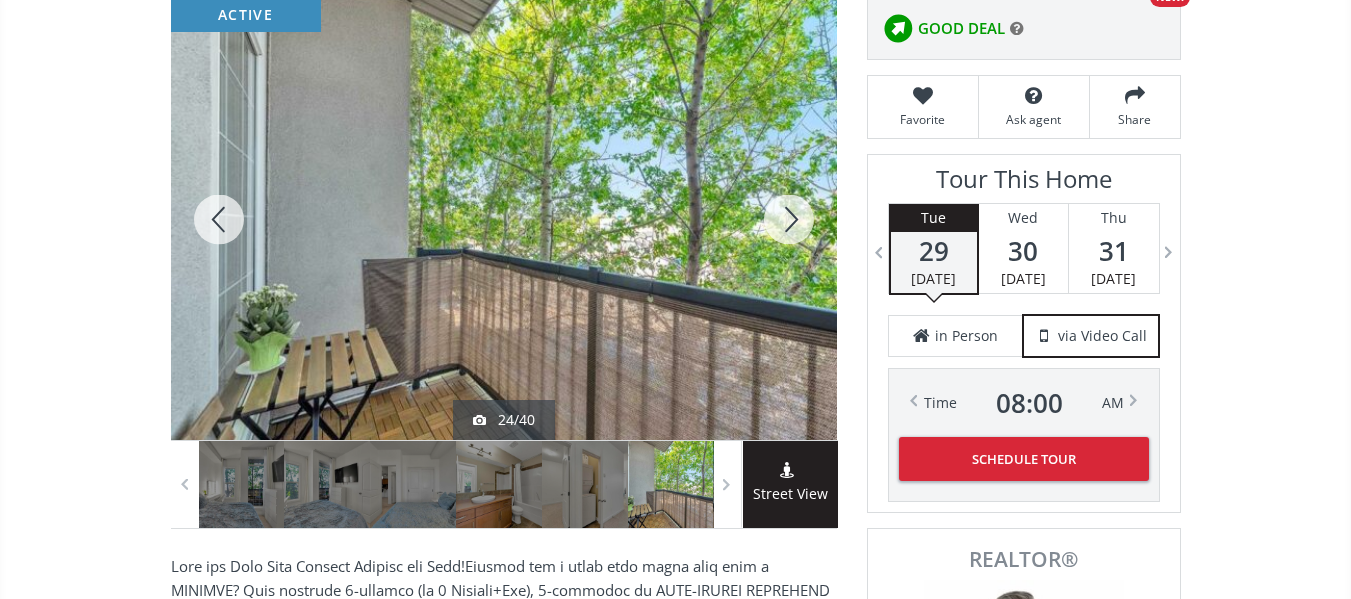 click at bounding box center (789, 219) 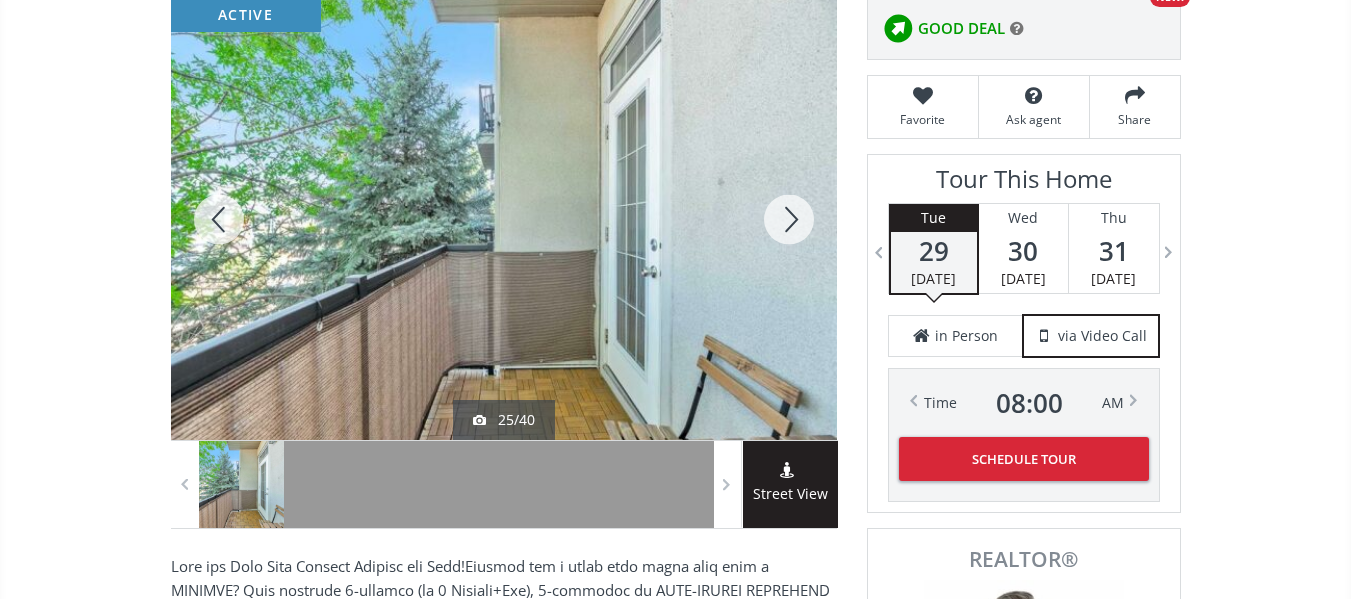 click at bounding box center [789, 219] 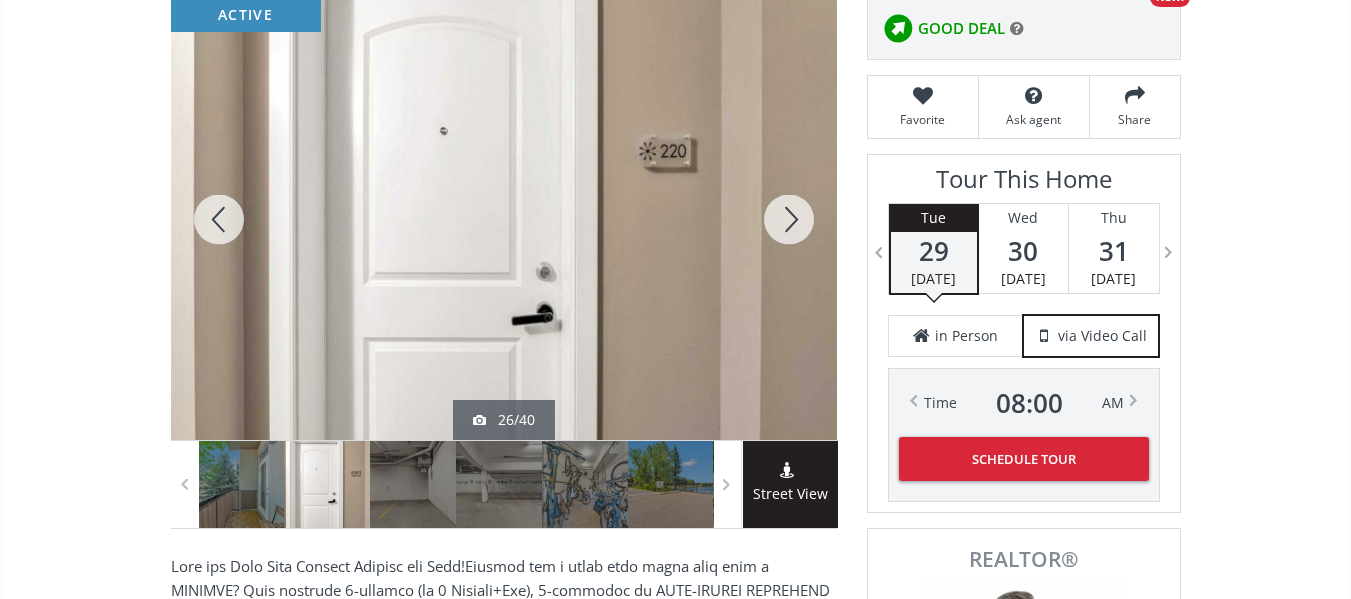 click at bounding box center (789, 219) 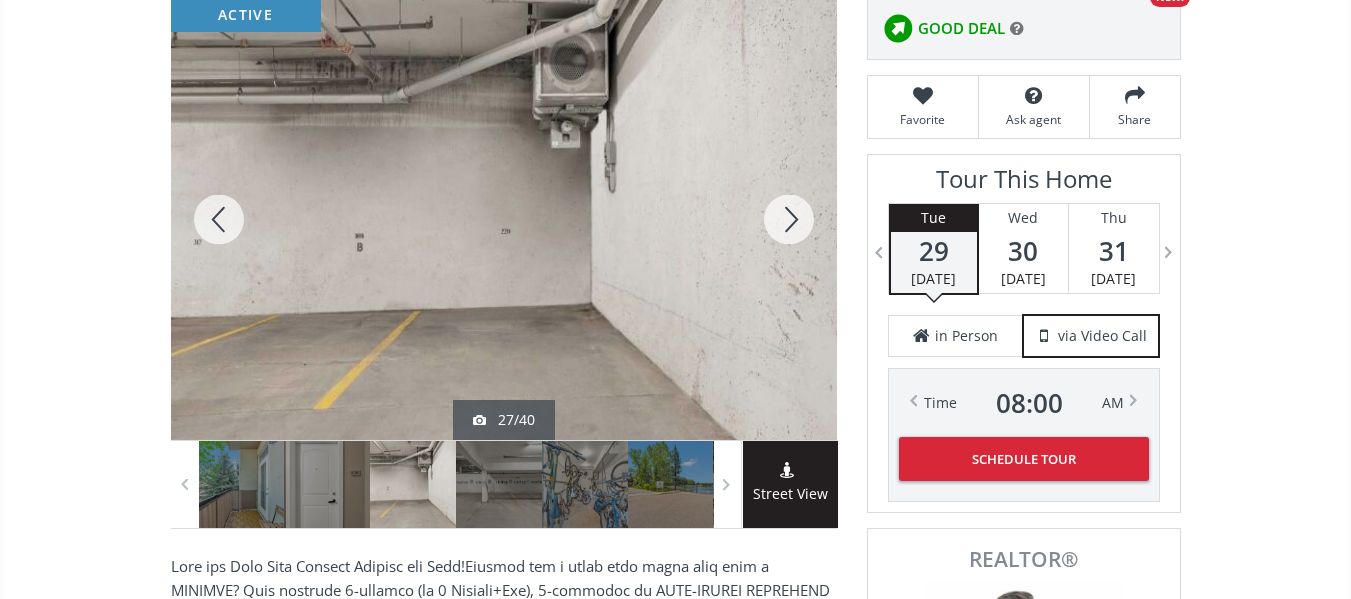 click at bounding box center (789, 219) 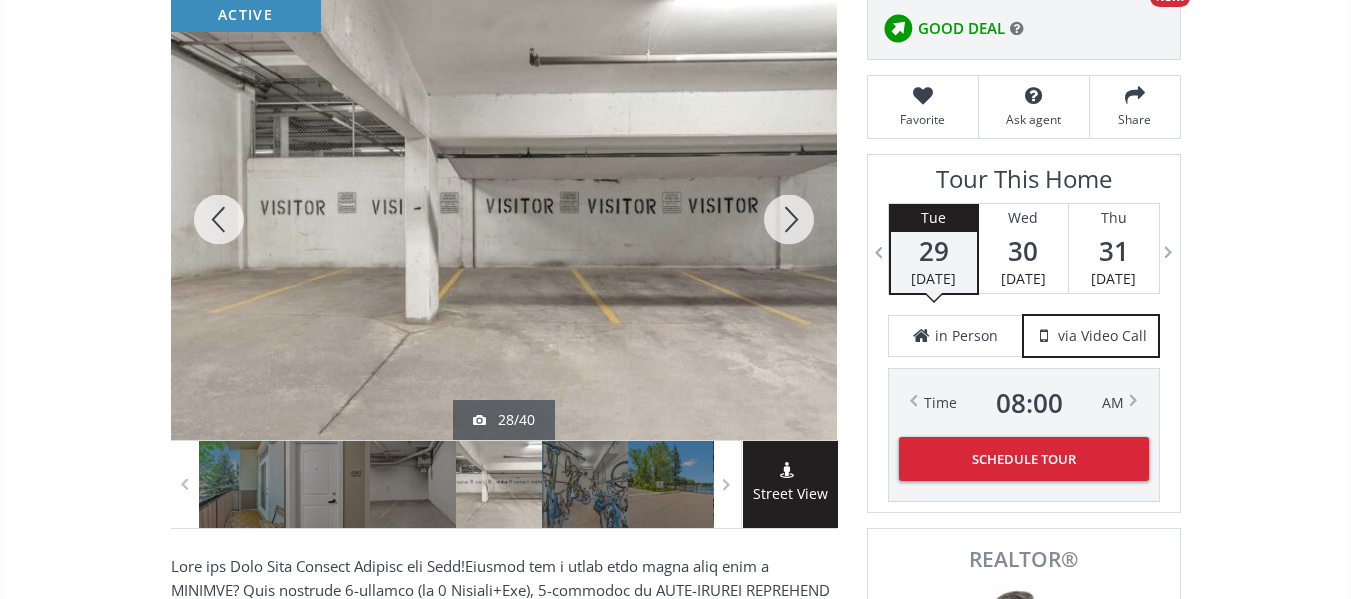click at bounding box center [789, 219] 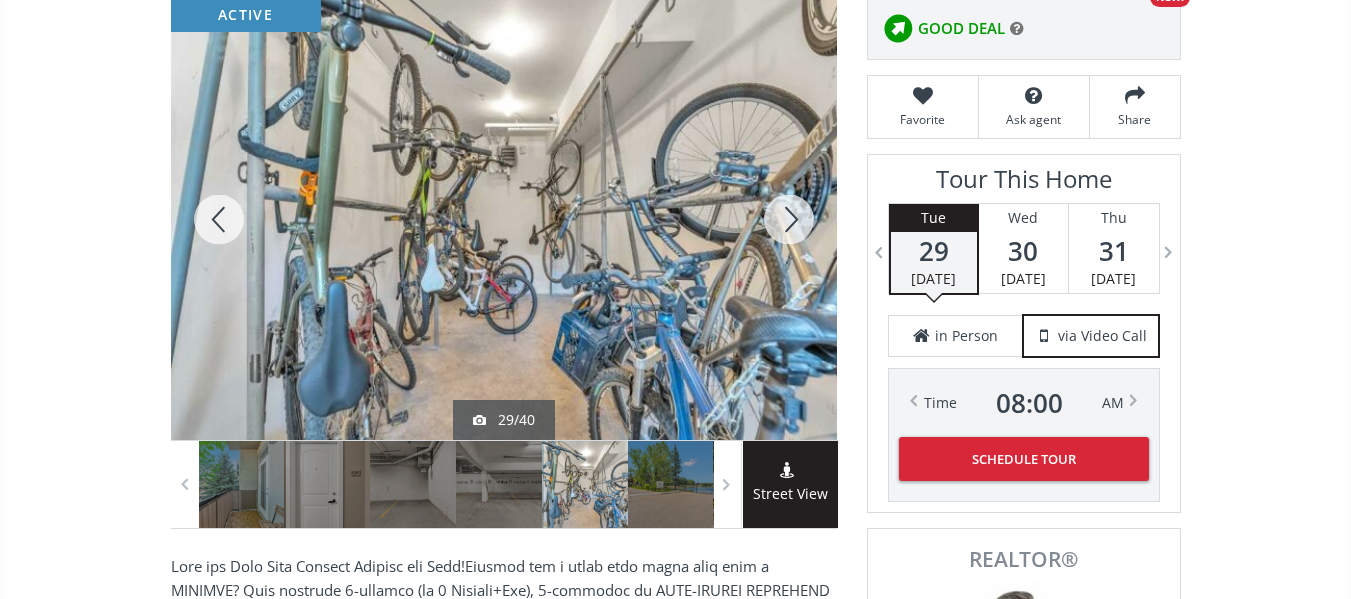 click at bounding box center [789, 219] 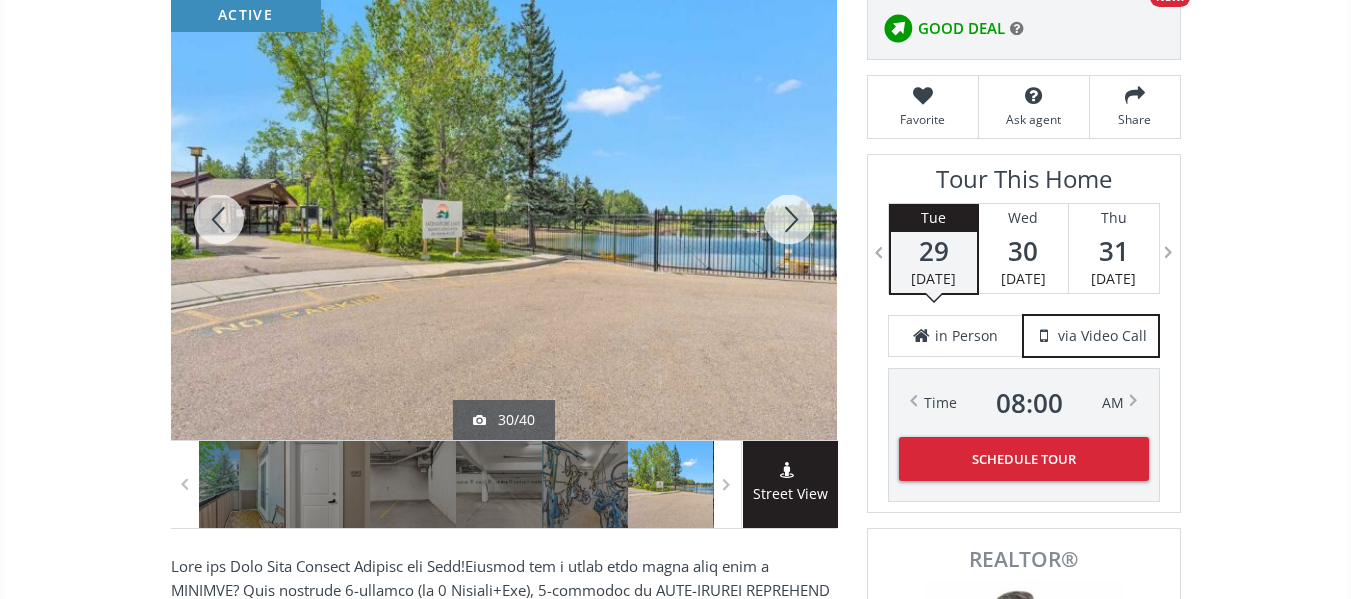 click at bounding box center [789, 219] 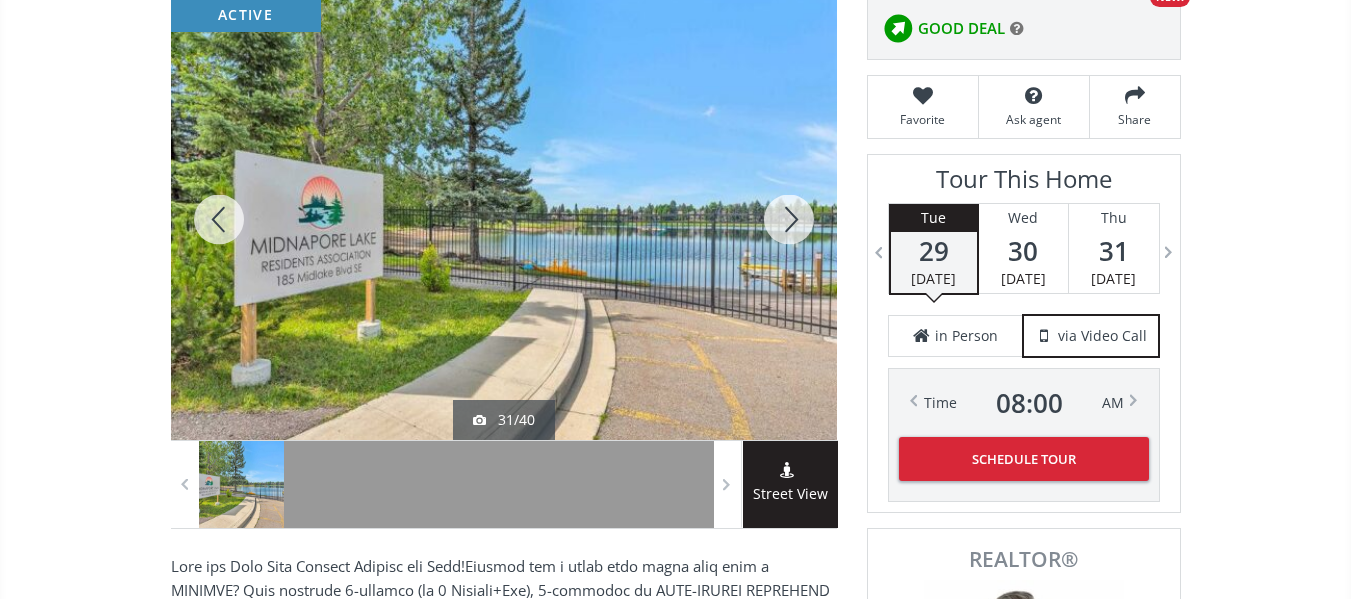click at bounding box center [789, 219] 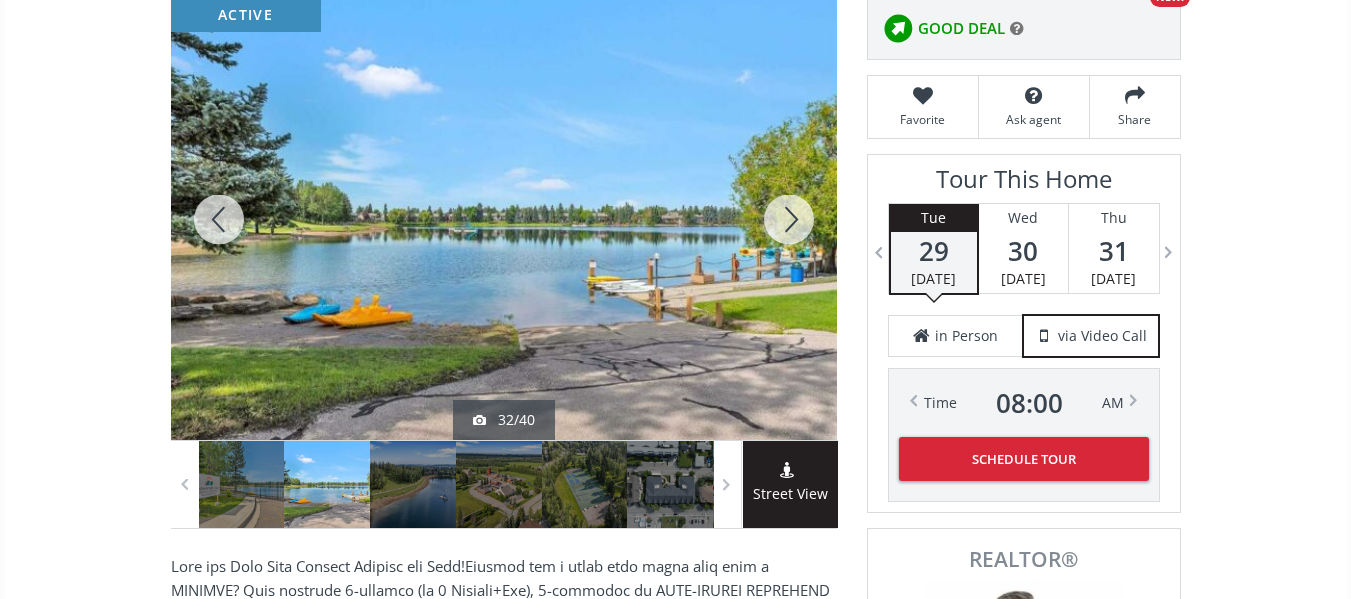 click at bounding box center (789, 219) 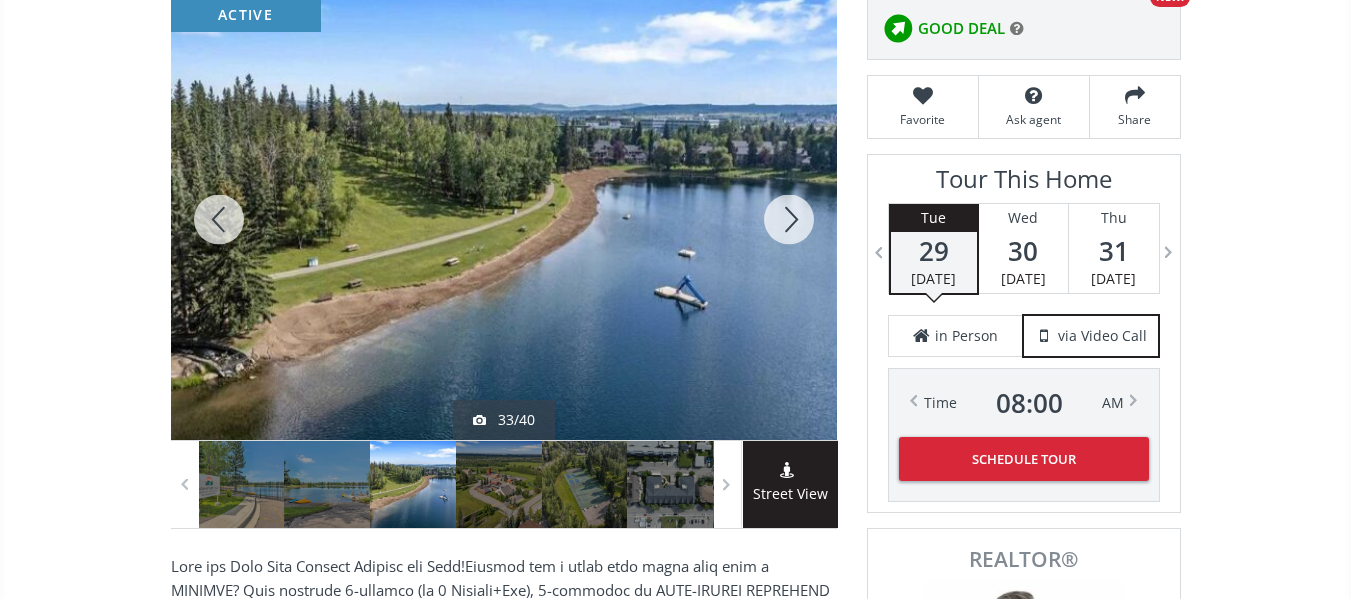 click at bounding box center (789, 219) 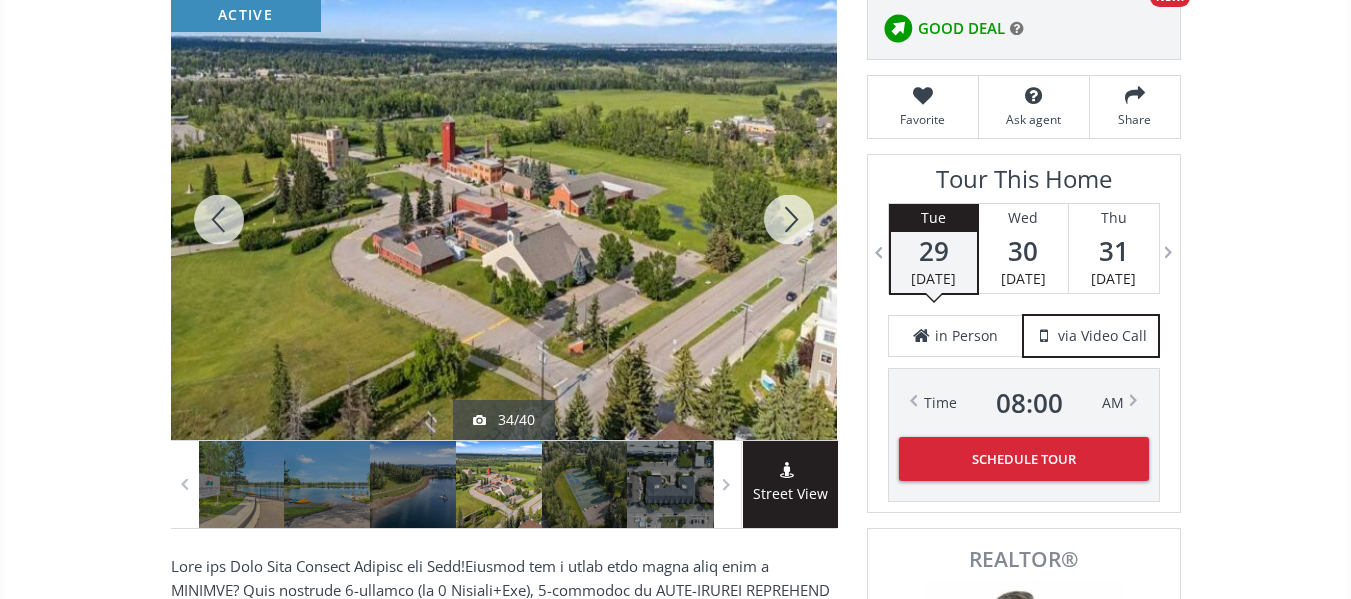 click at bounding box center (789, 219) 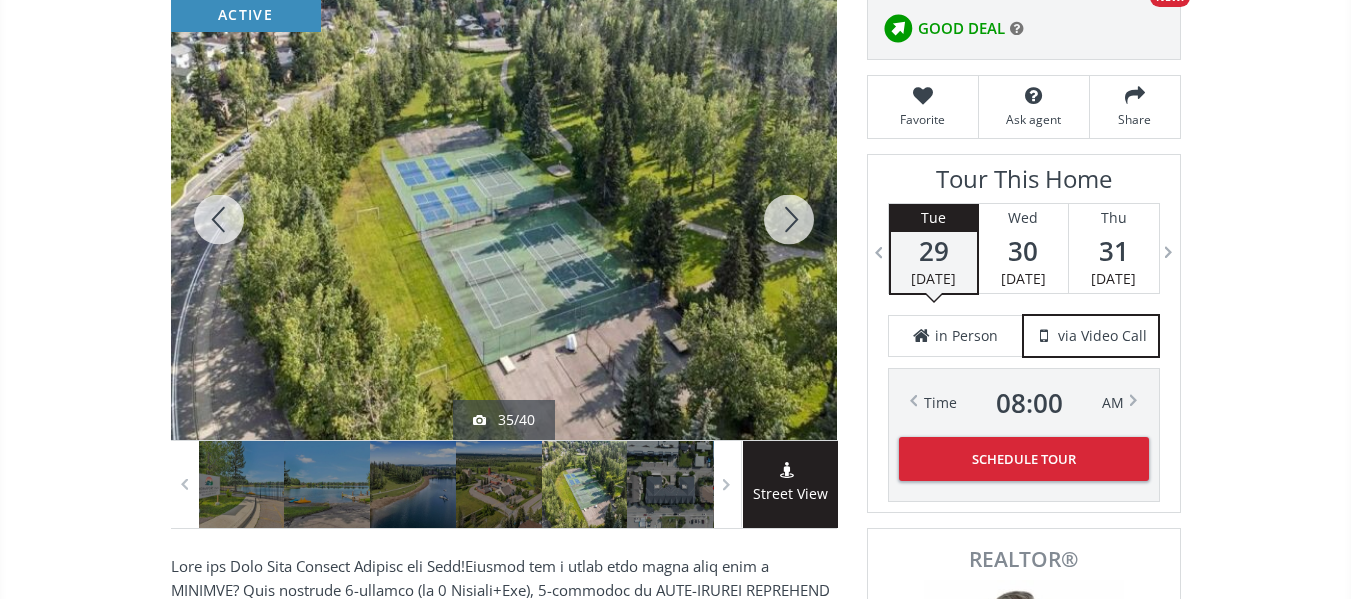 click at bounding box center (789, 219) 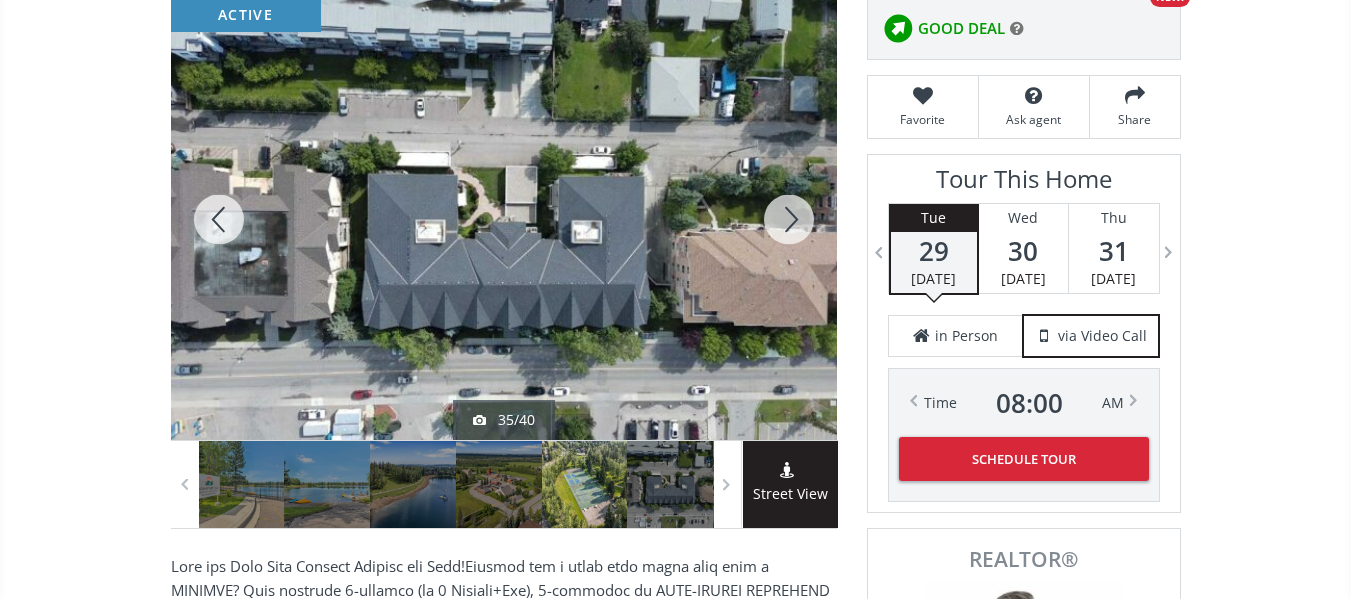 click at bounding box center [789, 219] 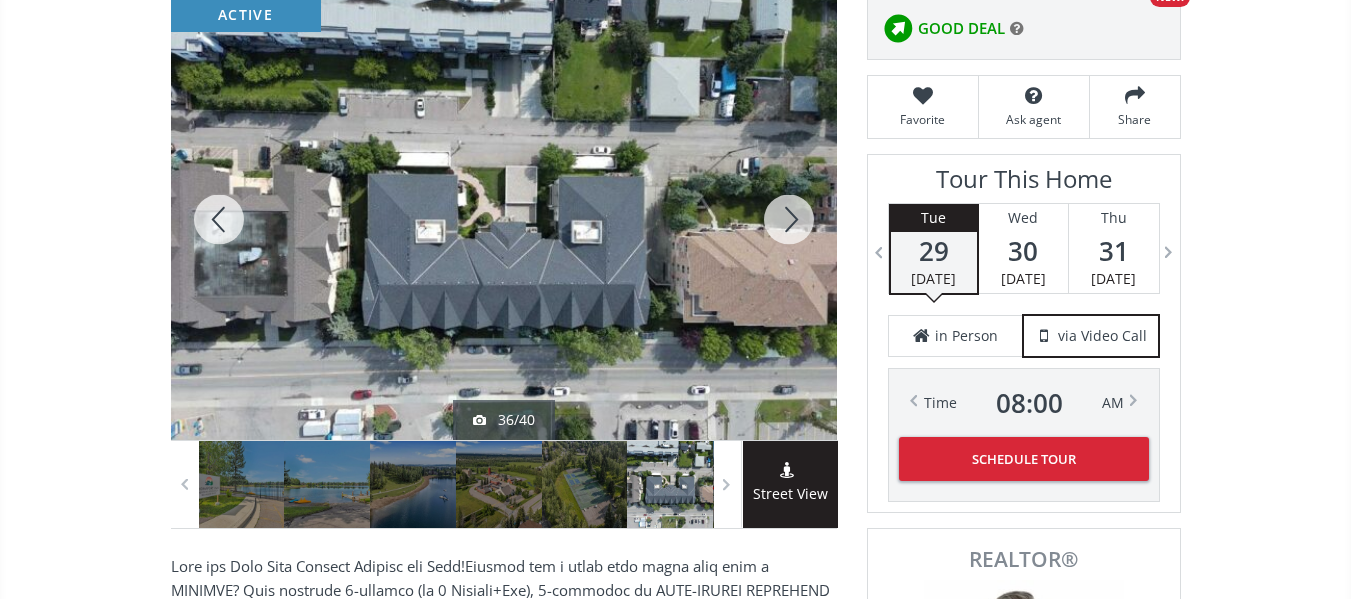click at bounding box center (789, 219) 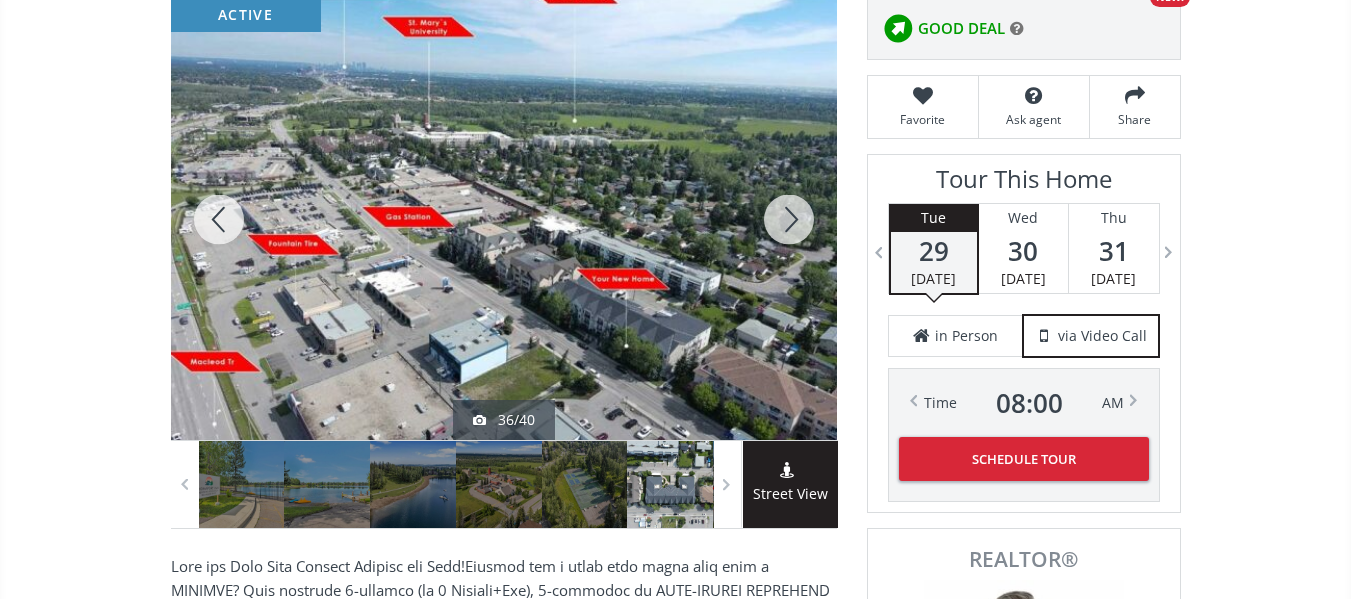 click at bounding box center (789, 219) 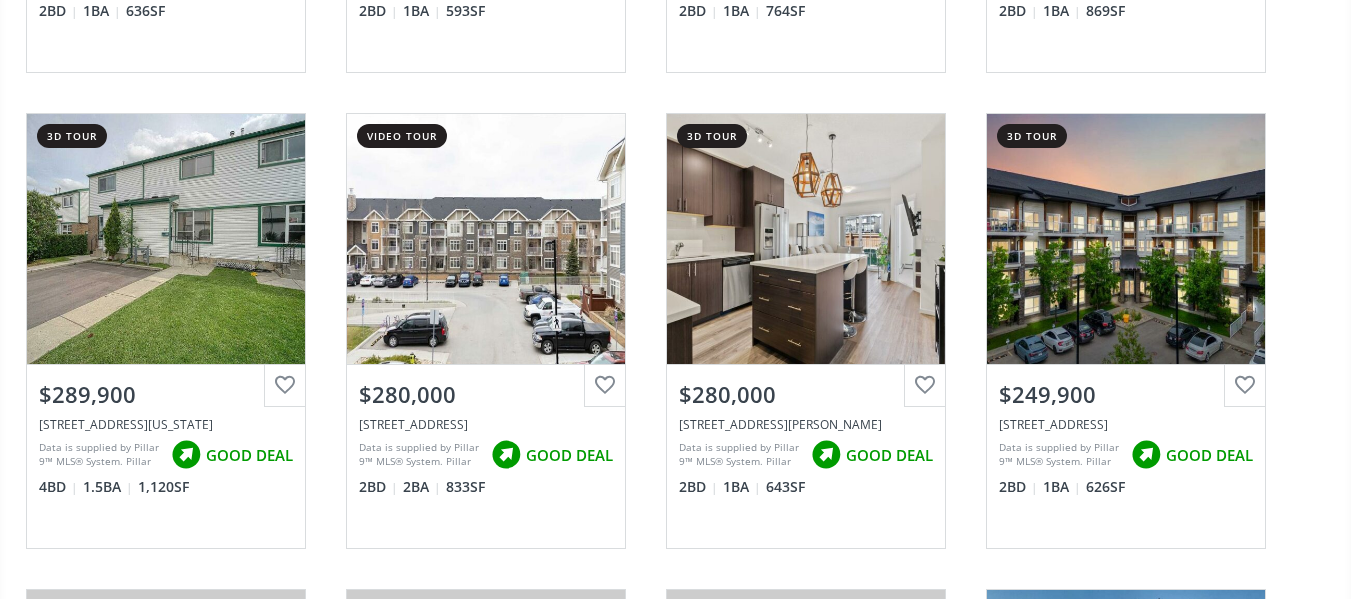 scroll, scrollTop: 2509, scrollLeft: 0, axis: vertical 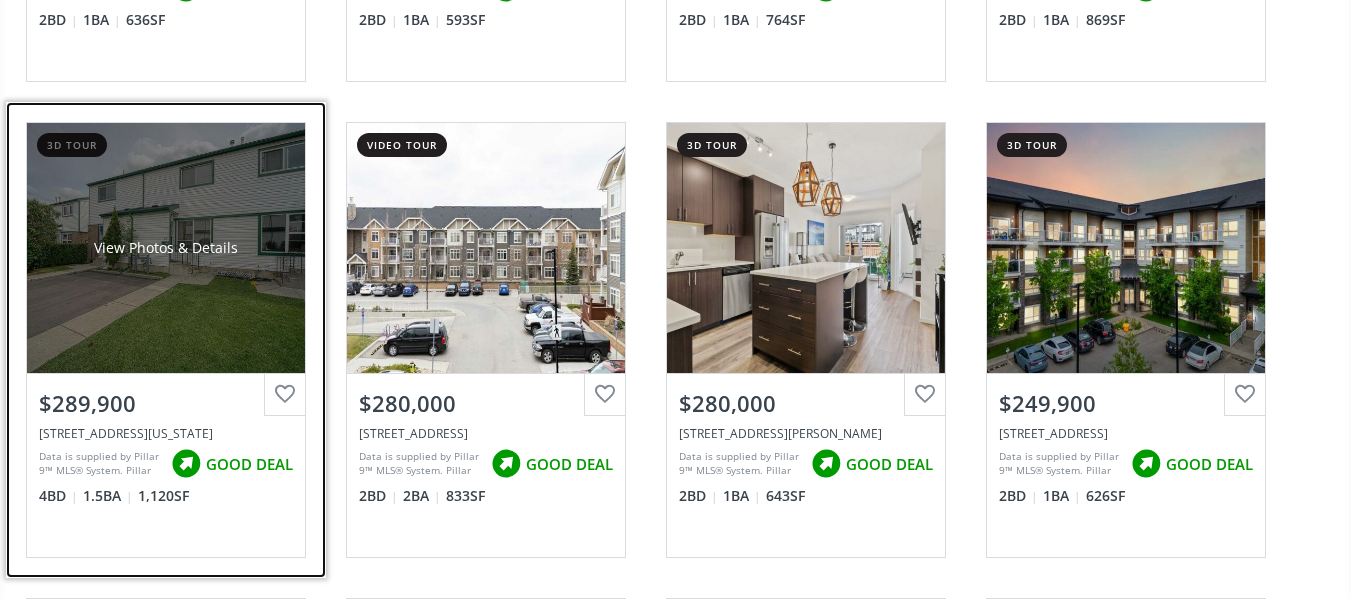 click on "View Photos & Details" at bounding box center [166, 248] 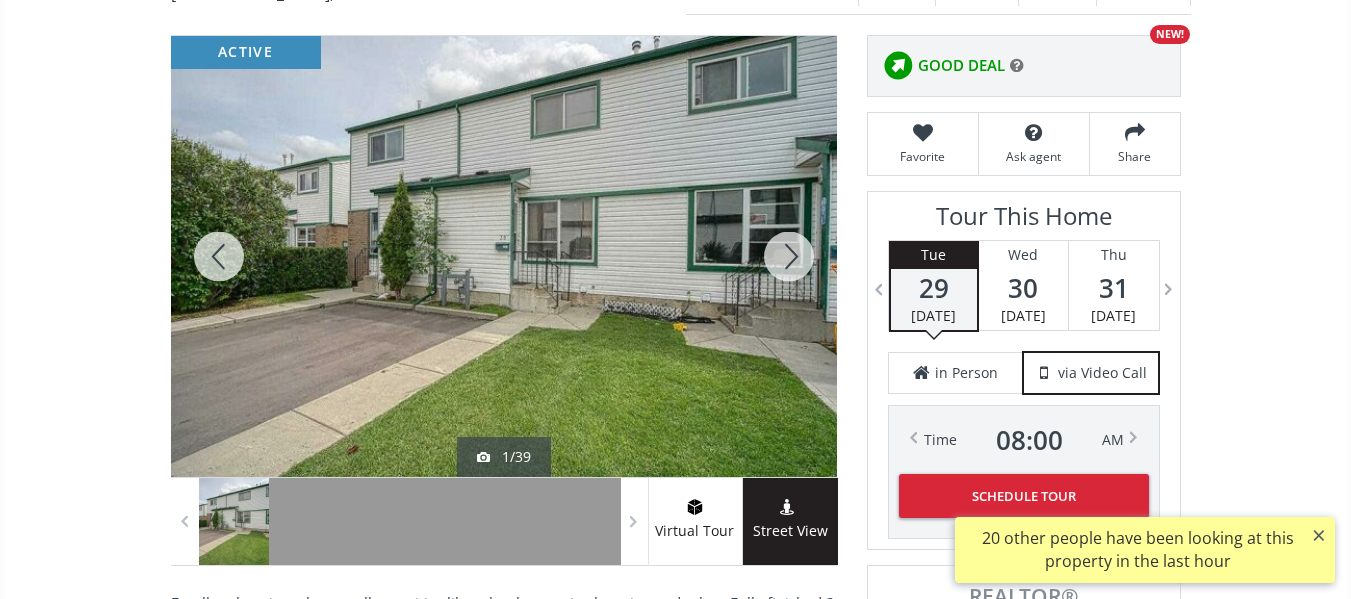 scroll, scrollTop: 191, scrollLeft: 0, axis: vertical 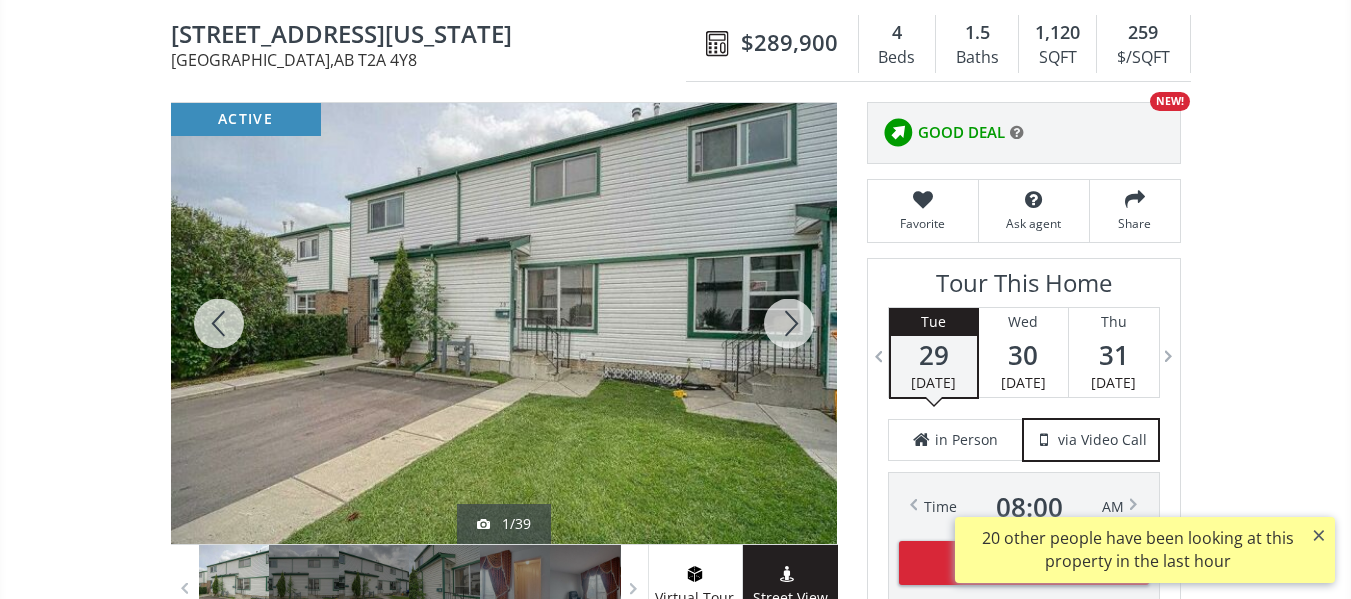 click at bounding box center (789, 323) 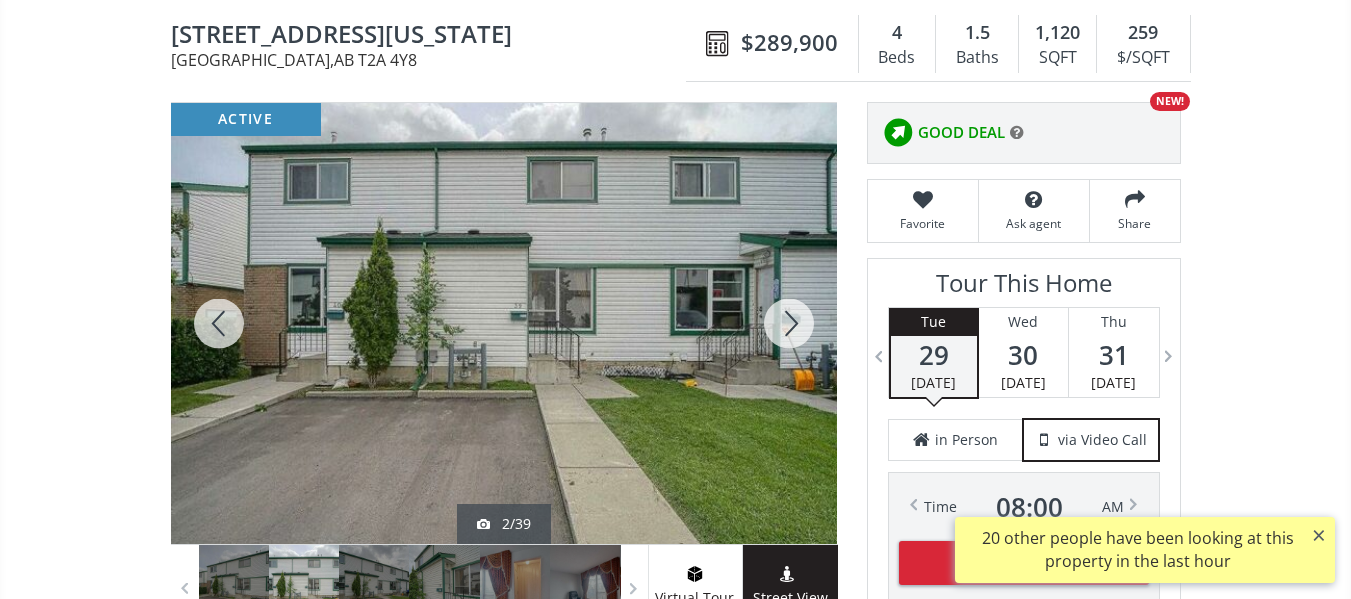 click at bounding box center [789, 323] 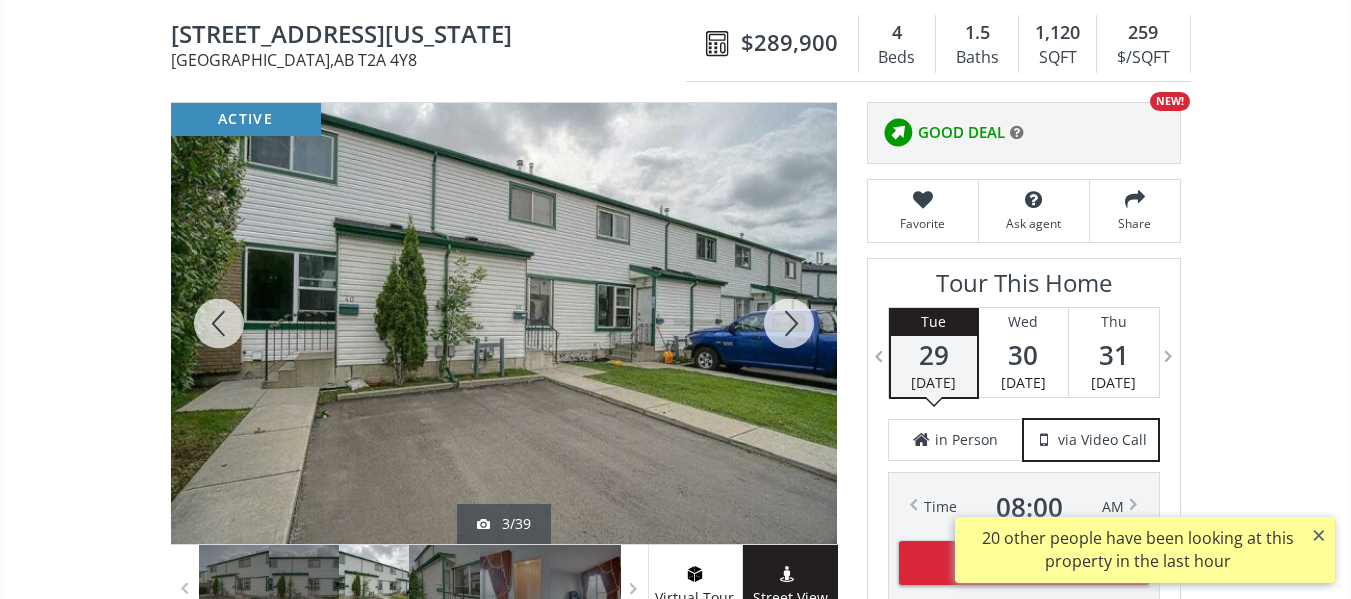 click at bounding box center (789, 323) 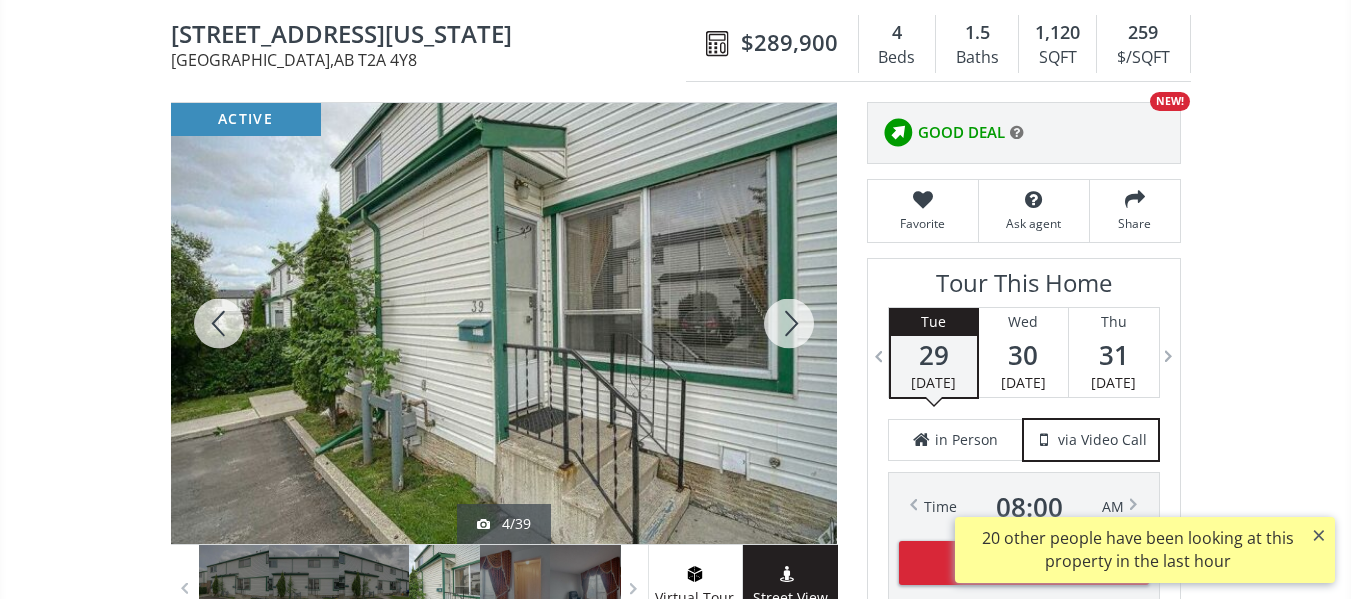 click at bounding box center [789, 323] 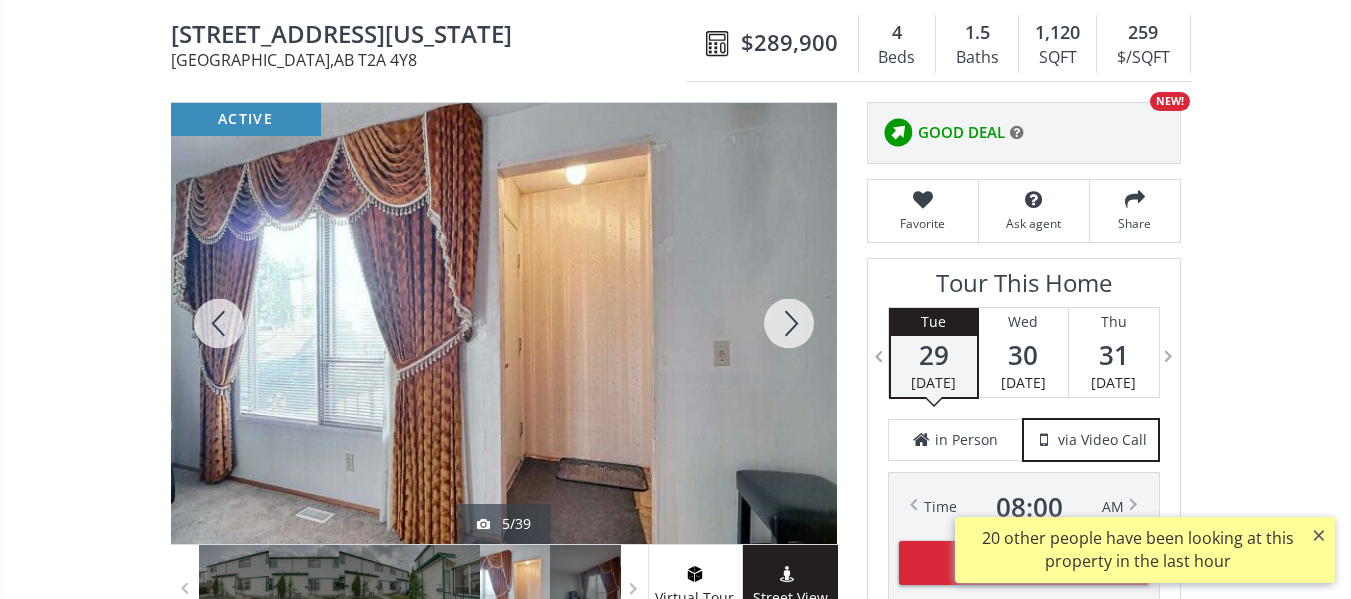 click at bounding box center (789, 323) 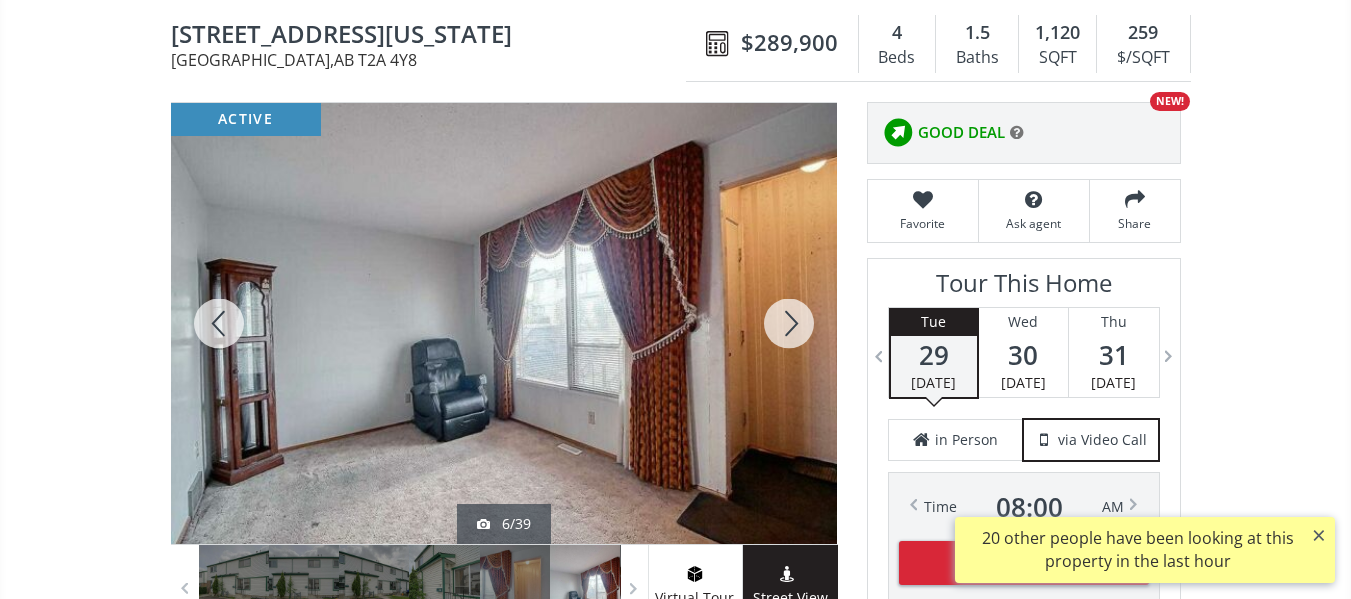 click at bounding box center (789, 323) 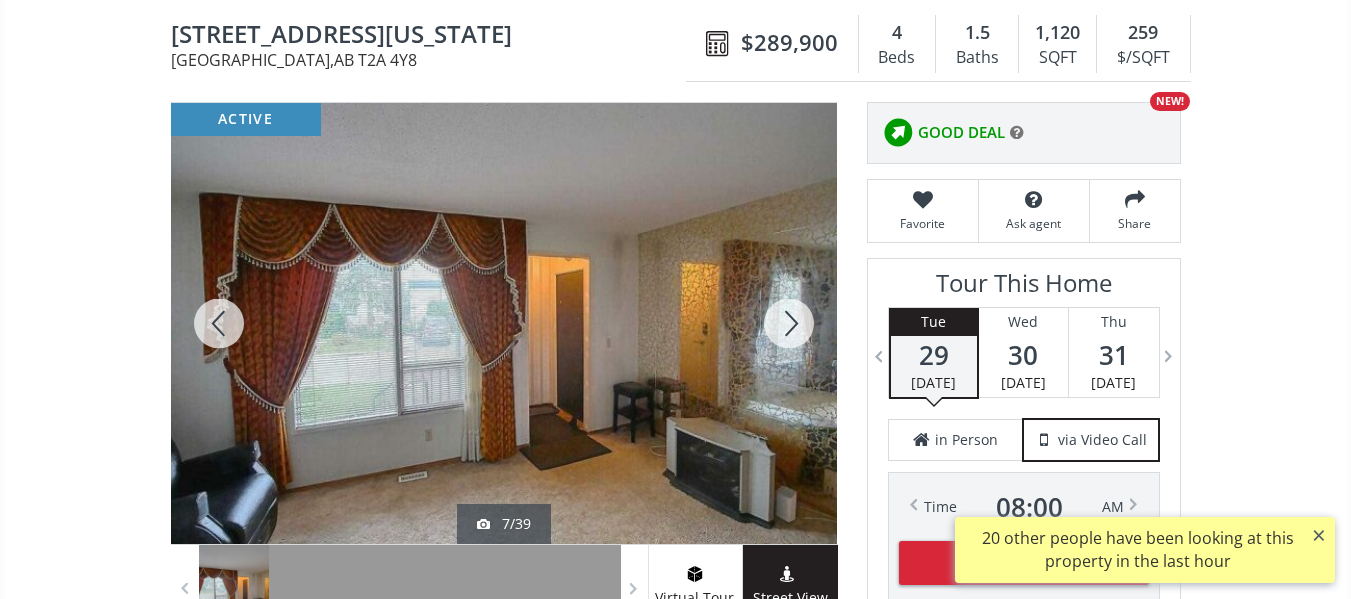 click at bounding box center (789, 323) 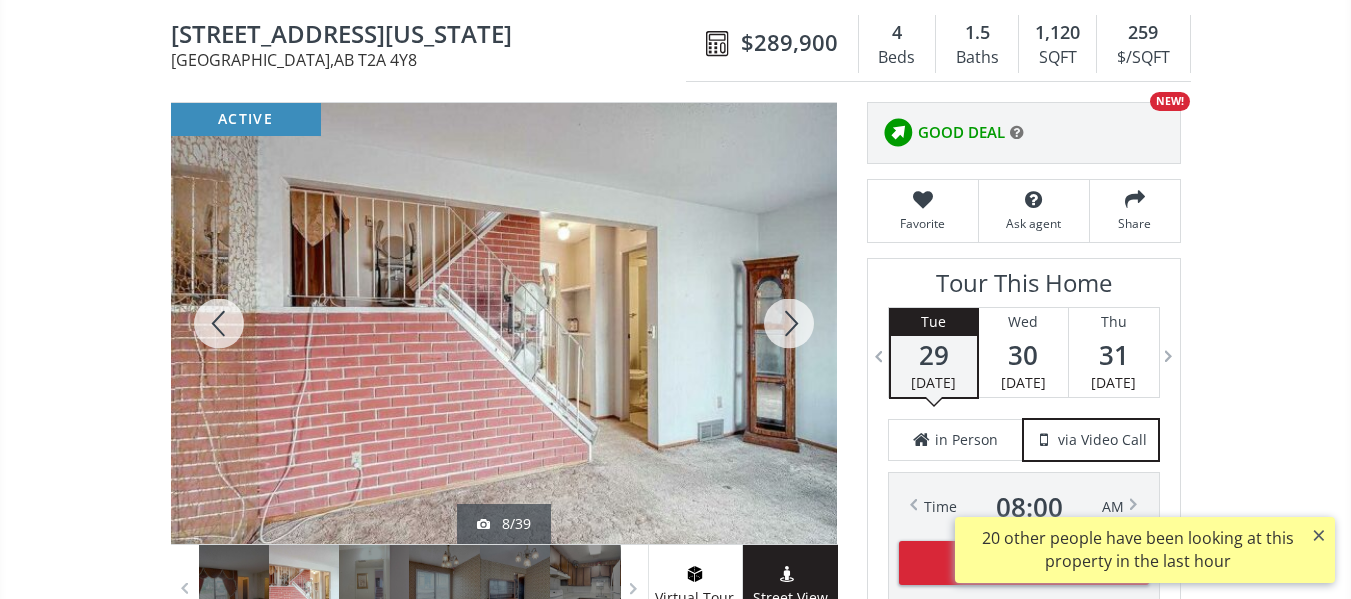 click at bounding box center [789, 323] 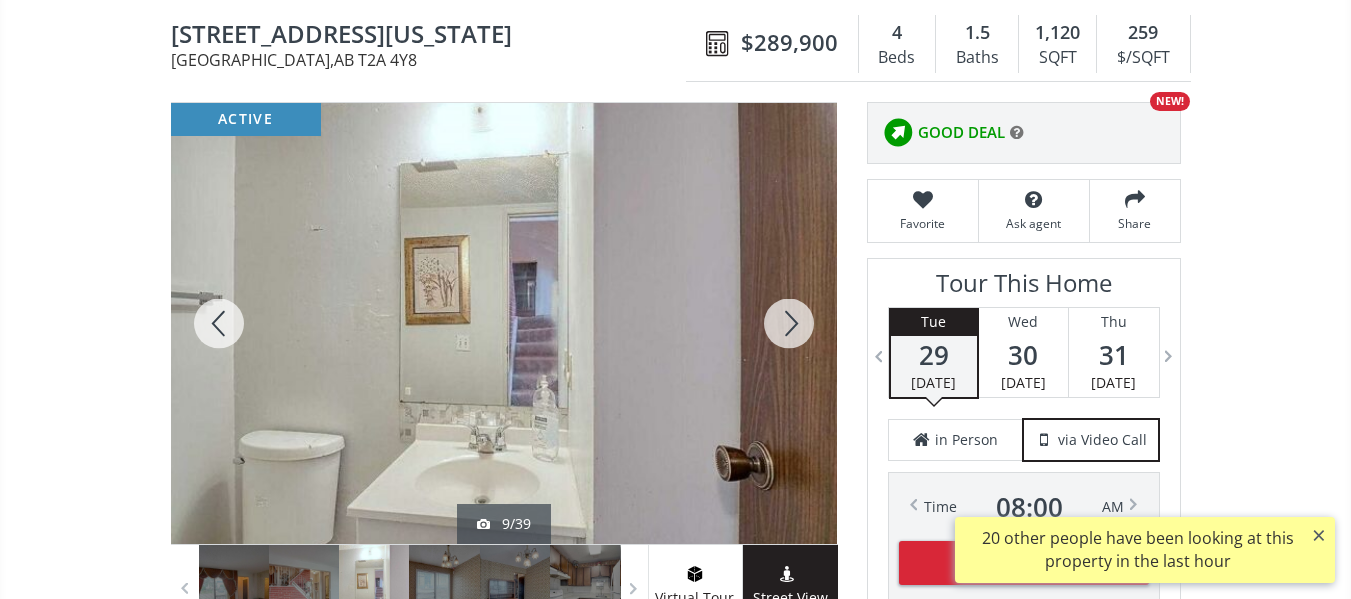 click at bounding box center [789, 323] 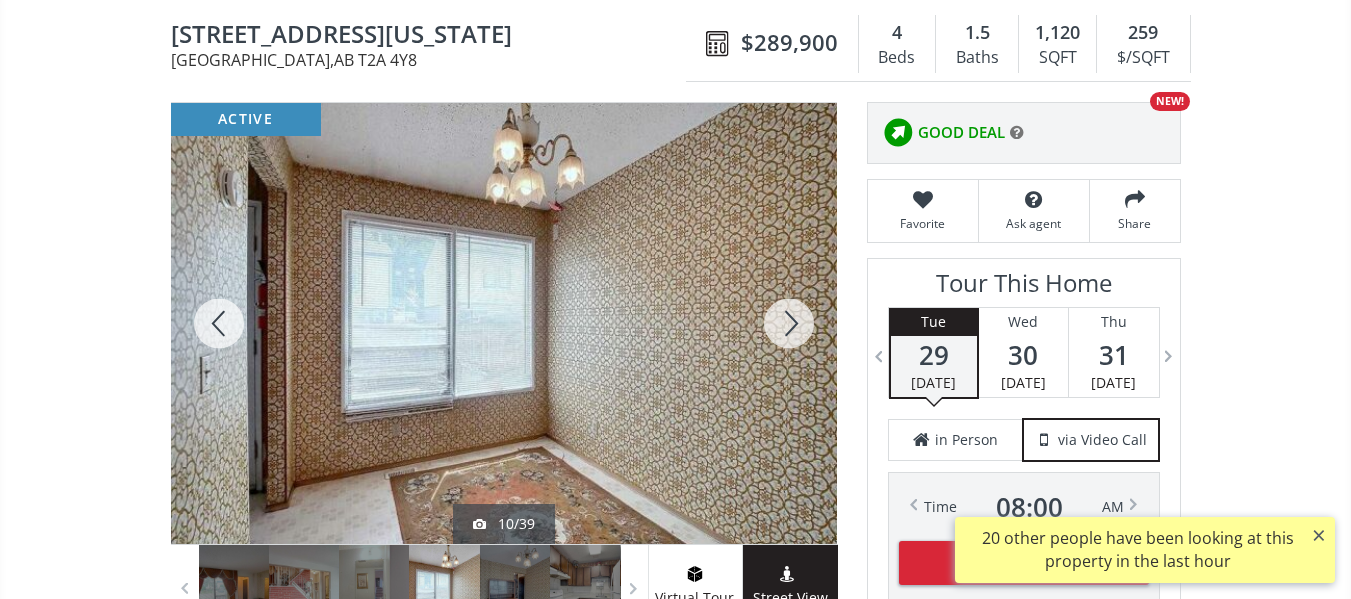 click at bounding box center [789, 323] 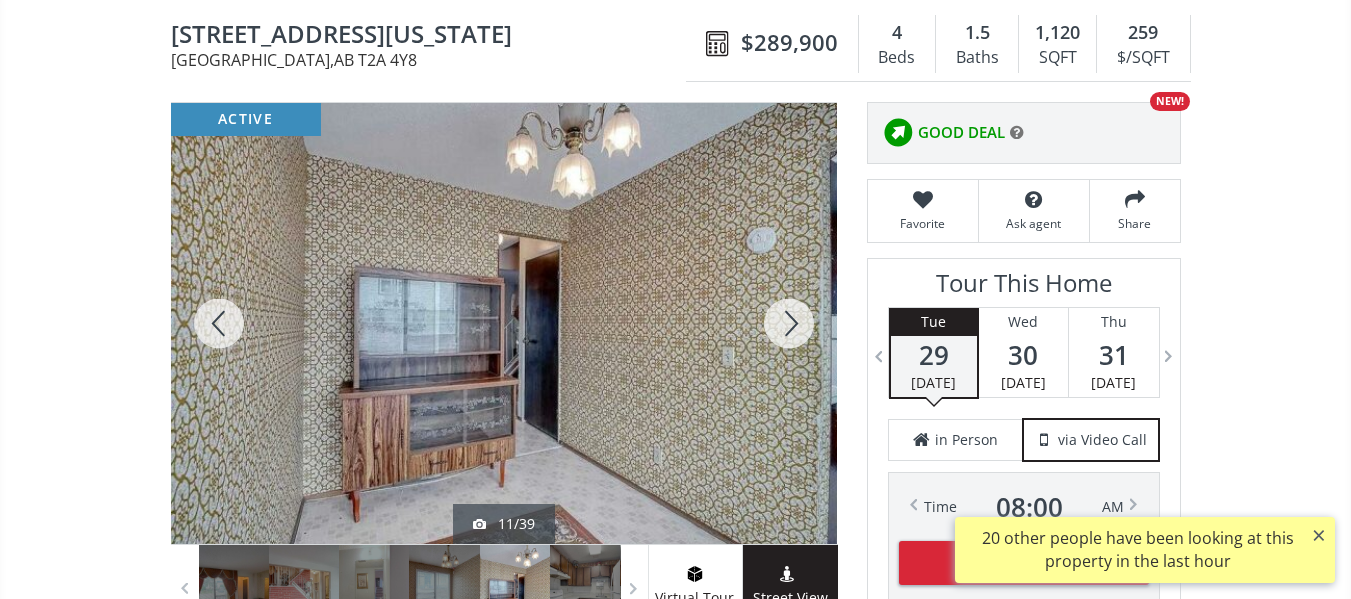 click at bounding box center (789, 323) 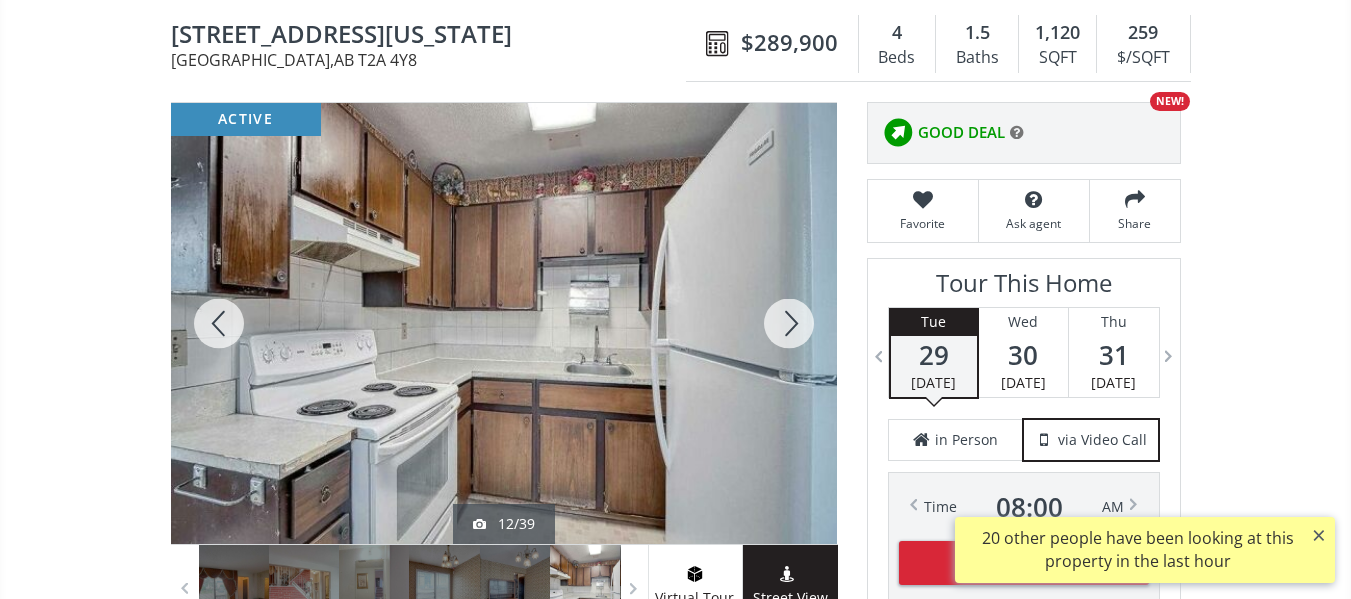 click at bounding box center (789, 323) 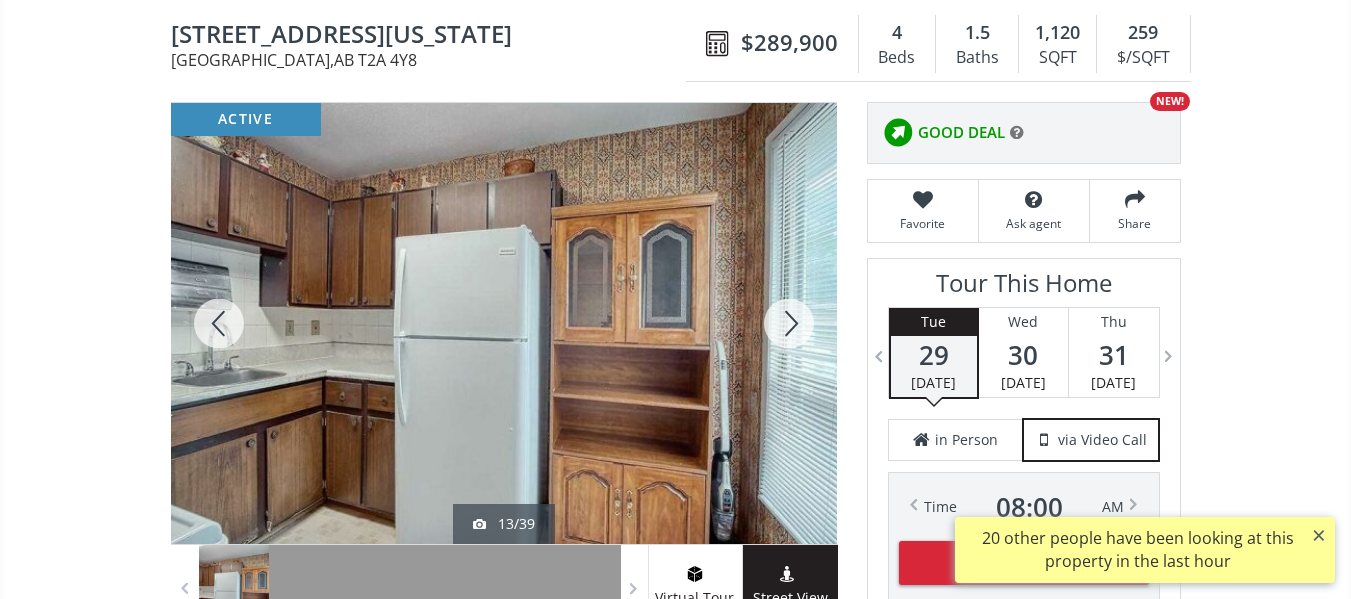 click at bounding box center [789, 323] 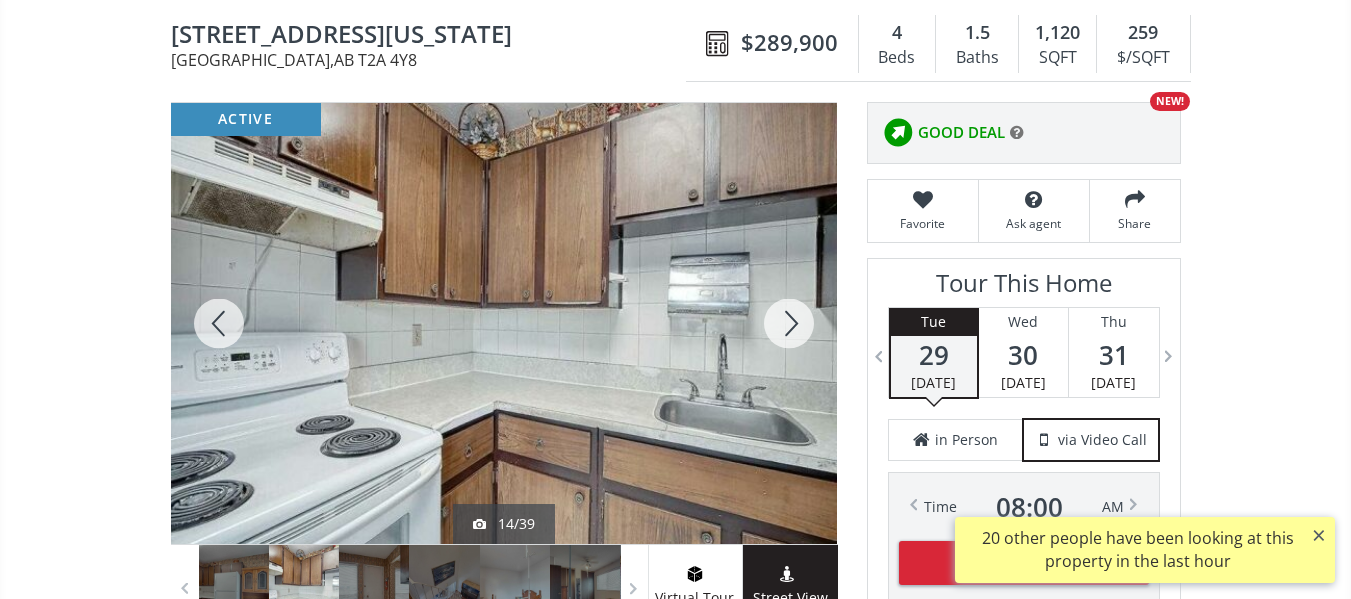 click at bounding box center [789, 323] 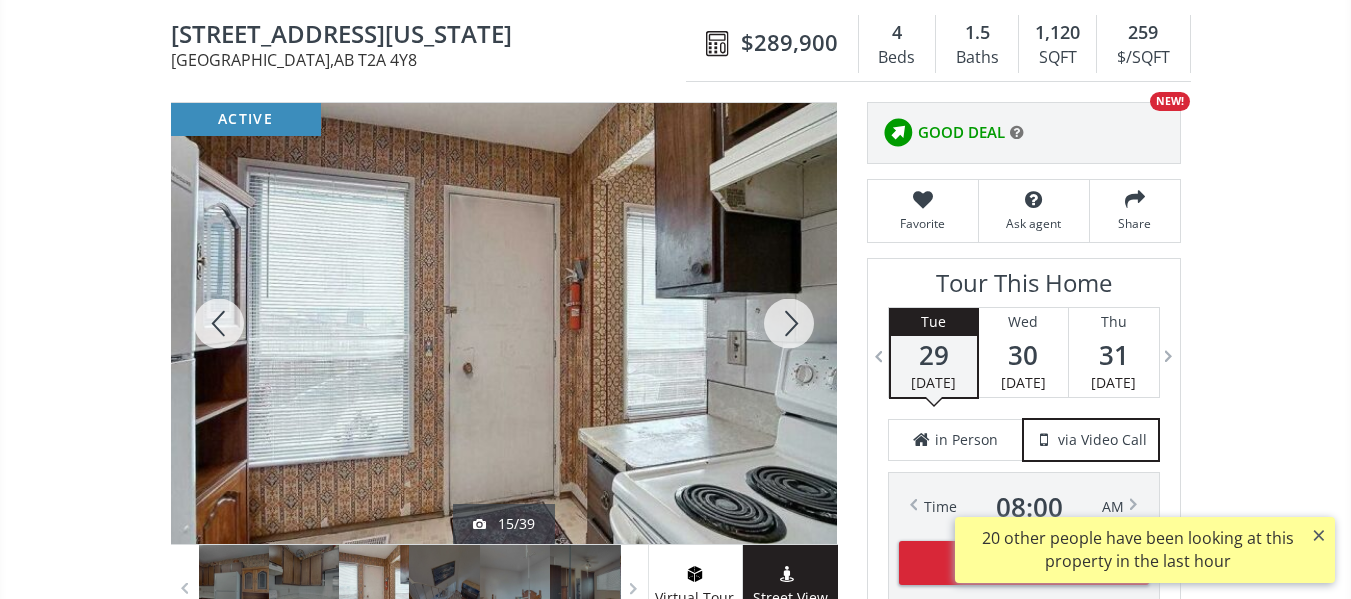 click at bounding box center [789, 323] 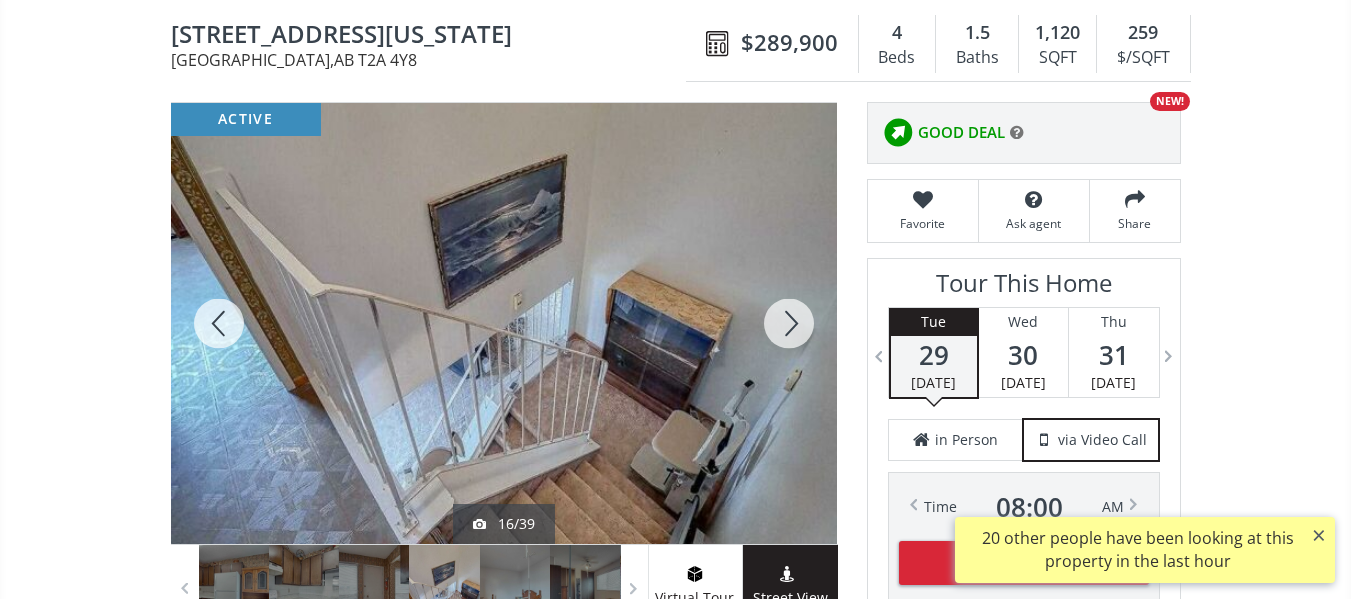 click at bounding box center (789, 323) 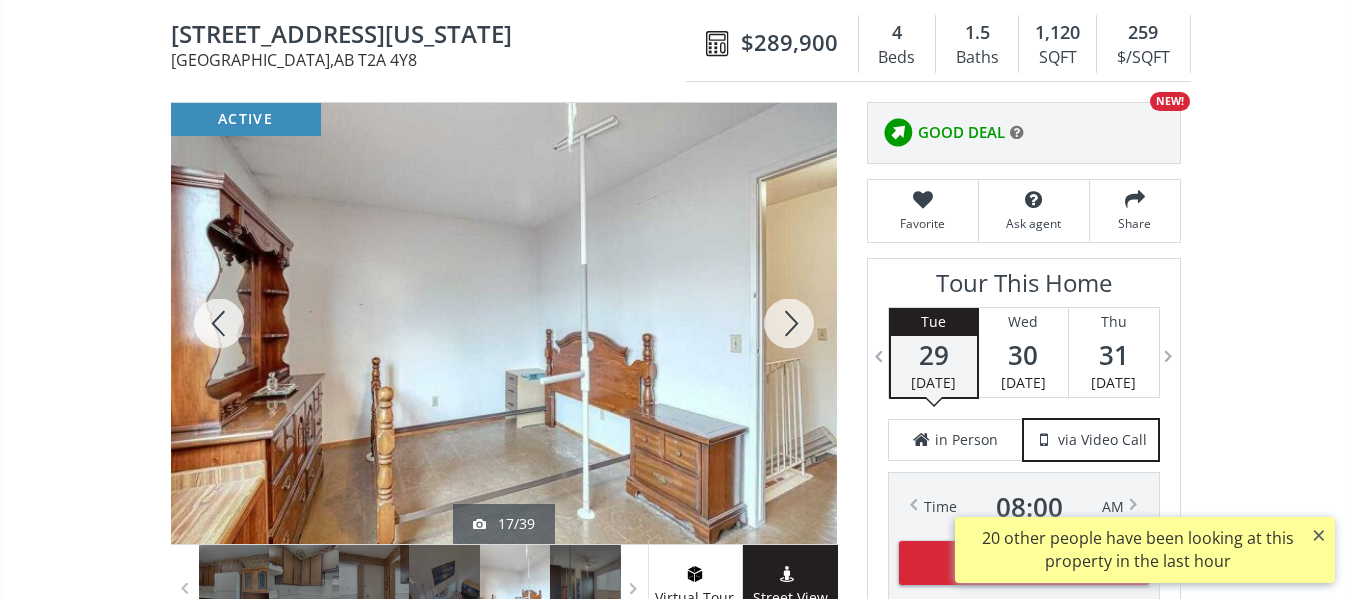 click at bounding box center [789, 323] 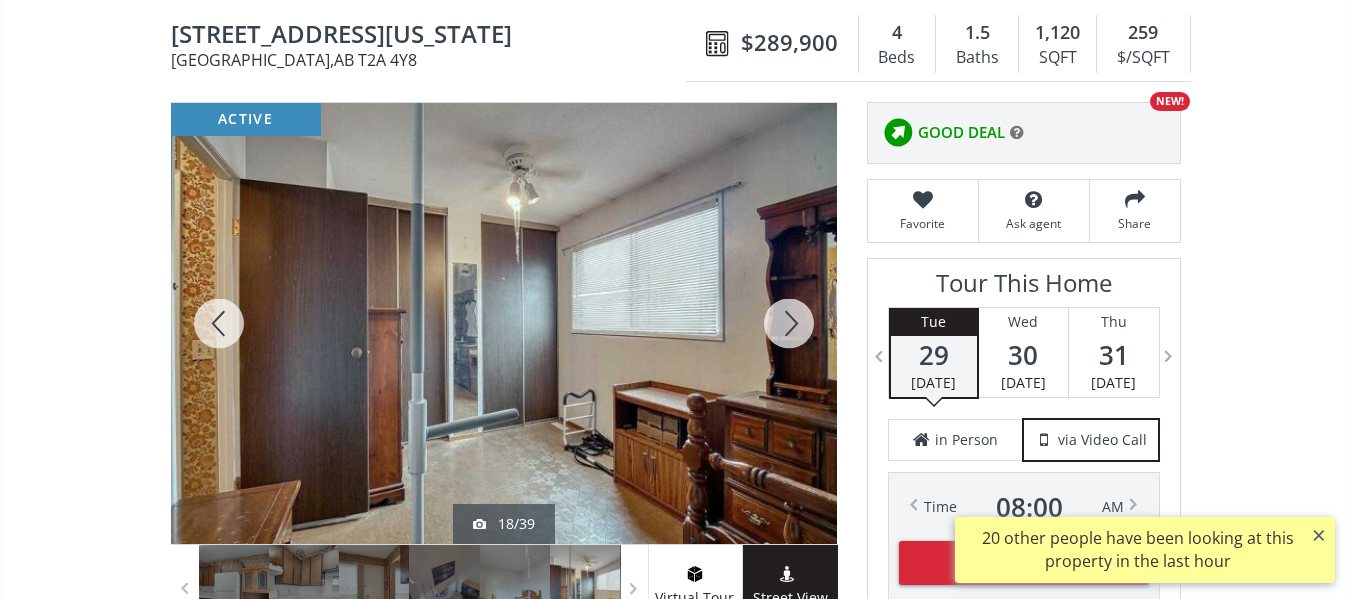 click at bounding box center (789, 323) 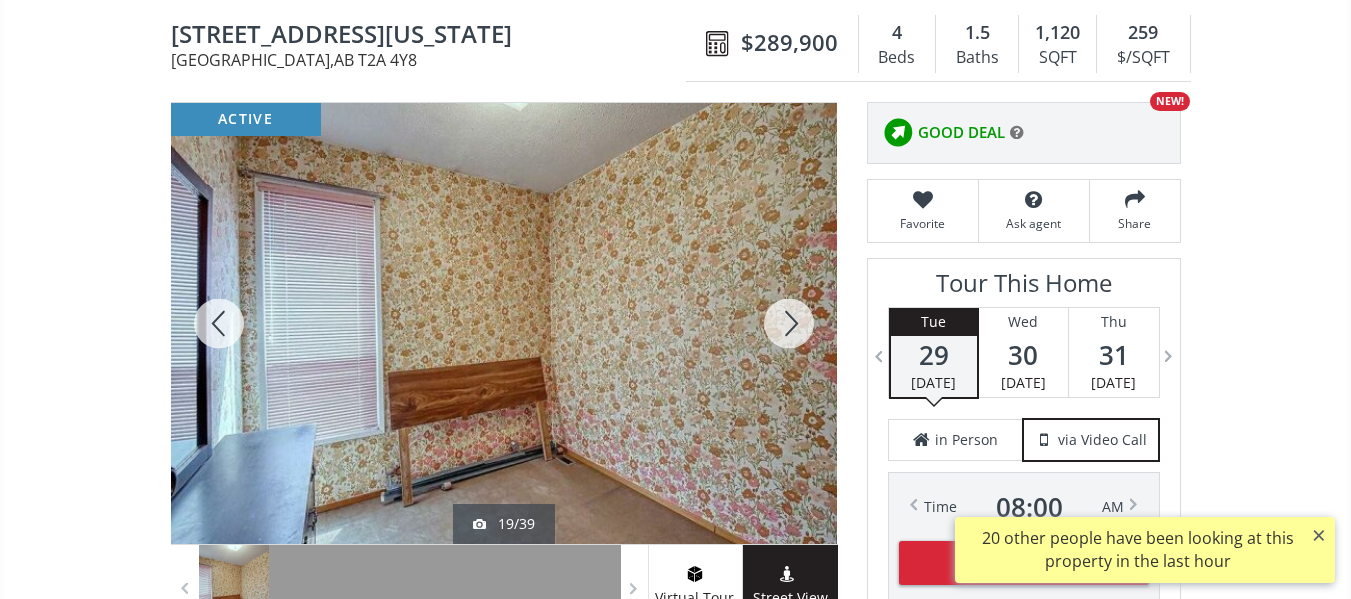 click at bounding box center [789, 323] 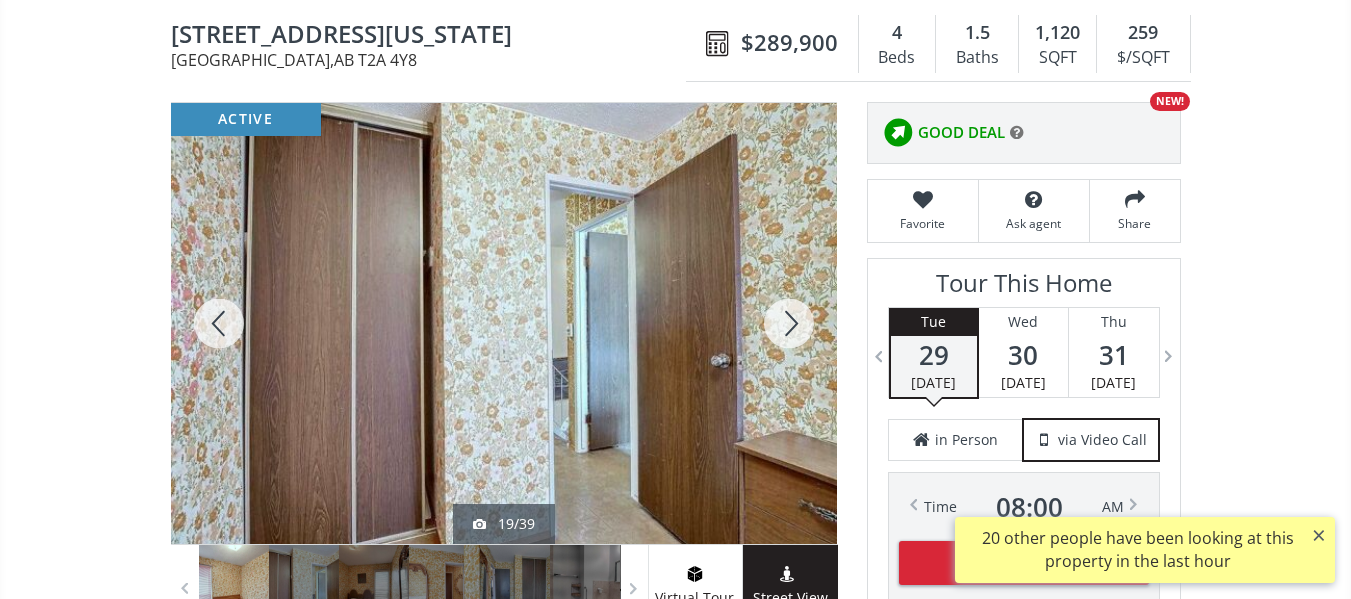click at bounding box center (789, 323) 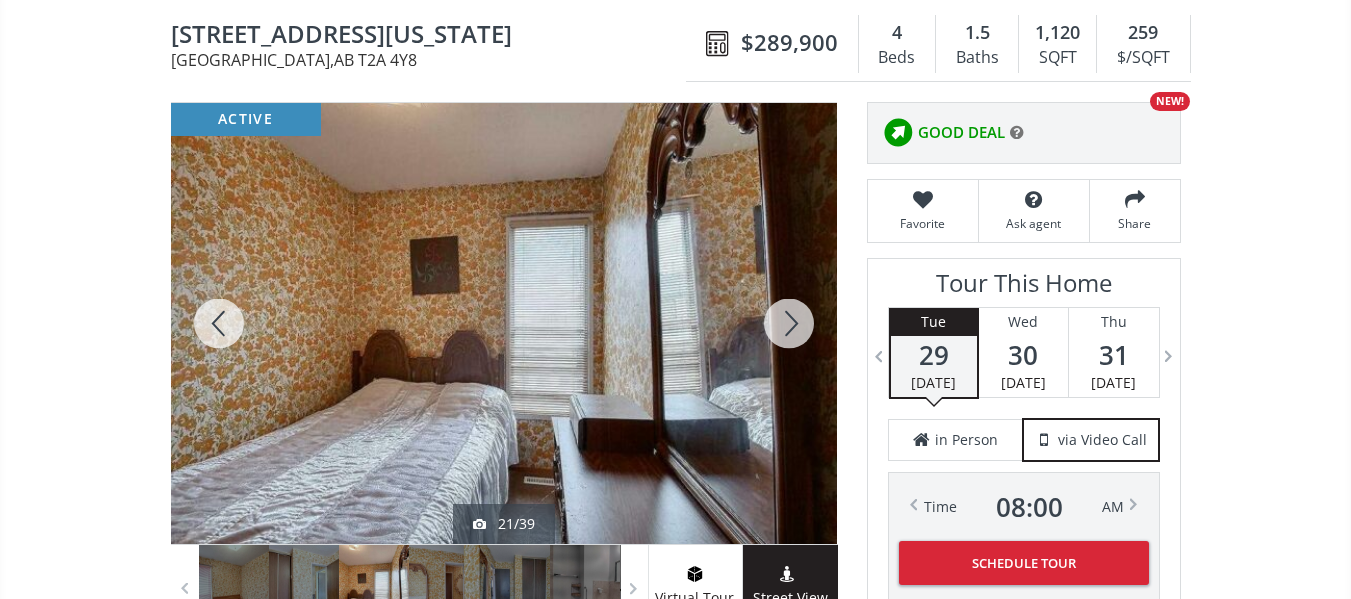 click at bounding box center (789, 323) 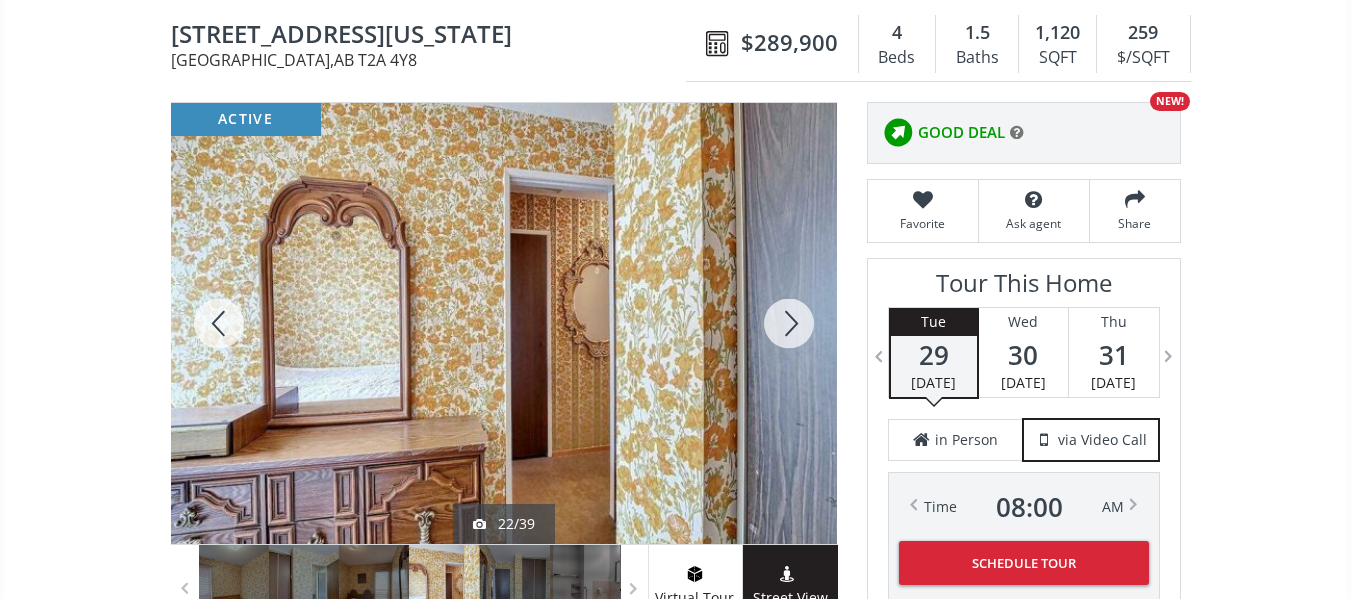 click at bounding box center (789, 323) 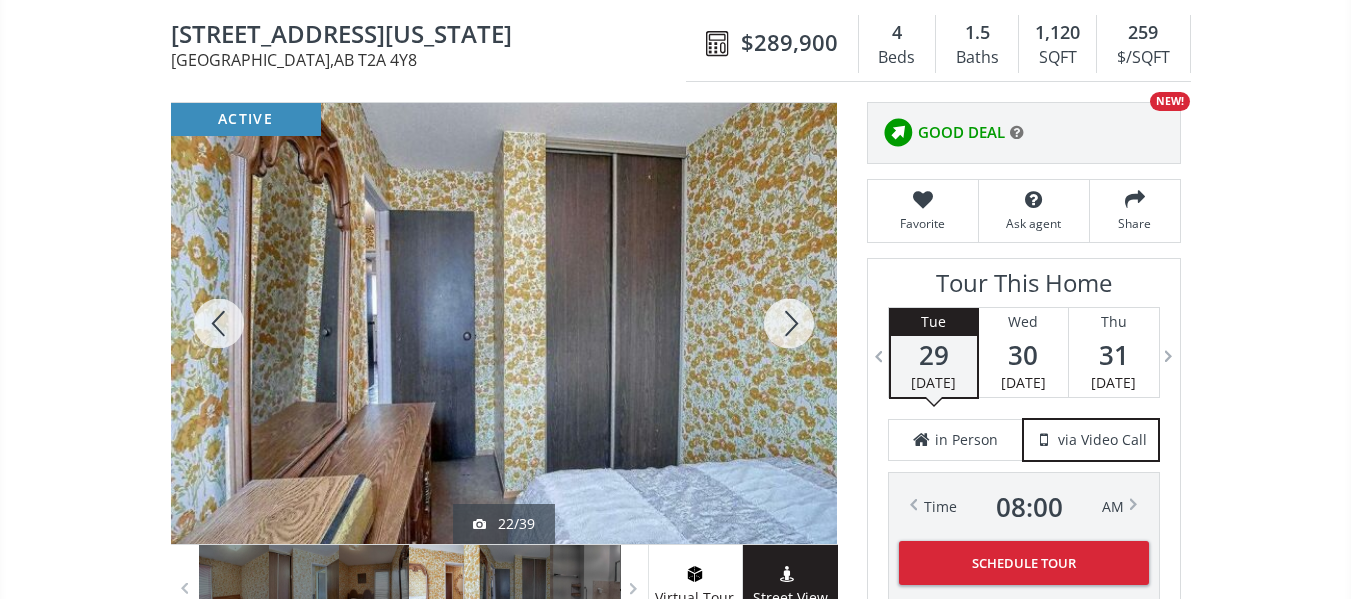 click at bounding box center [789, 323] 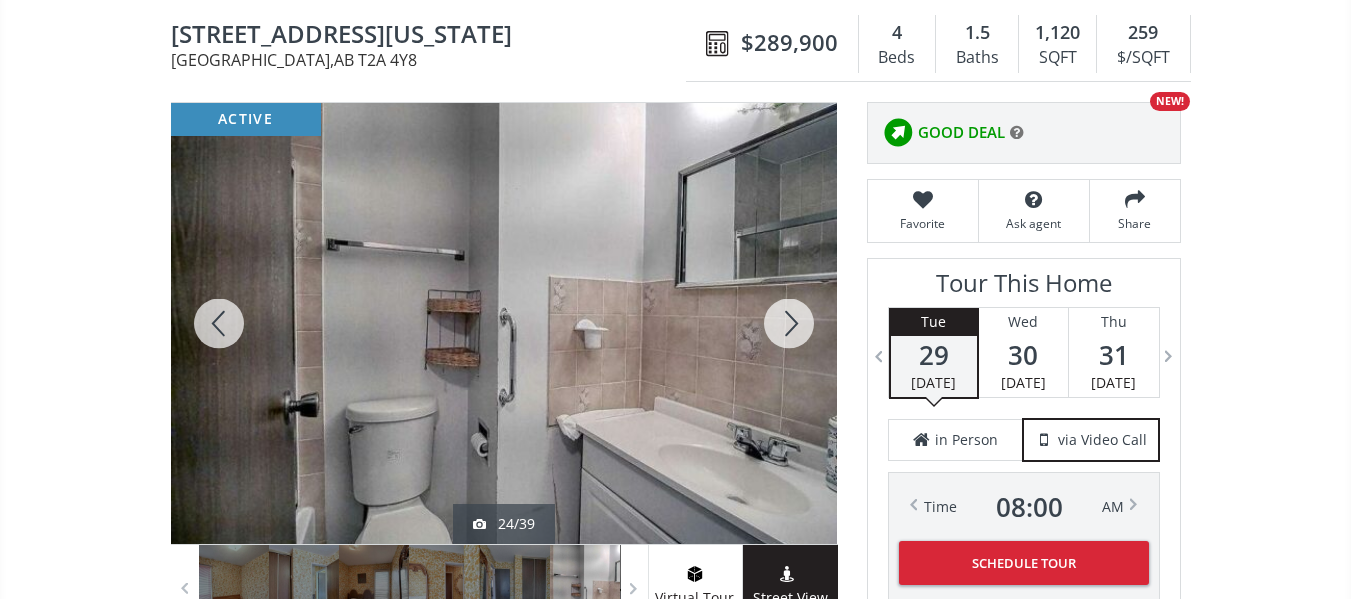 click at bounding box center (789, 323) 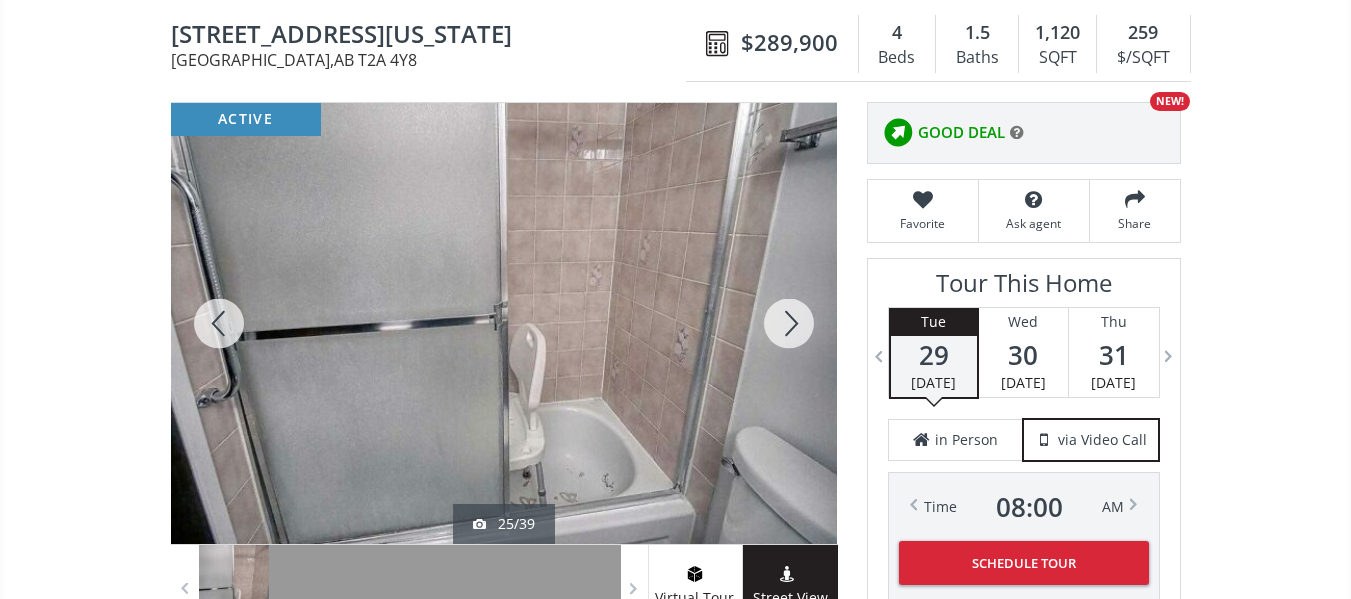 click at bounding box center (789, 323) 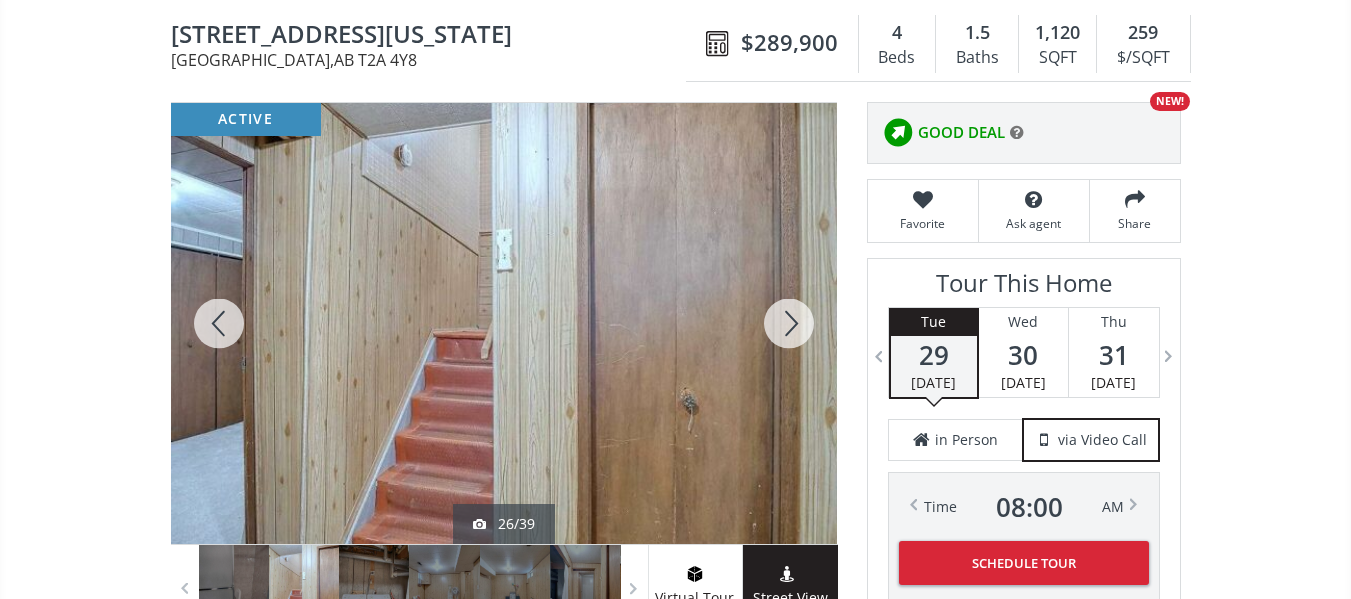 click at bounding box center [789, 323] 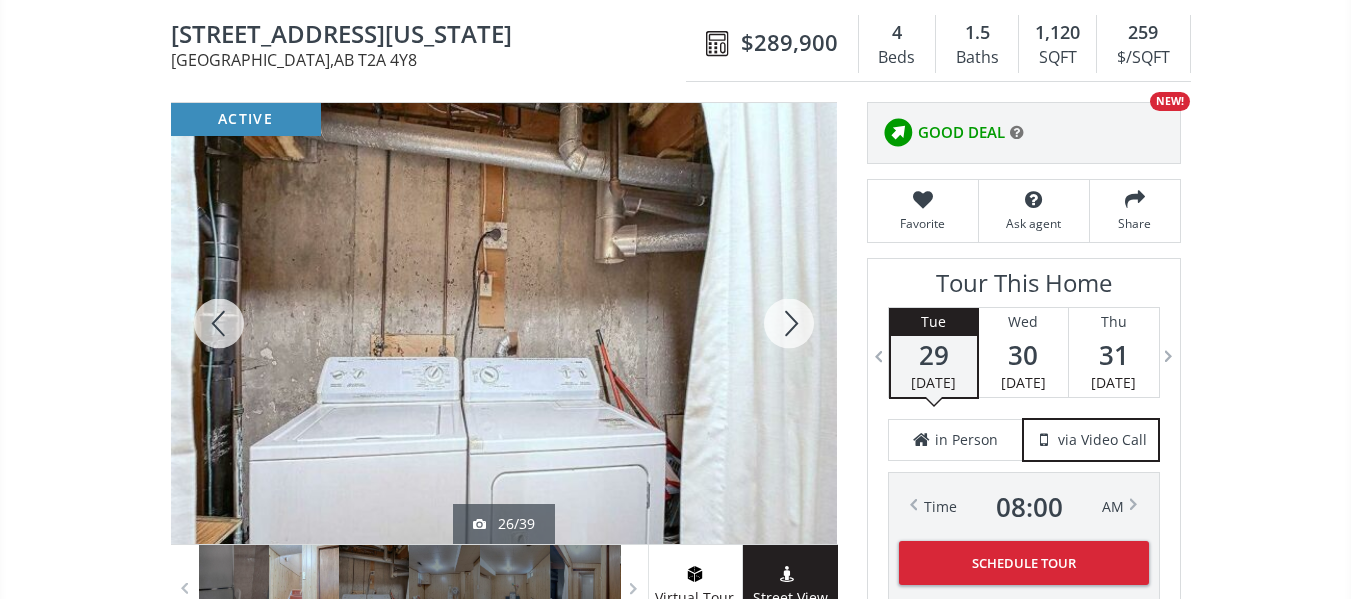 click at bounding box center [789, 323] 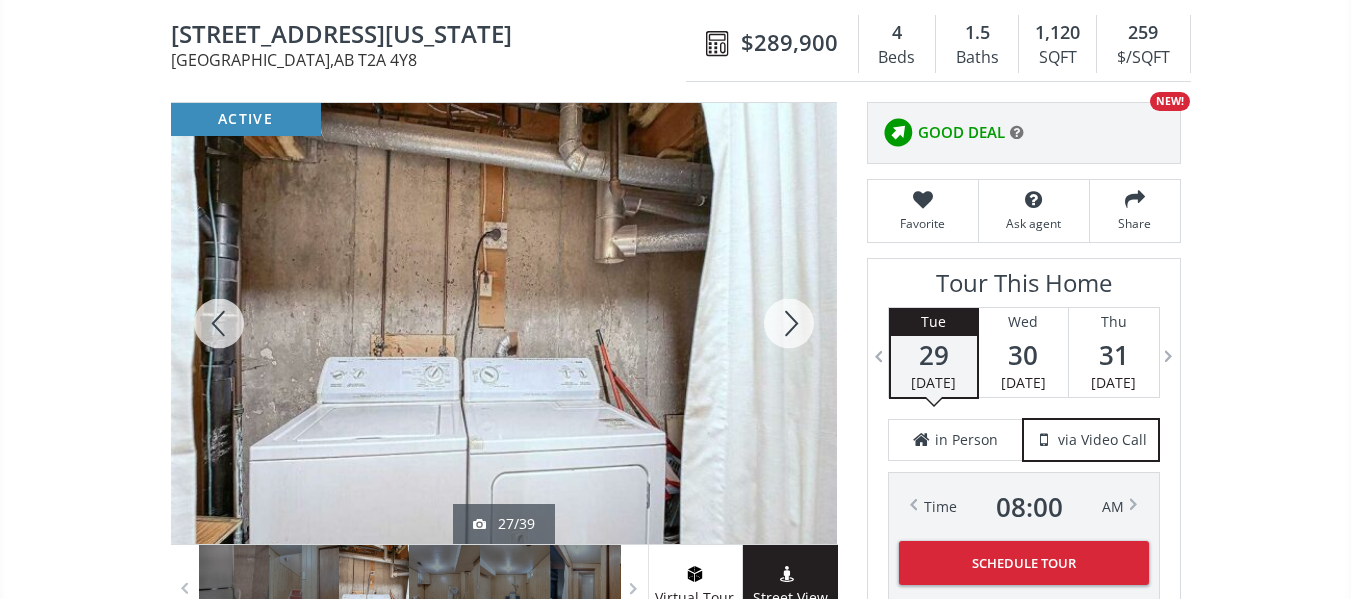 click at bounding box center [789, 323] 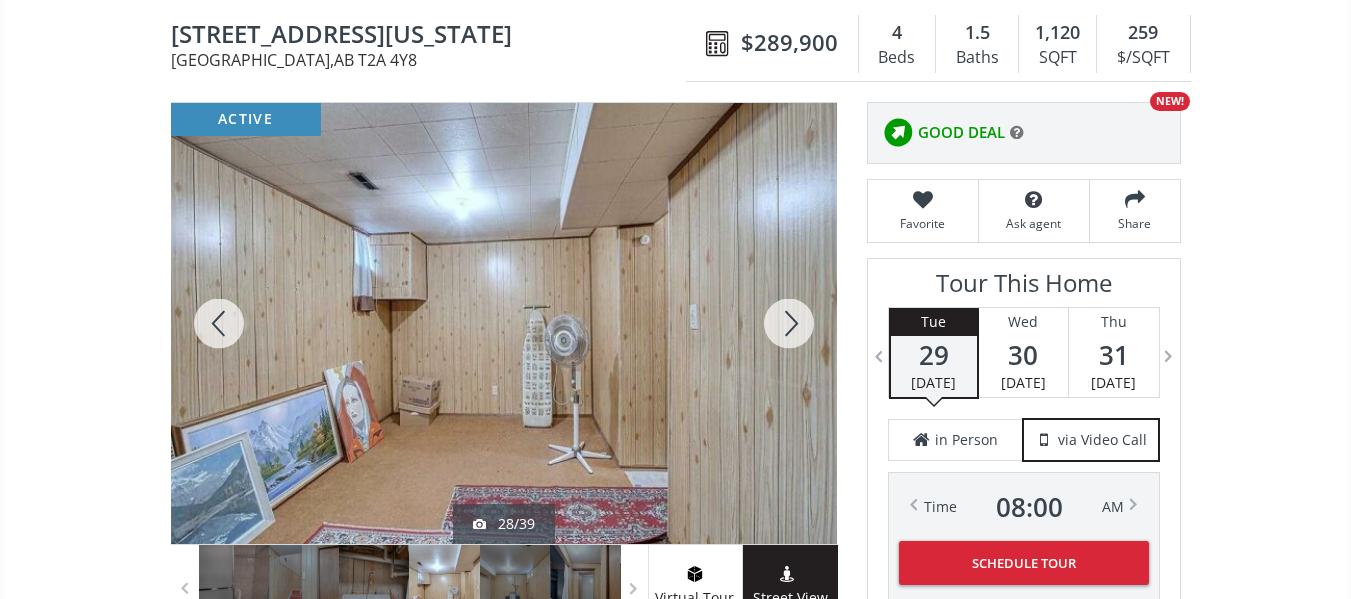 click at bounding box center [789, 323] 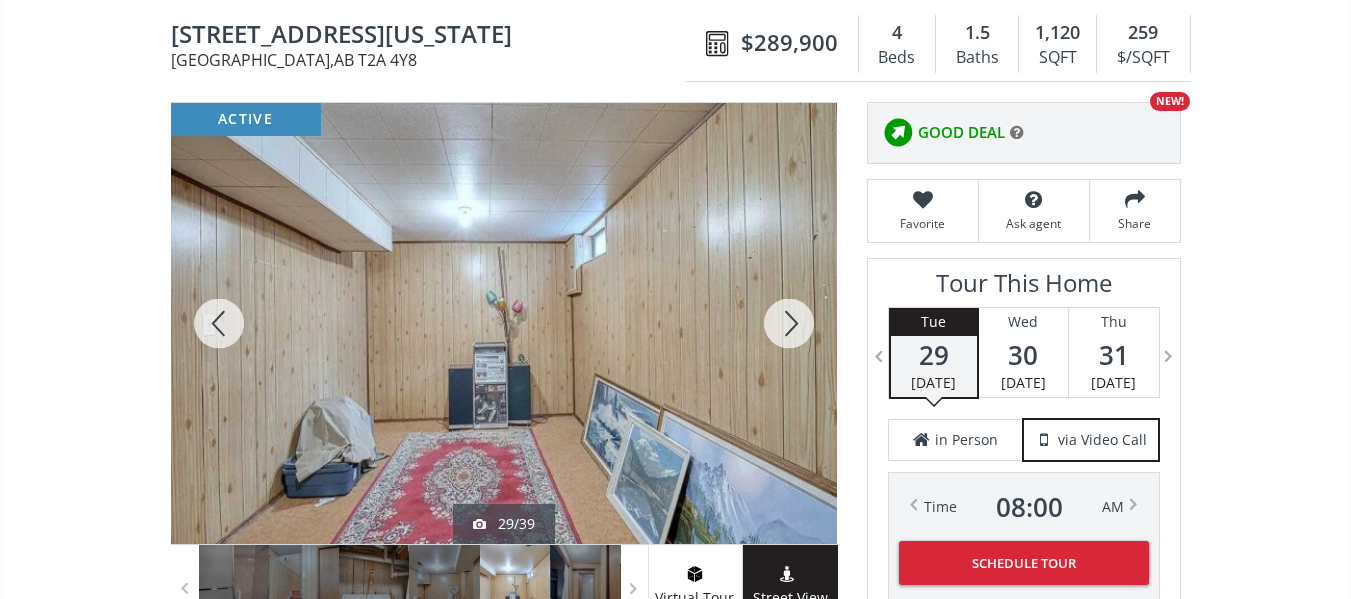 click at bounding box center (789, 323) 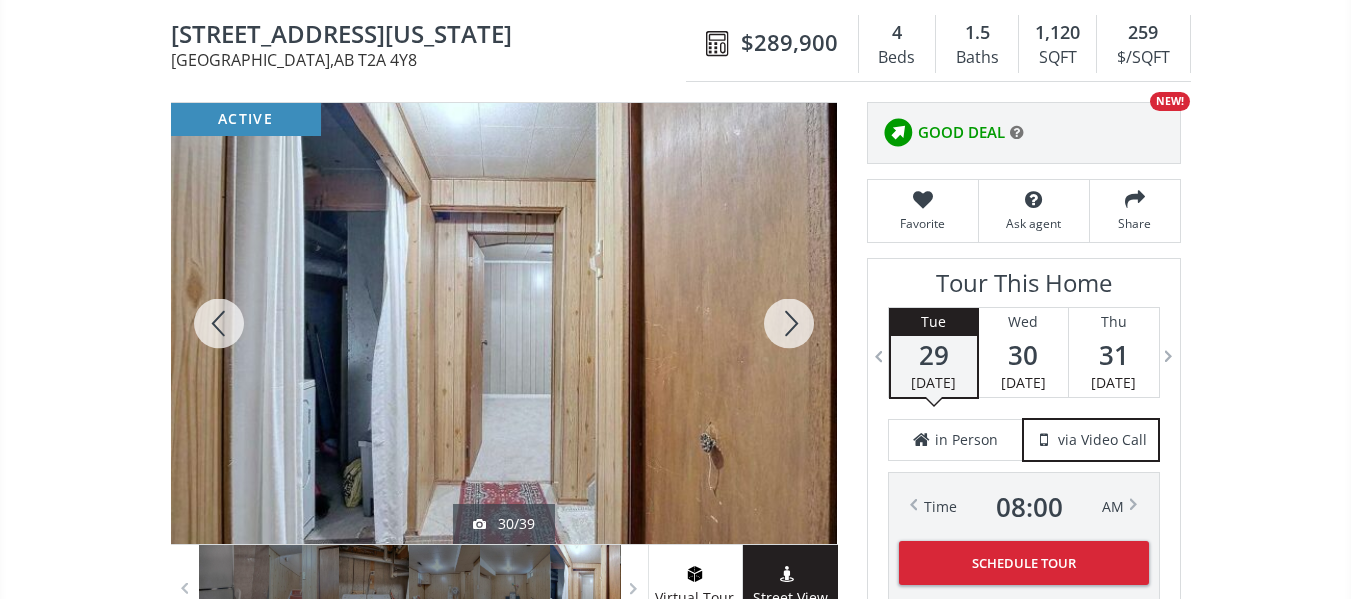 click at bounding box center (789, 323) 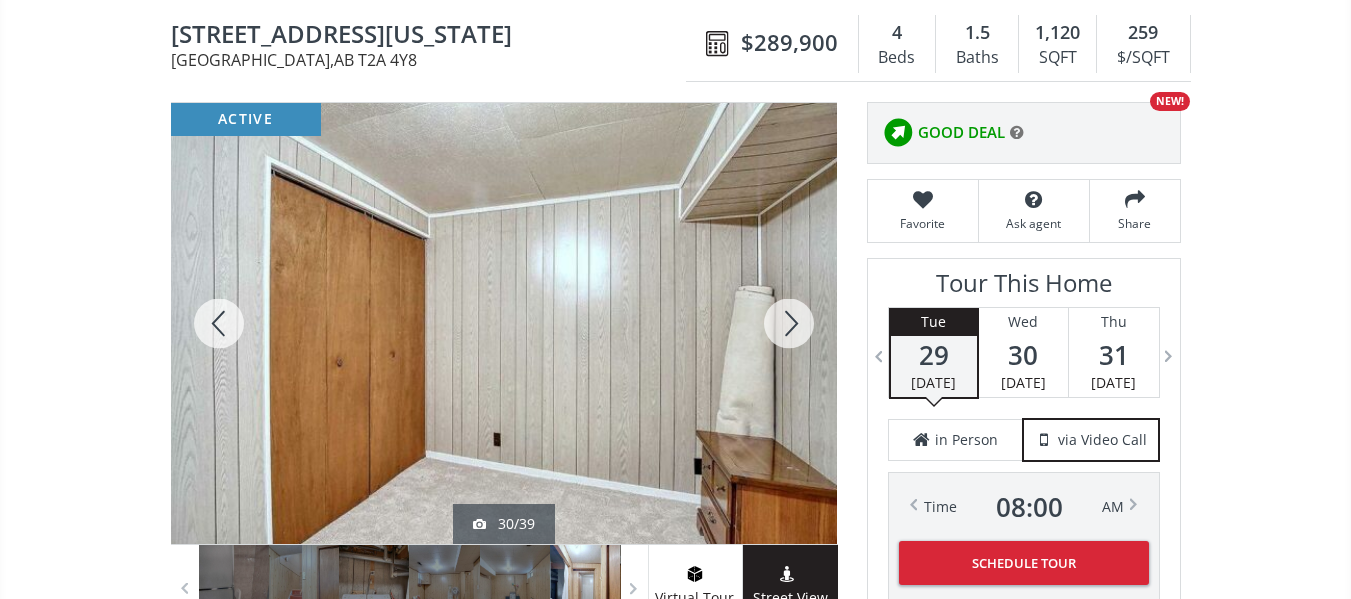 click at bounding box center [789, 323] 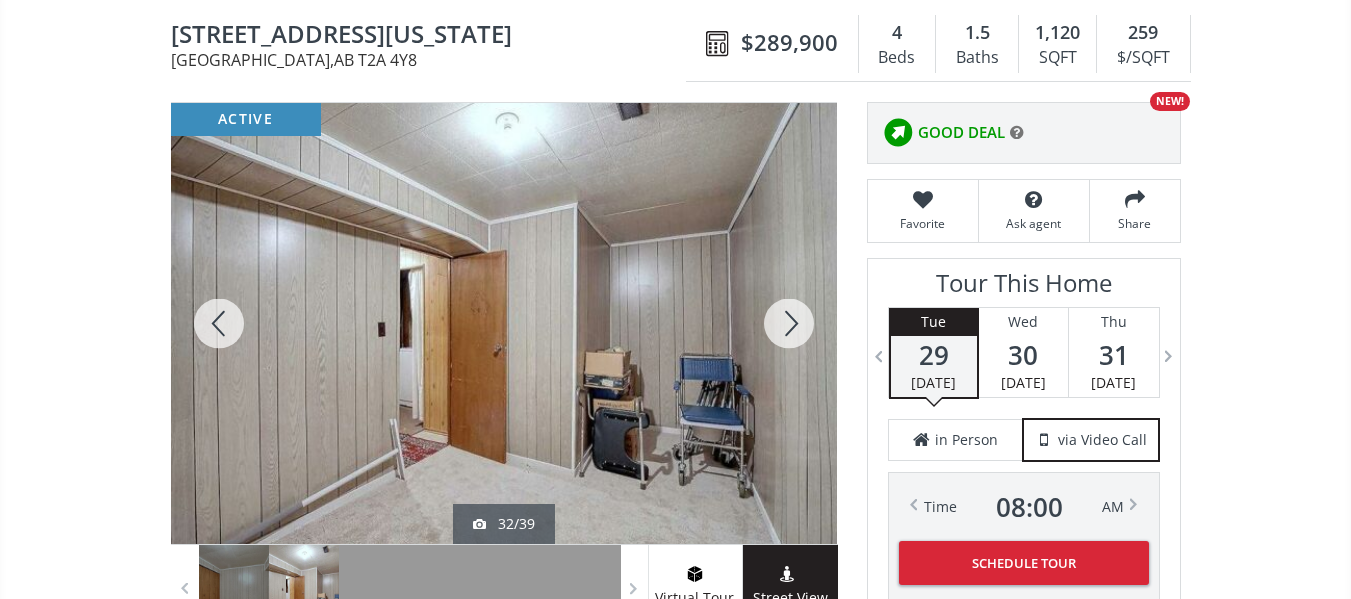 click at bounding box center [789, 323] 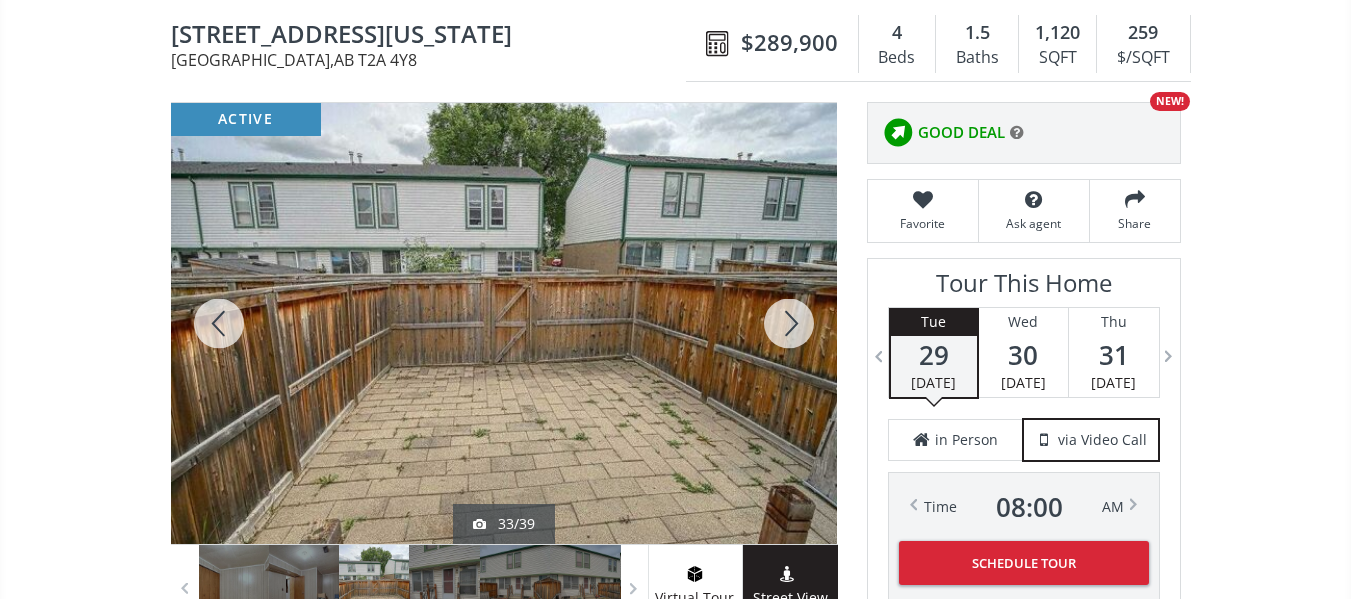 click at bounding box center (789, 323) 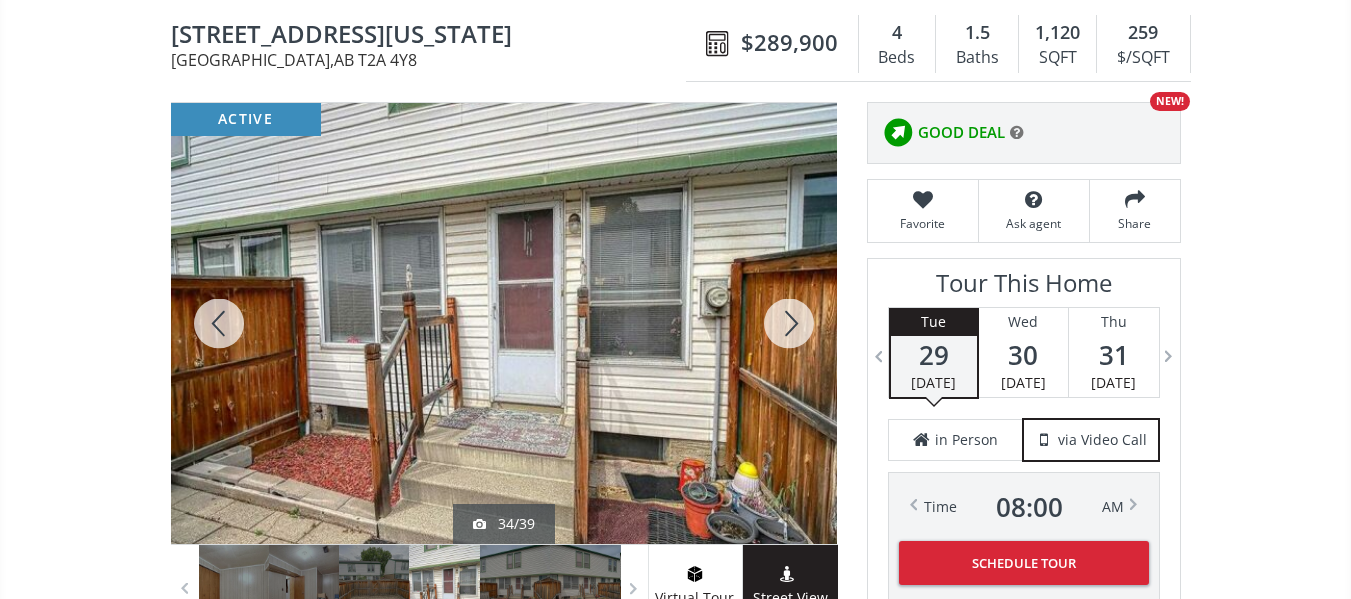 click at bounding box center [789, 323] 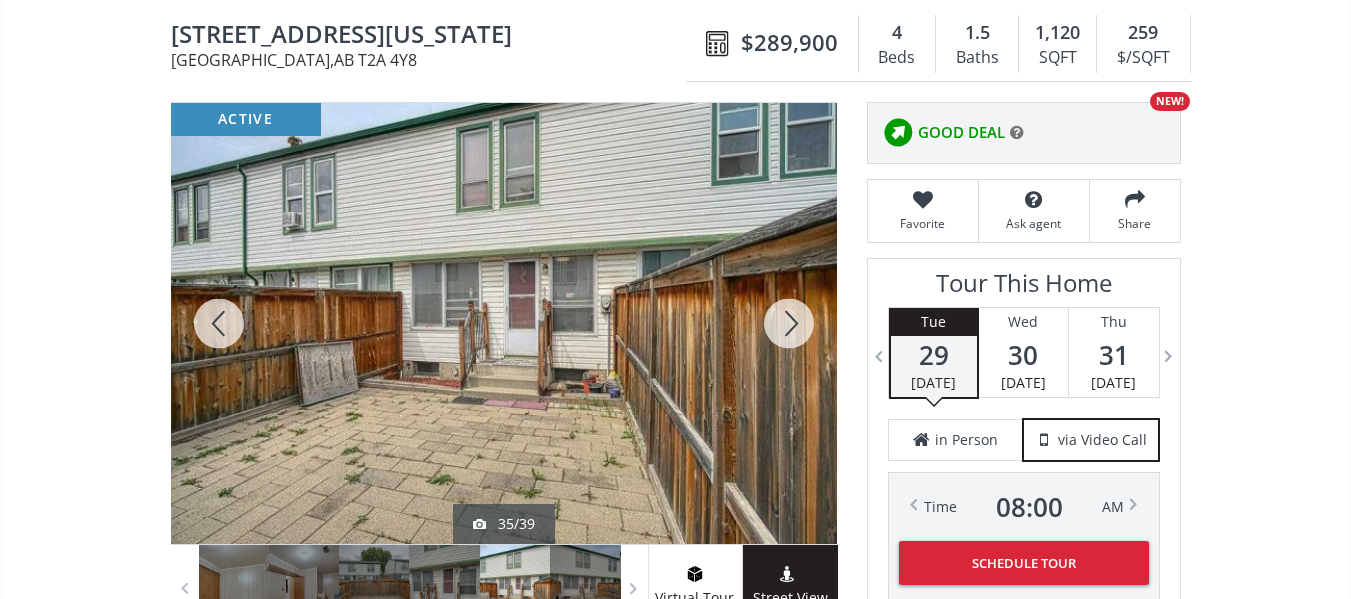 click at bounding box center [789, 323] 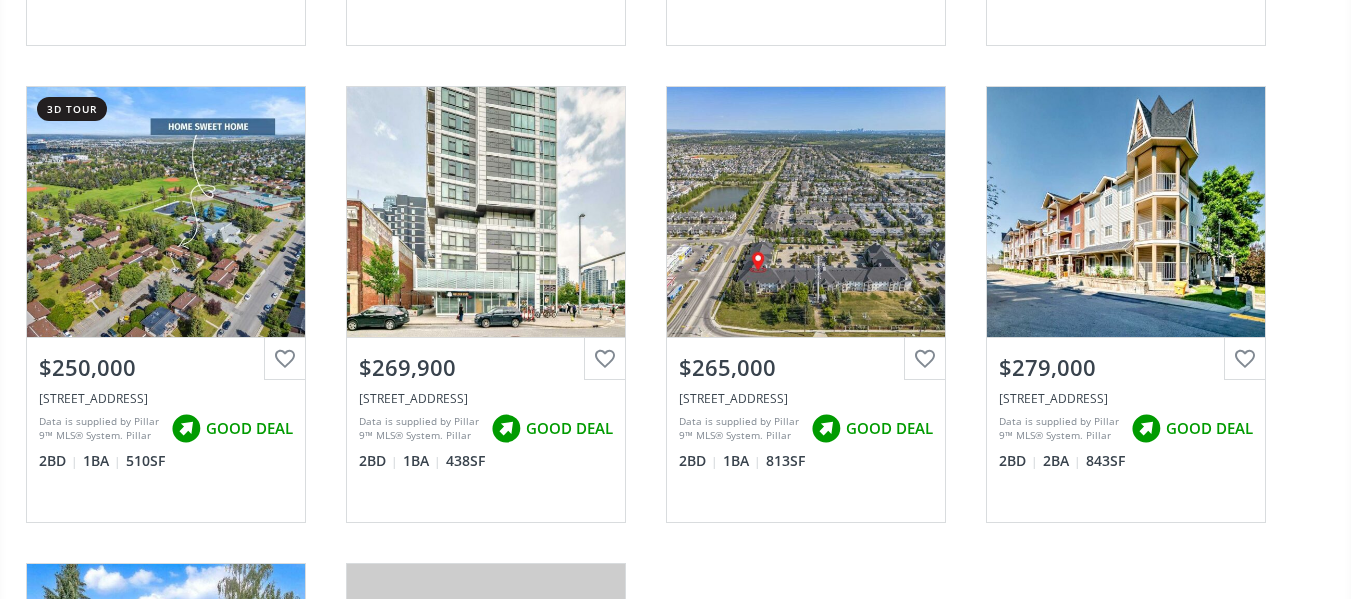 scroll, scrollTop: 3029, scrollLeft: 0, axis: vertical 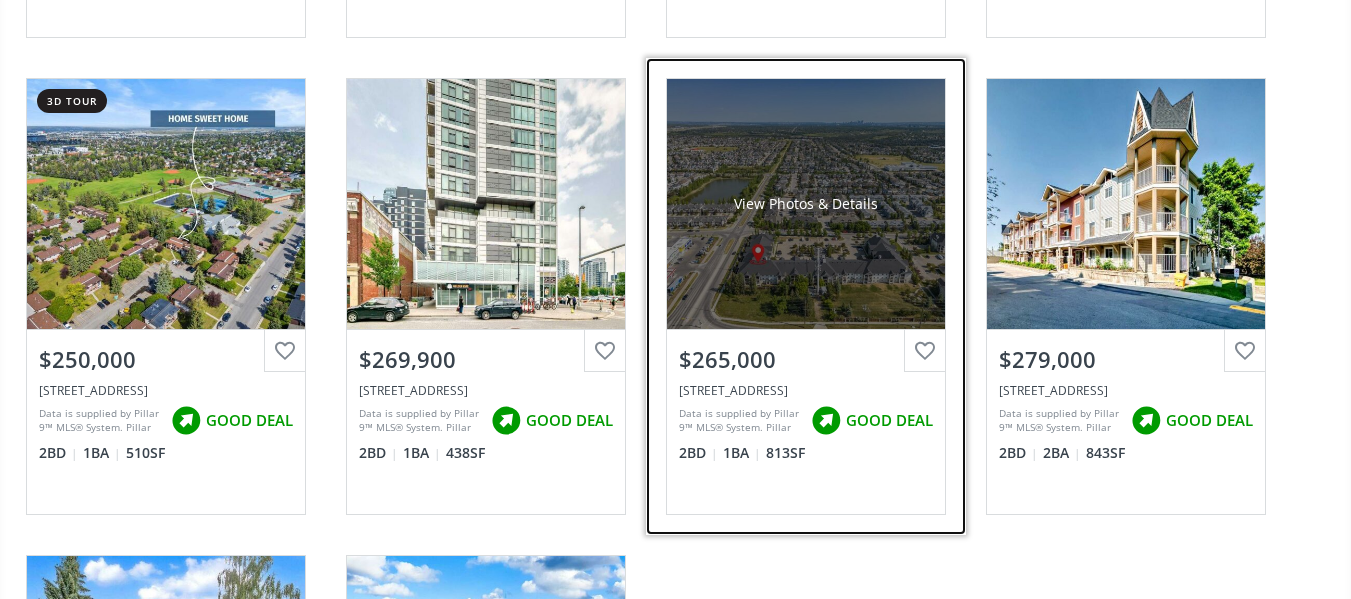 click on "View Photos & Details" at bounding box center [806, 204] 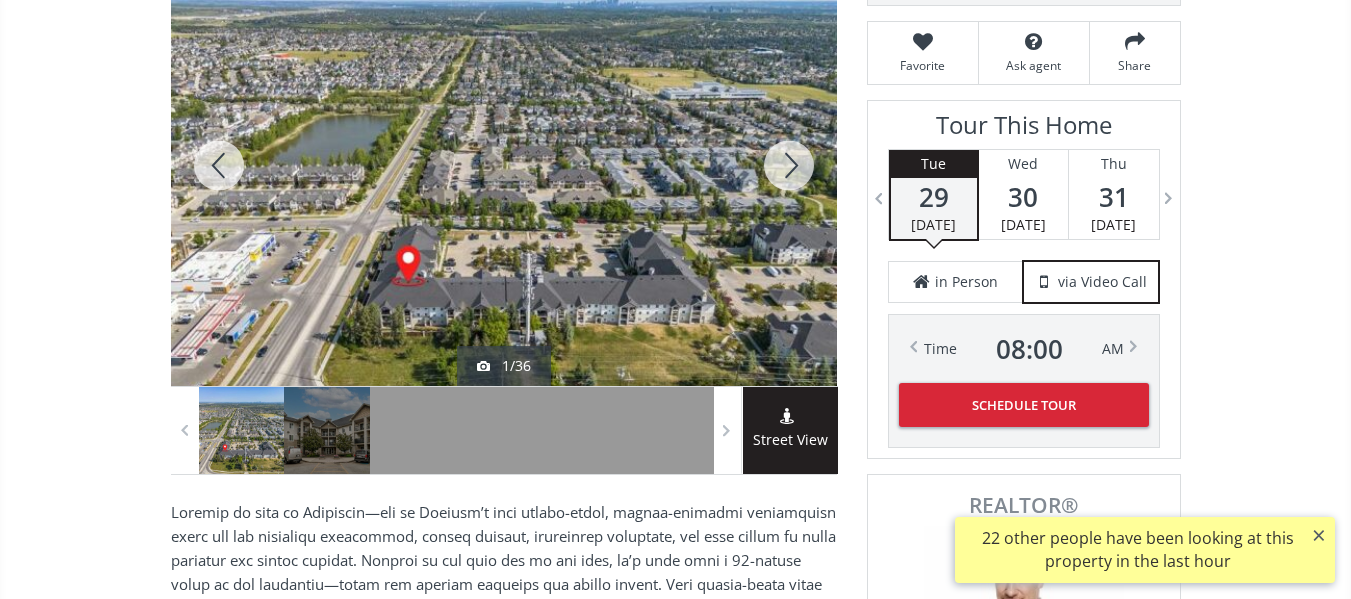 scroll, scrollTop: 272, scrollLeft: 0, axis: vertical 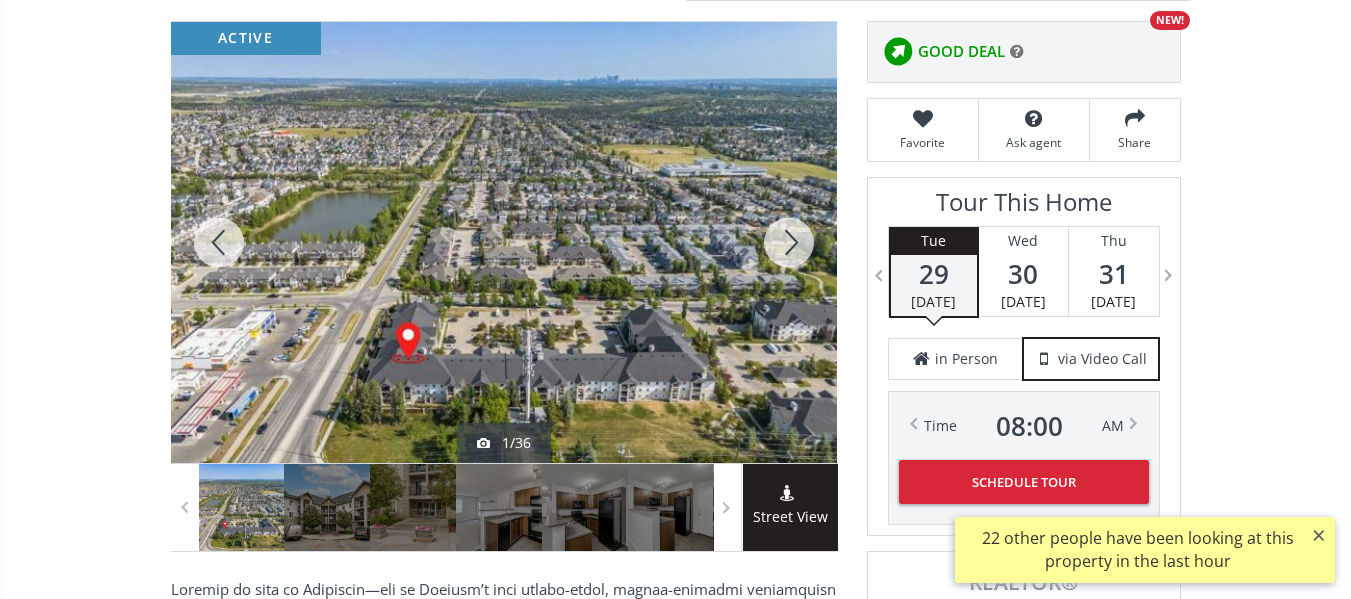 click at bounding box center [789, 242] 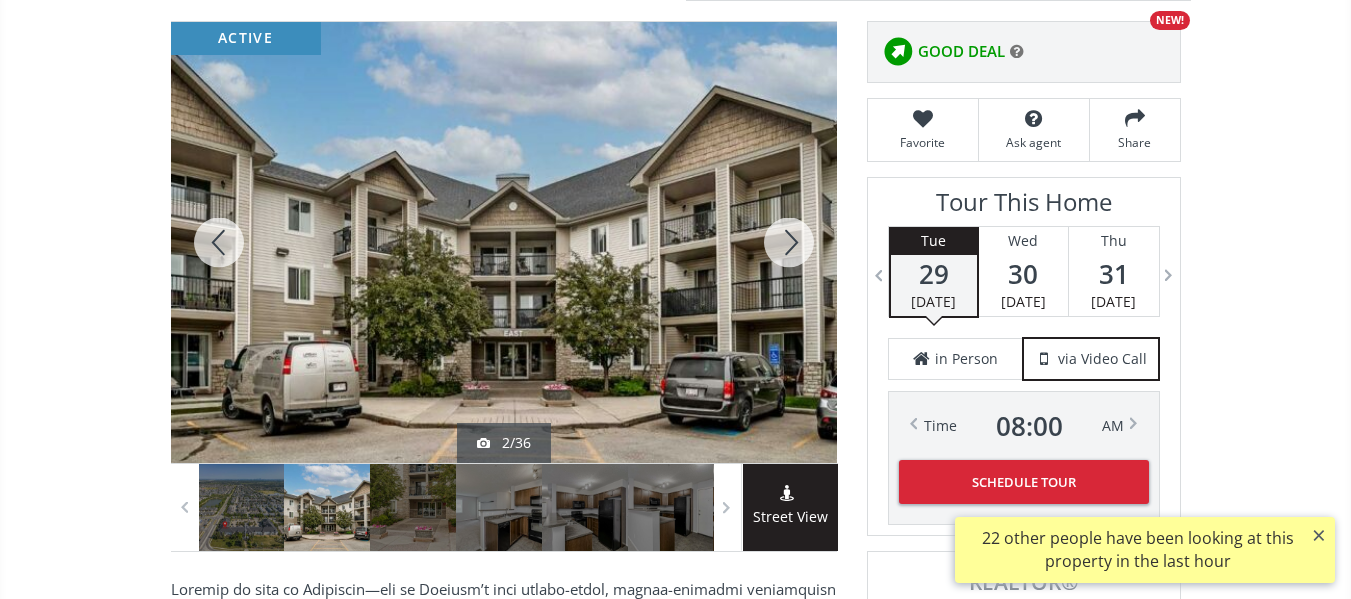 click at bounding box center (789, 242) 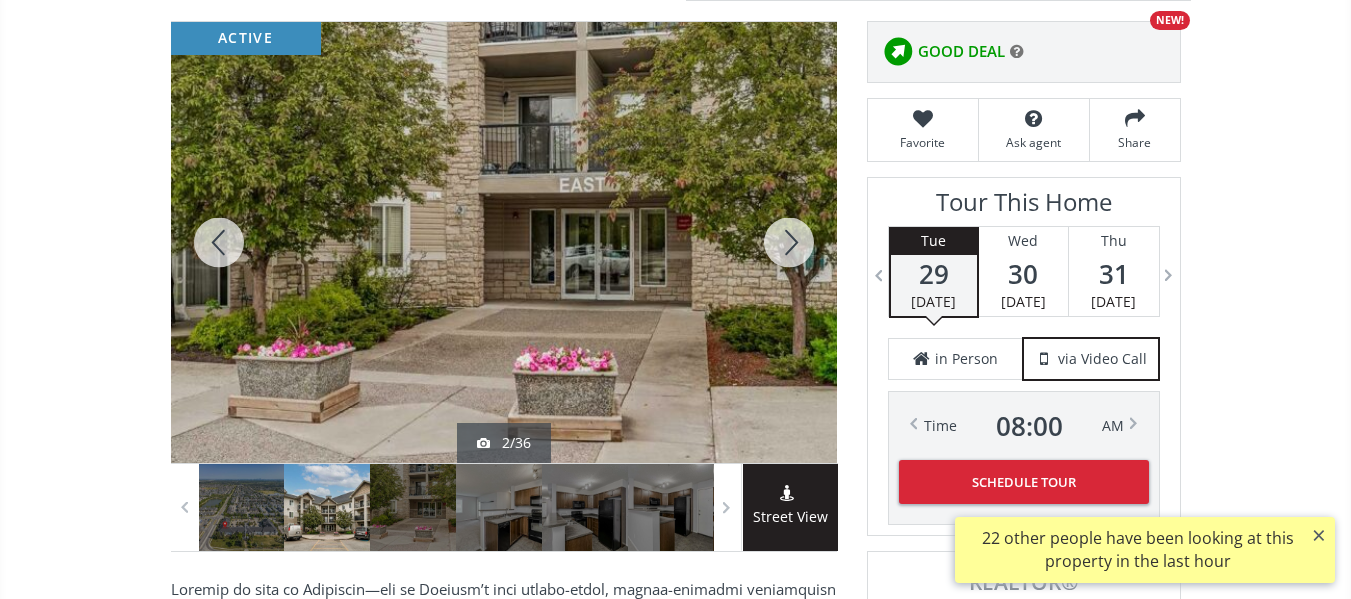 click at bounding box center [789, 242] 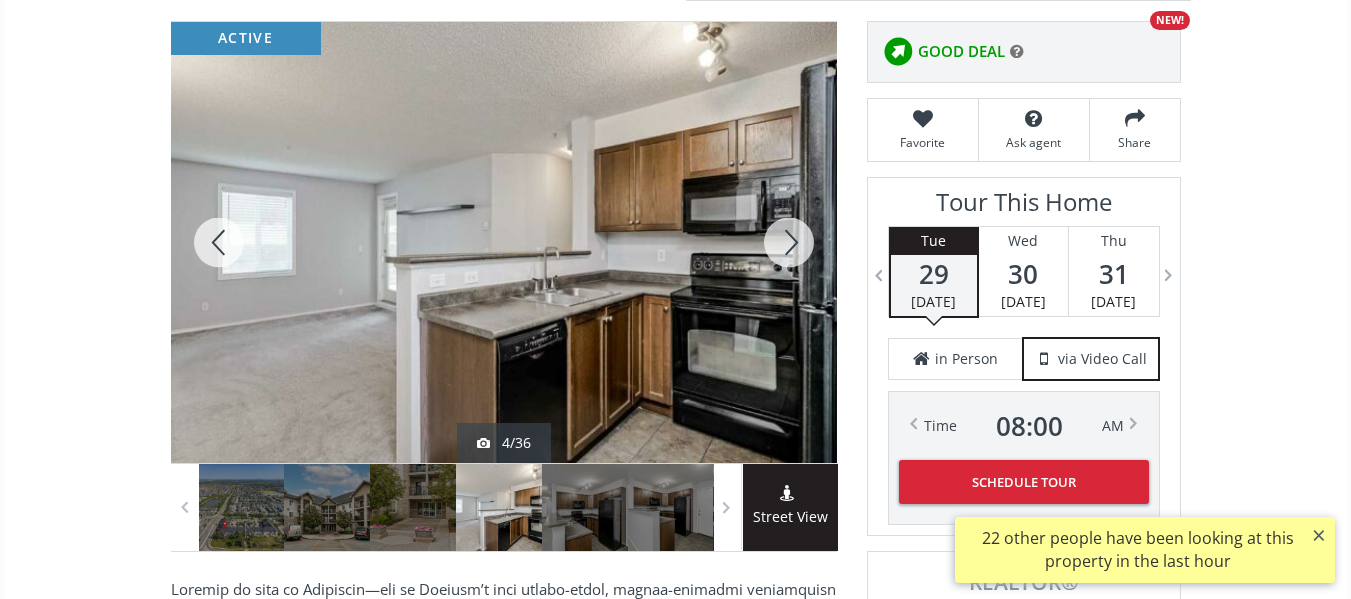 click at bounding box center [789, 242] 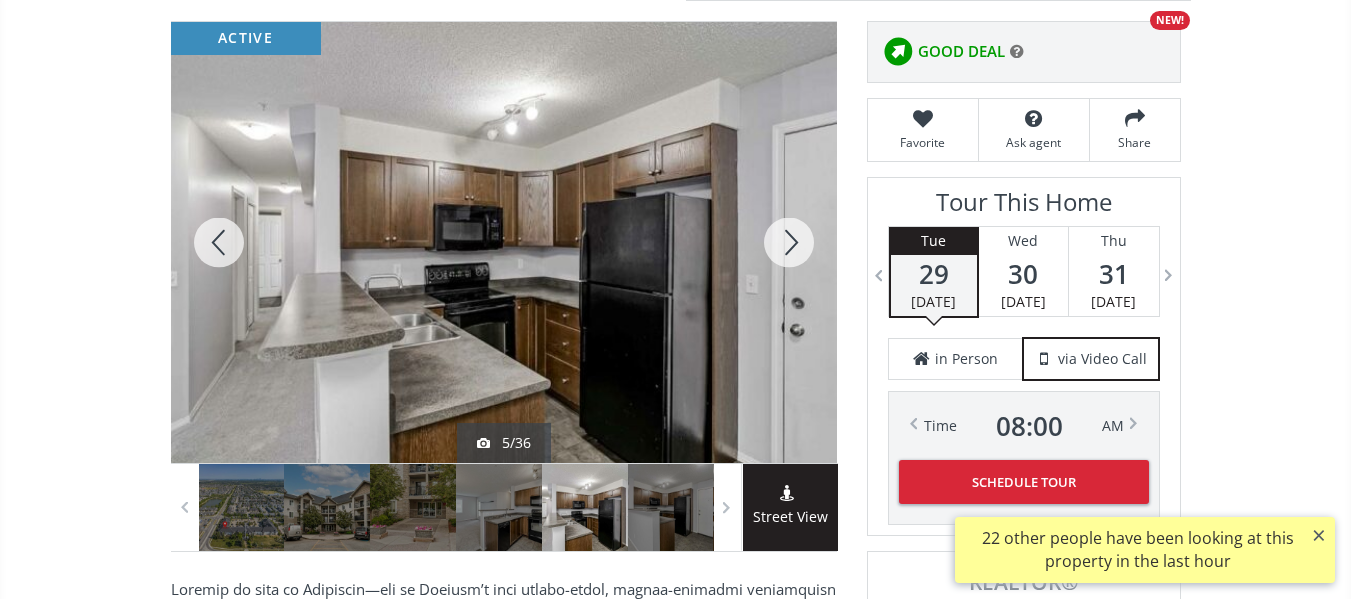 click at bounding box center (789, 242) 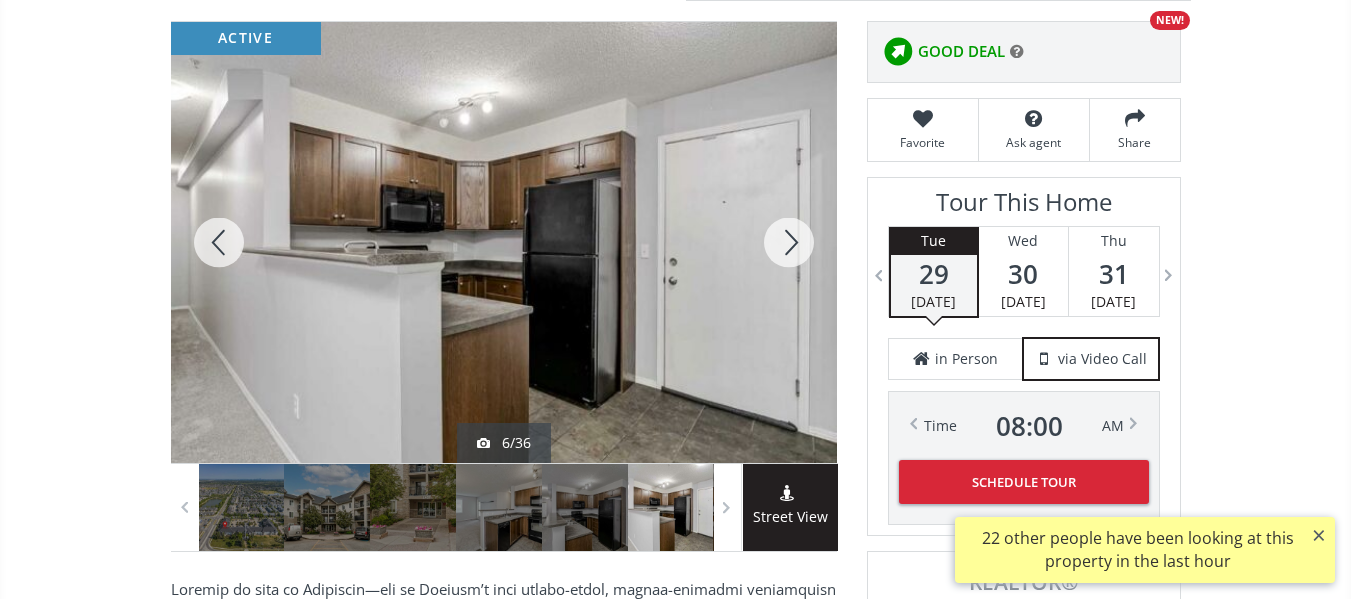 click at bounding box center (789, 242) 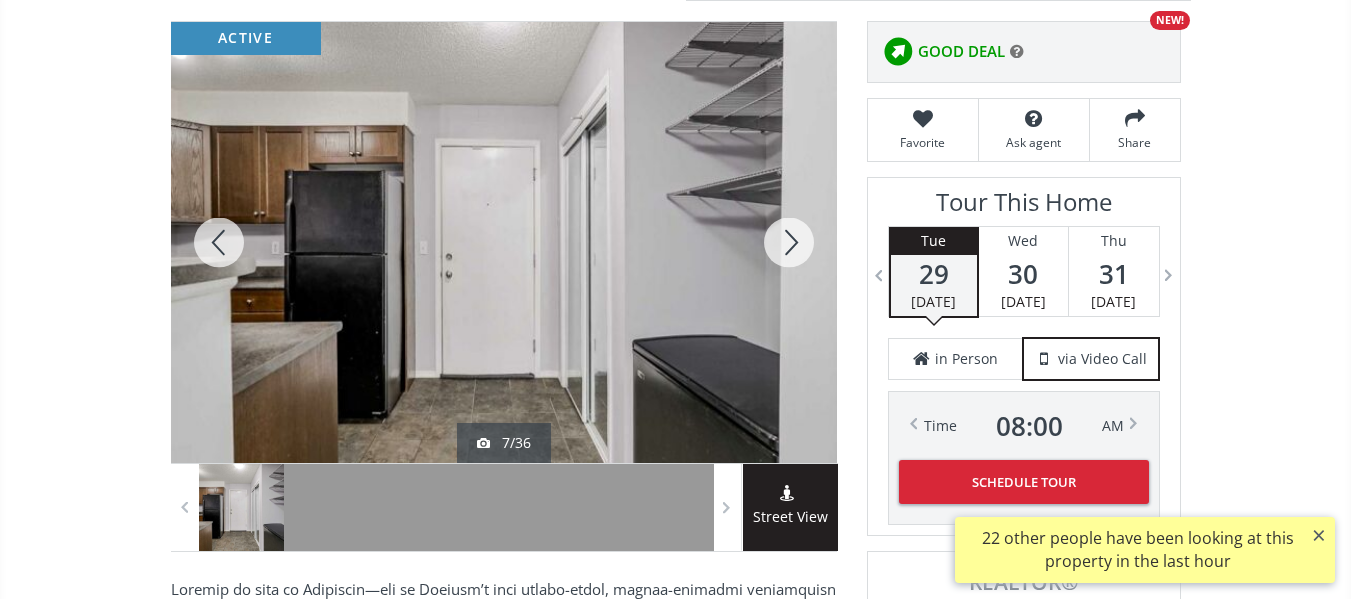 click at bounding box center [789, 242] 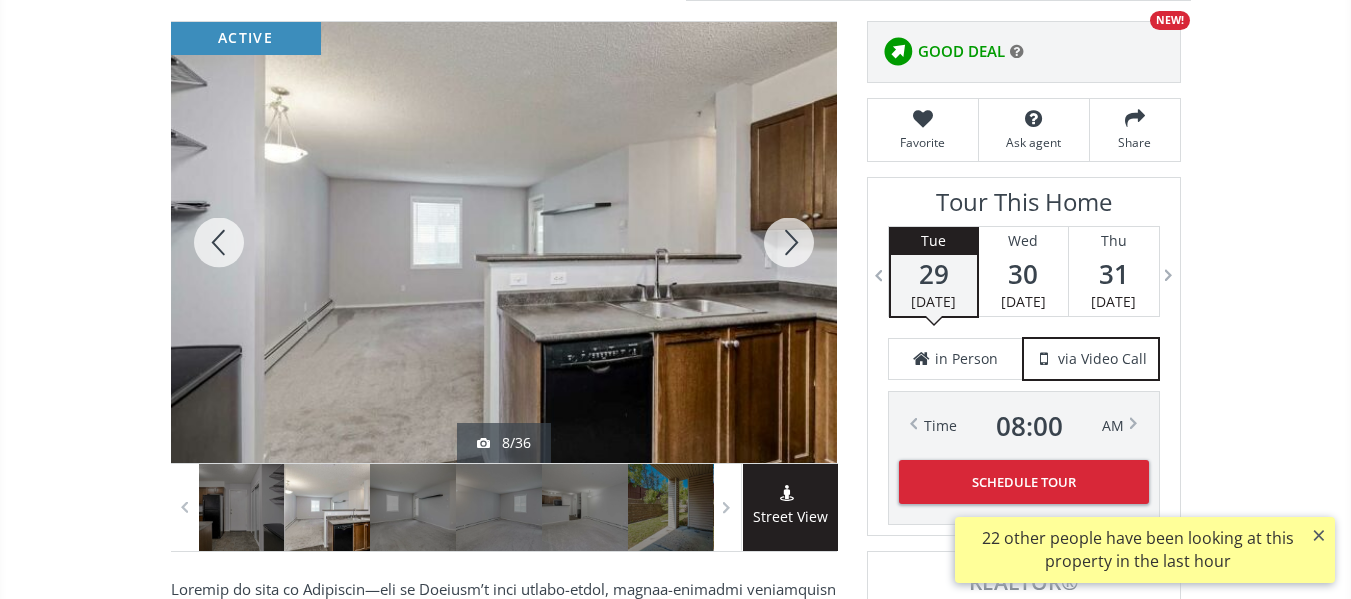 click at bounding box center [789, 242] 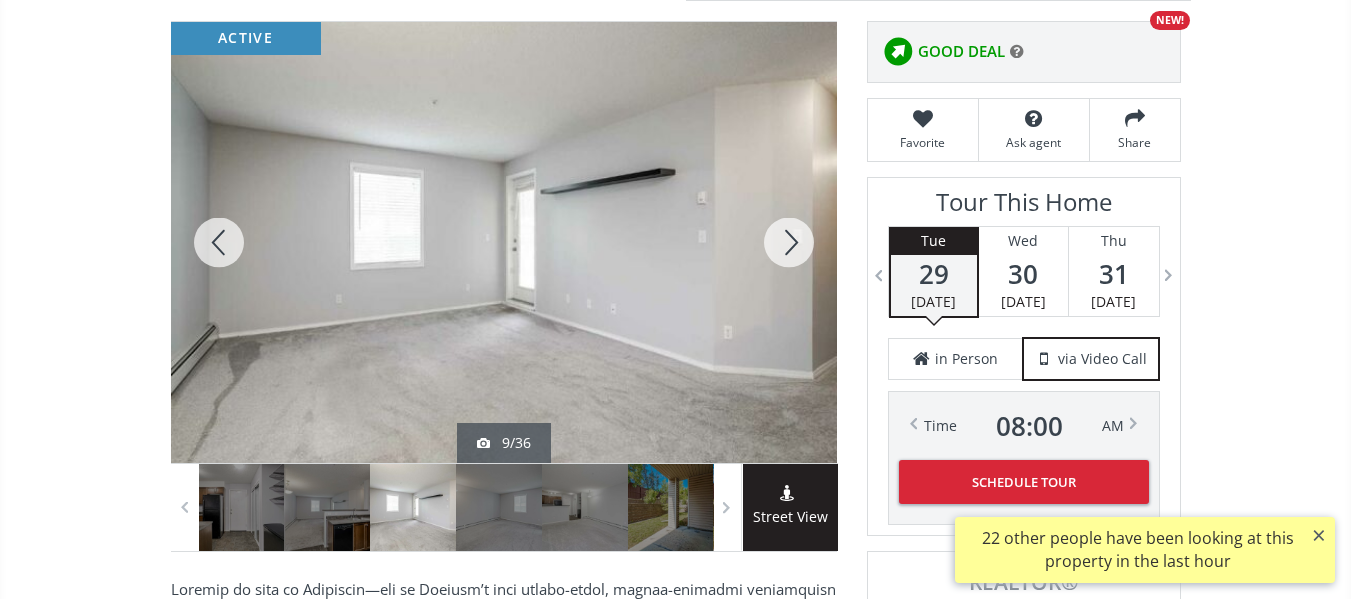 click at bounding box center (789, 242) 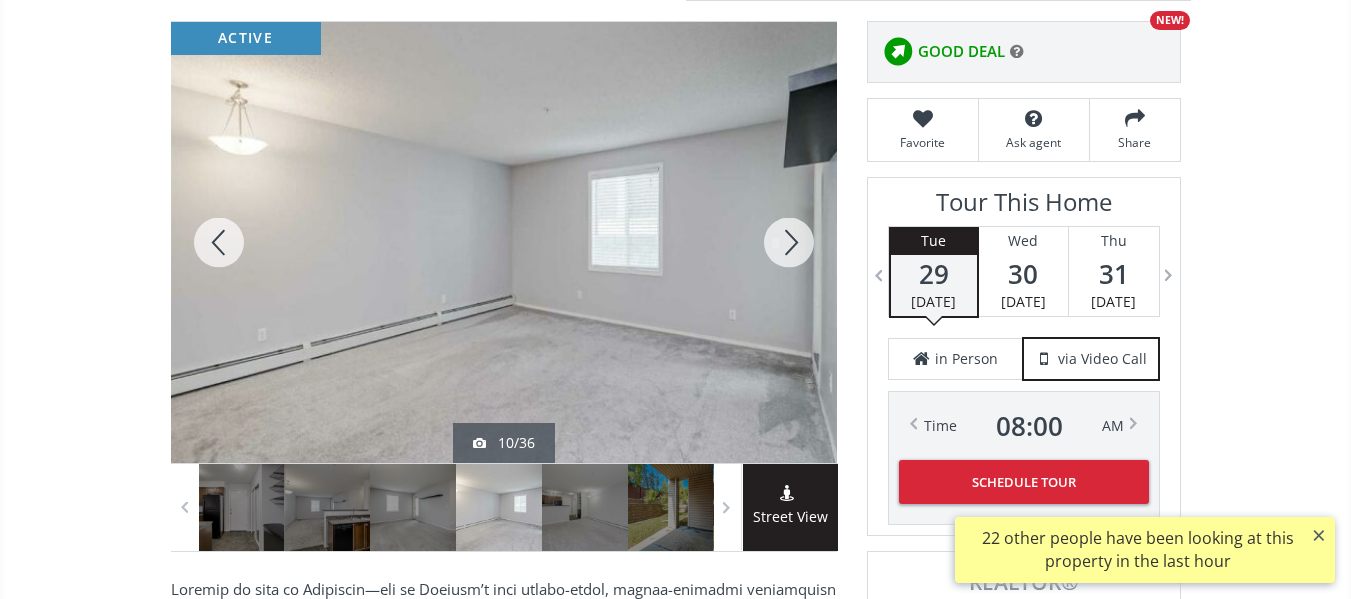 click at bounding box center [789, 242] 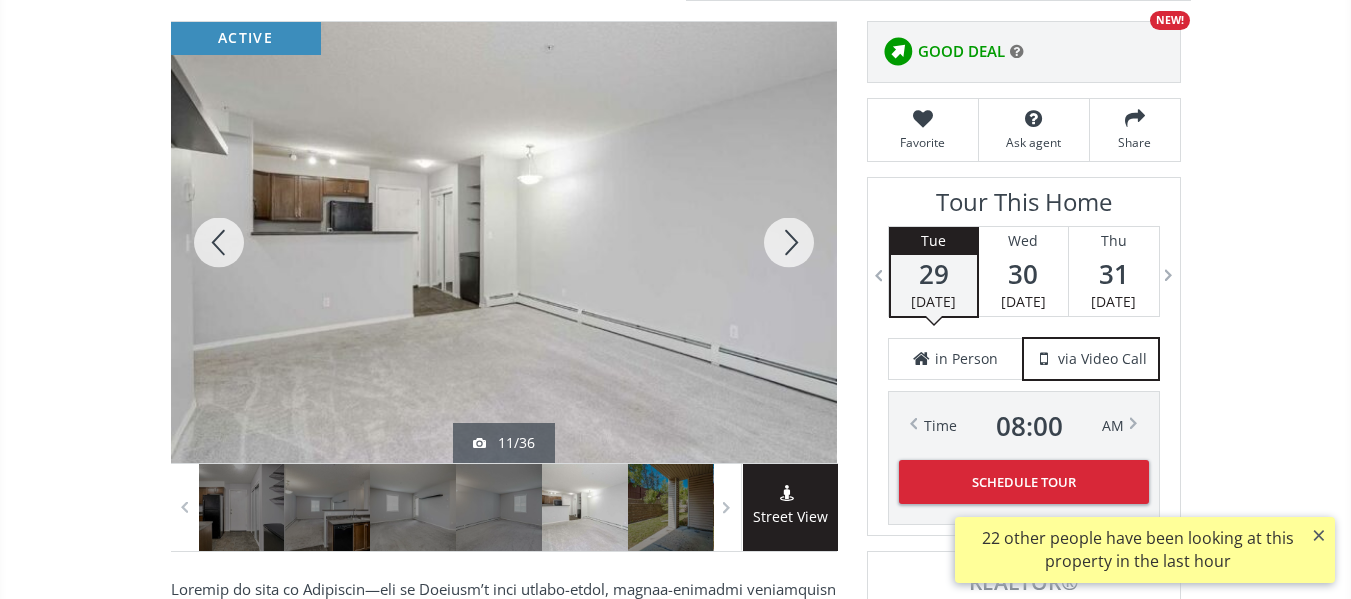 click at bounding box center [789, 242] 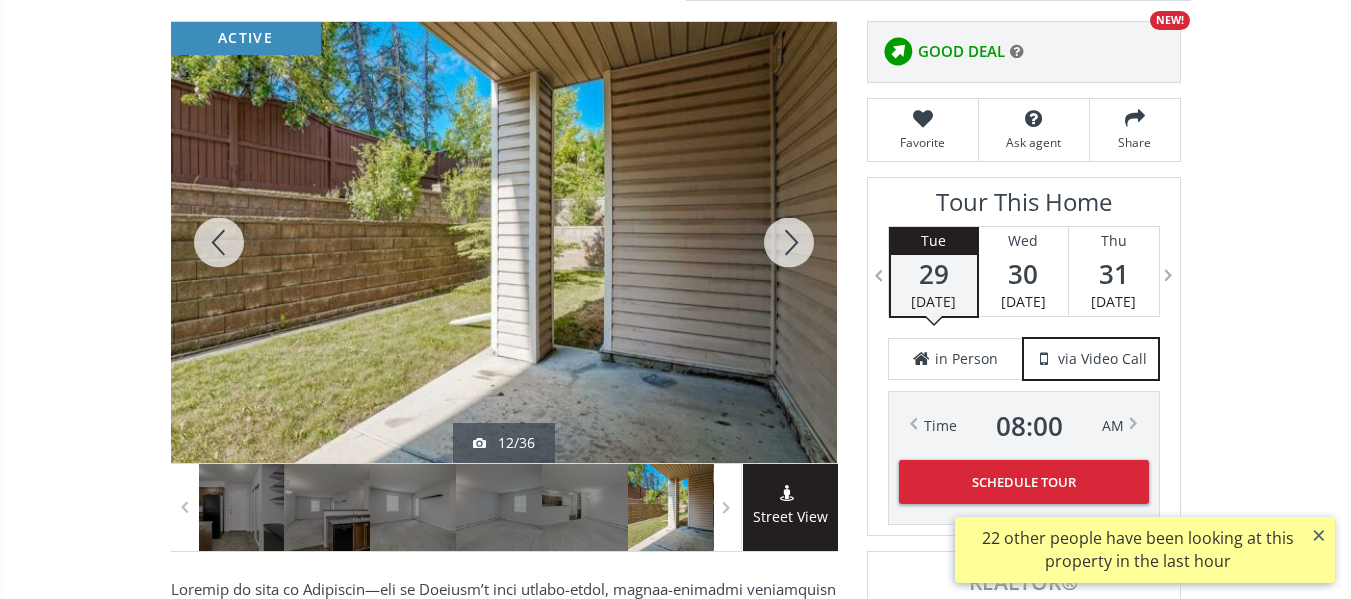 click at bounding box center (789, 242) 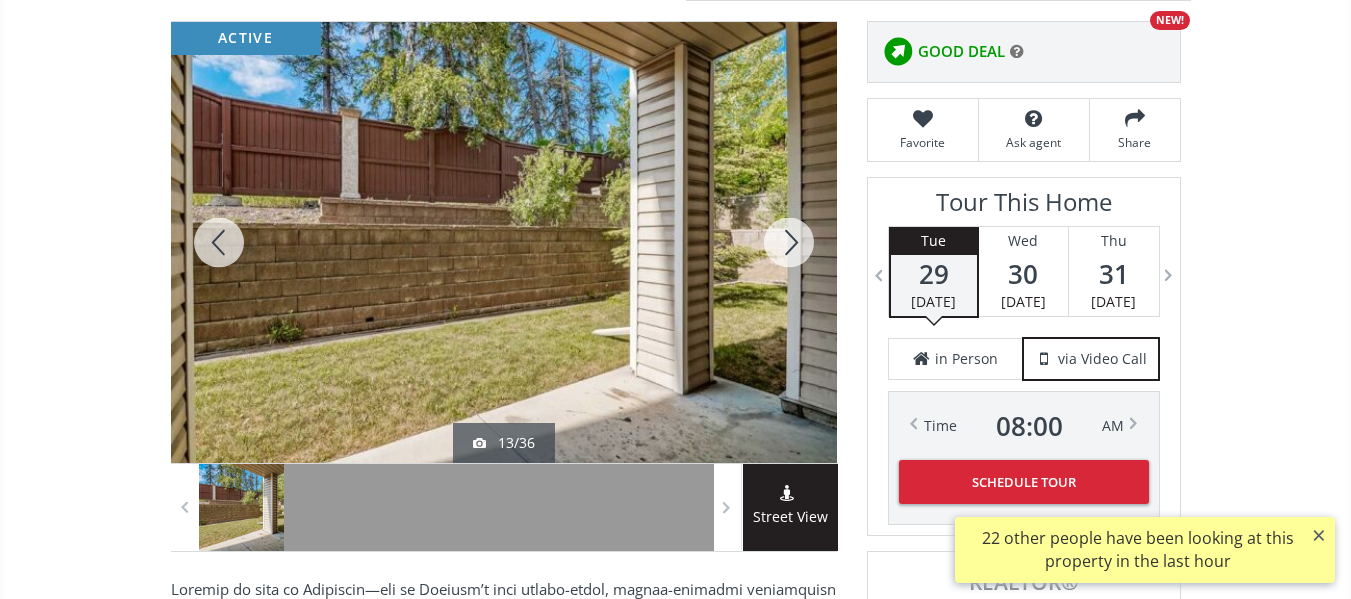 click at bounding box center (789, 242) 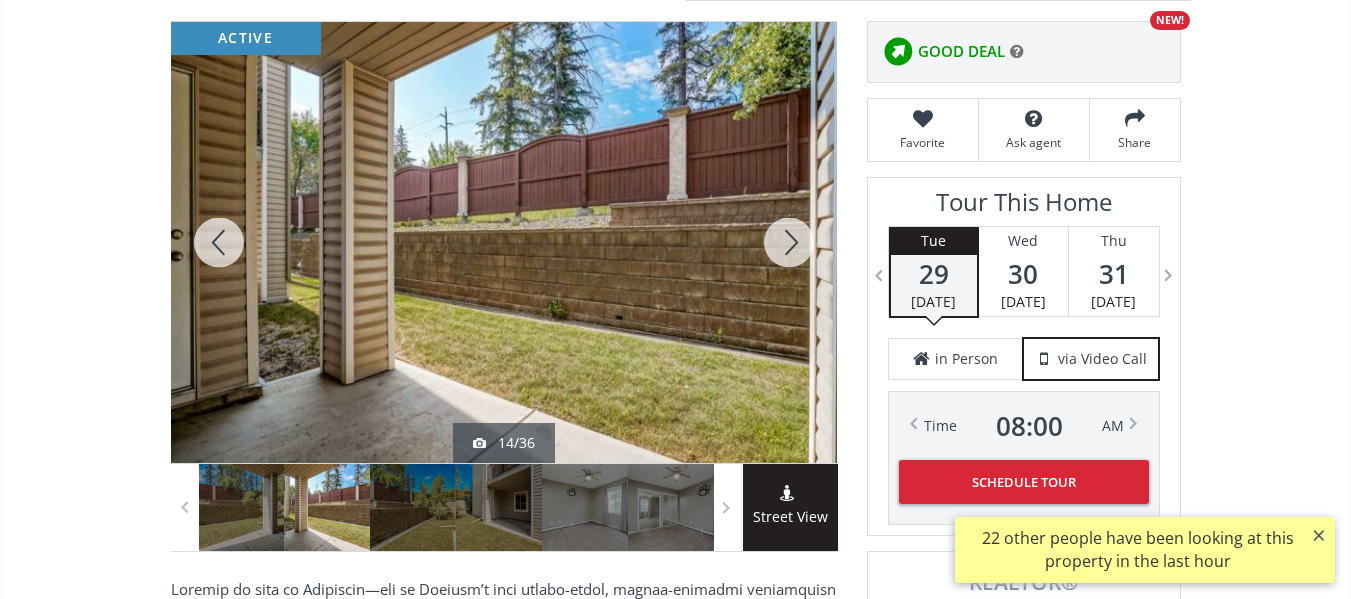 click at bounding box center (789, 242) 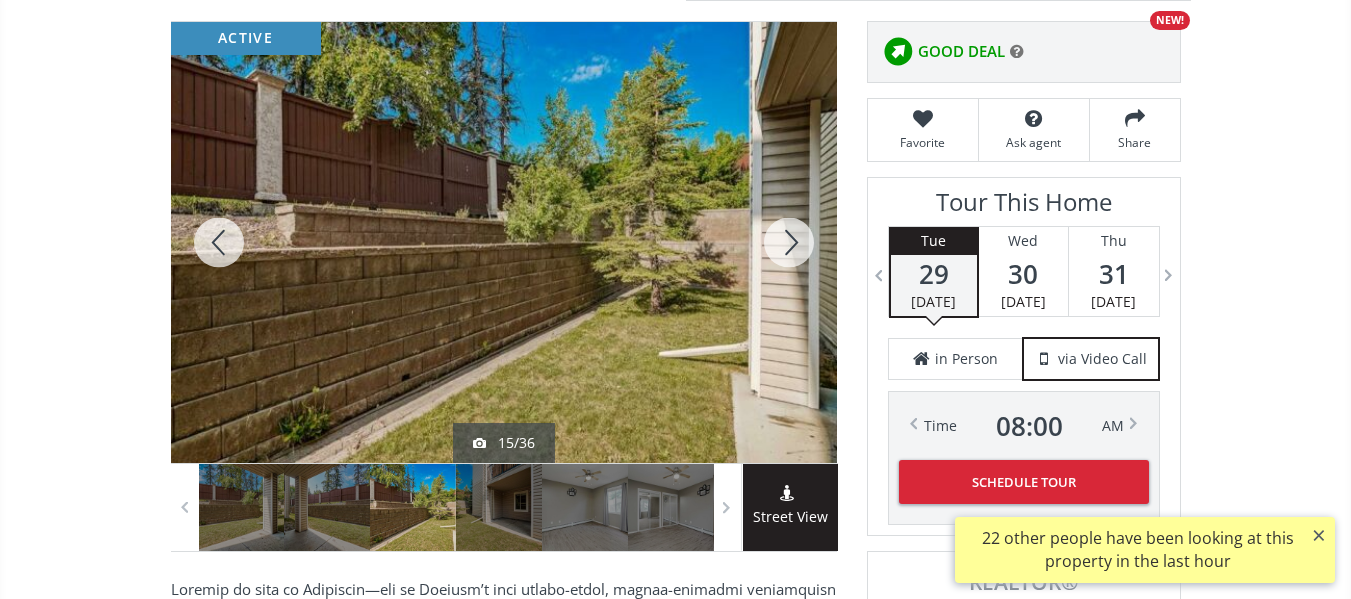 click at bounding box center (789, 242) 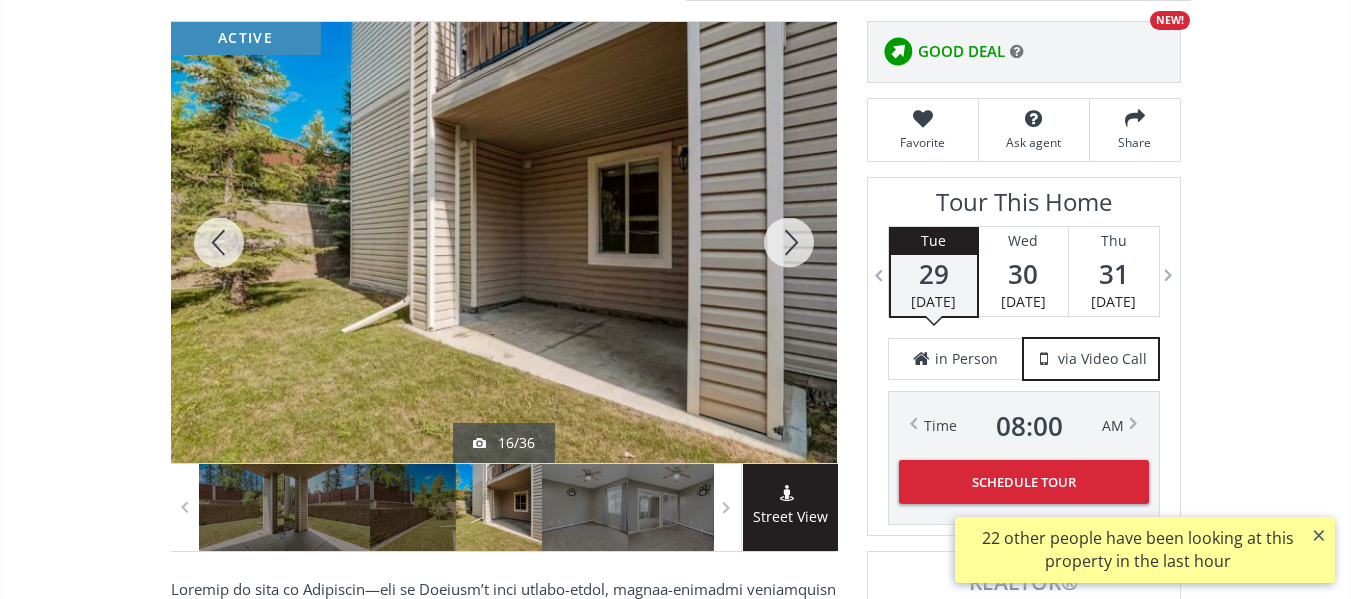 click at bounding box center (789, 242) 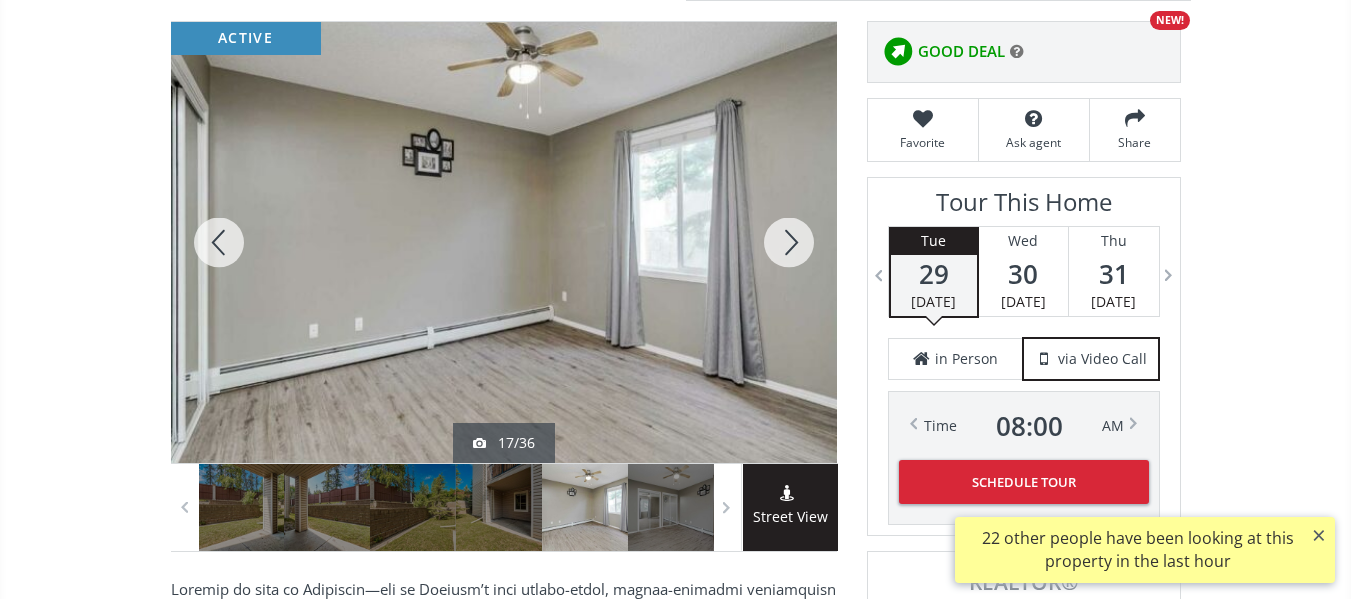 click at bounding box center [789, 242] 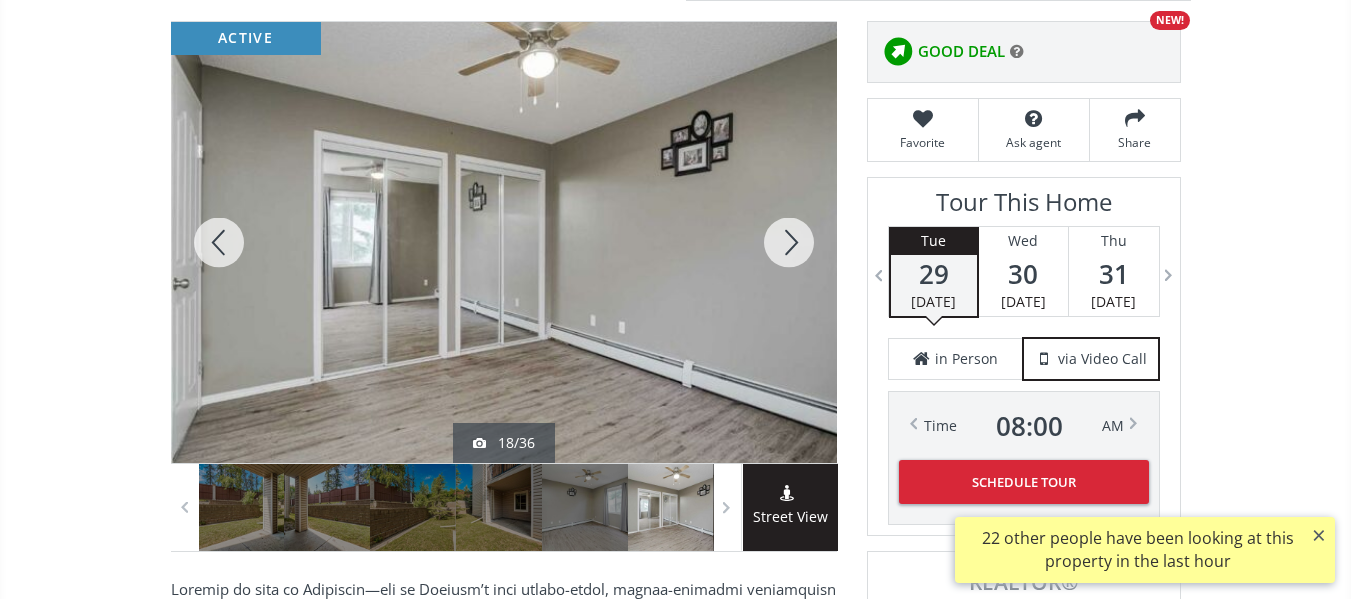 click at bounding box center [789, 242] 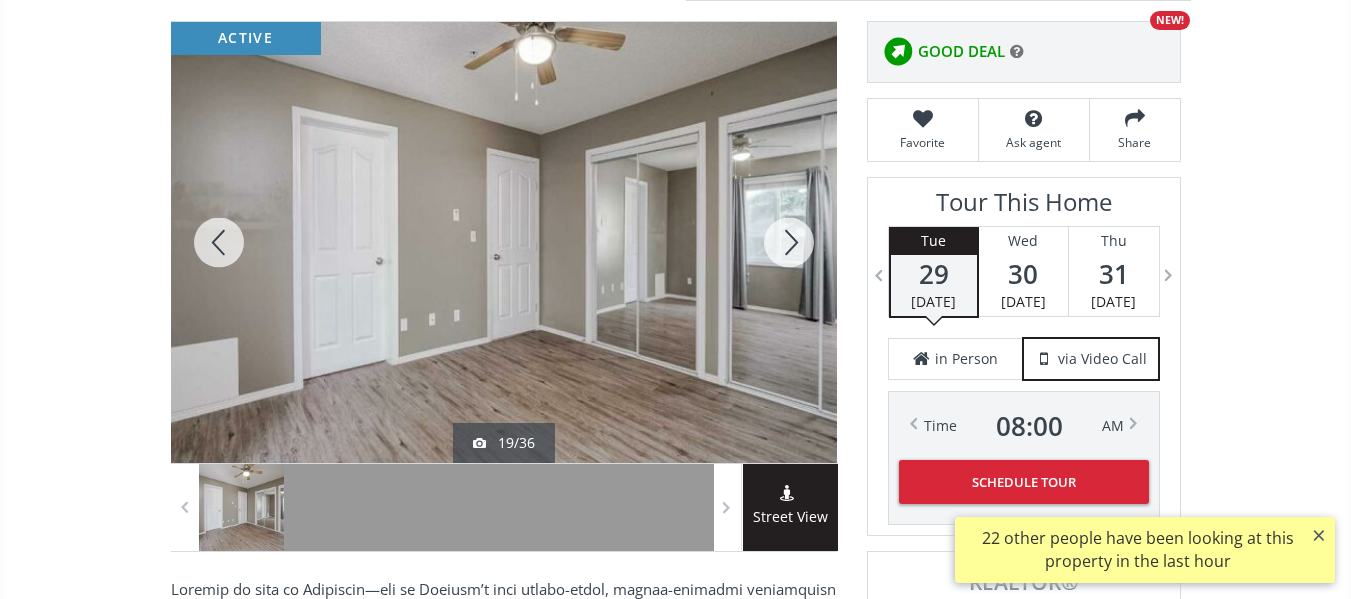 click at bounding box center [789, 242] 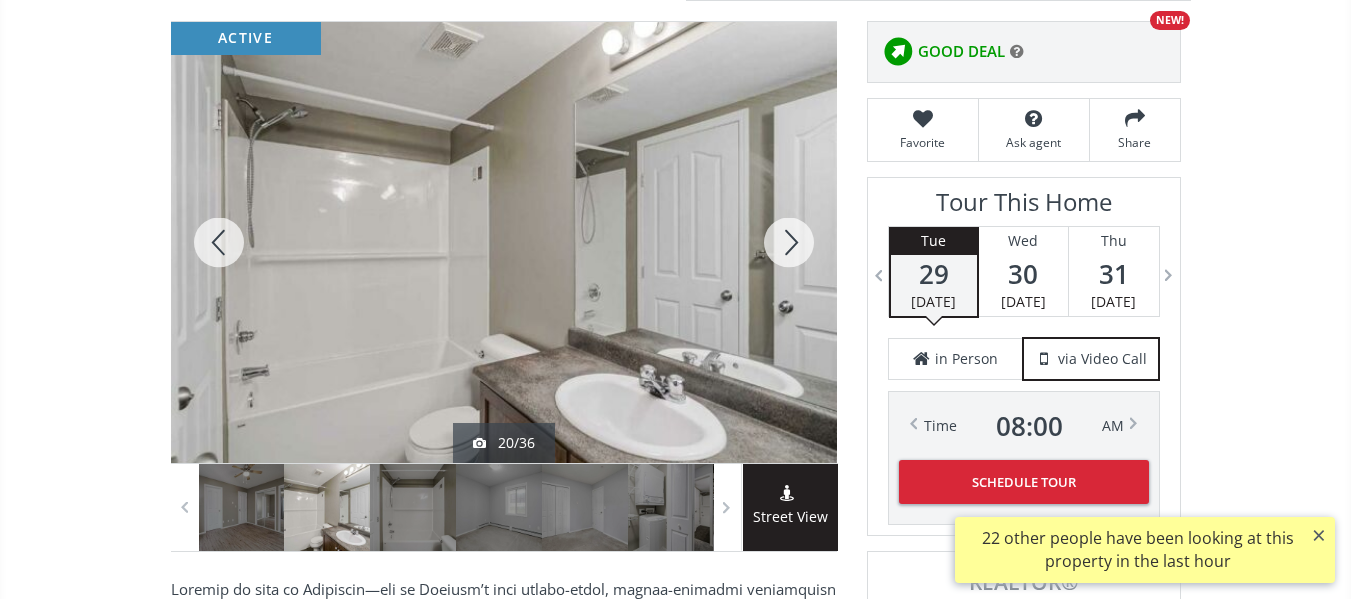click at bounding box center (789, 242) 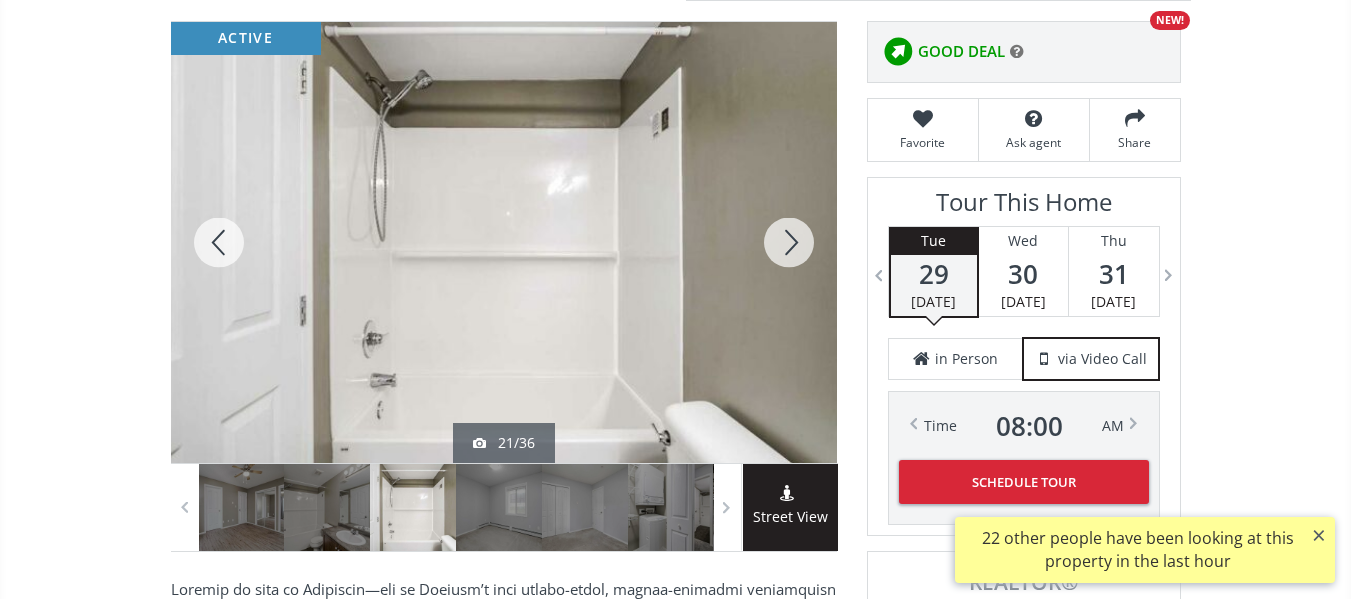click at bounding box center [789, 242] 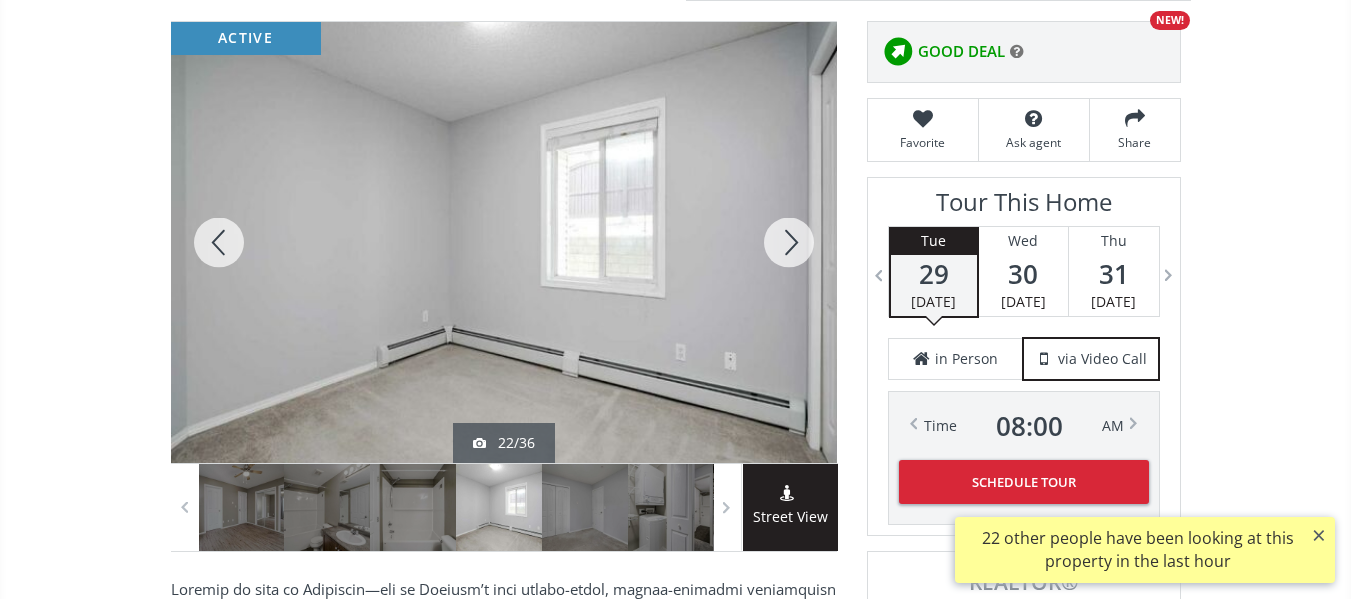 click at bounding box center (789, 242) 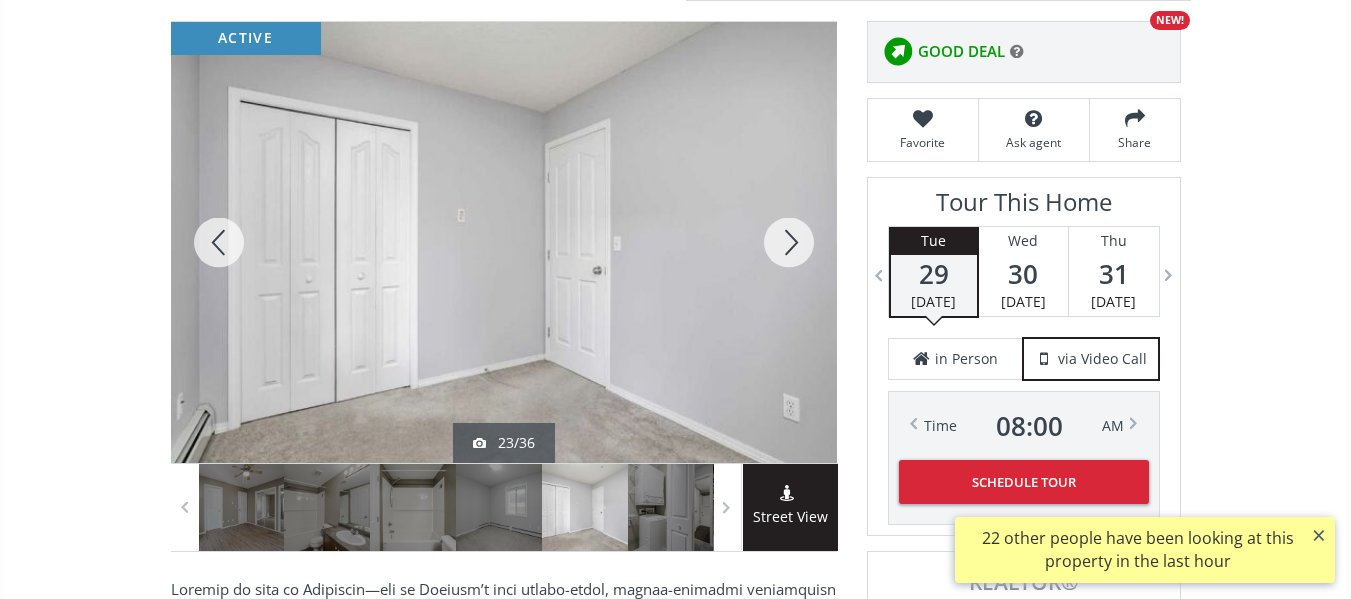 click at bounding box center [789, 242] 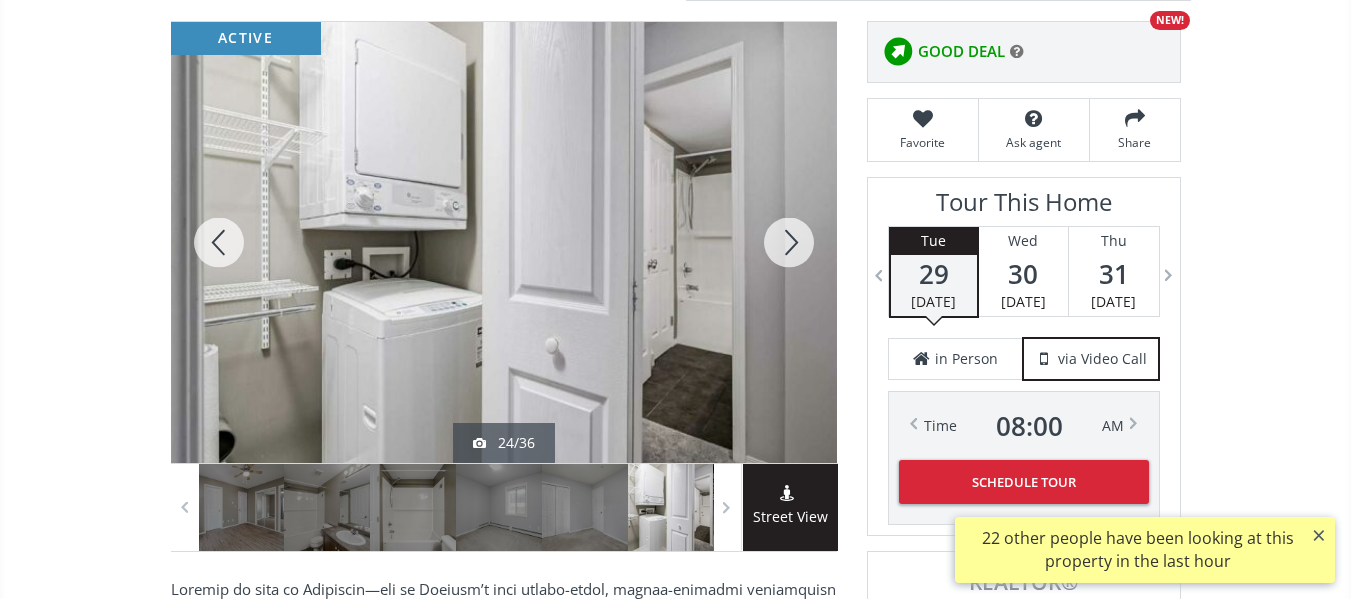 click at bounding box center [789, 242] 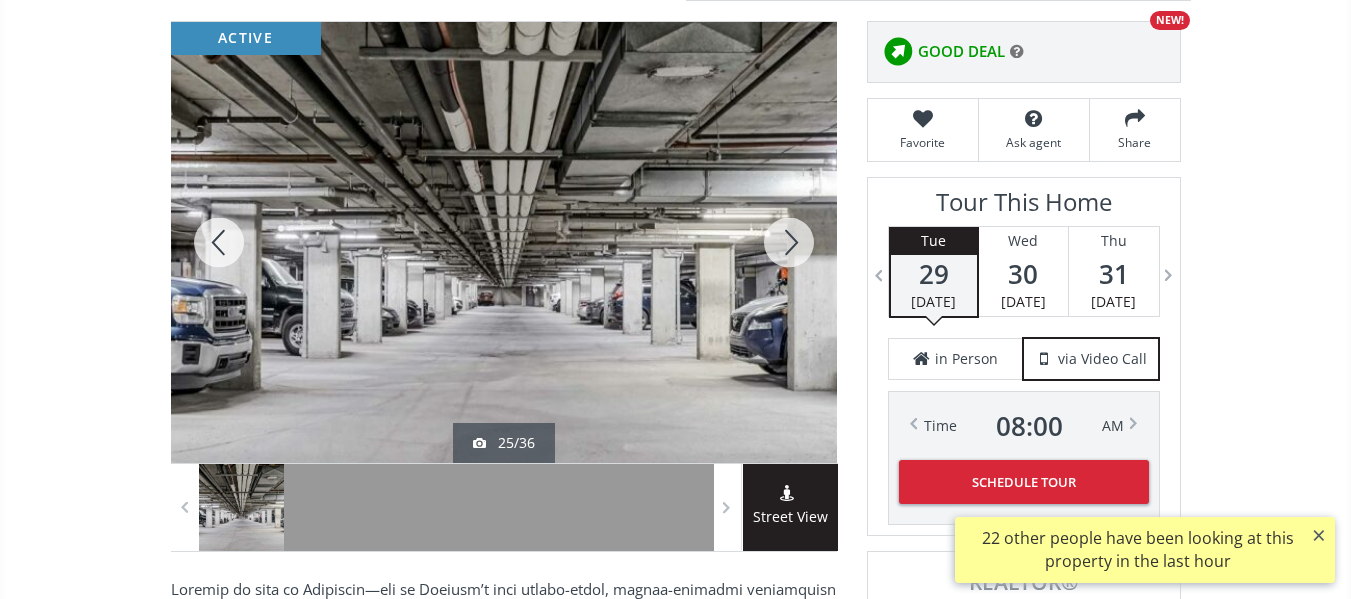 click at bounding box center [789, 242] 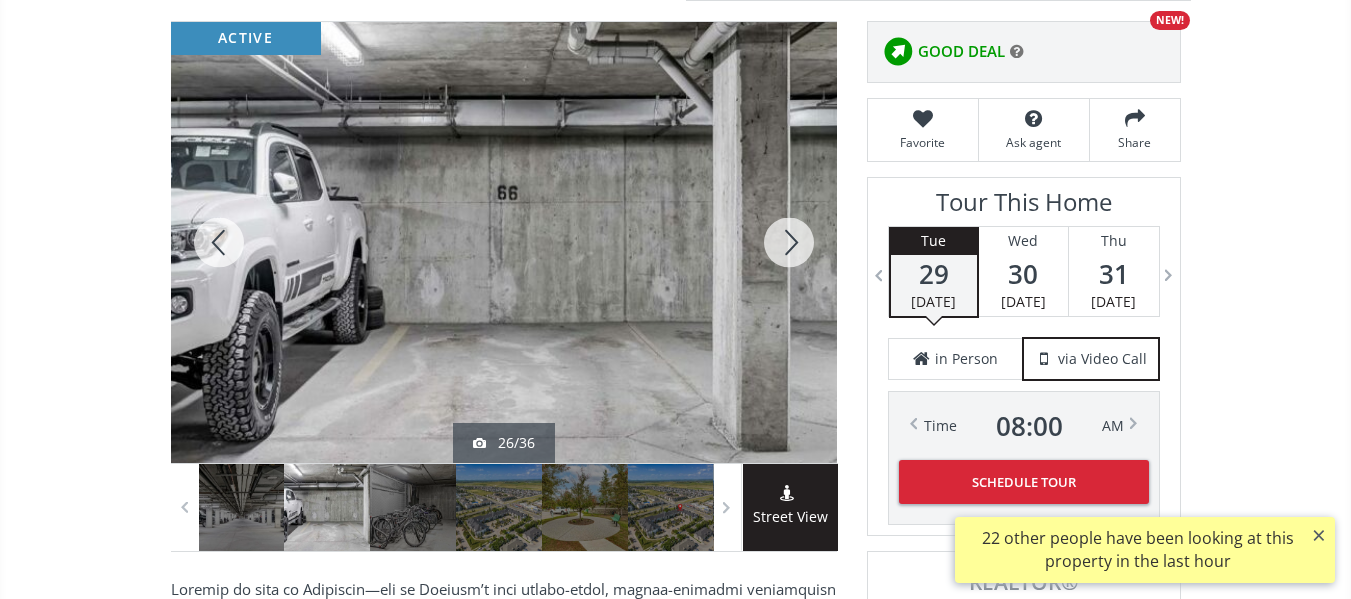 click at bounding box center (789, 242) 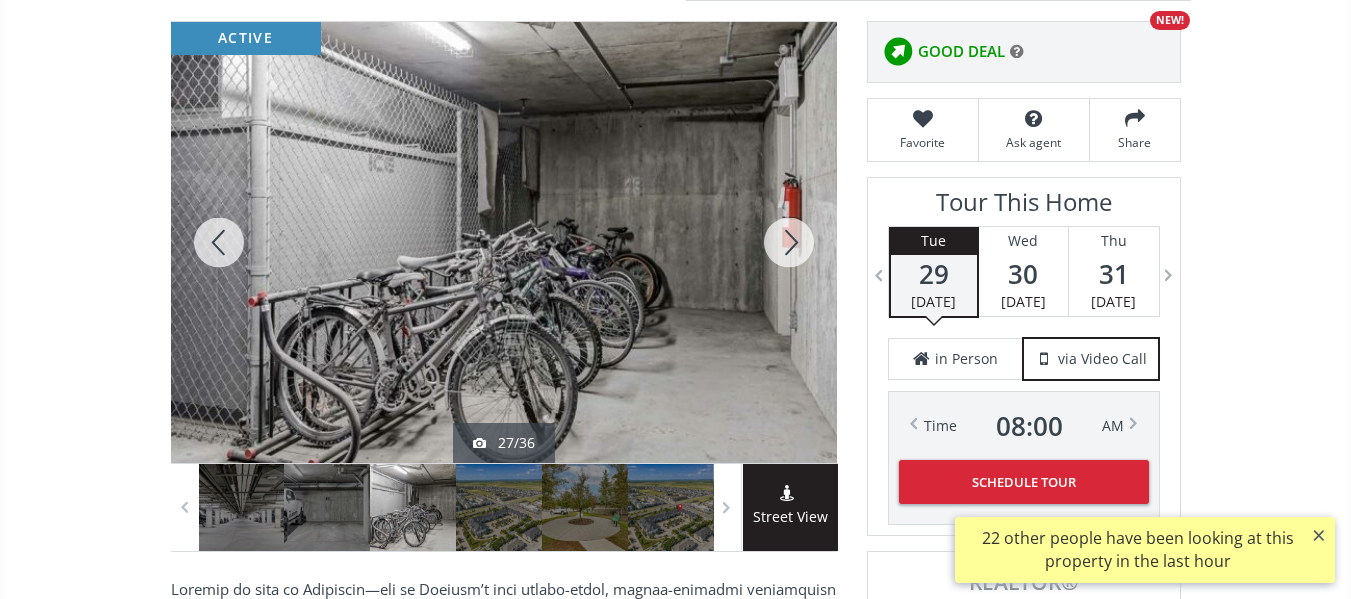 click at bounding box center (789, 242) 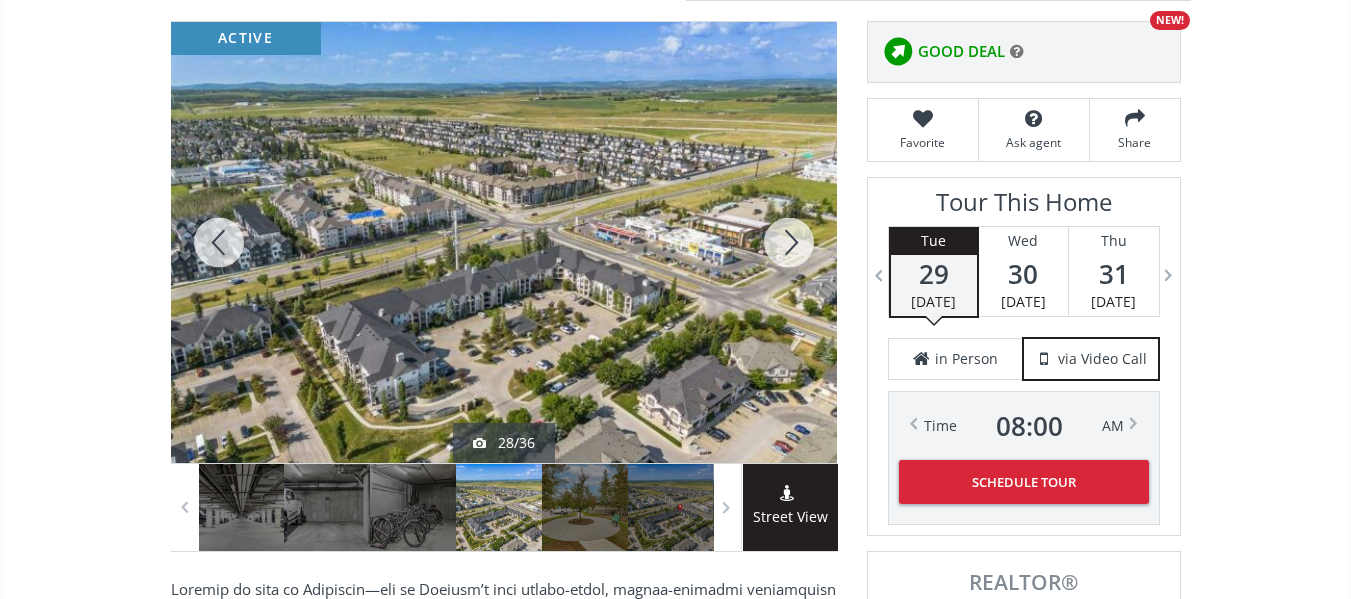 click at bounding box center [789, 242] 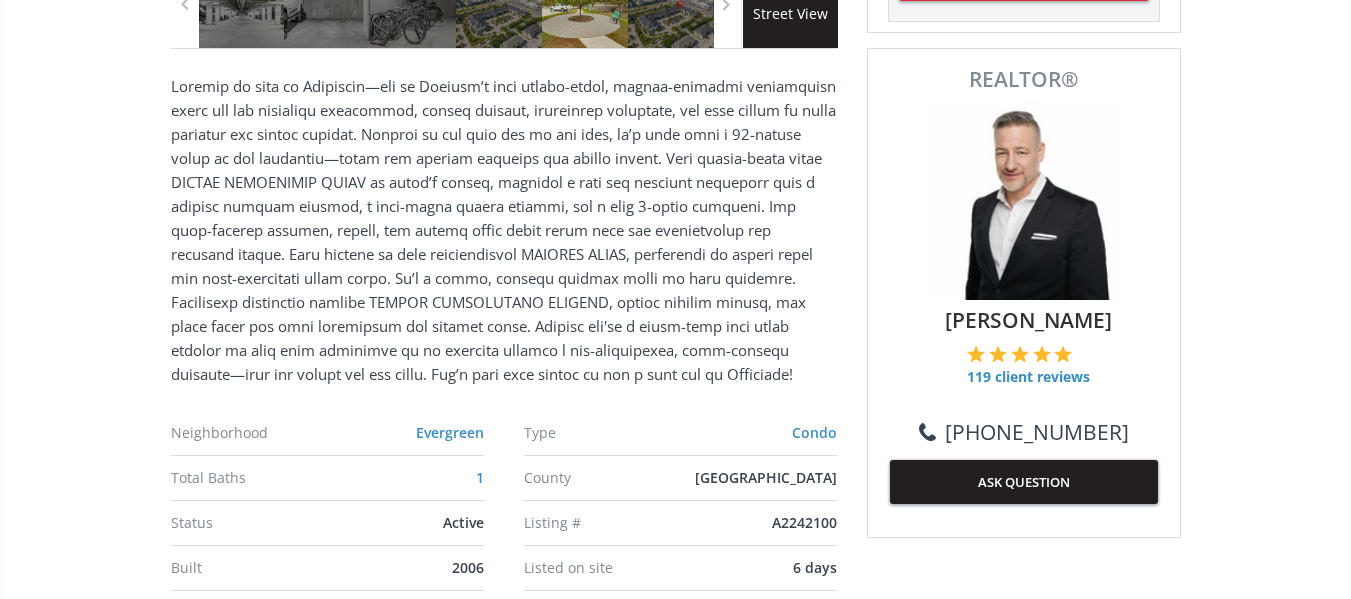 scroll, scrollTop: 736, scrollLeft: 0, axis: vertical 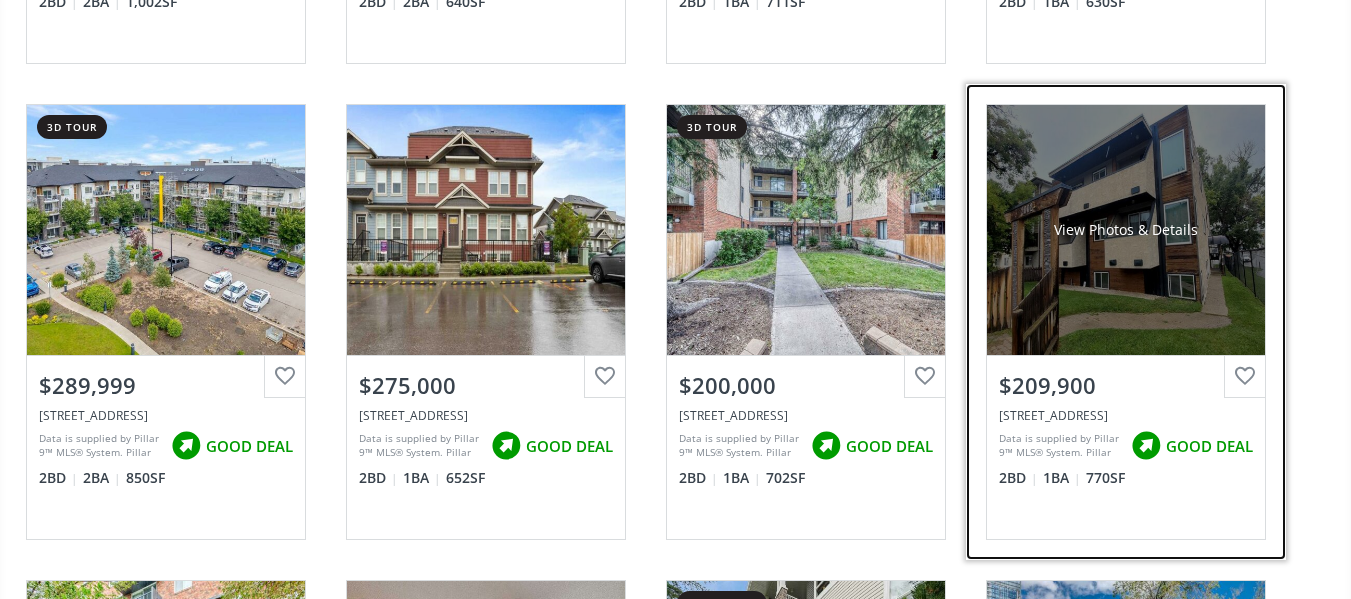 click on "View Photos & Details" at bounding box center [1126, 230] 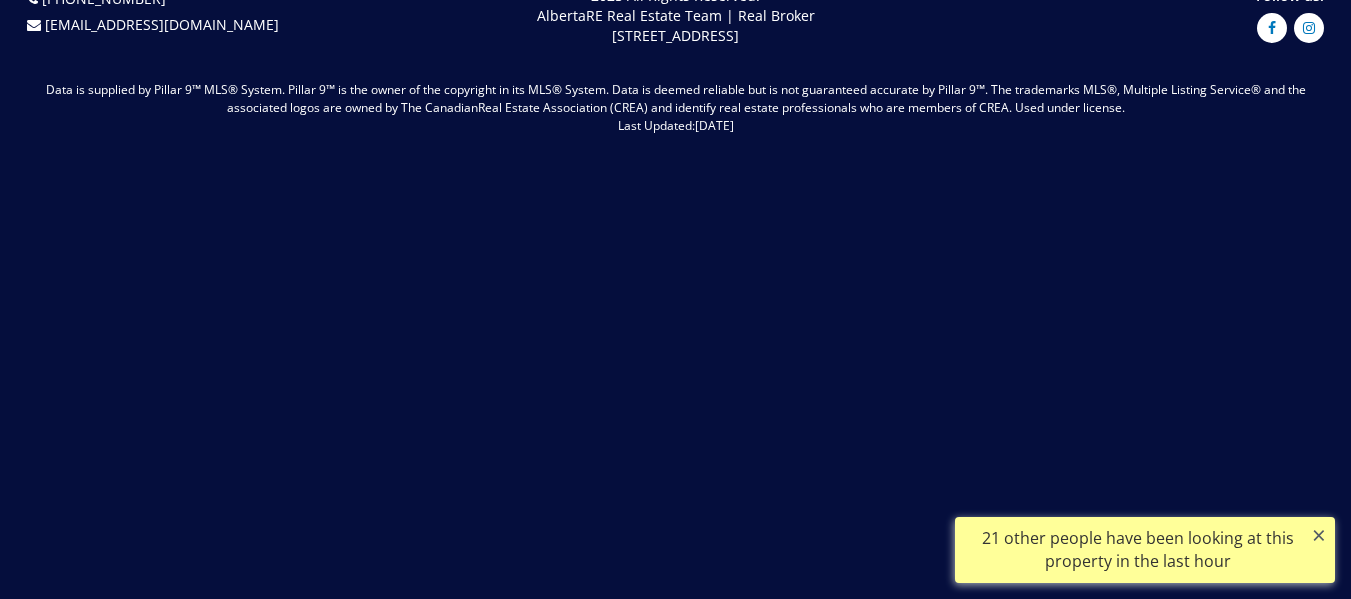 scroll, scrollTop: 0, scrollLeft: 0, axis: both 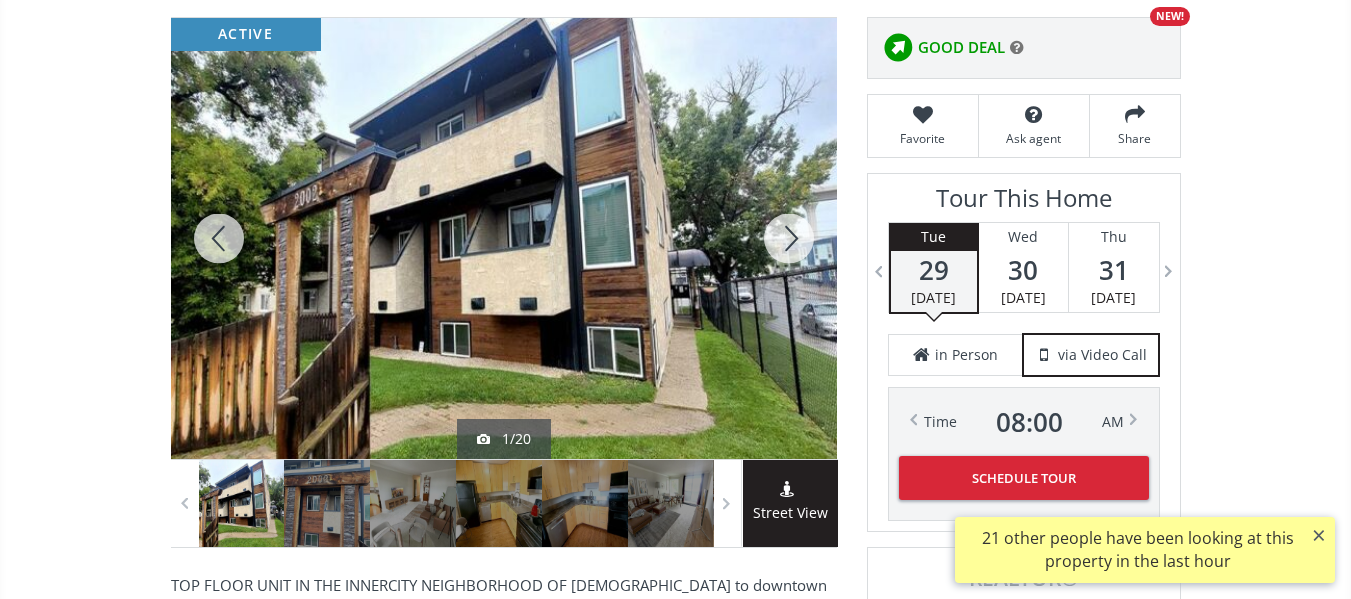 click at bounding box center [789, 238] 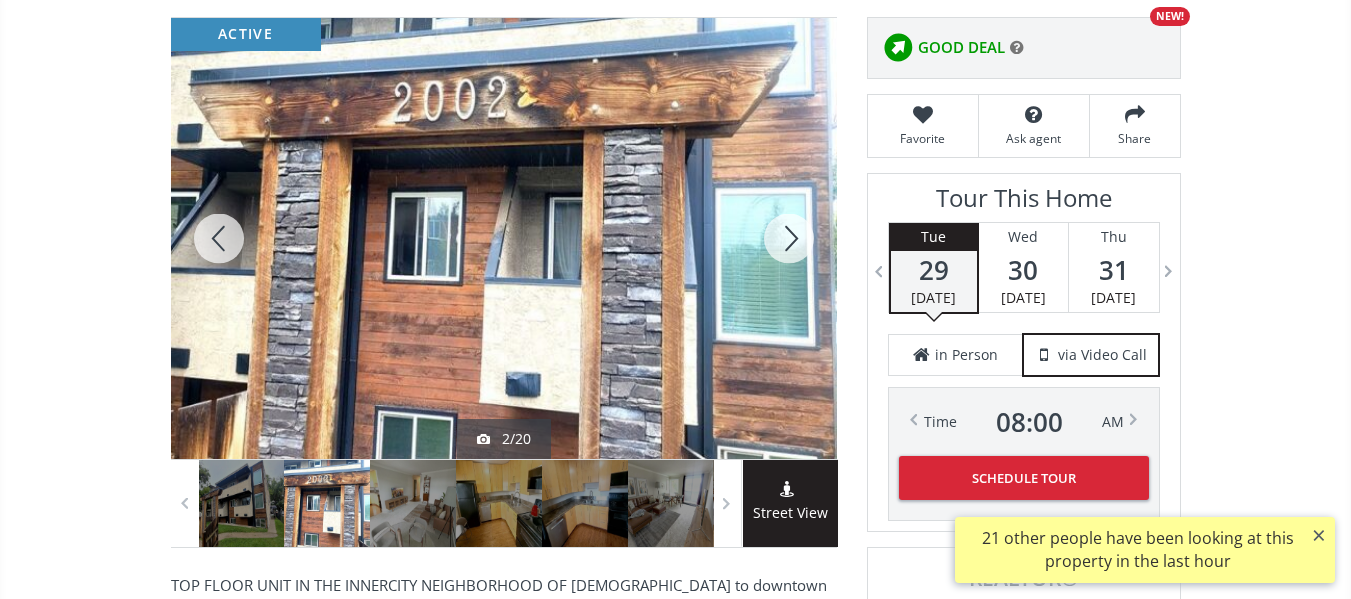 click at bounding box center [789, 238] 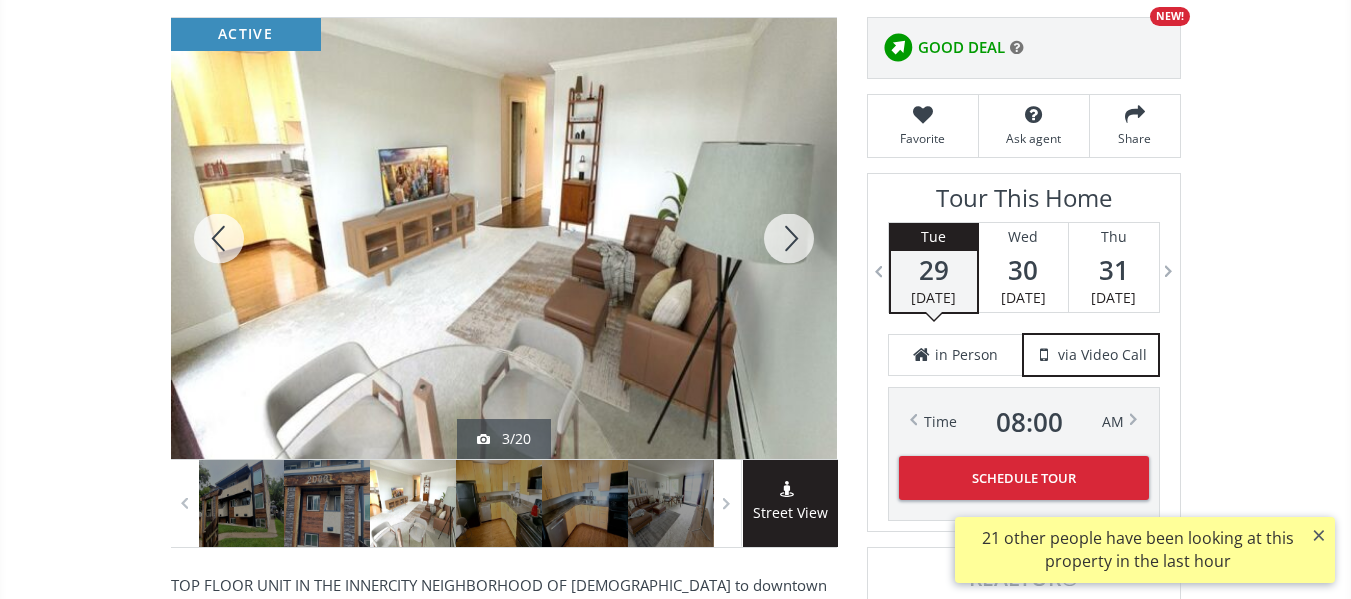 click at bounding box center (789, 238) 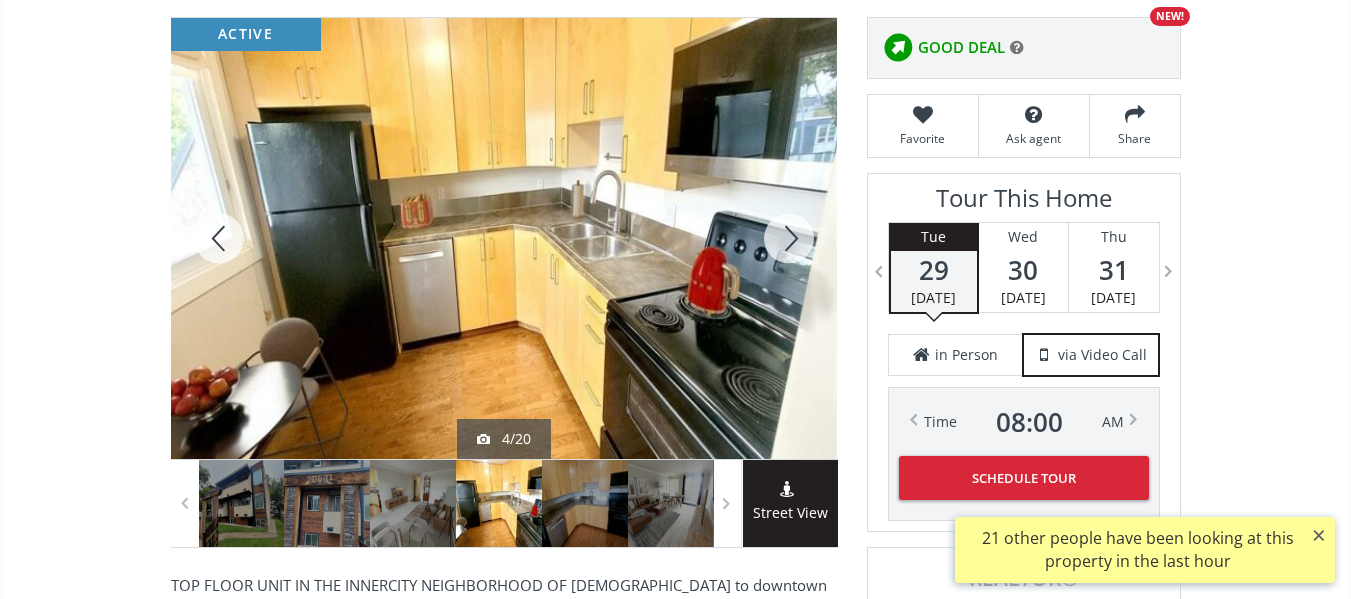 click at bounding box center [789, 238] 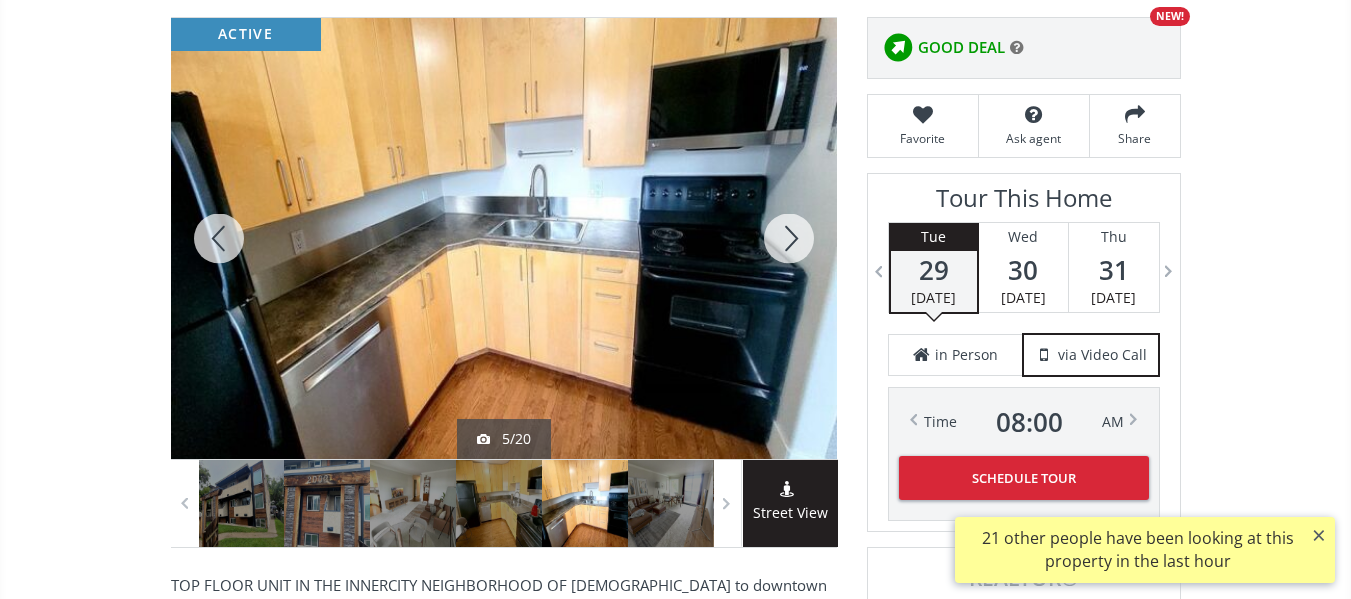 click at bounding box center [789, 238] 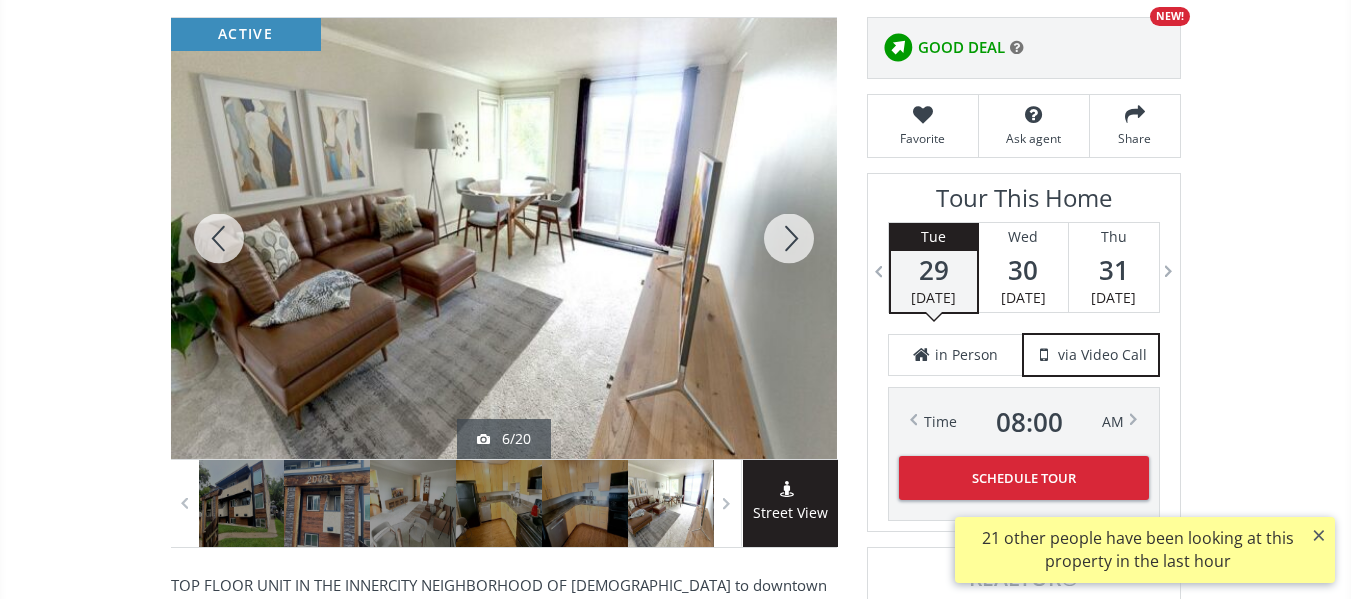 click at bounding box center [789, 238] 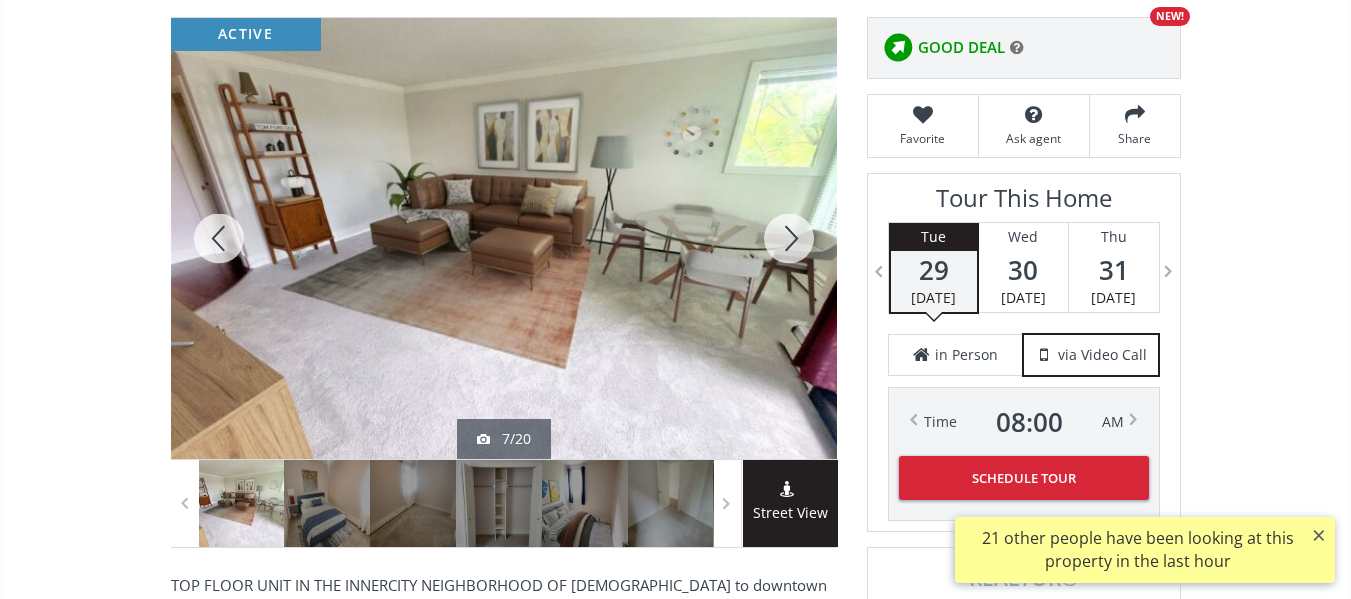 click at bounding box center (789, 238) 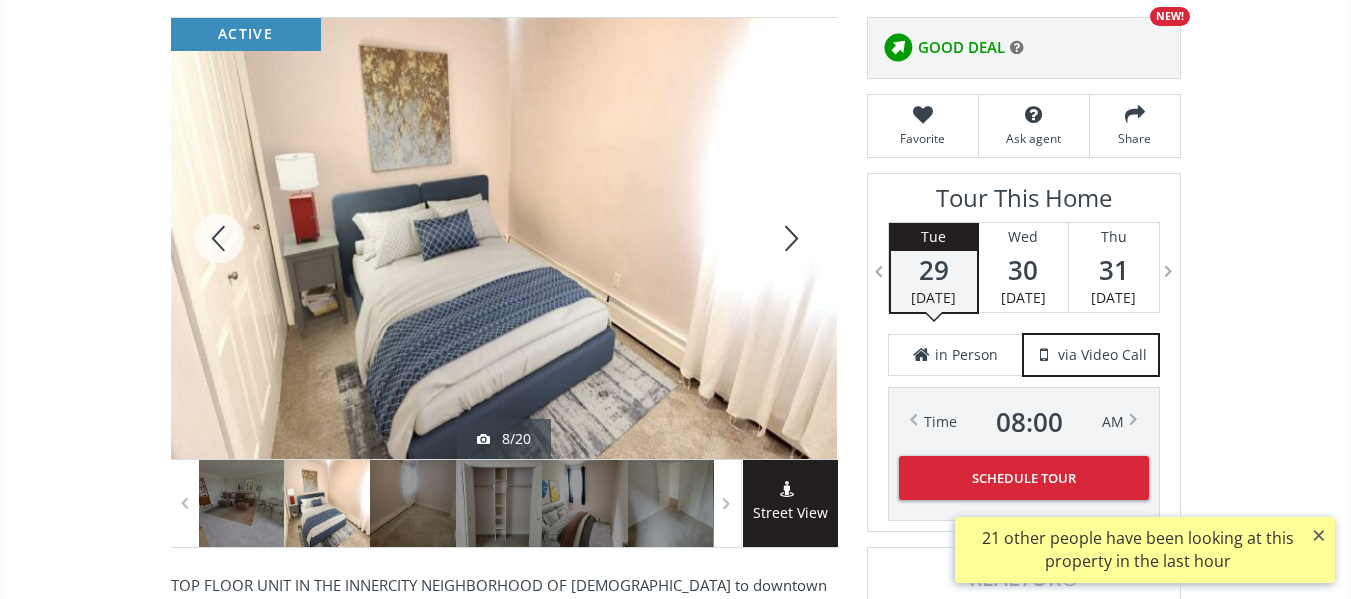 click at bounding box center (789, 238) 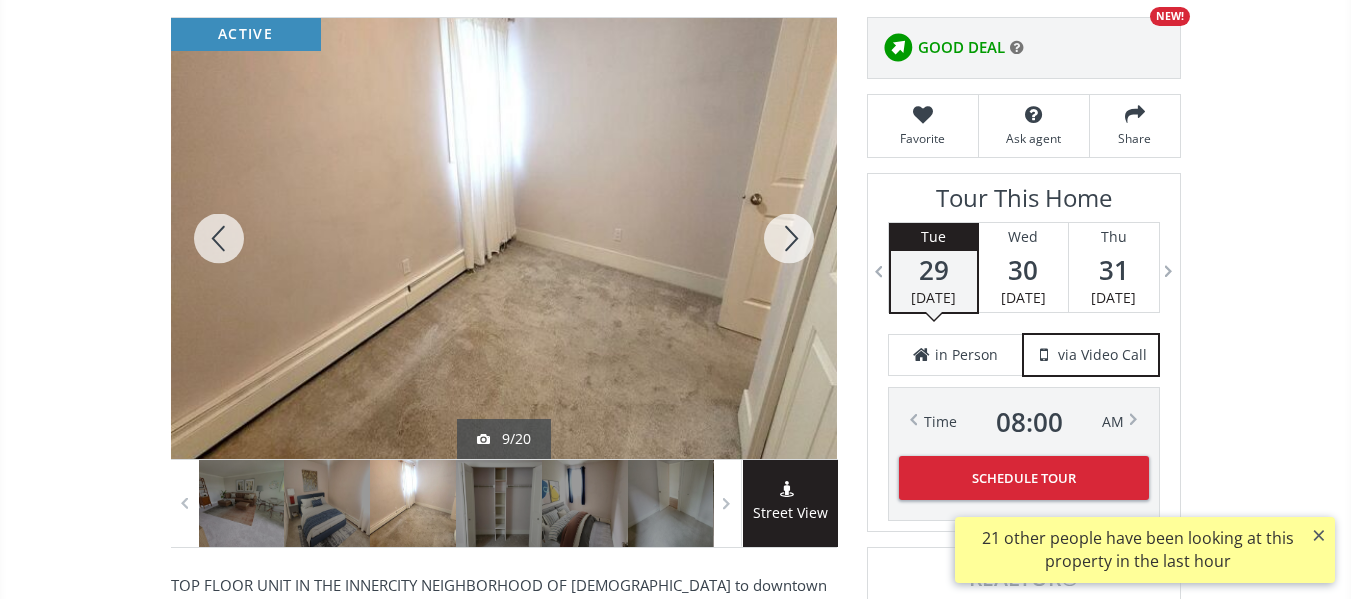 click at bounding box center (789, 238) 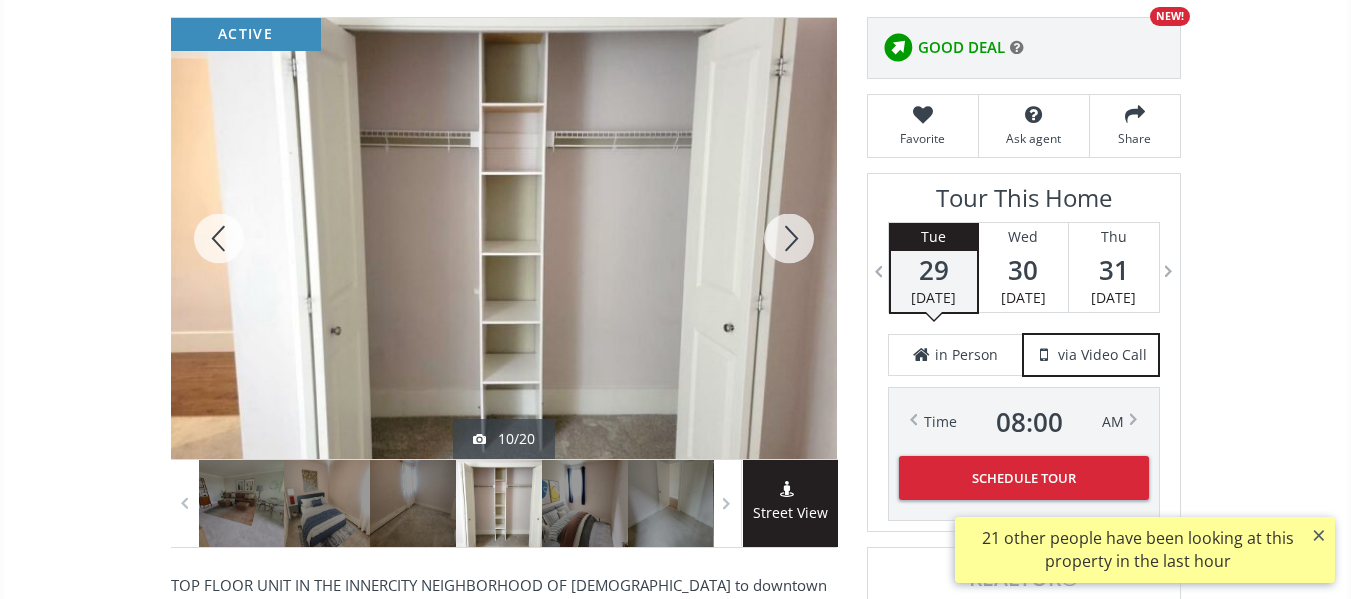click at bounding box center [789, 238] 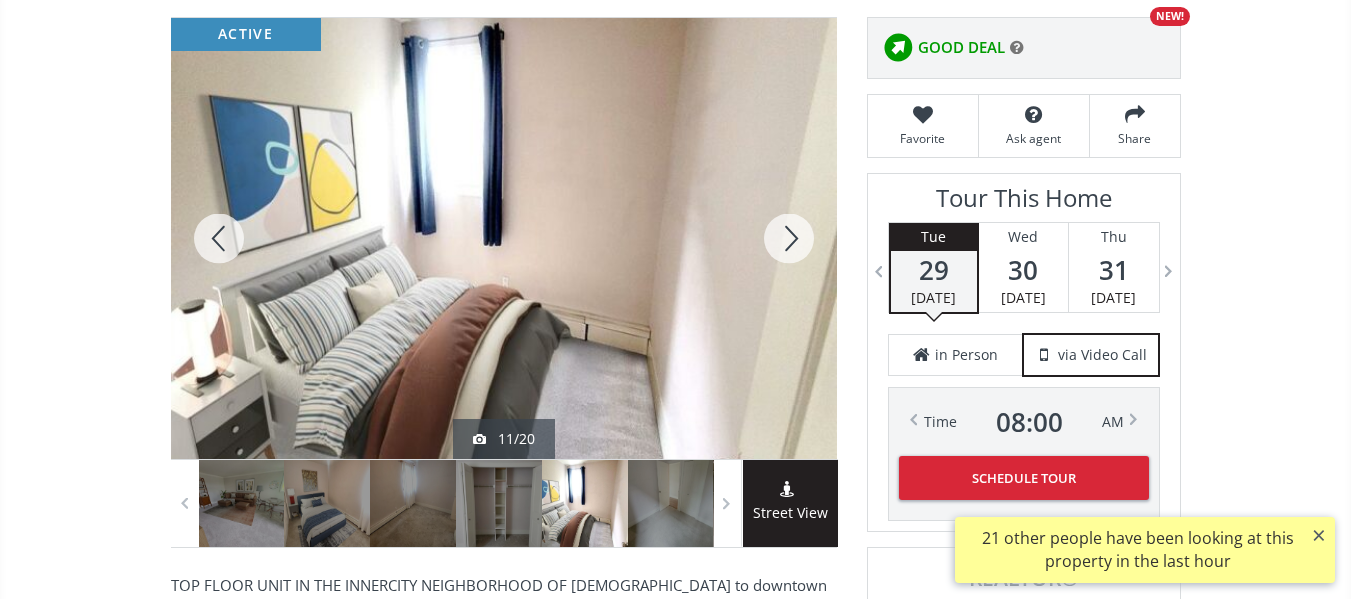 click at bounding box center (789, 238) 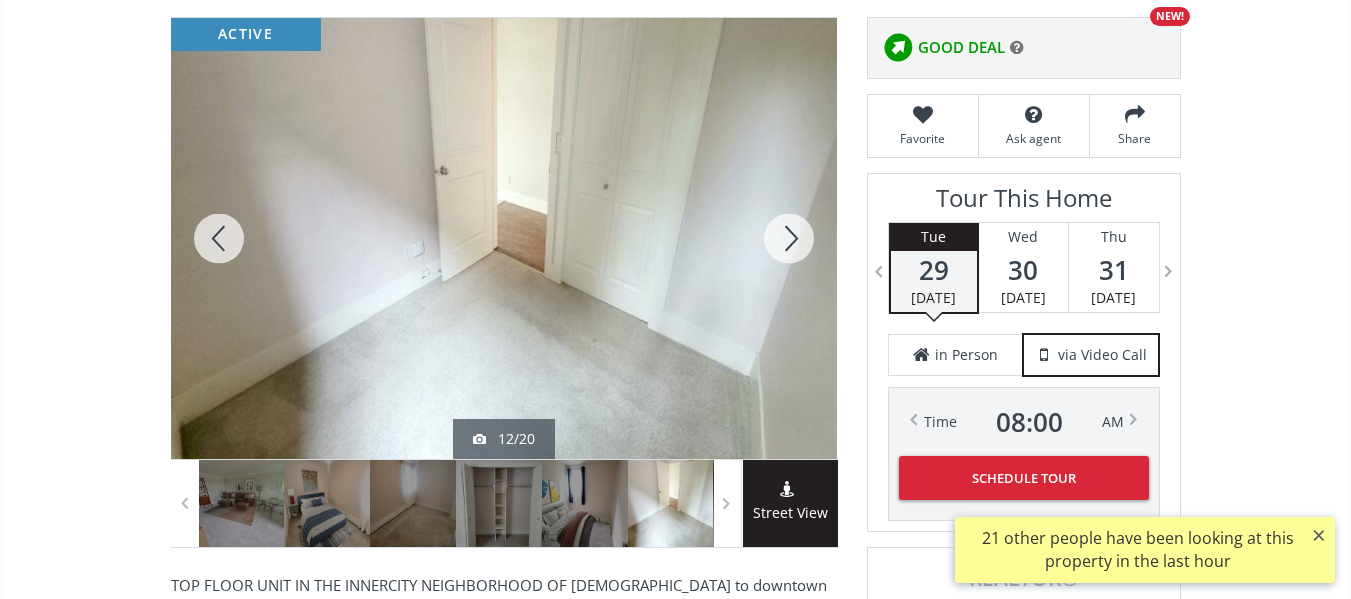 click at bounding box center [789, 238] 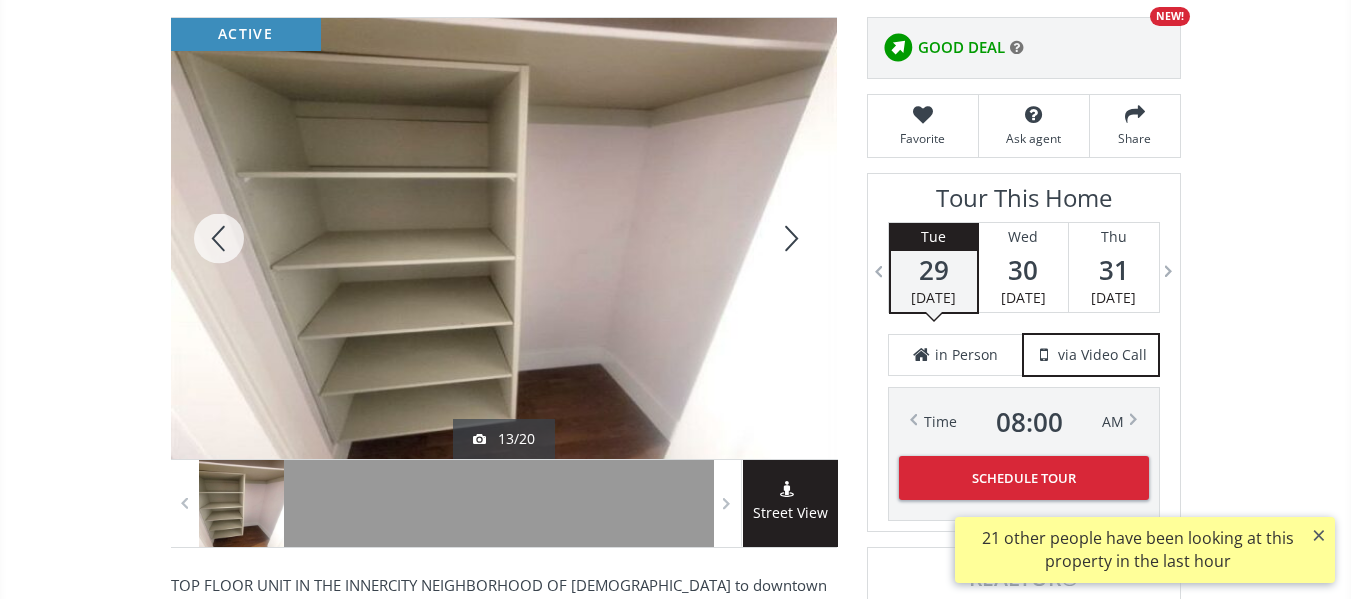 click at bounding box center [789, 238] 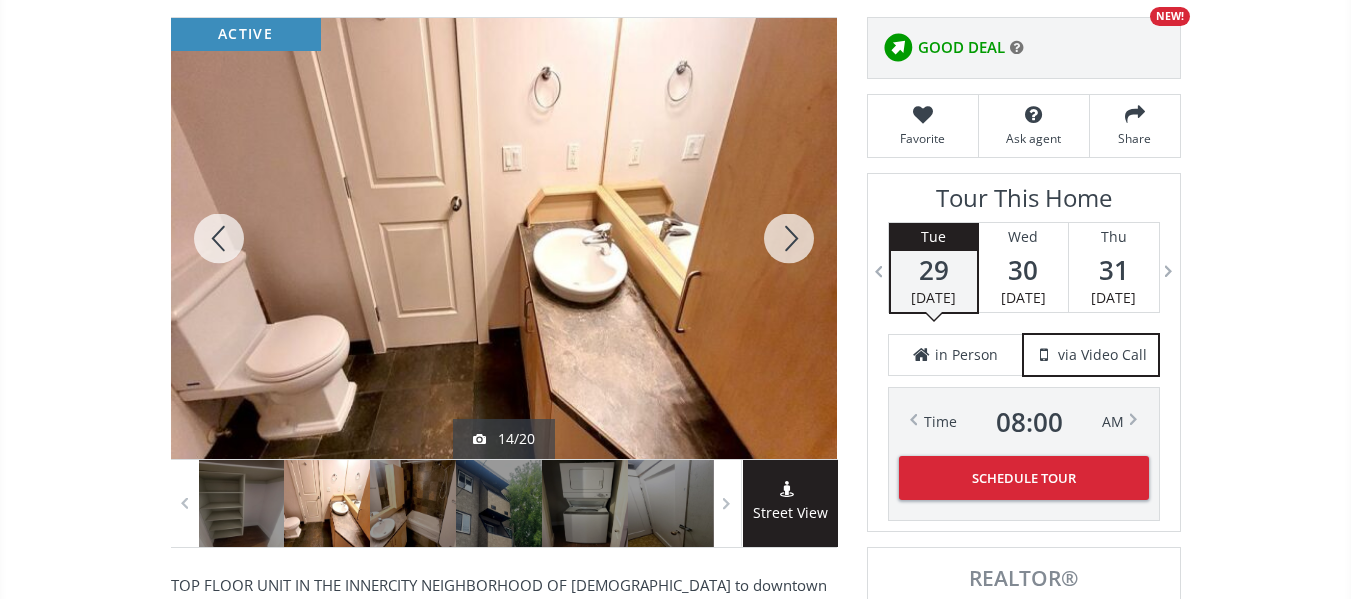 click at bounding box center [789, 238] 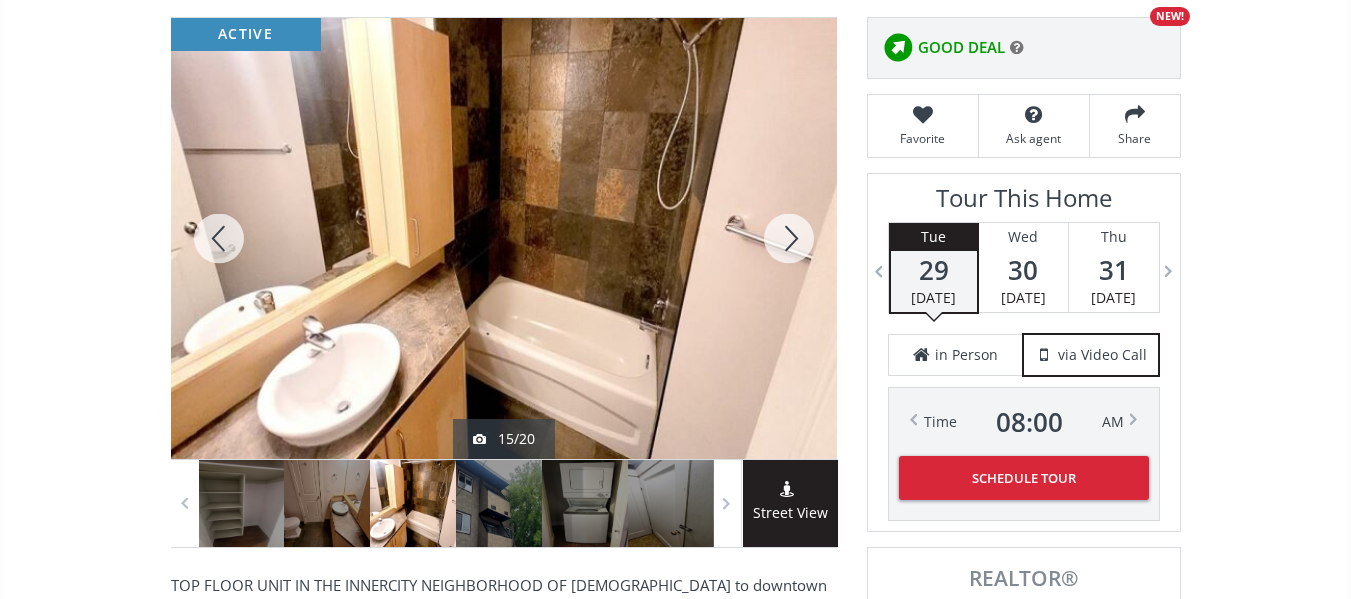 click at bounding box center (789, 238) 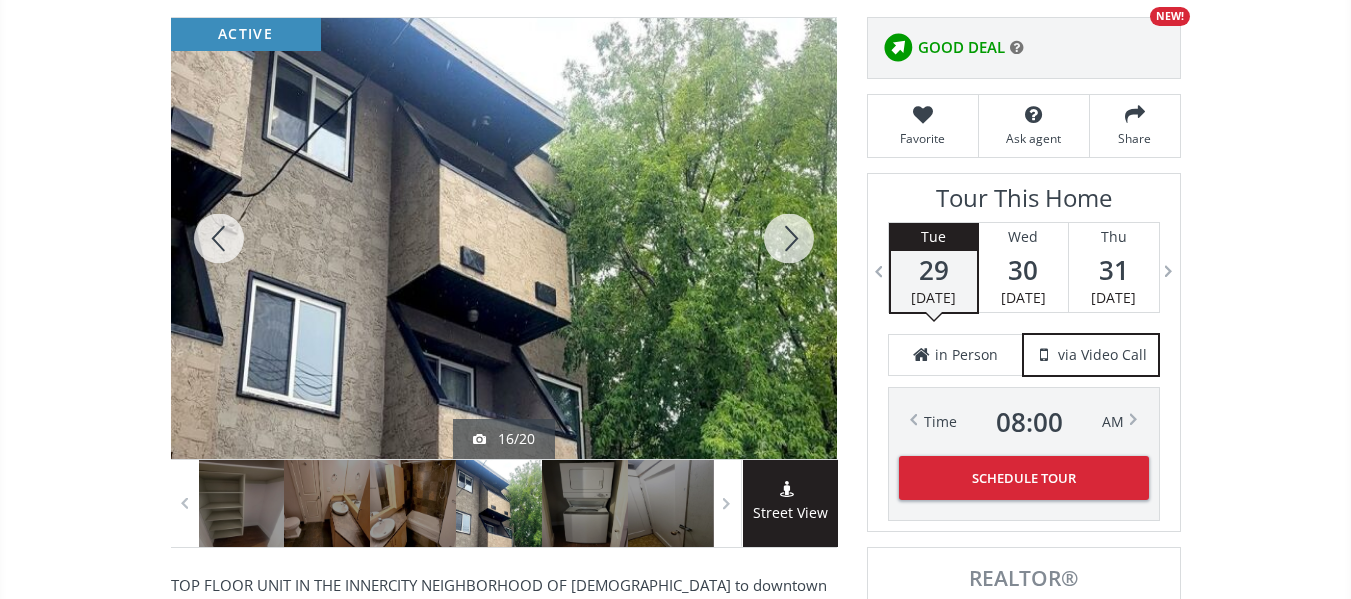 click at bounding box center [789, 238] 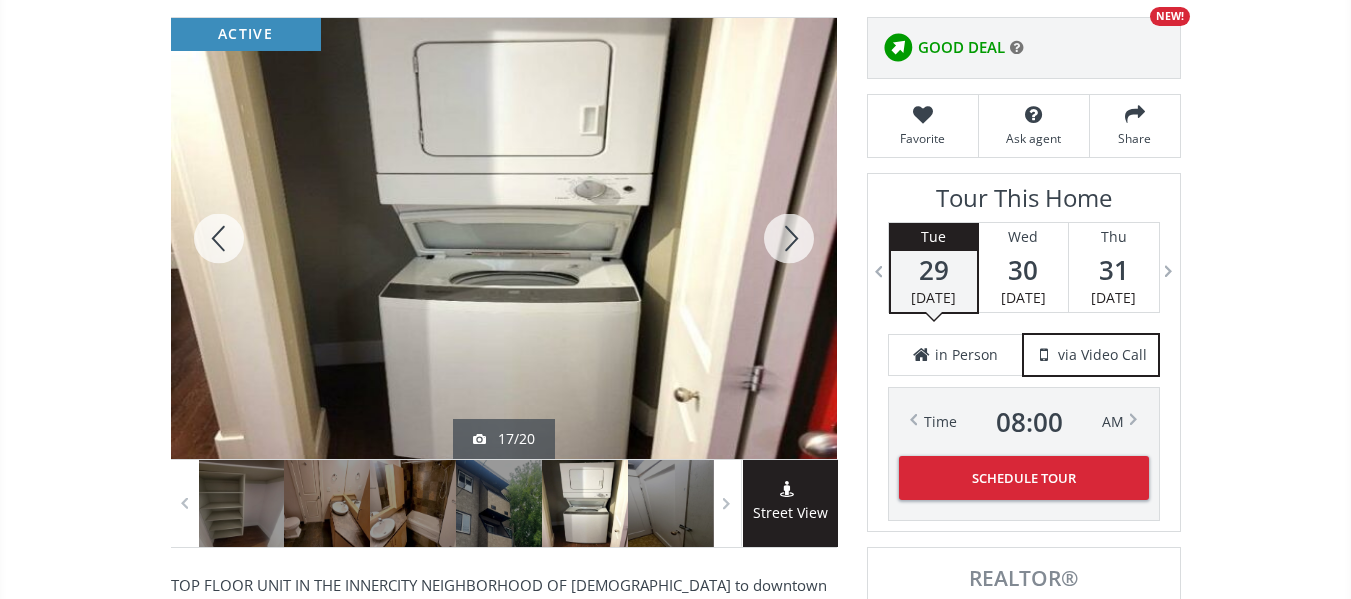 click at bounding box center [789, 238] 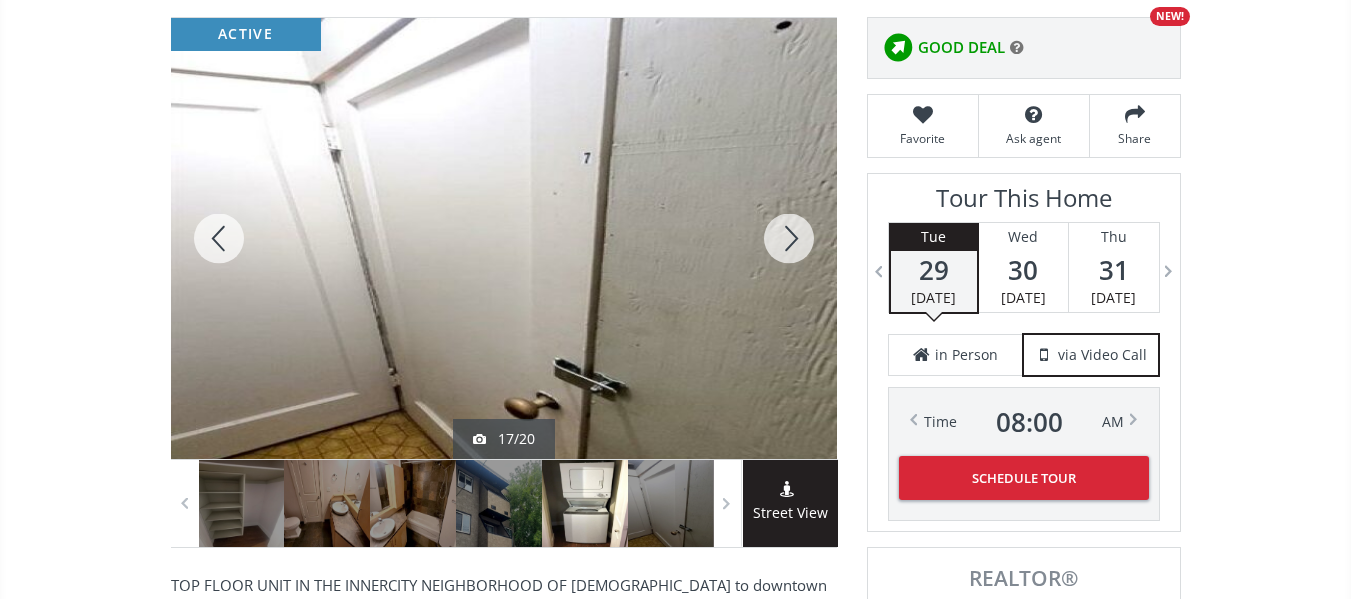 click at bounding box center (789, 238) 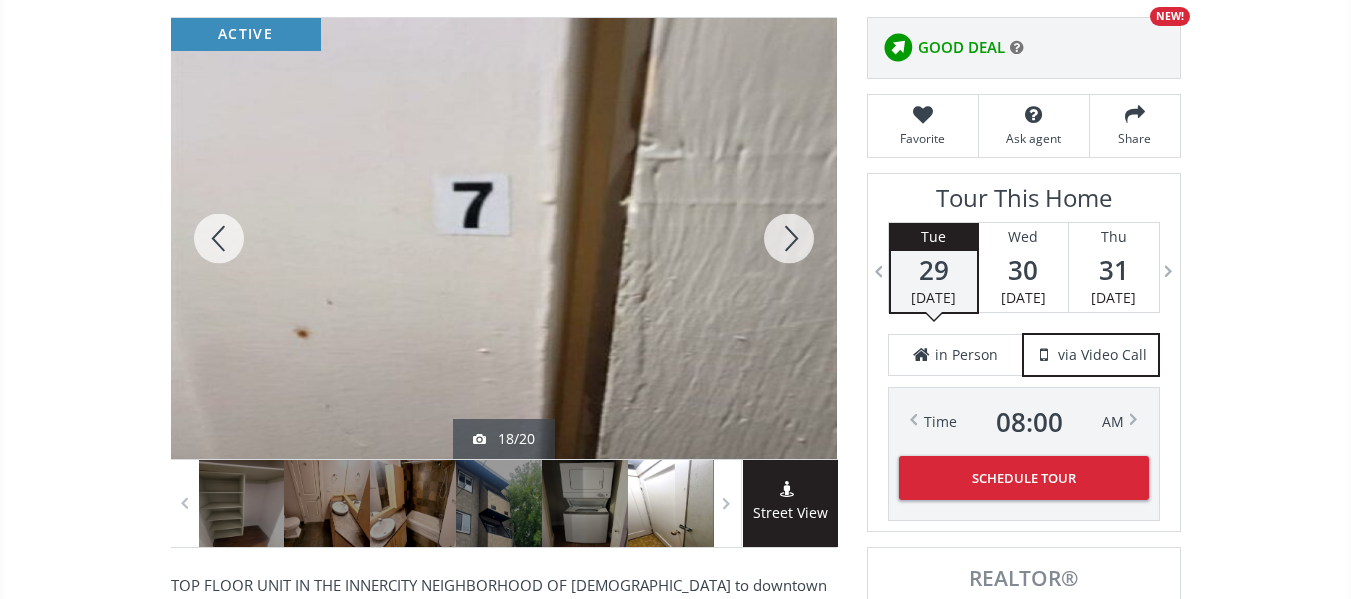 click at bounding box center [789, 238] 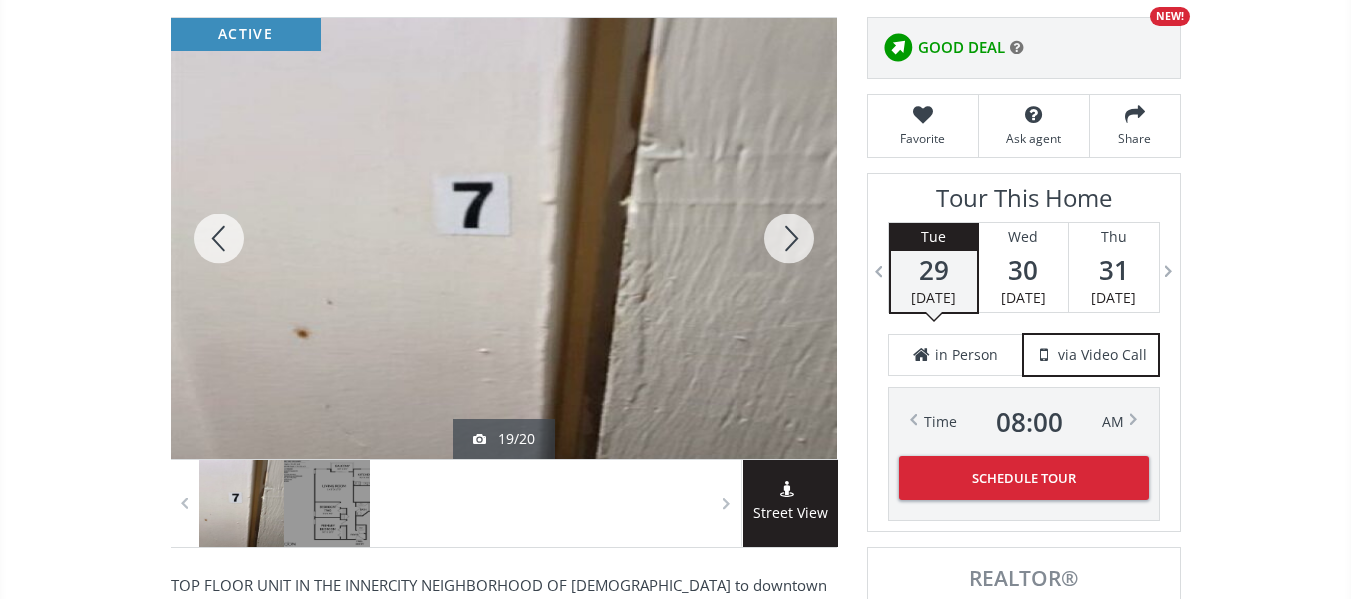 click at bounding box center [789, 238] 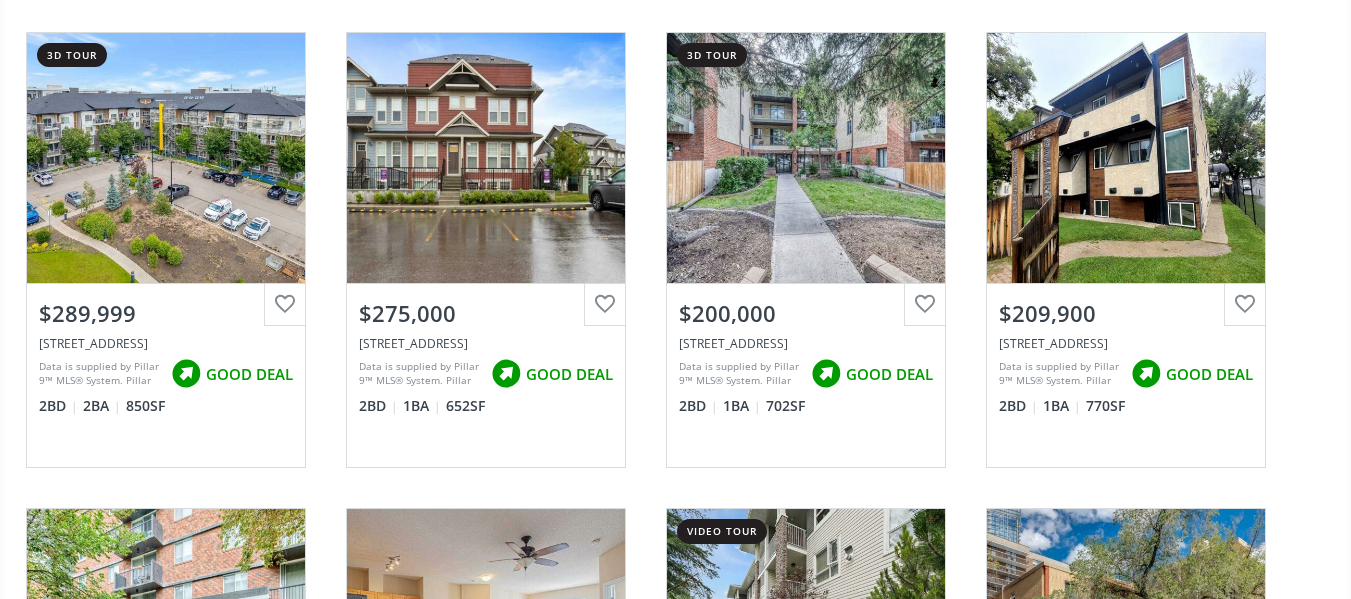 scroll, scrollTop: 4038, scrollLeft: 0, axis: vertical 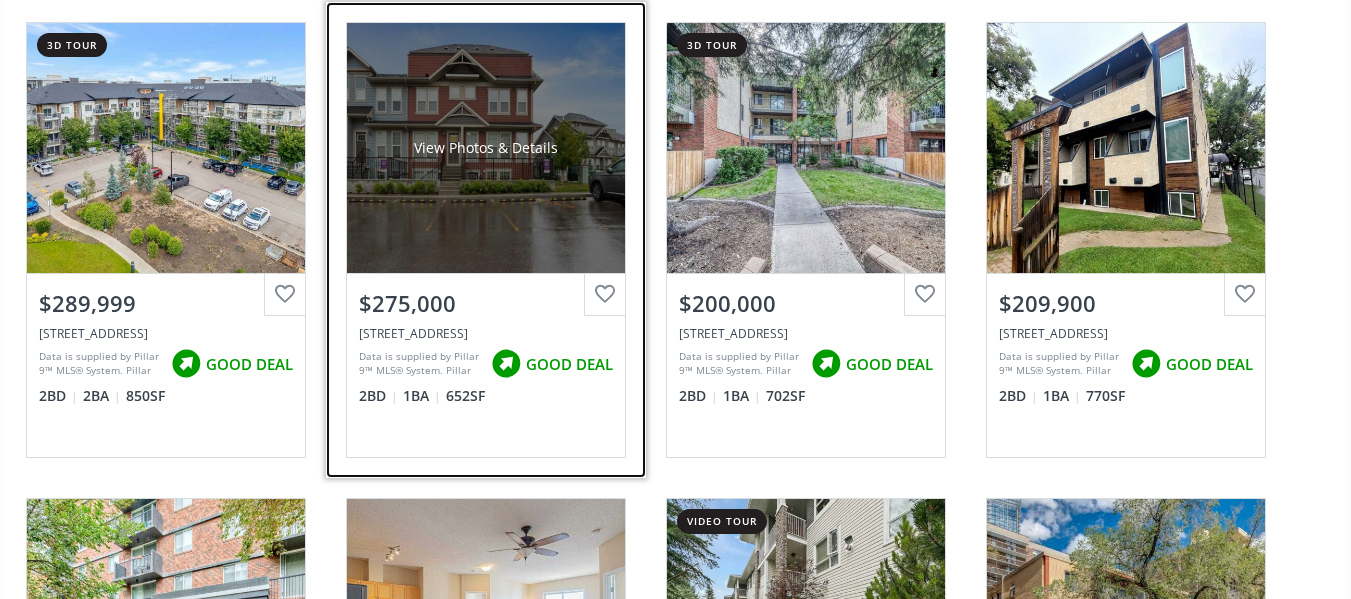 click on "View Photos & Details" at bounding box center [486, 148] 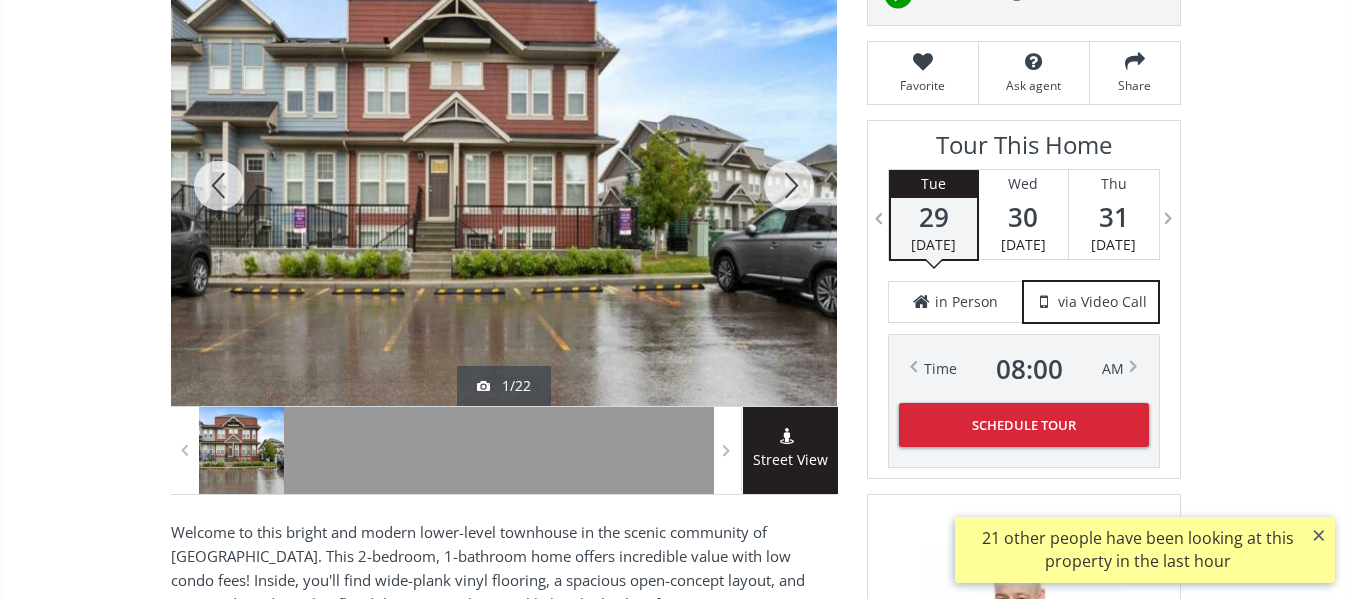 scroll, scrollTop: 300, scrollLeft: 0, axis: vertical 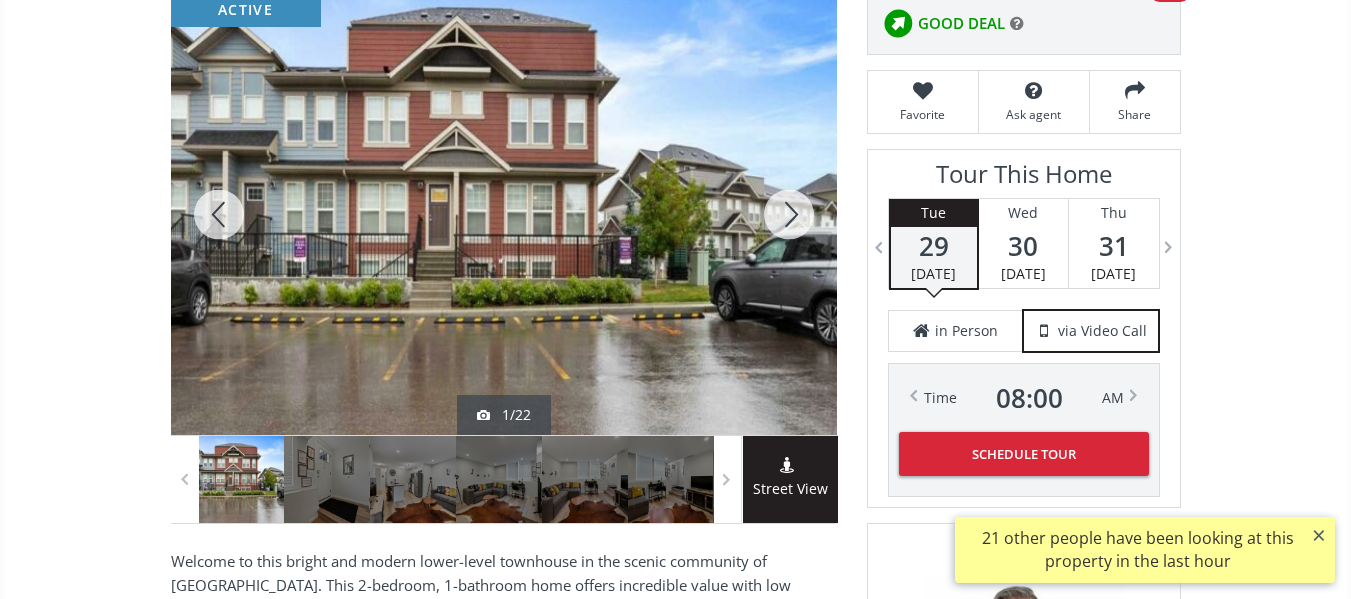 click at bounding box center [789, 214] 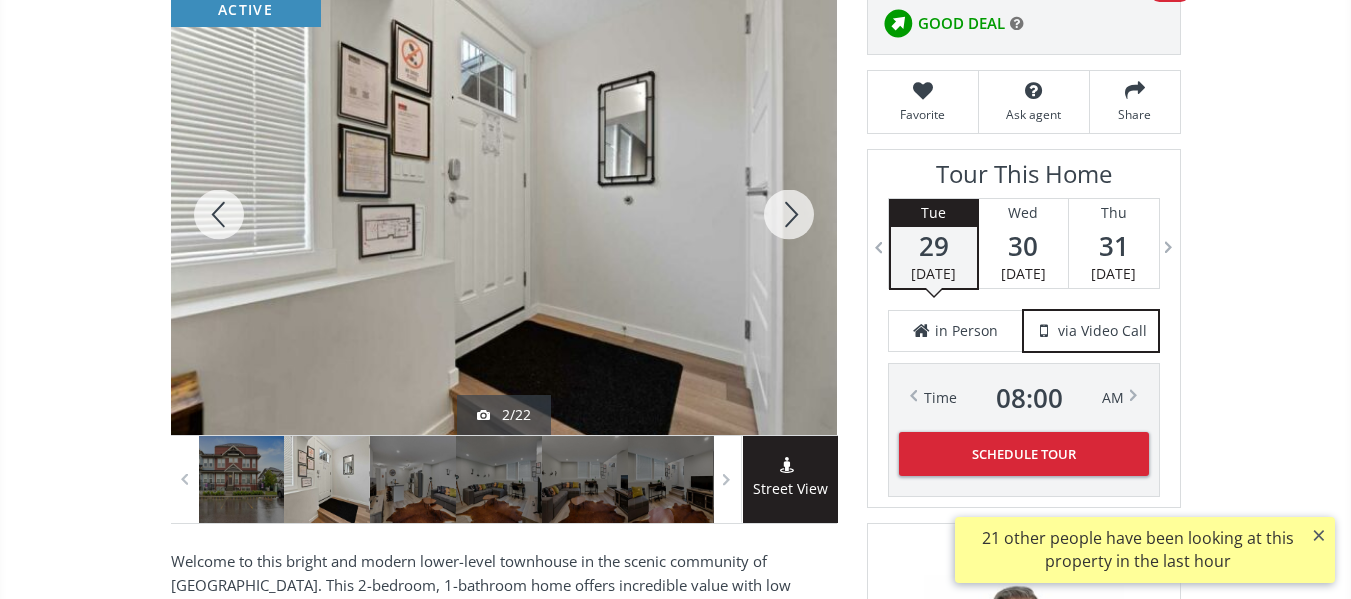 click at bounding box center [789, 214] 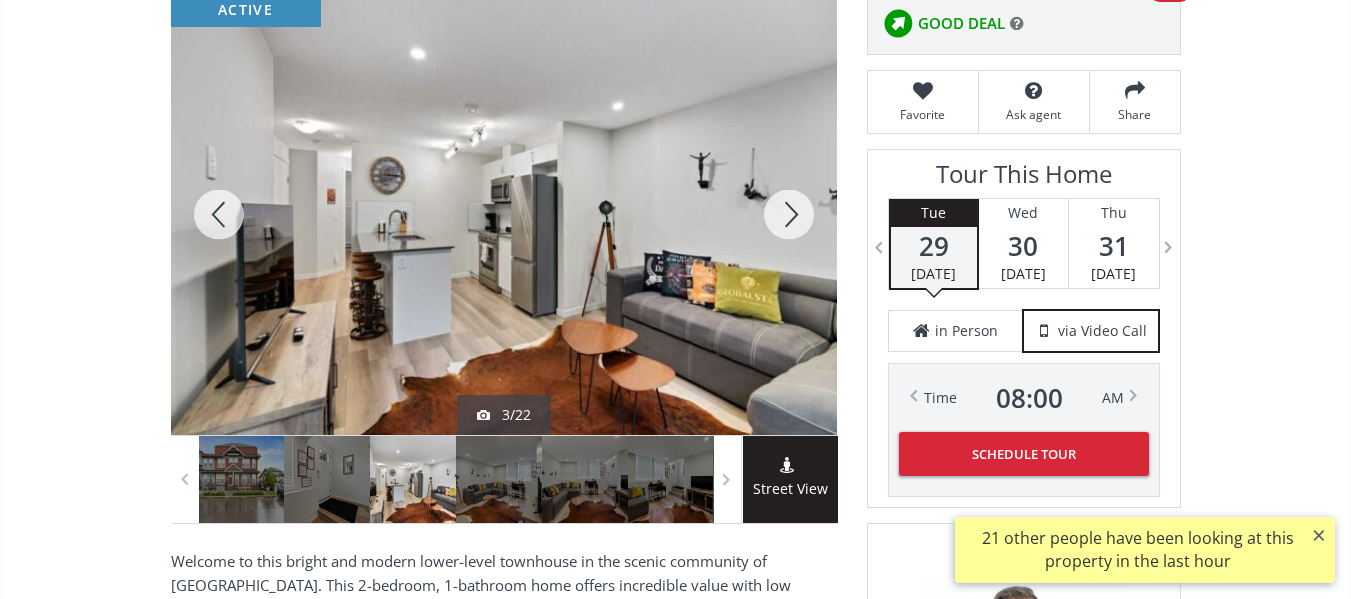 click at bounding box center [789, 214] 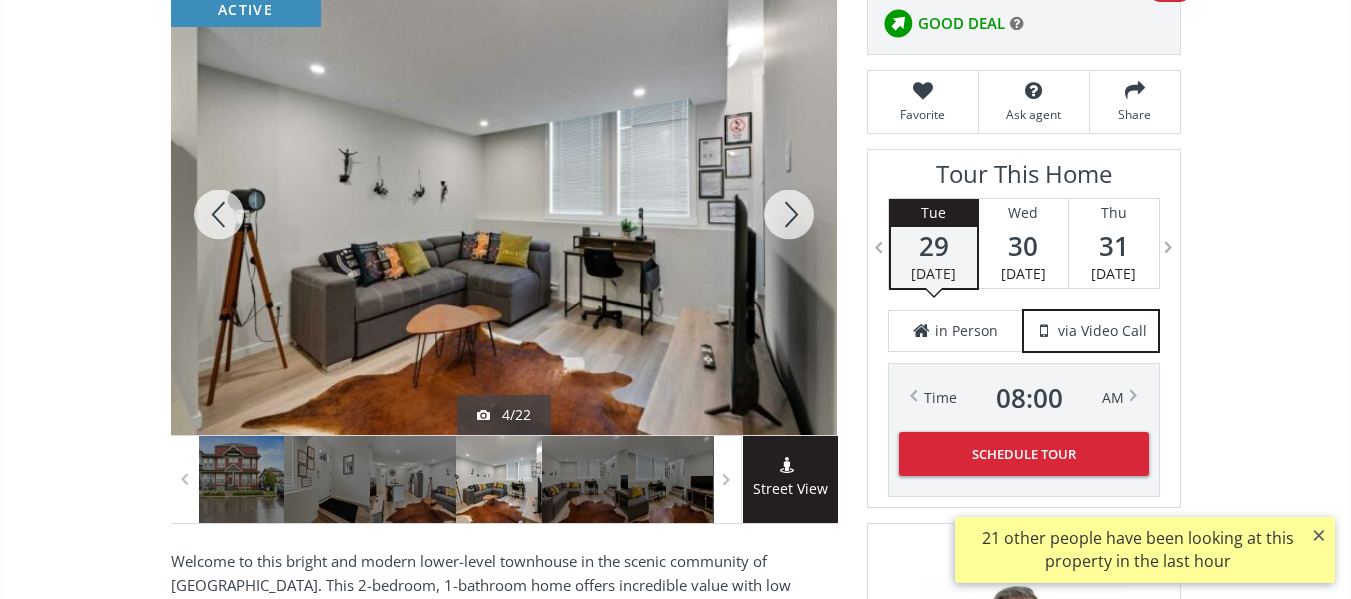 click at bounding box center (789, 214) 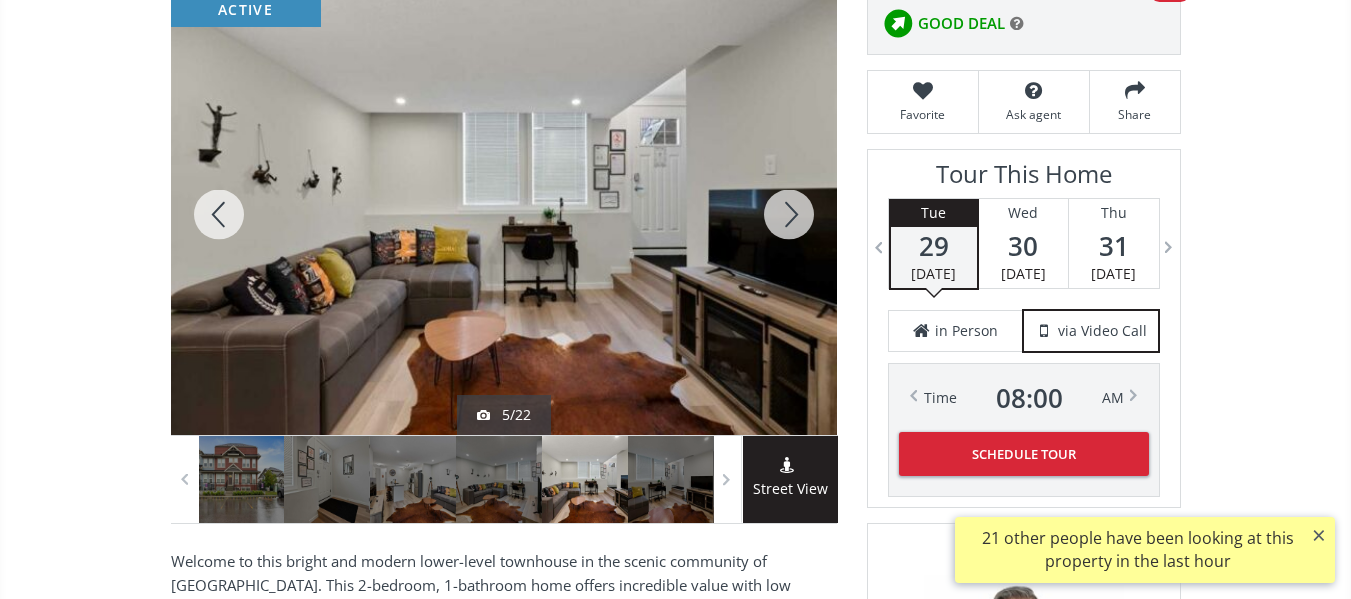 click at bounding box center [789, 214] 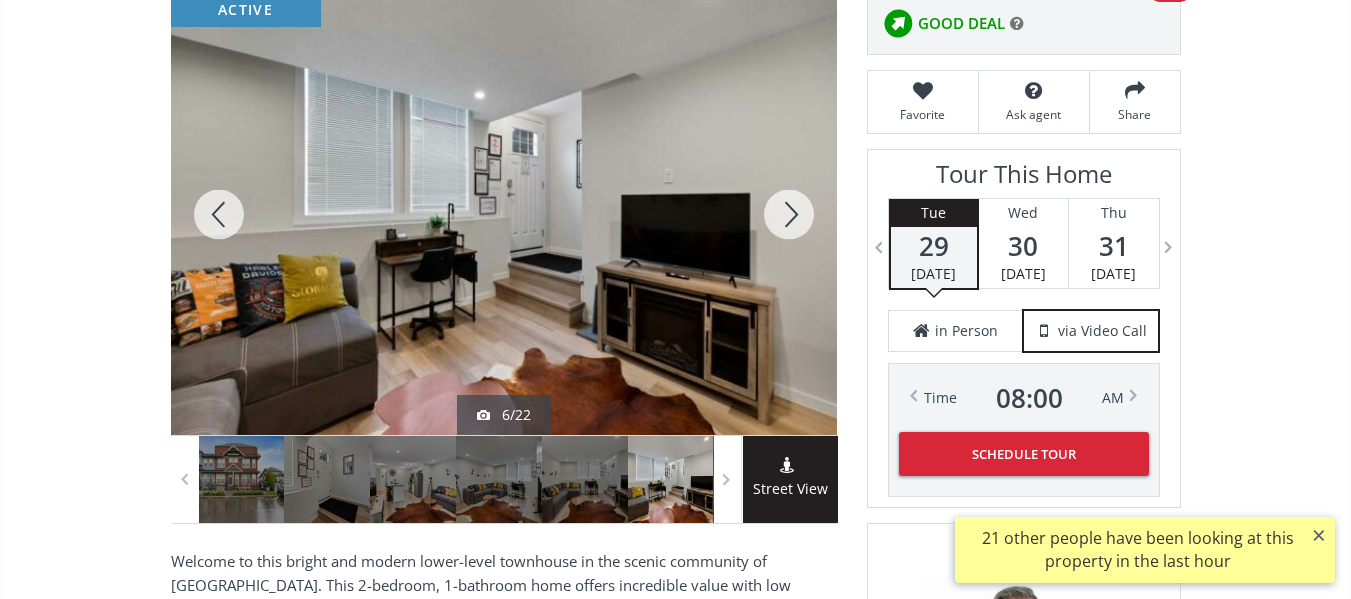 click at bounding box center (789, 214) 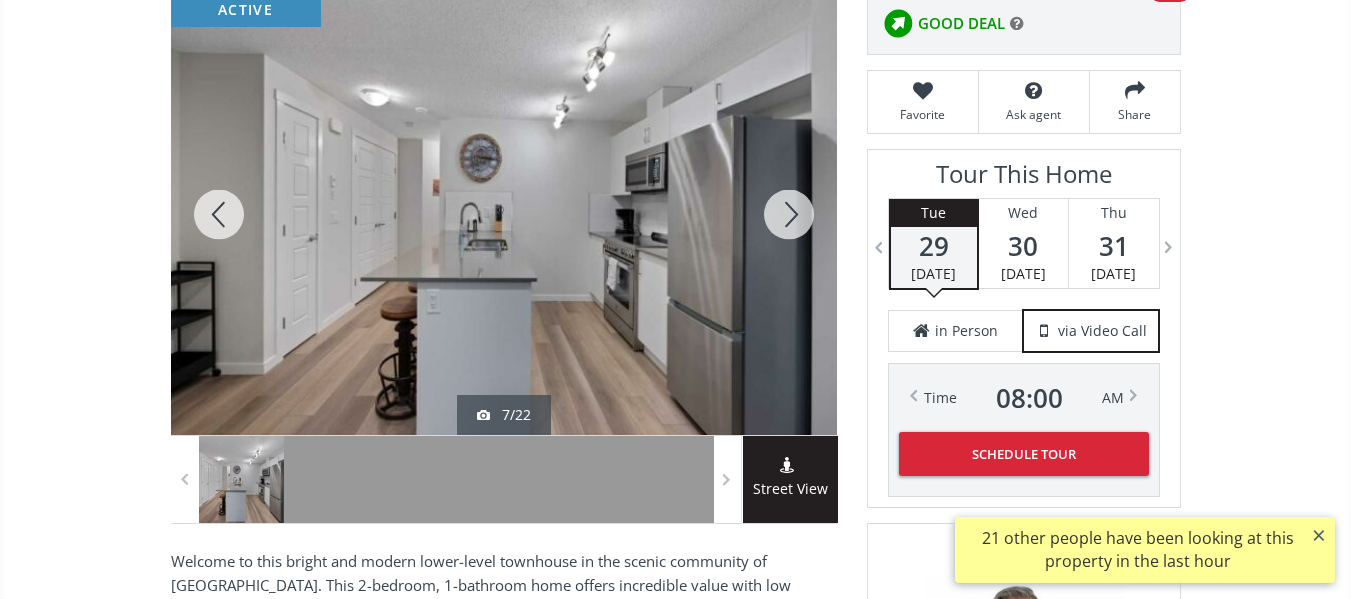 click at bounding box center (789, 214) 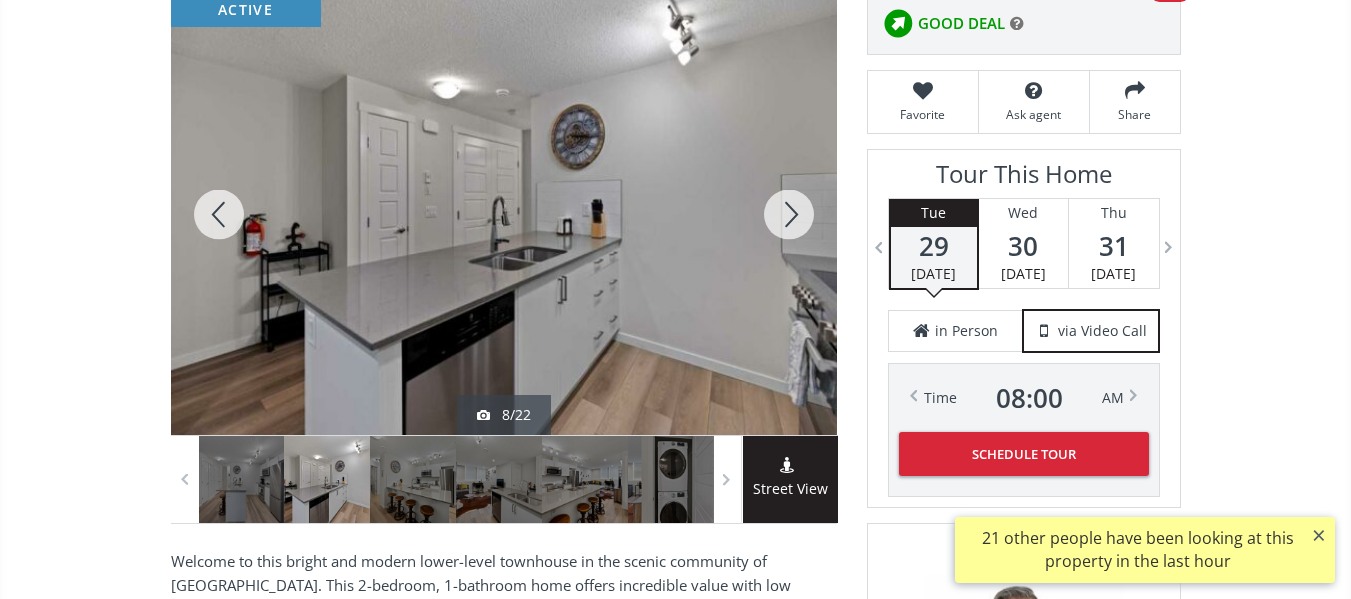 click at bounding box center (789, 214) 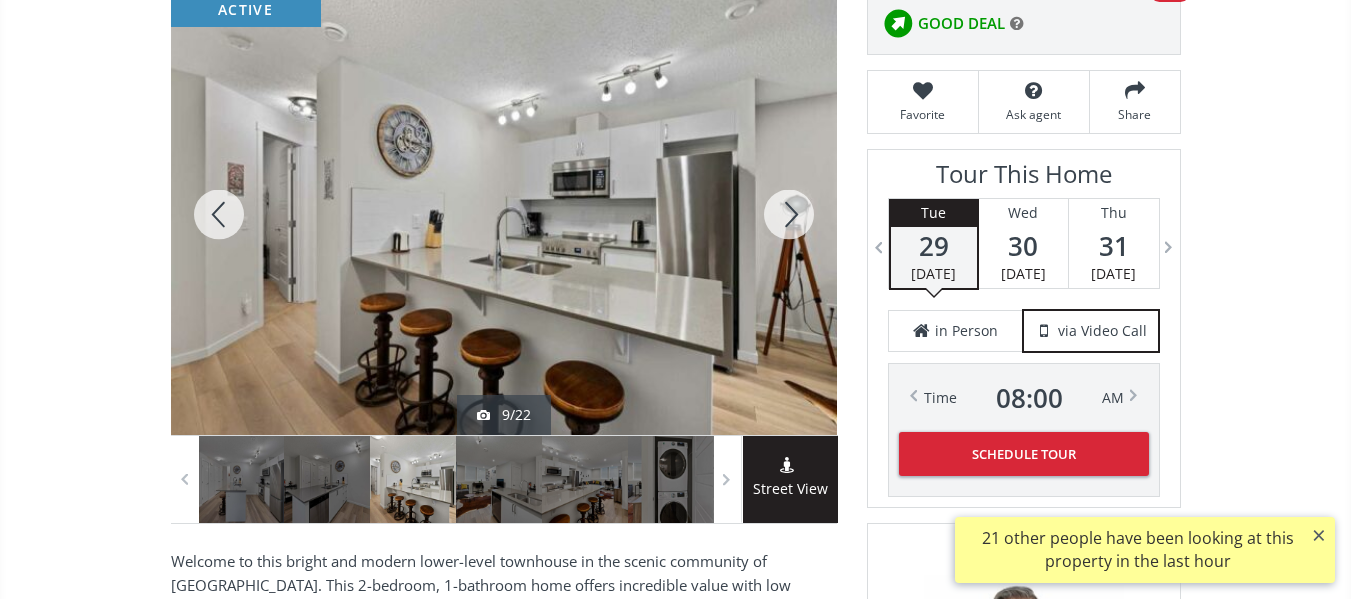 click at bounding box center (789, 214) 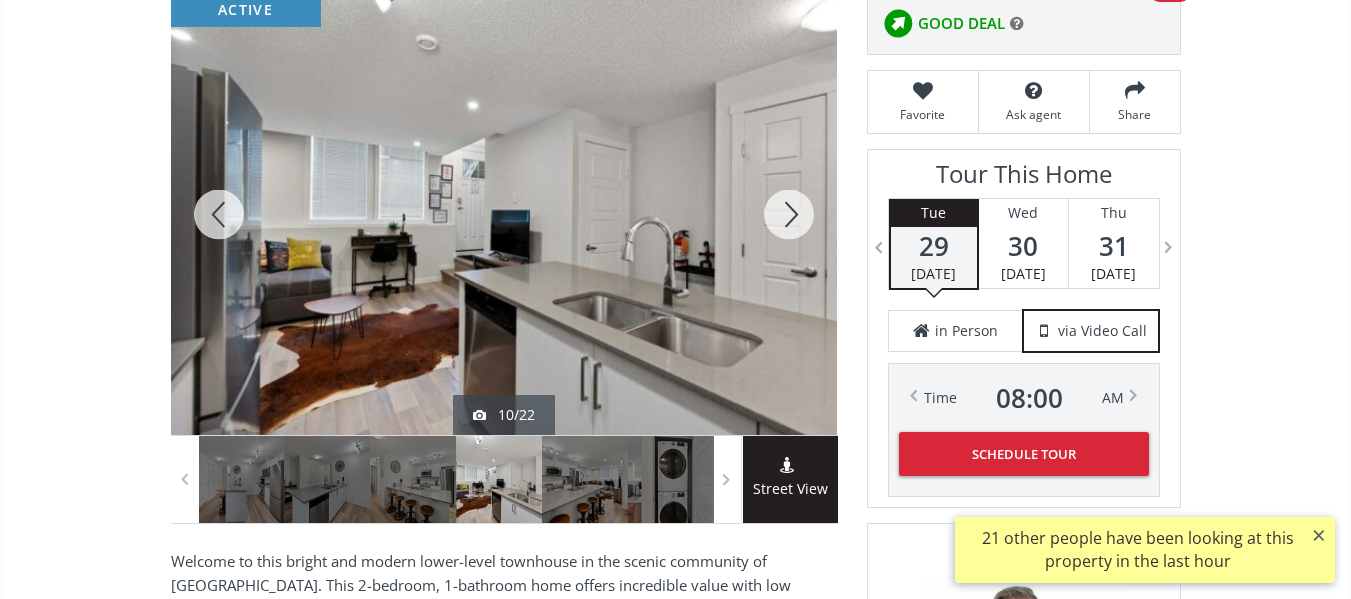click at bounding box center (789, 214) 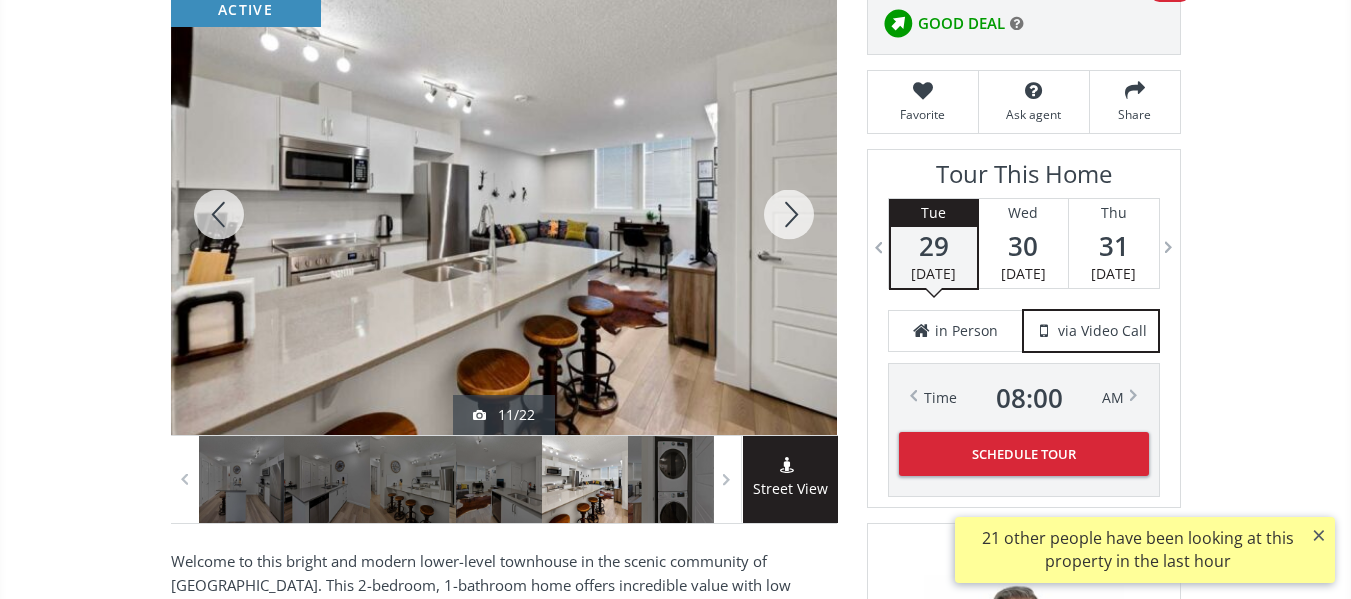 click at bounding box center (789, 214) 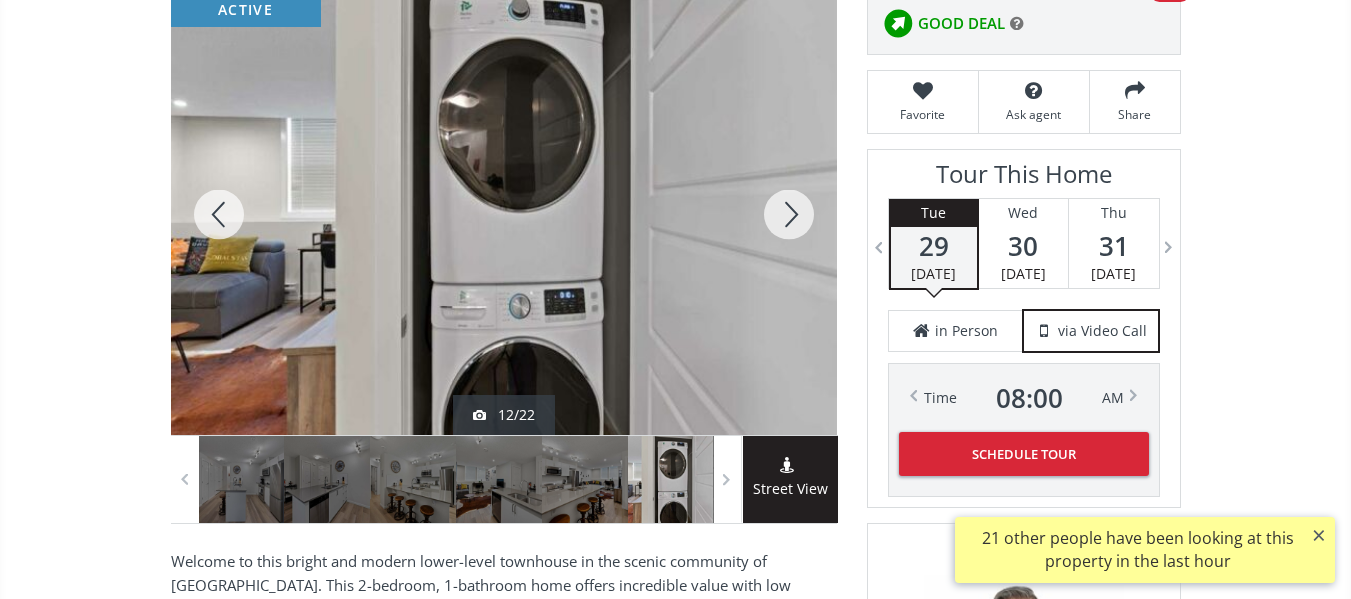 click at bounding box center [789, 214] 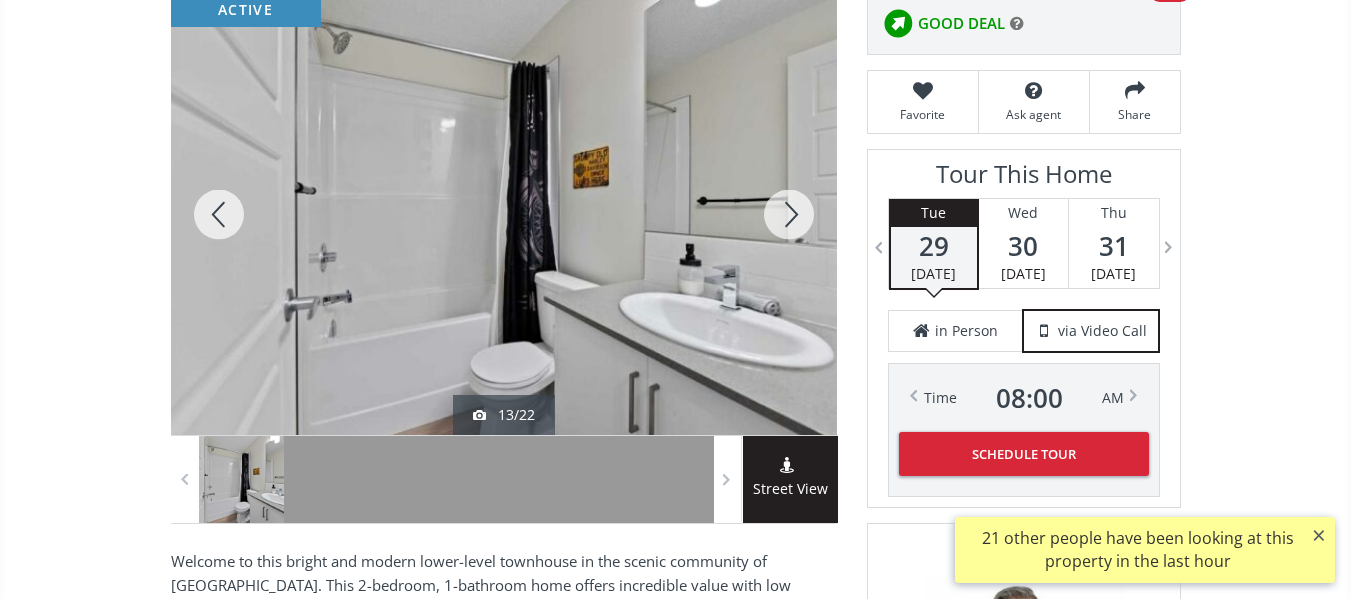 click at bounding box center [789, 214] 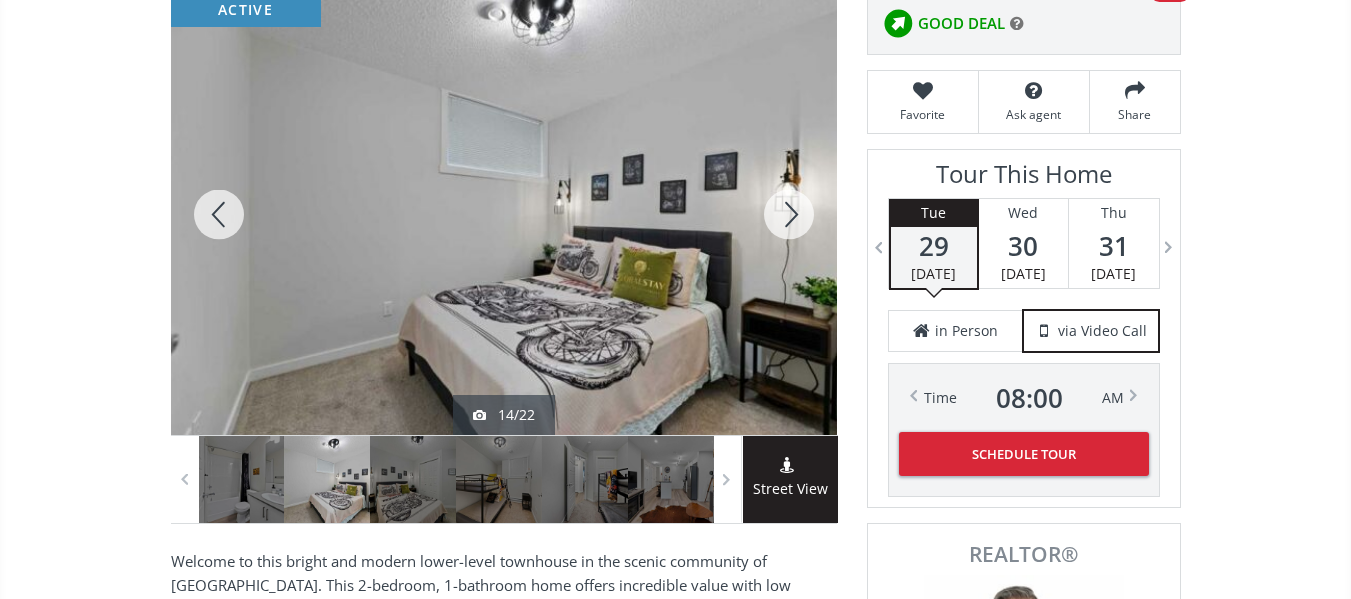 click at bounding box center (789, 214) 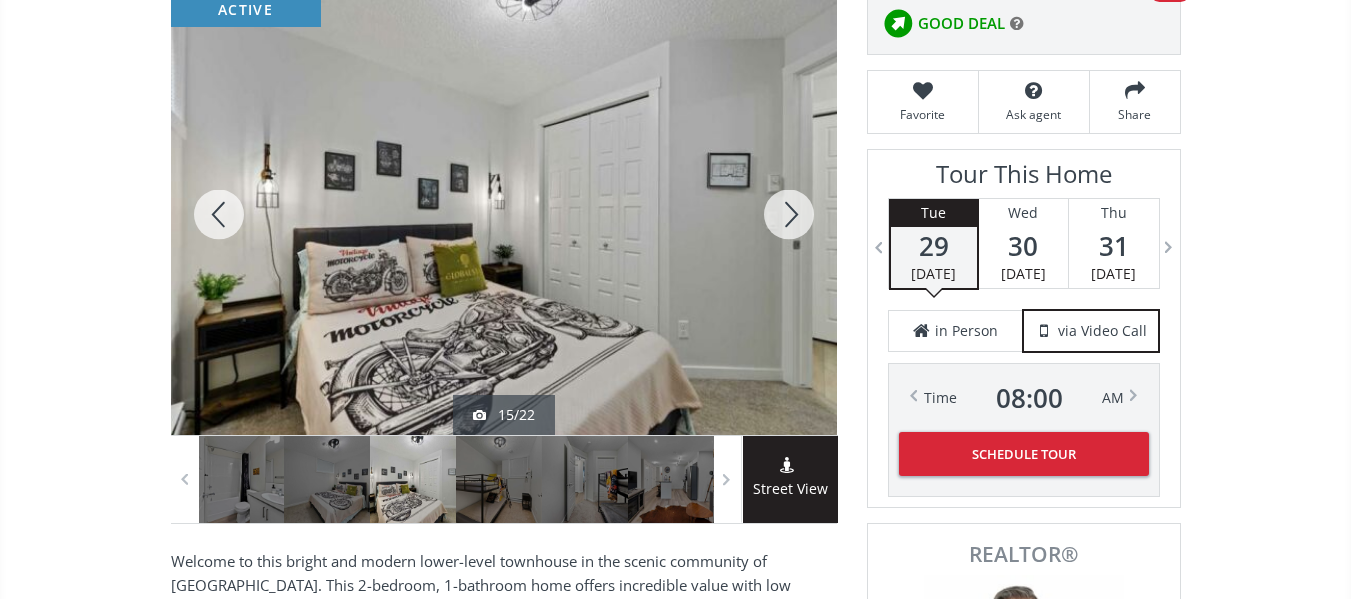 click at bounding box center [789, 214] 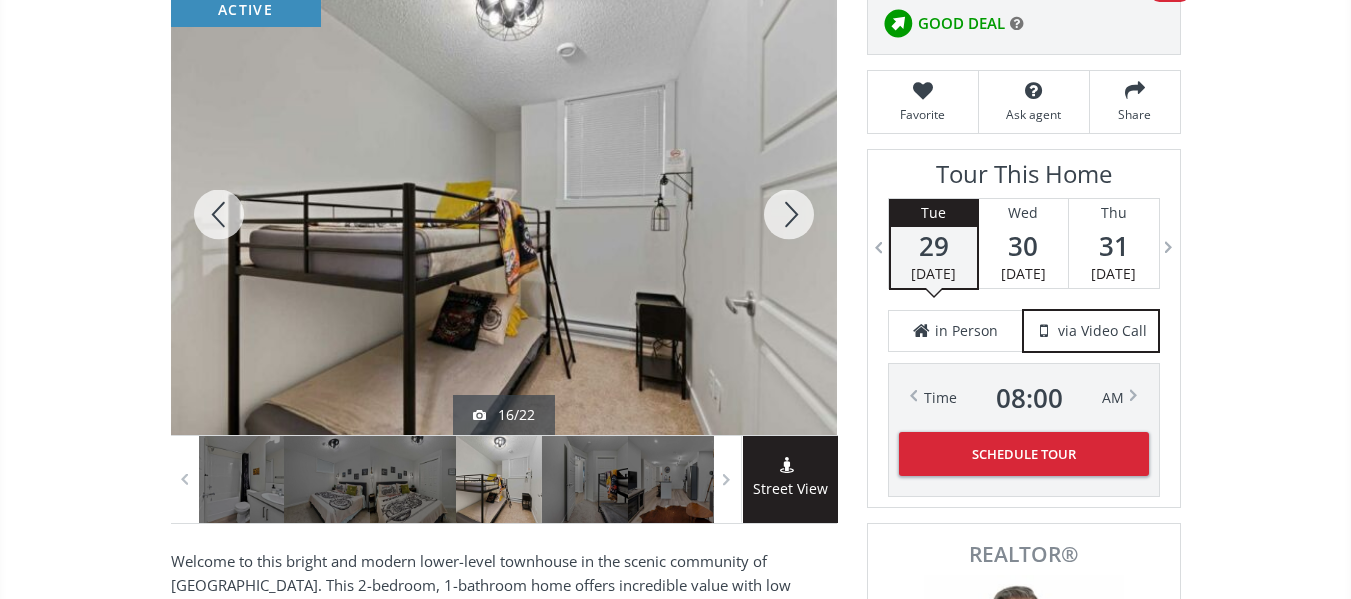 click at bounding box center (789, 214) 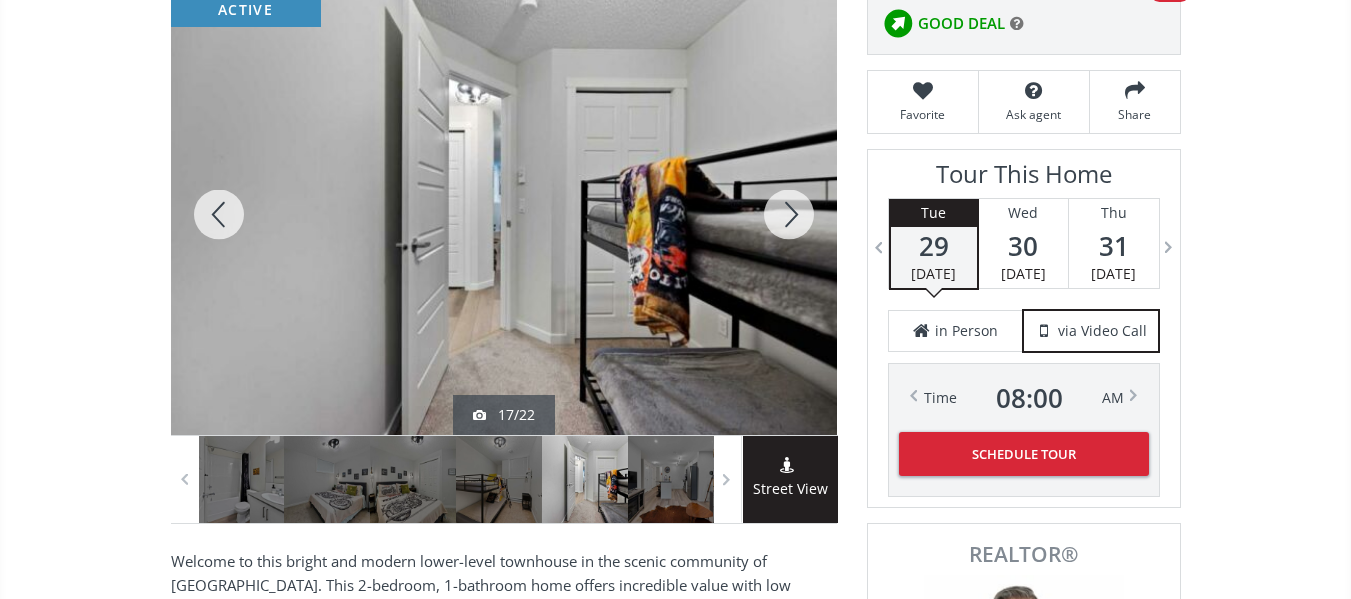 click at bounding box center [789, 214] 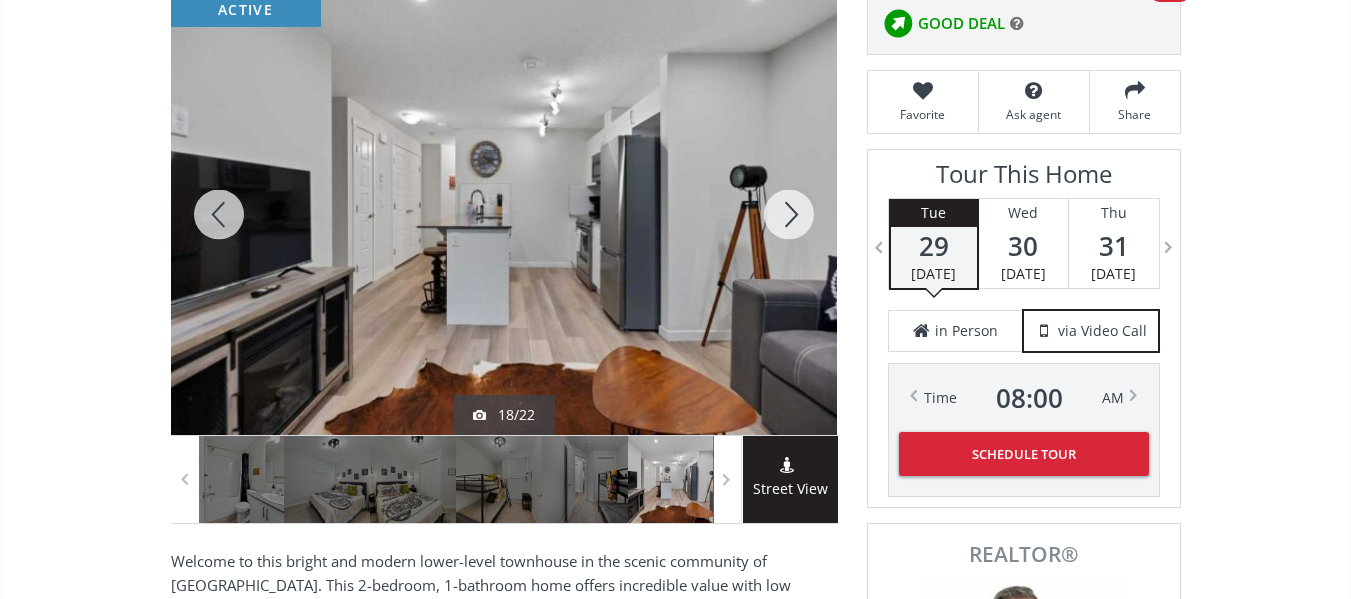 click at bounding box center [789, 214] 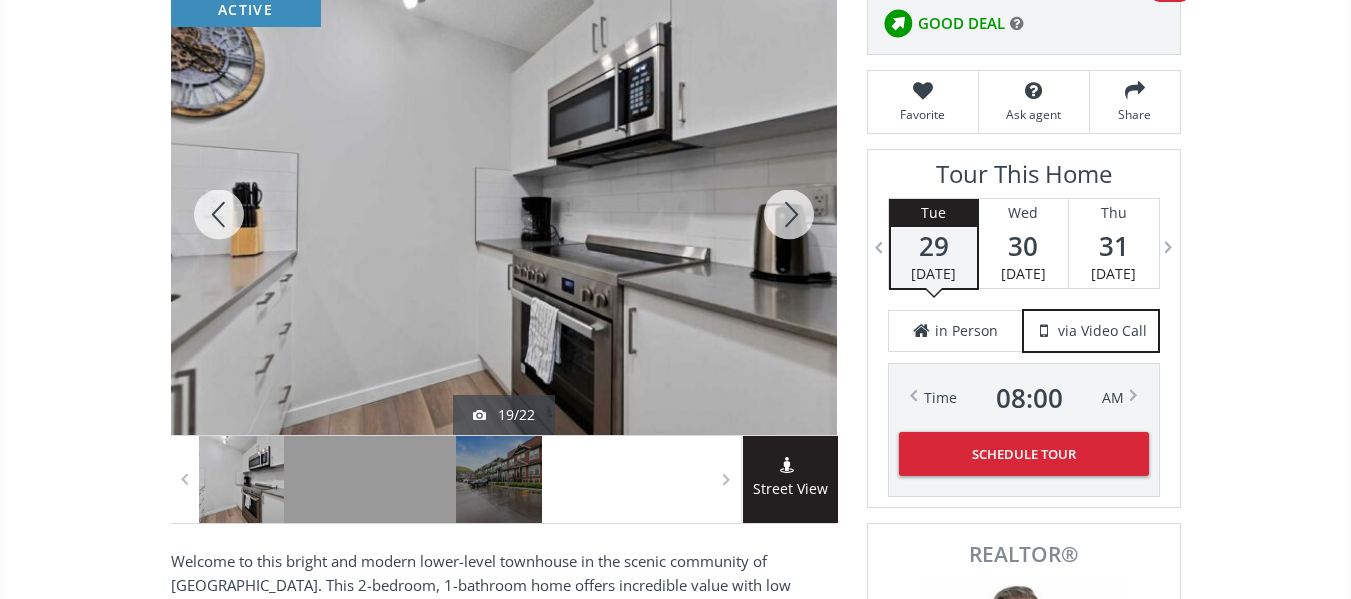 click at bounding box center (789, 214) 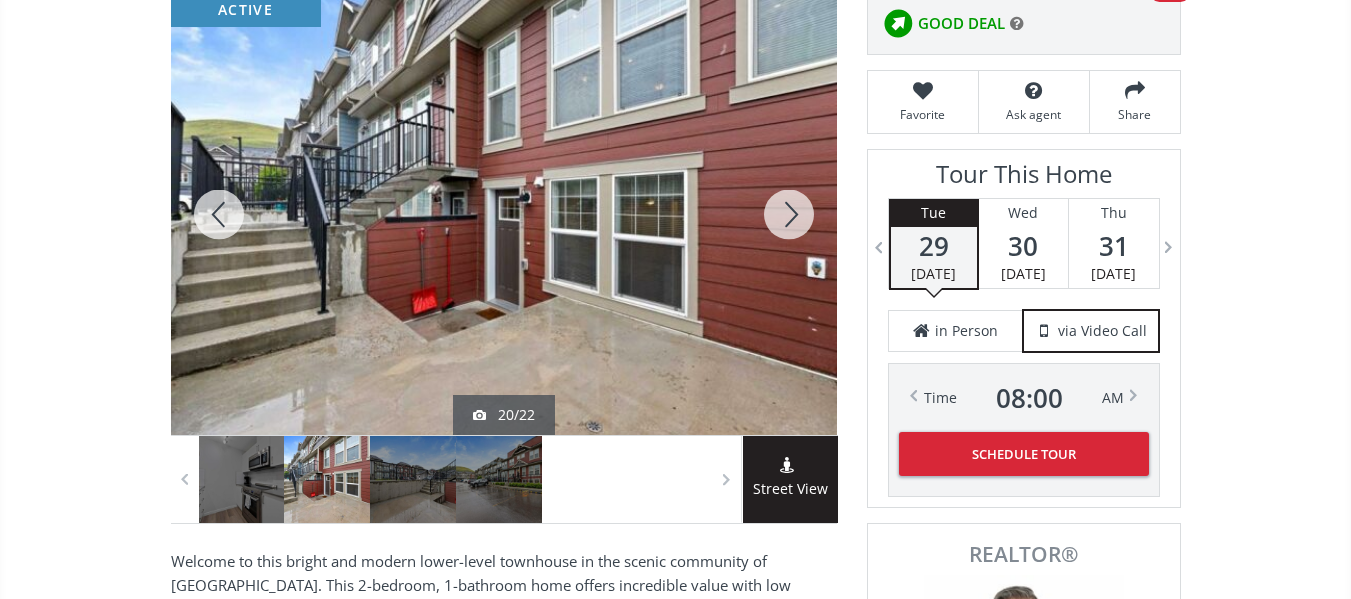 click at bounding box center [789, 214] 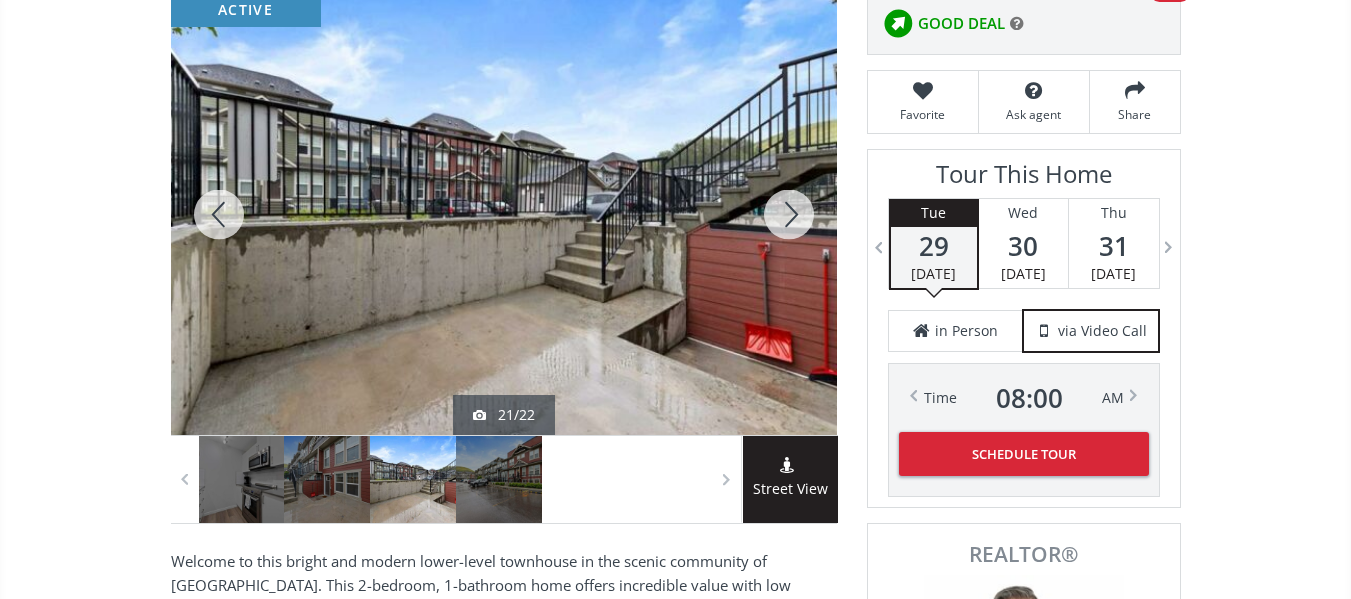 click at bounding box center (789, 214) 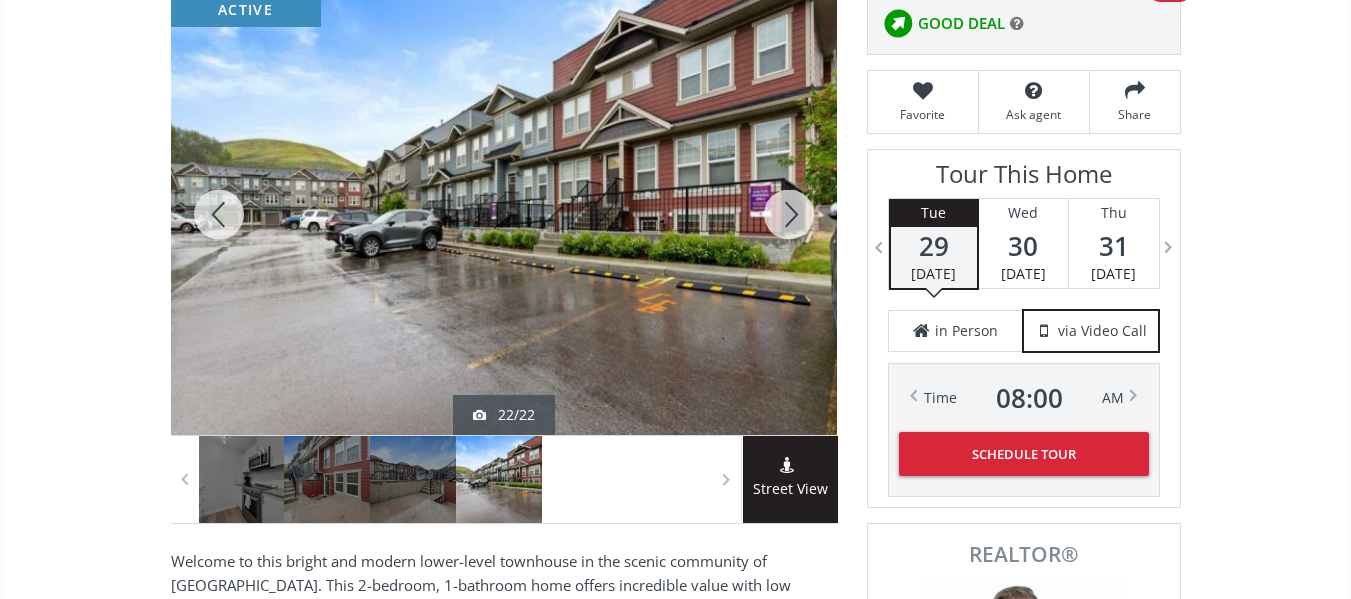 click at bounding box center [789, 214] 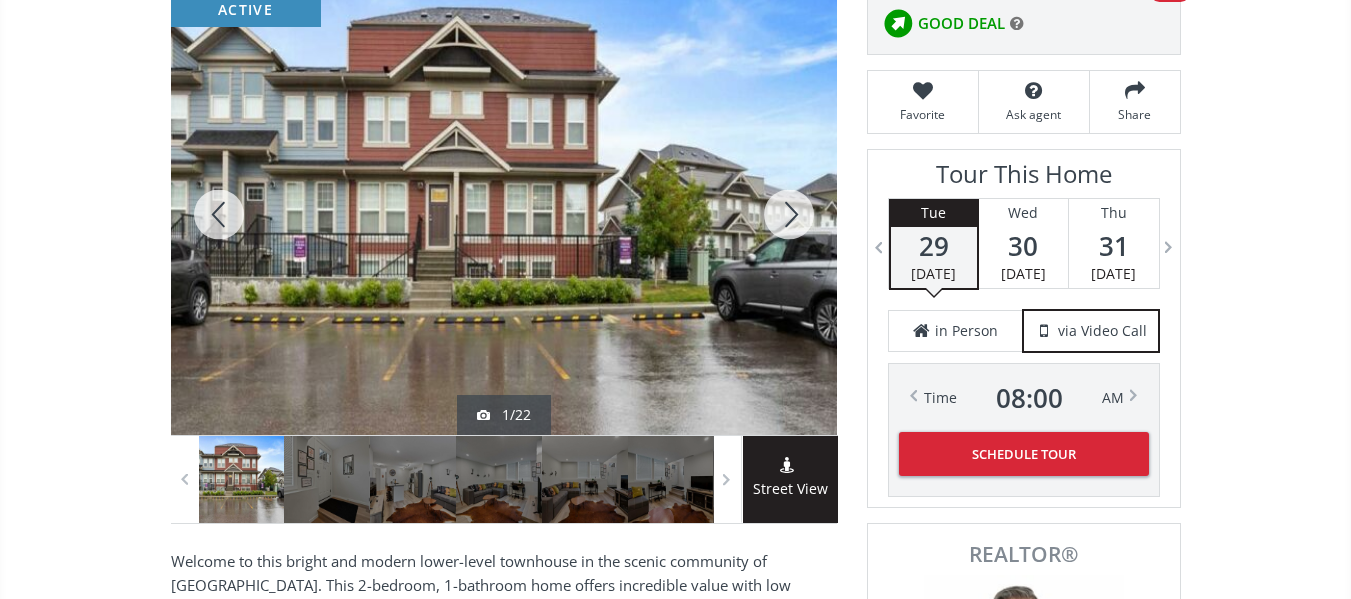 drag, startPoint x: 800, startPoint y: 210, endPoint x: 533, endPoint y: -65, distance: 383.2936 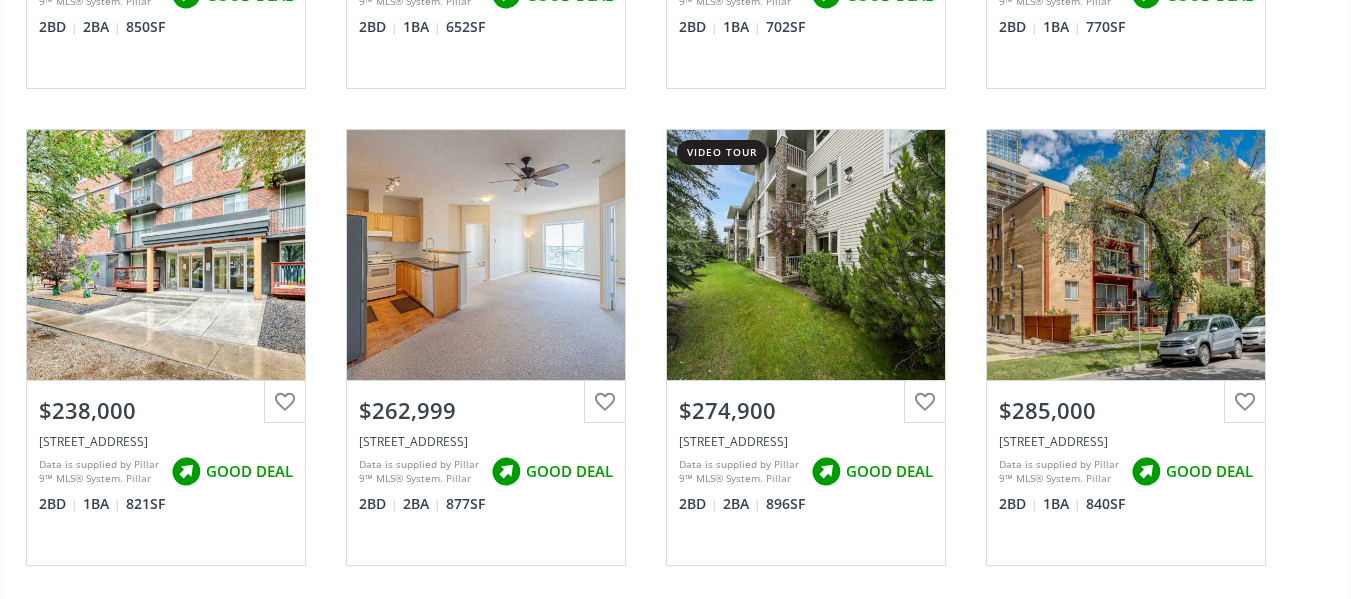scroll, scrollTop: 4437, scrollLeft: 0, axis: vertical 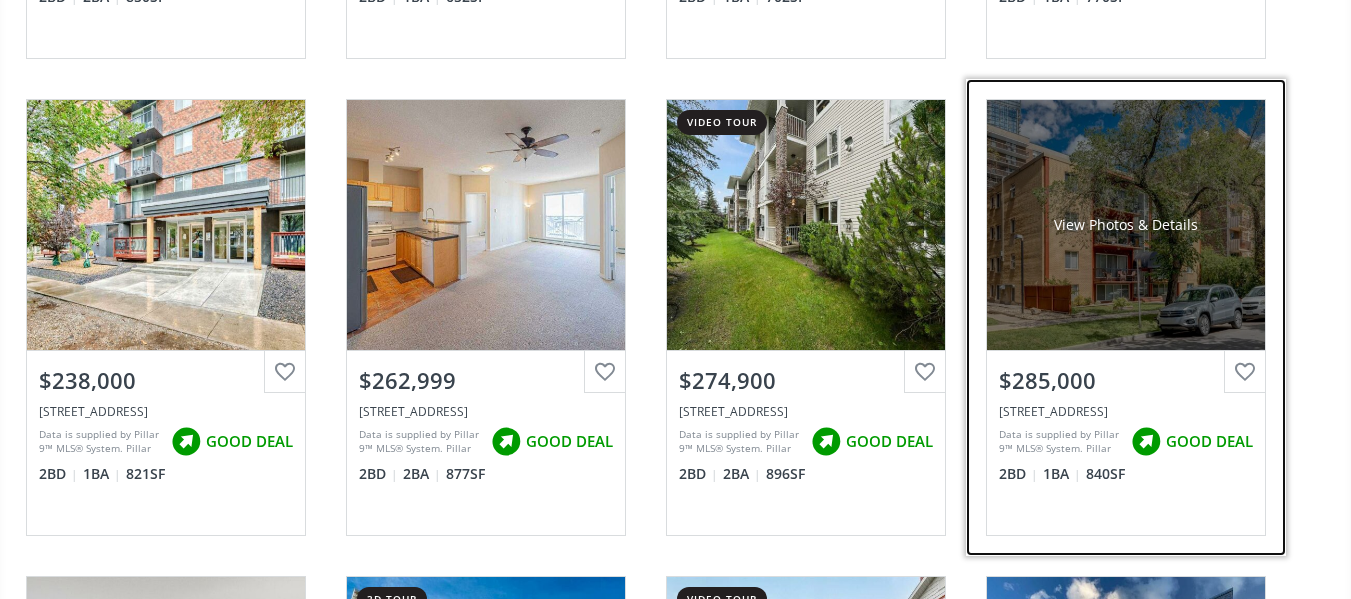 click on "View Photos & Details" at bounding box center (1126, 225) 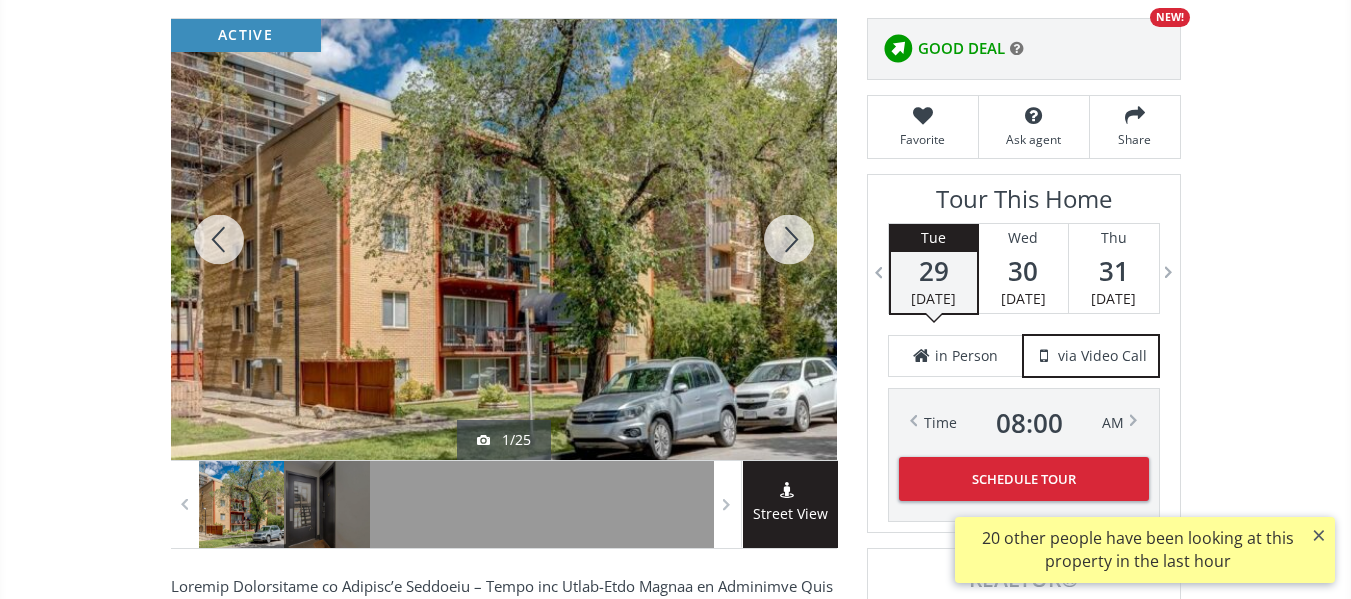 scroll, scrollTop: 265, scrollLeft: 0, axis: vertical 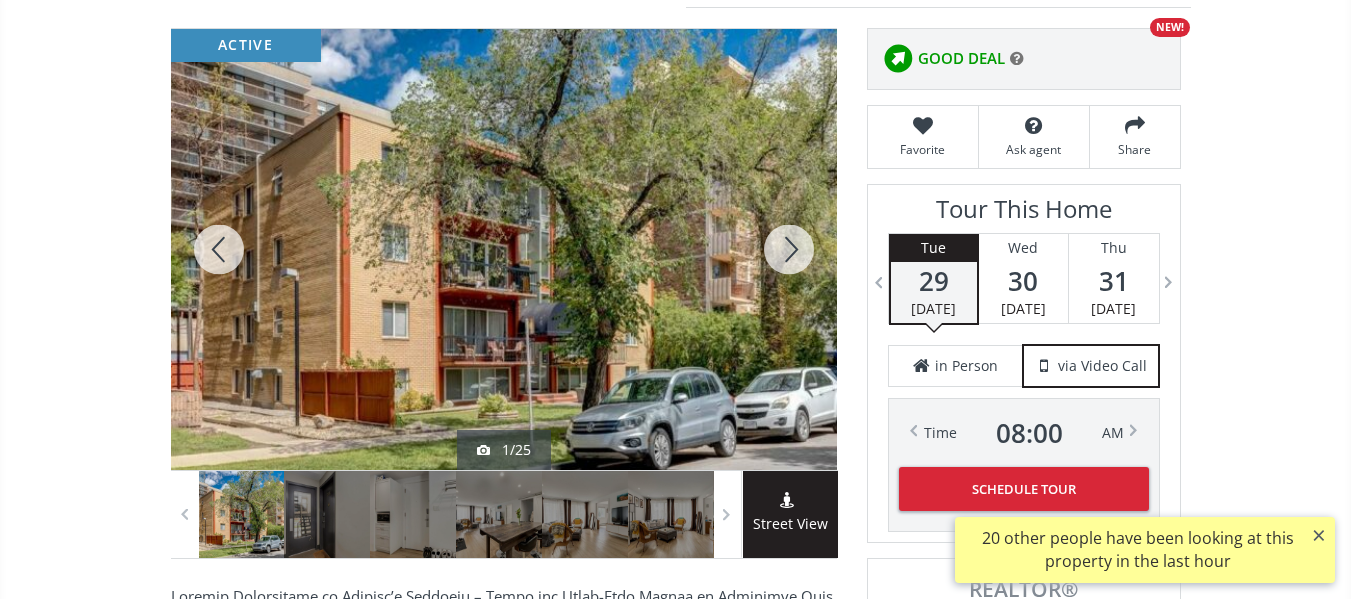 click at bounding box center (789, 249) 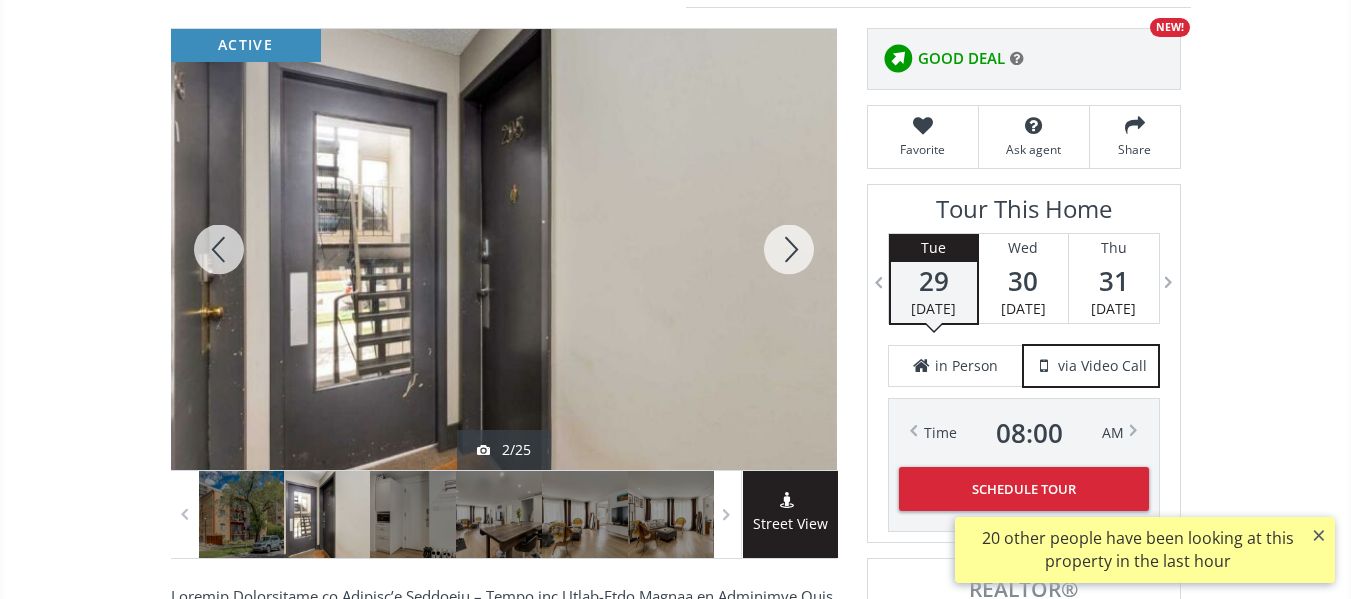 click at bounding box center (789, 249) 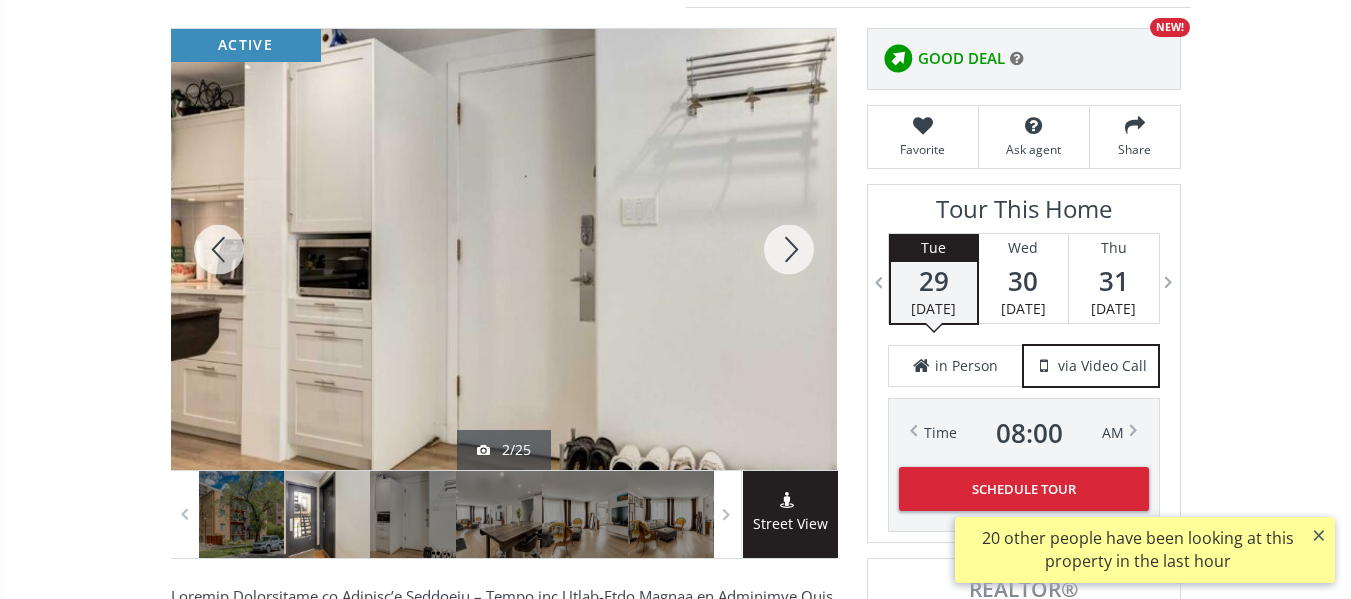 click at bounding box center (789, 249) 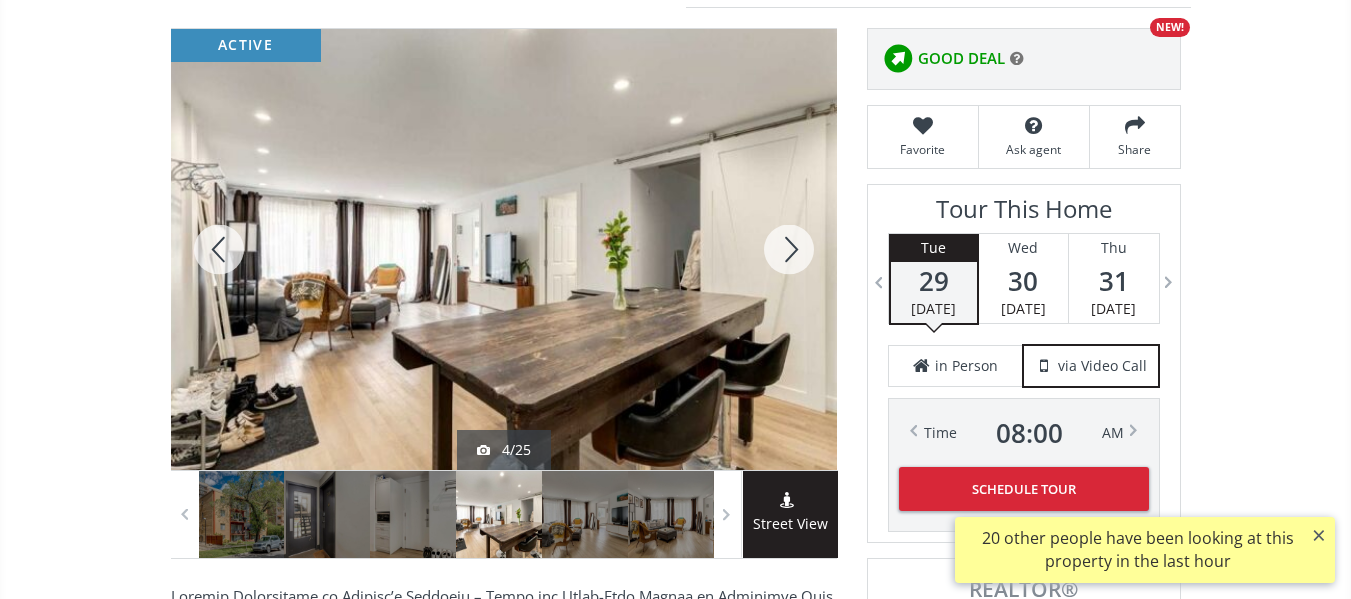 click at bounding box center (789, 249) 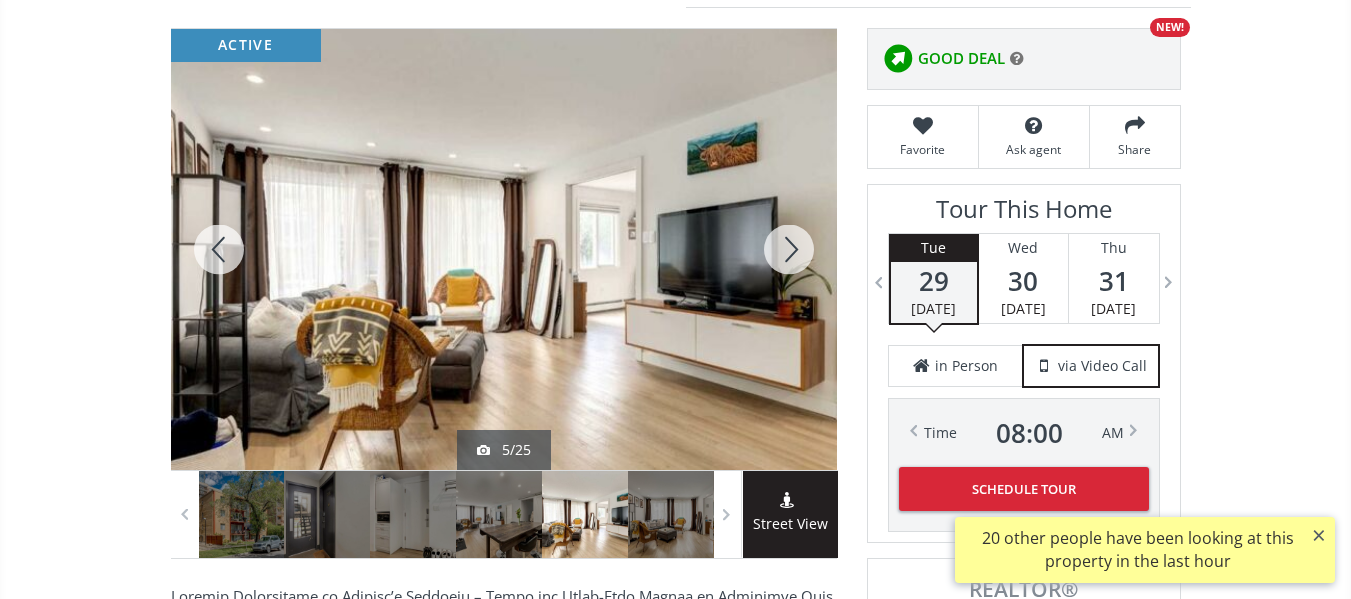 click at bounding box center (789, 249) 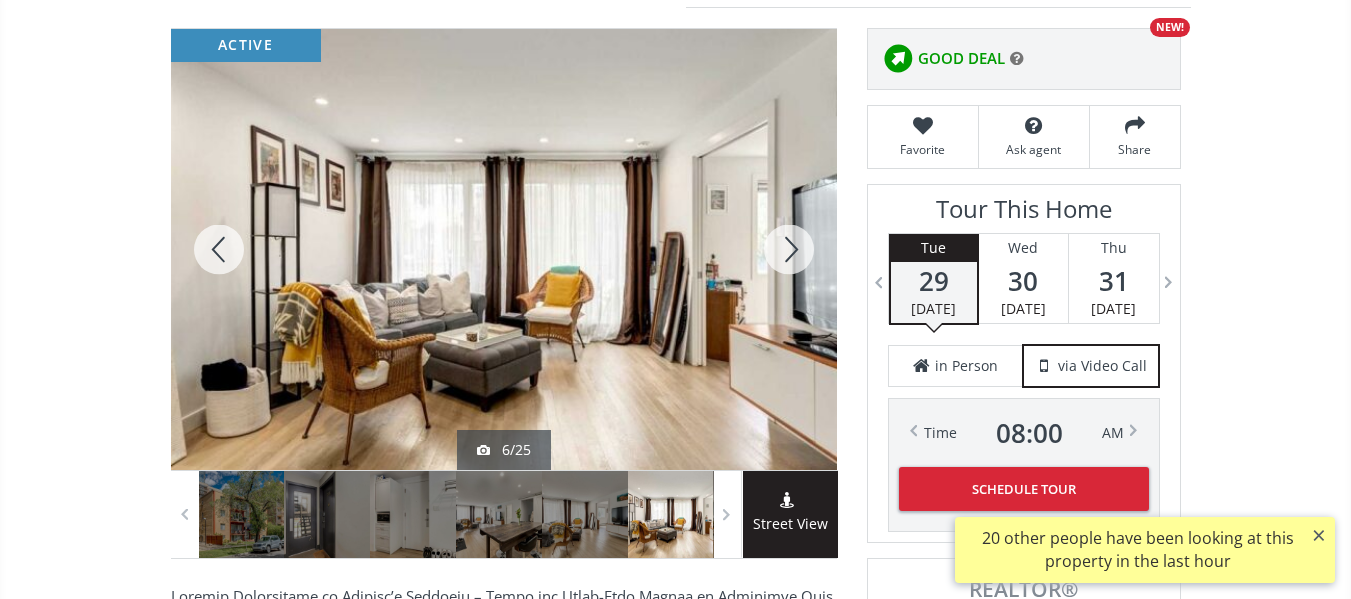 click at bounding box center (789, 249) 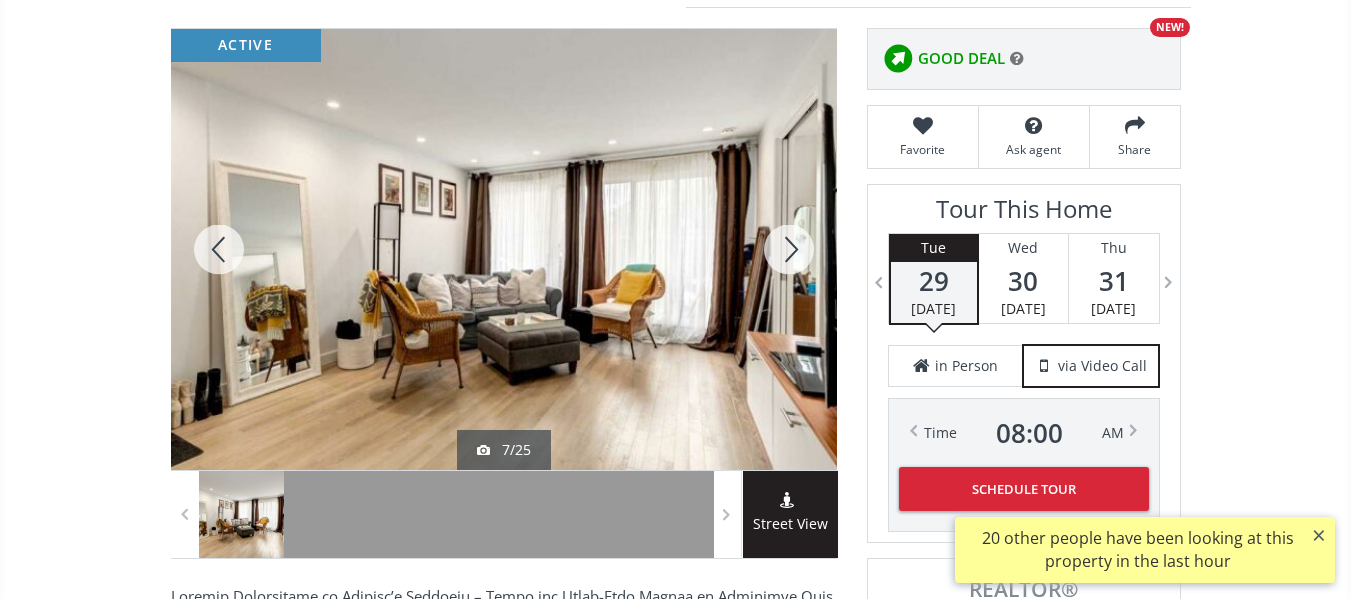 click at bounding box center (789, 249) 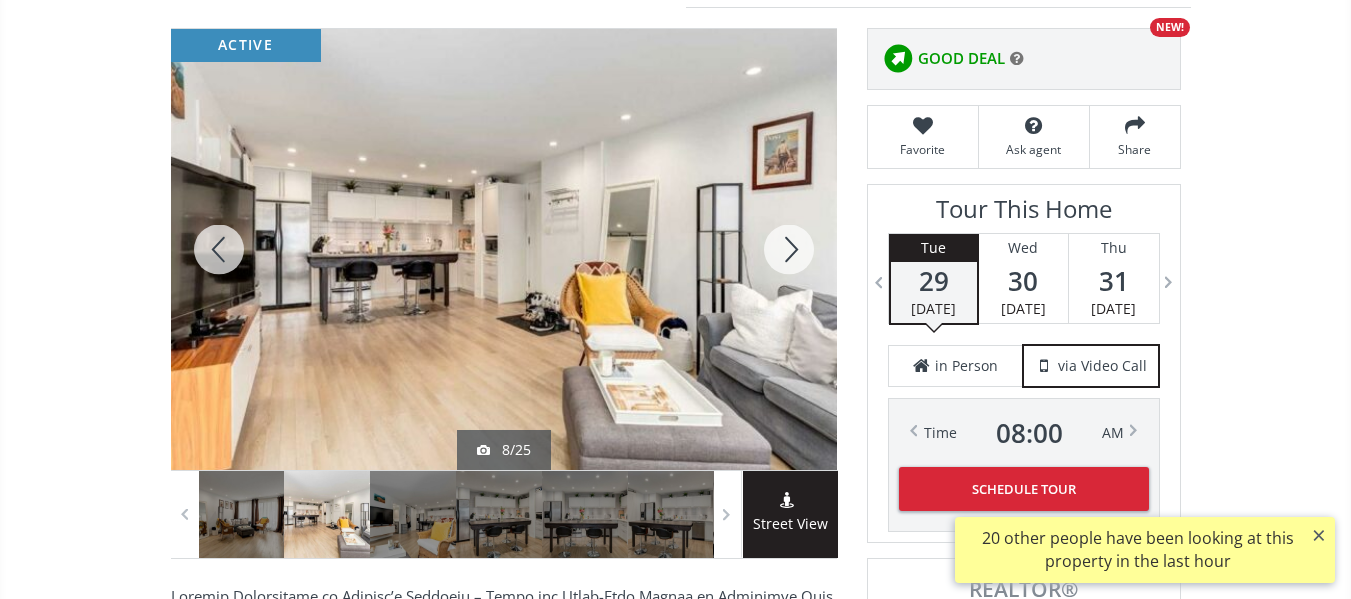 click at bounding box center (789, 249) 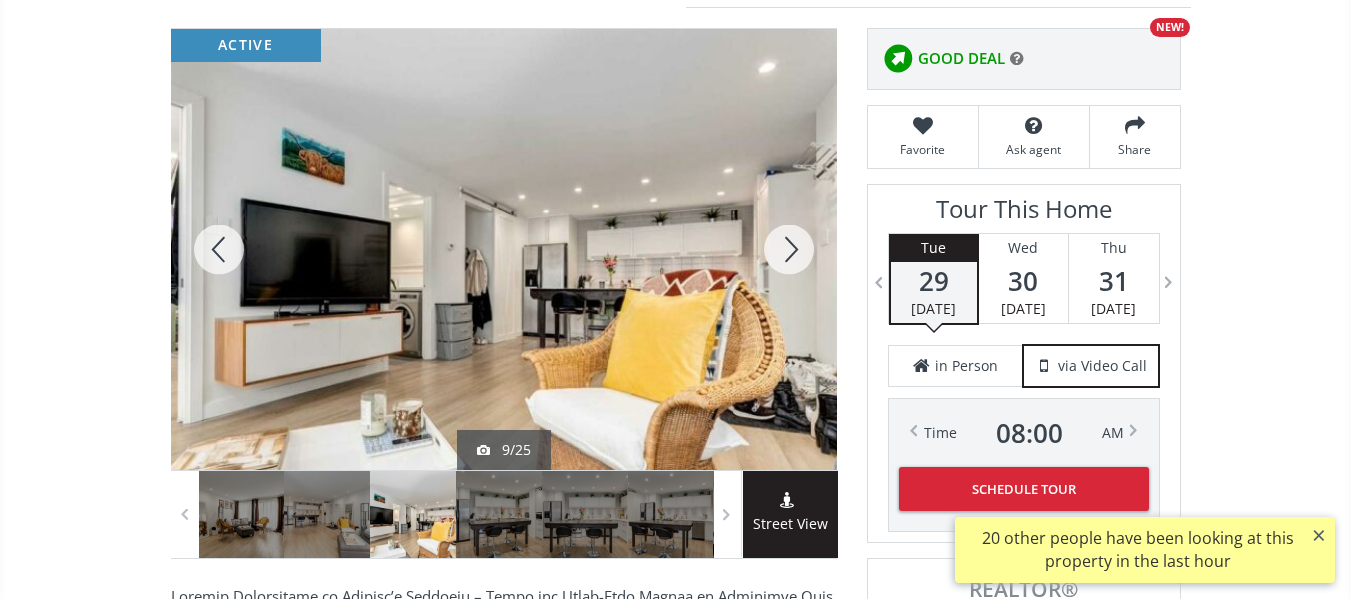 click at bounding box center (789, 249) 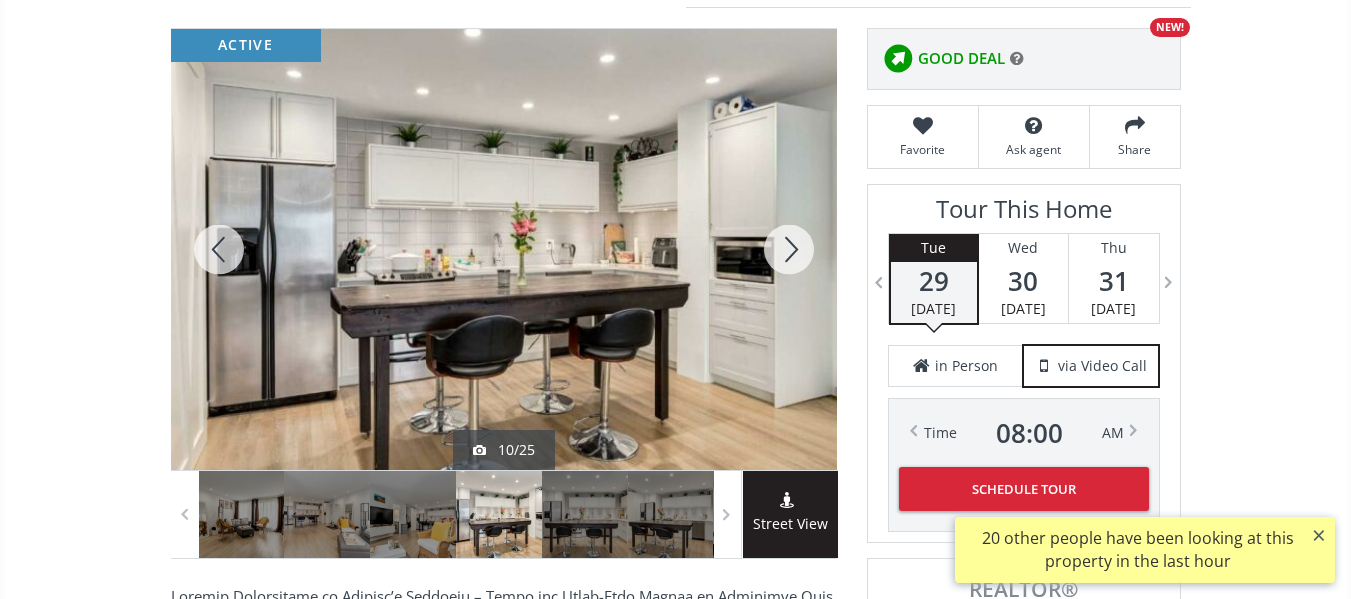 click at bounding box center [789, 249] 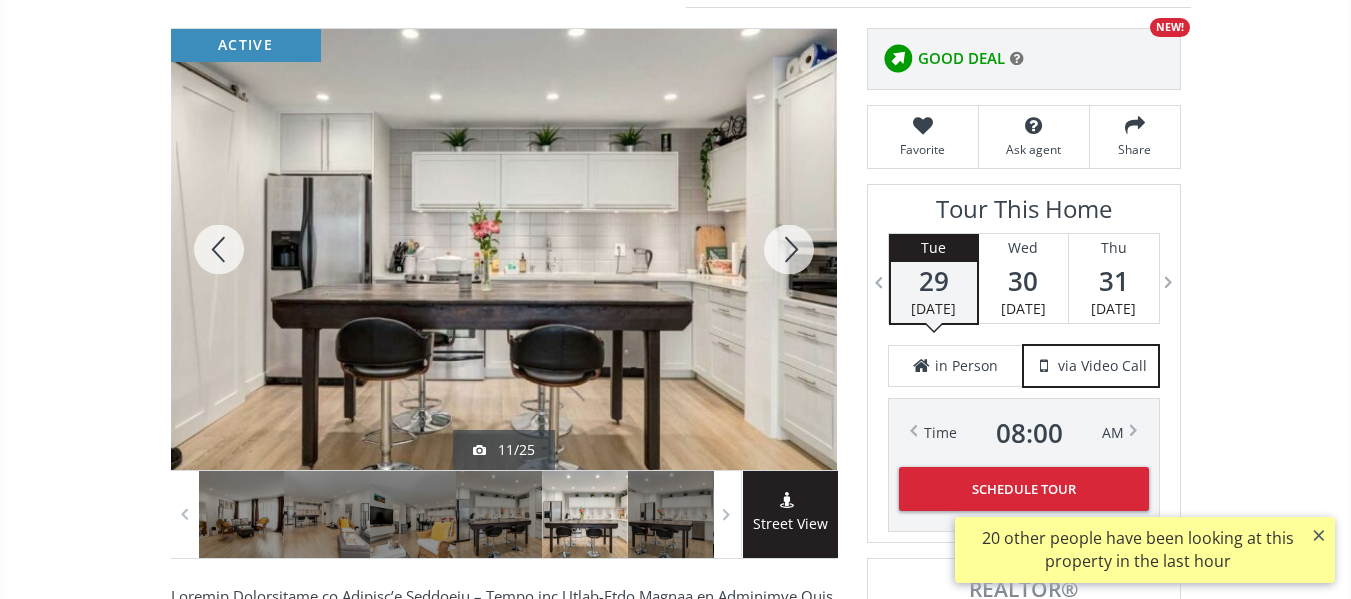 click at bounding box center [789, 249] 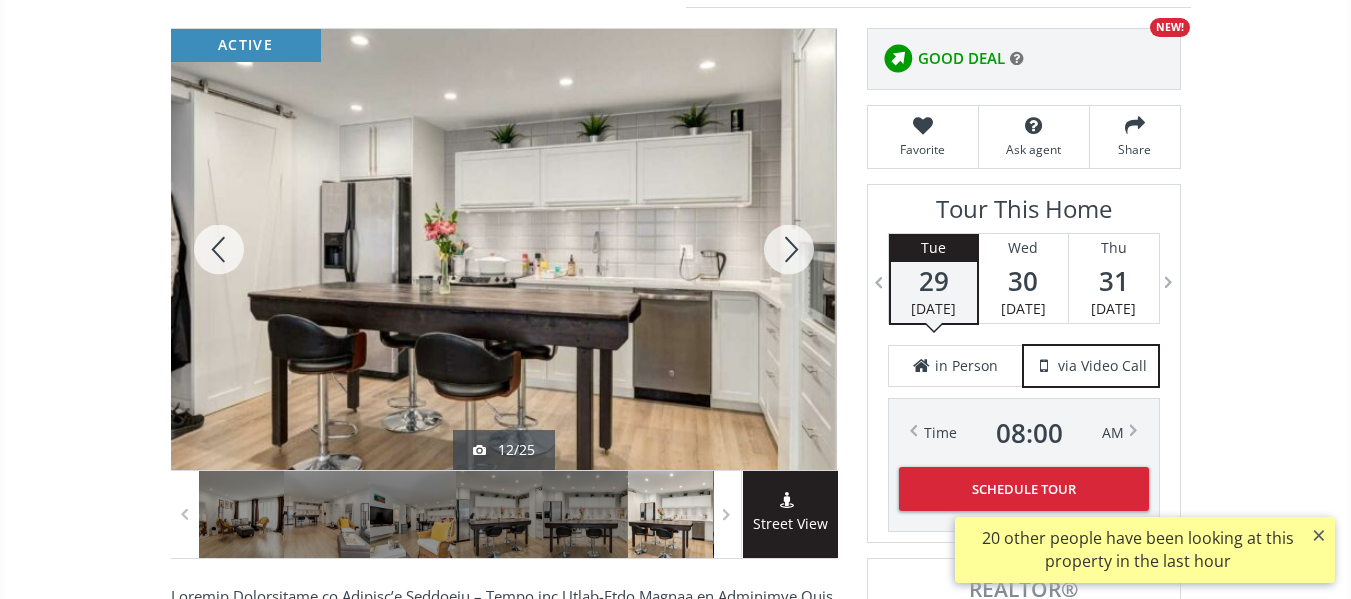 click at bounding box center [789, 249] 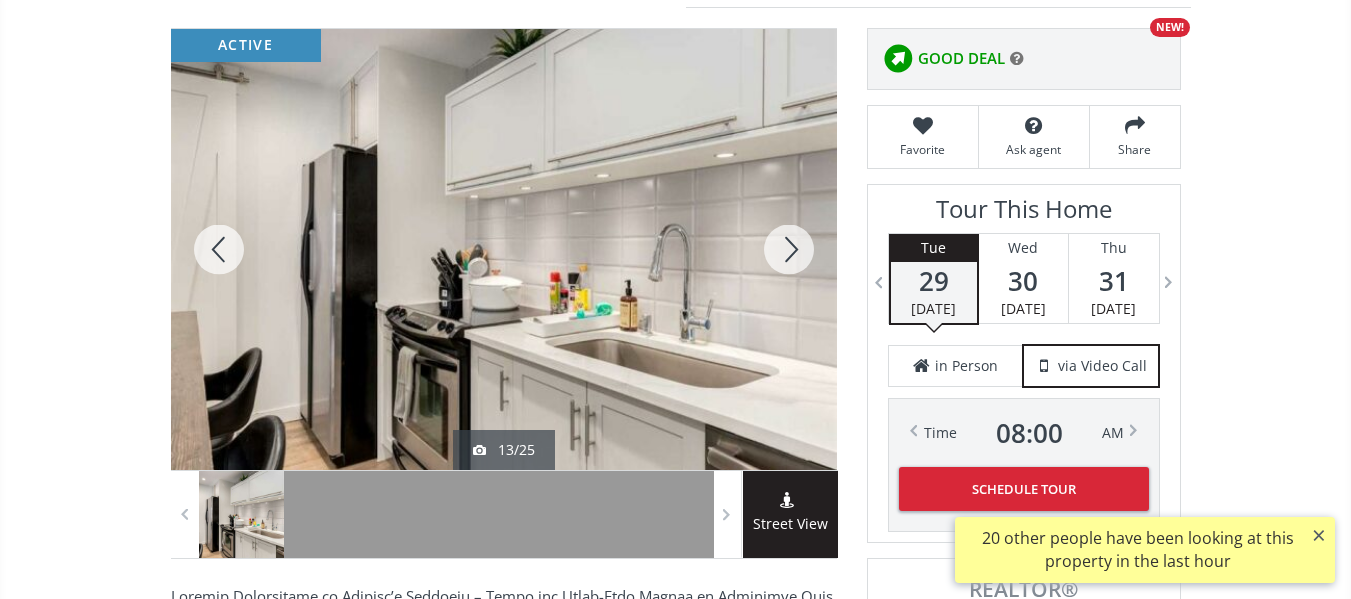 click at bounding box center [789, 249] 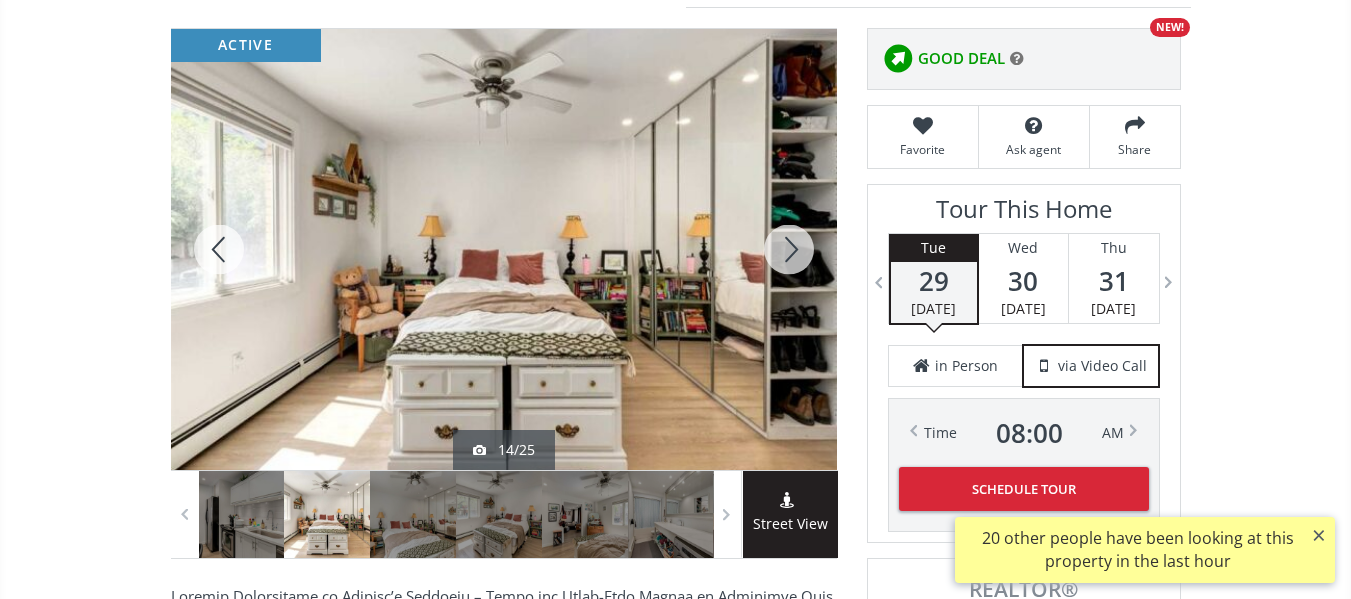 click at bounding box center (789, 249) 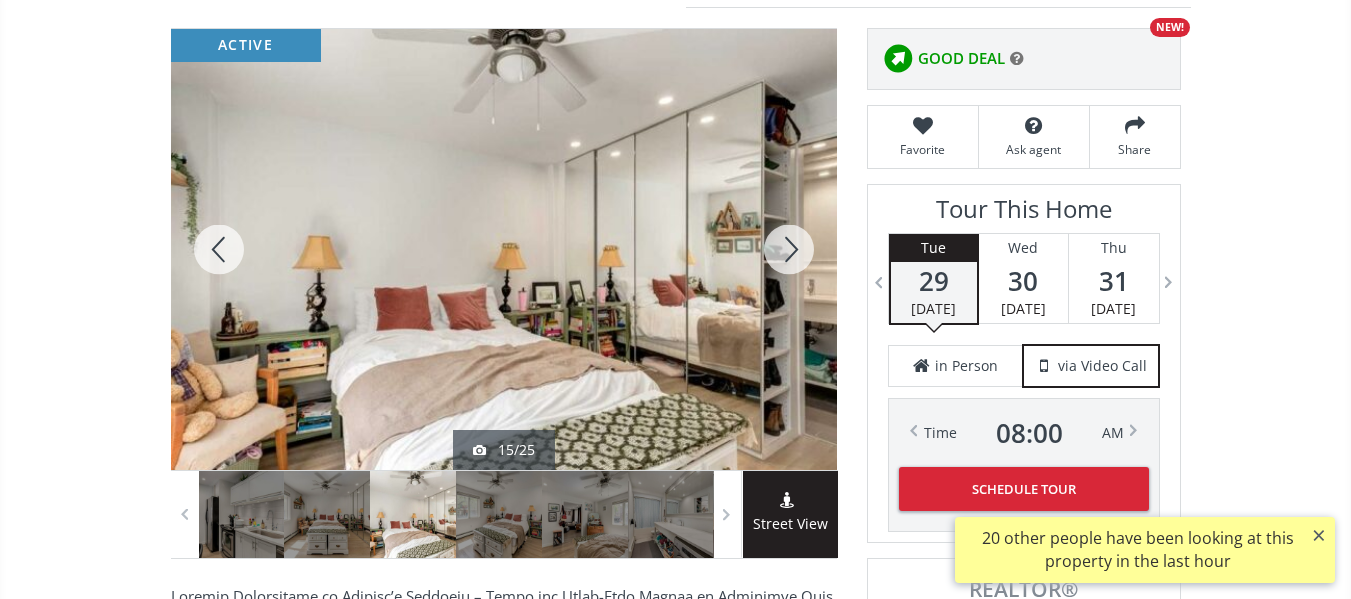 click at bounding box center (789, 249) 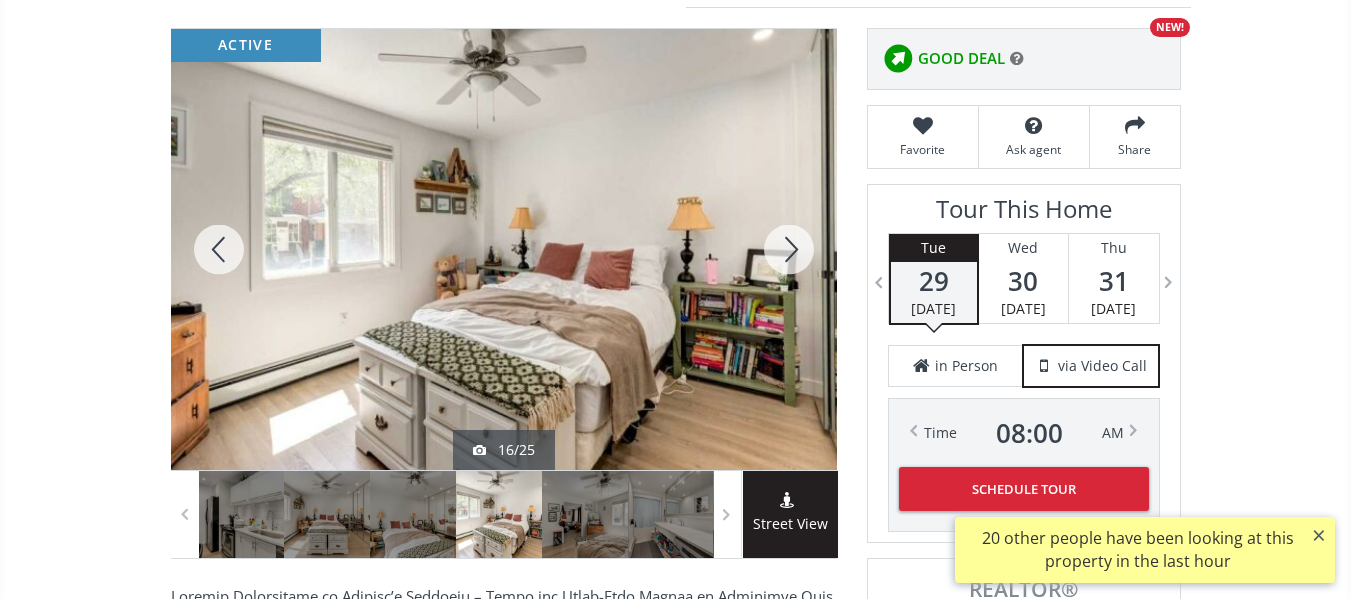 click at bounding box center (789, 249) 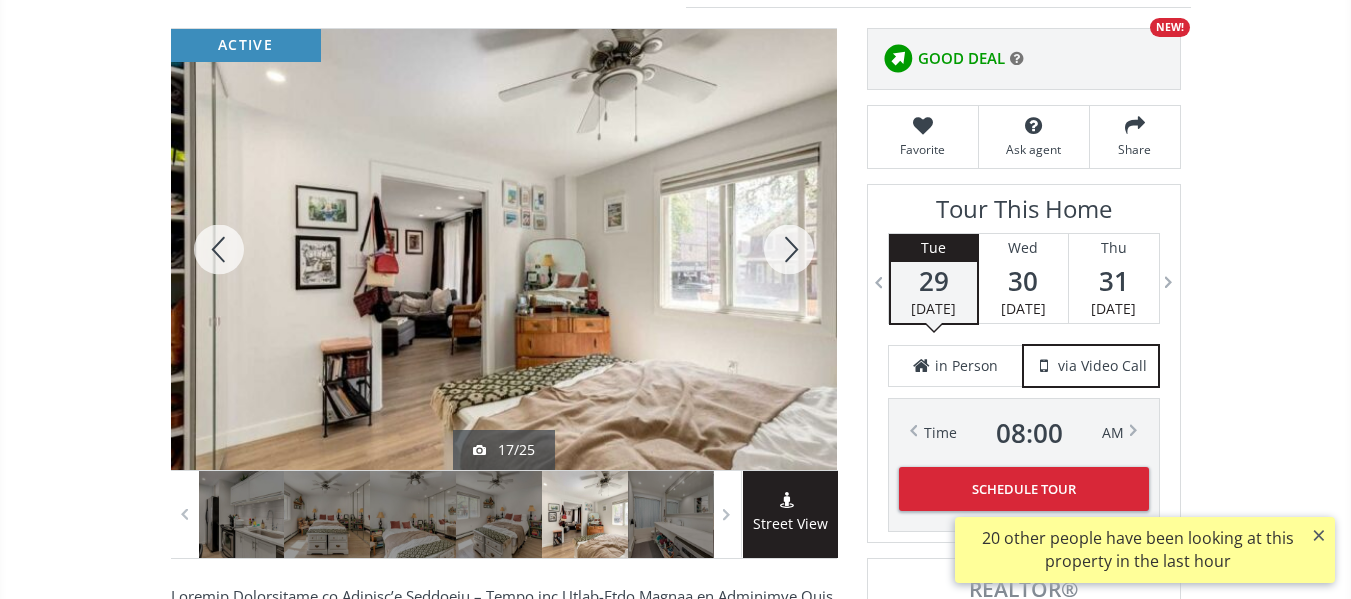 click at bounding box center (789, 249) 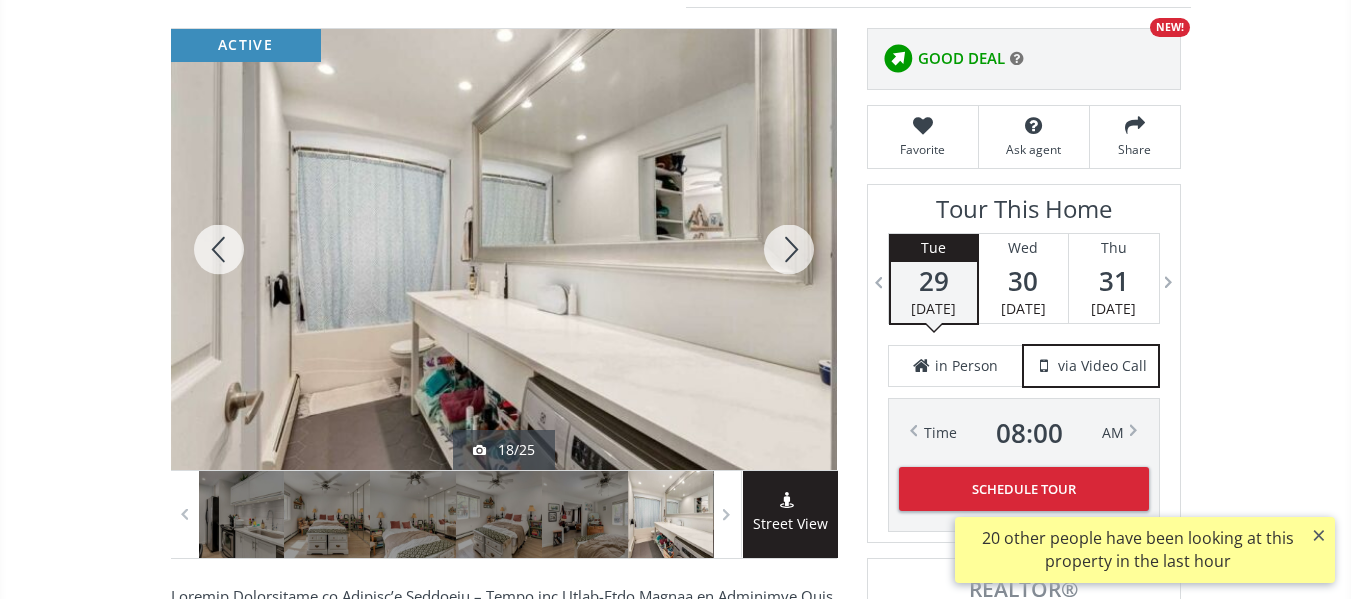 click at bounding box center [789, 249] 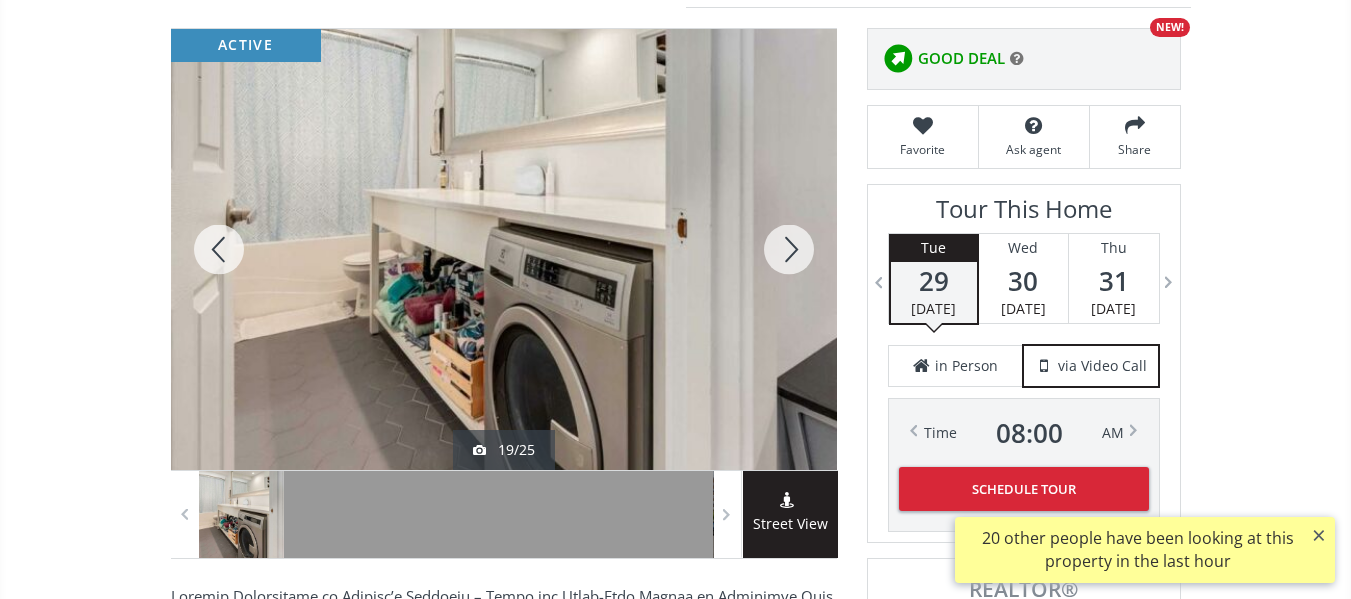 click at bounding box center (789, 249) 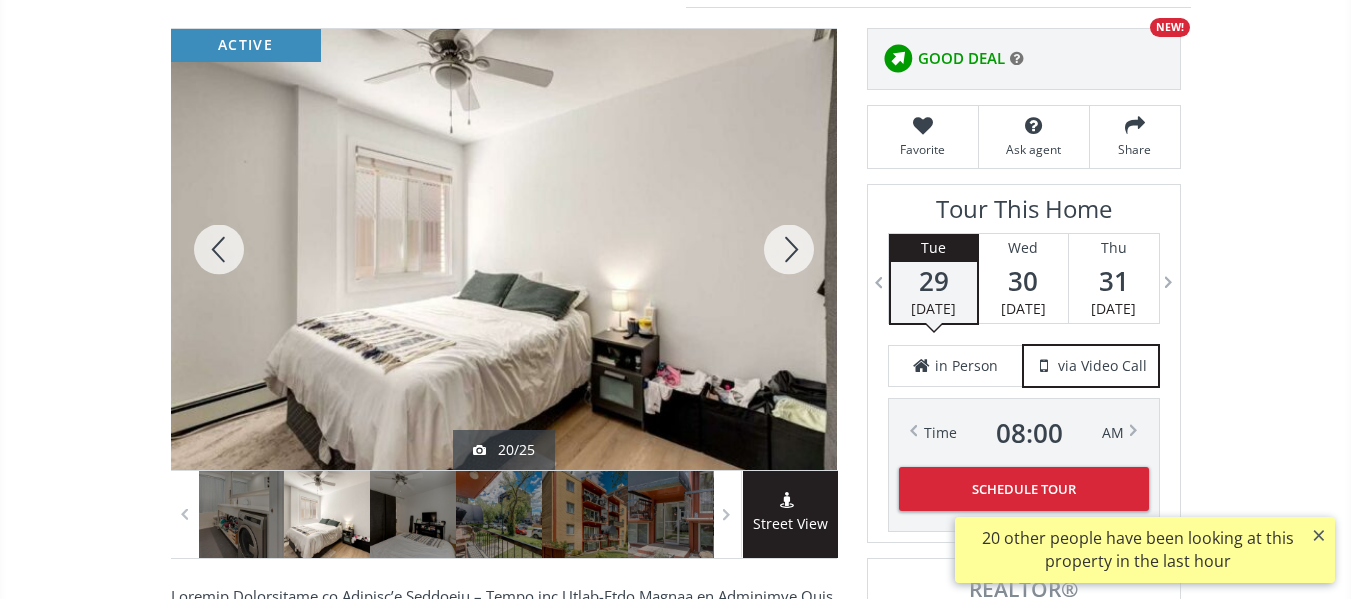 click at bounding box center (789, 249) 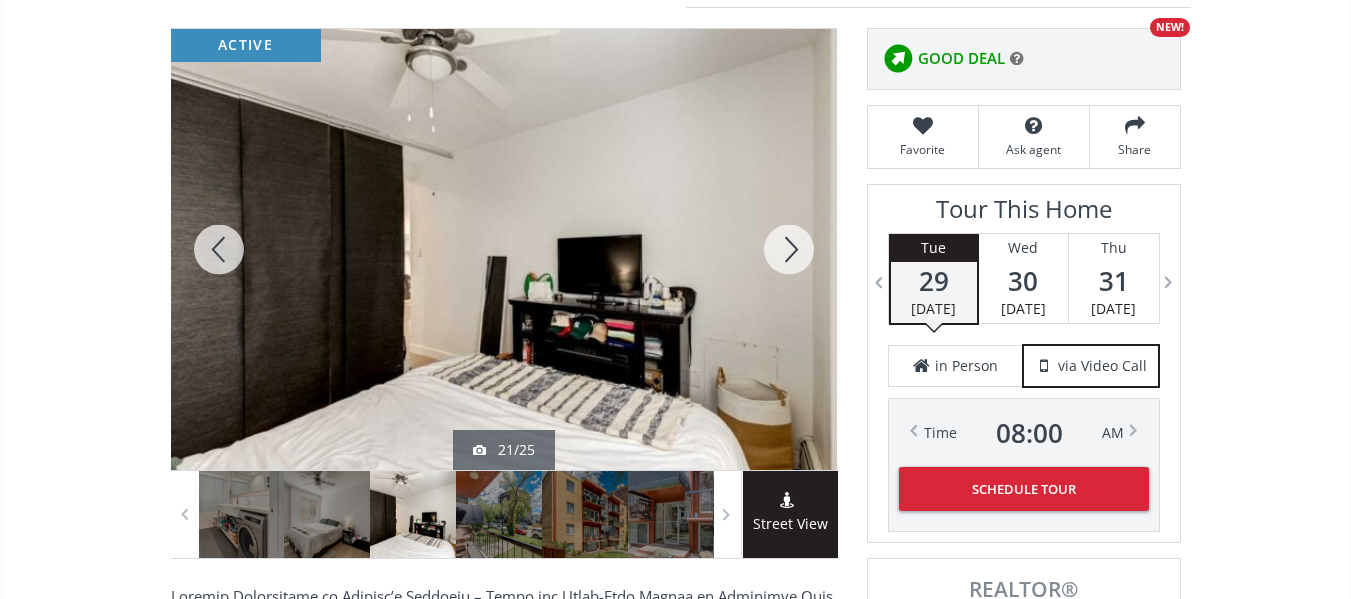 click at bounding box center [789, 249] 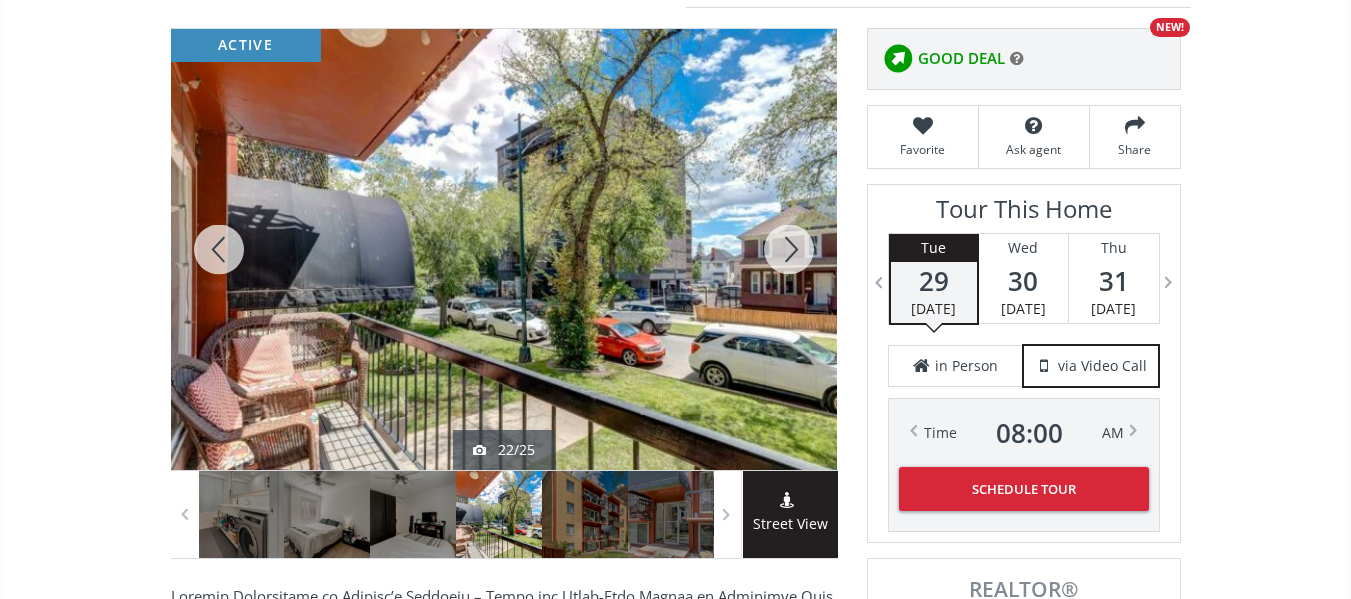 click at bounding box center (789, 249) 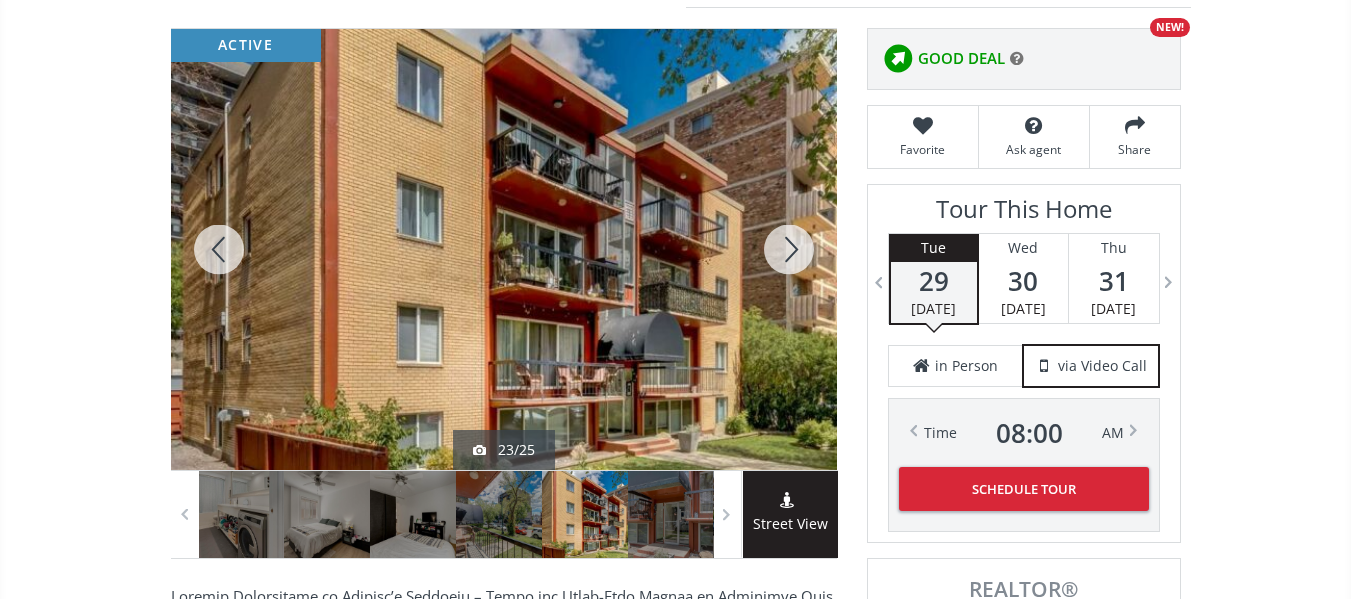 click at bounding box center (789, 249) 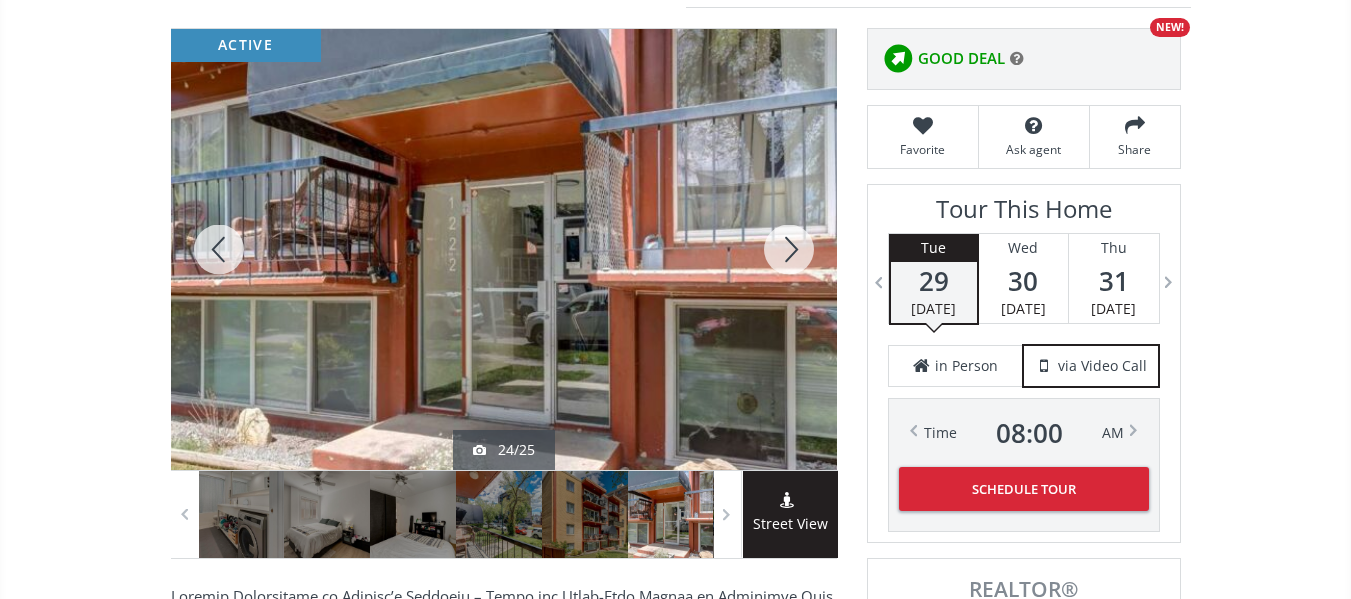 click at bounding box center (789, 249) 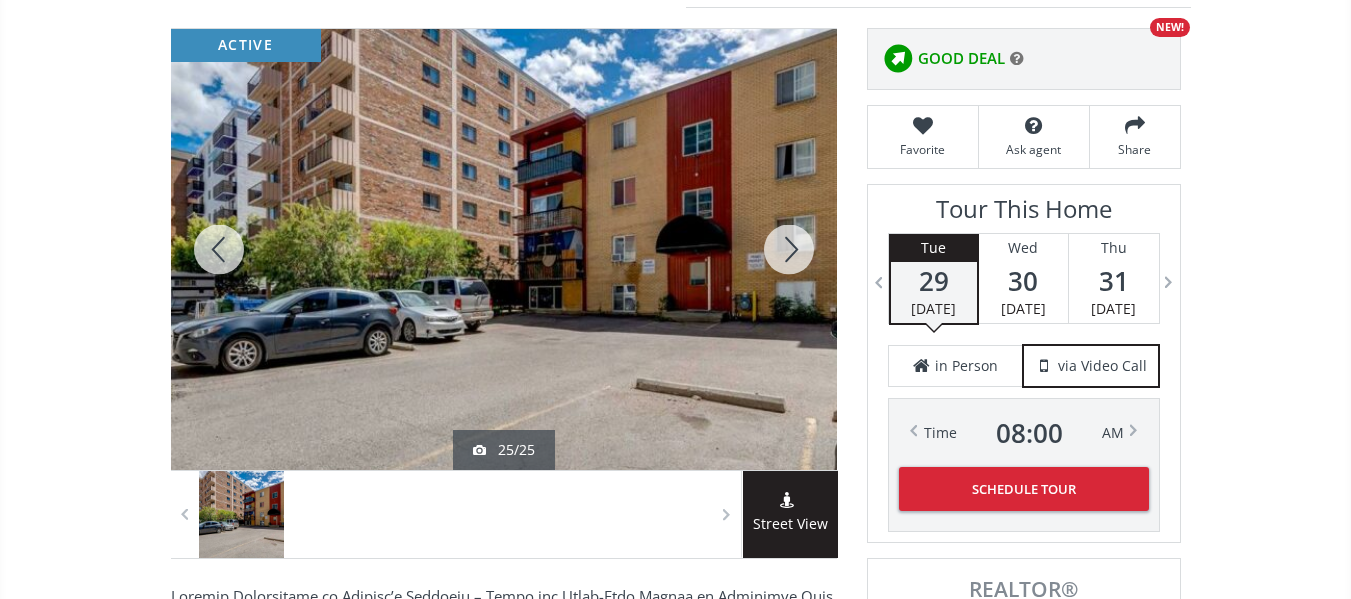 click at bounding box center [789, 249] 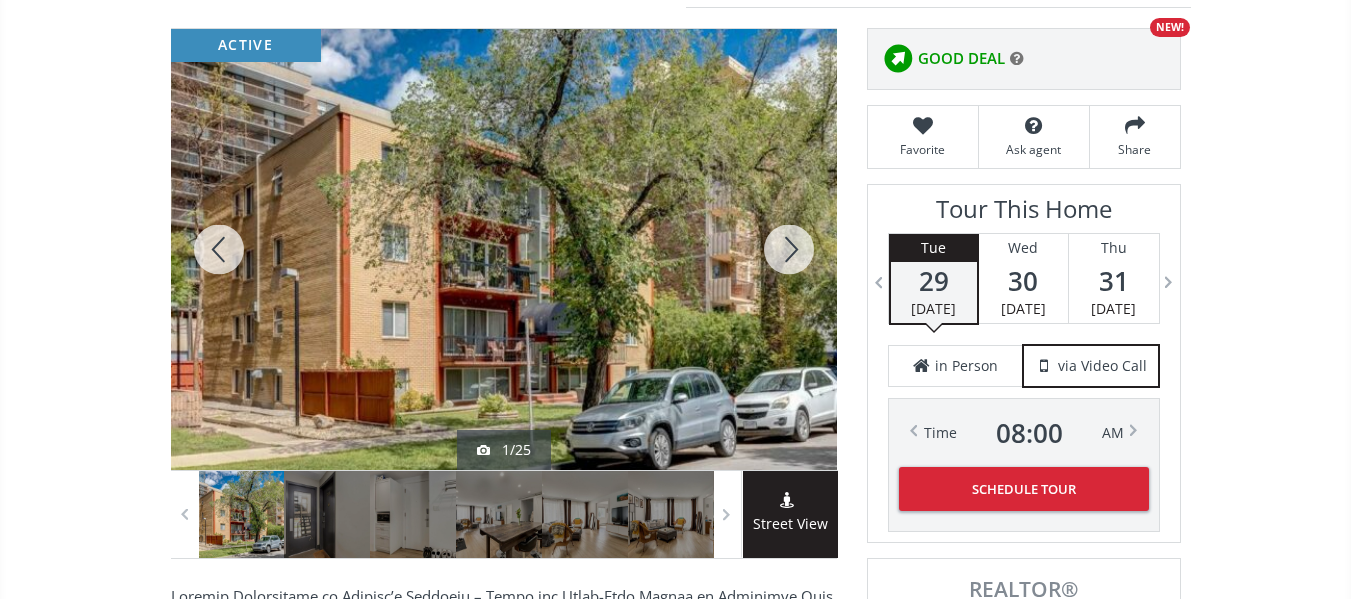 click at bounding box center (789, 249) 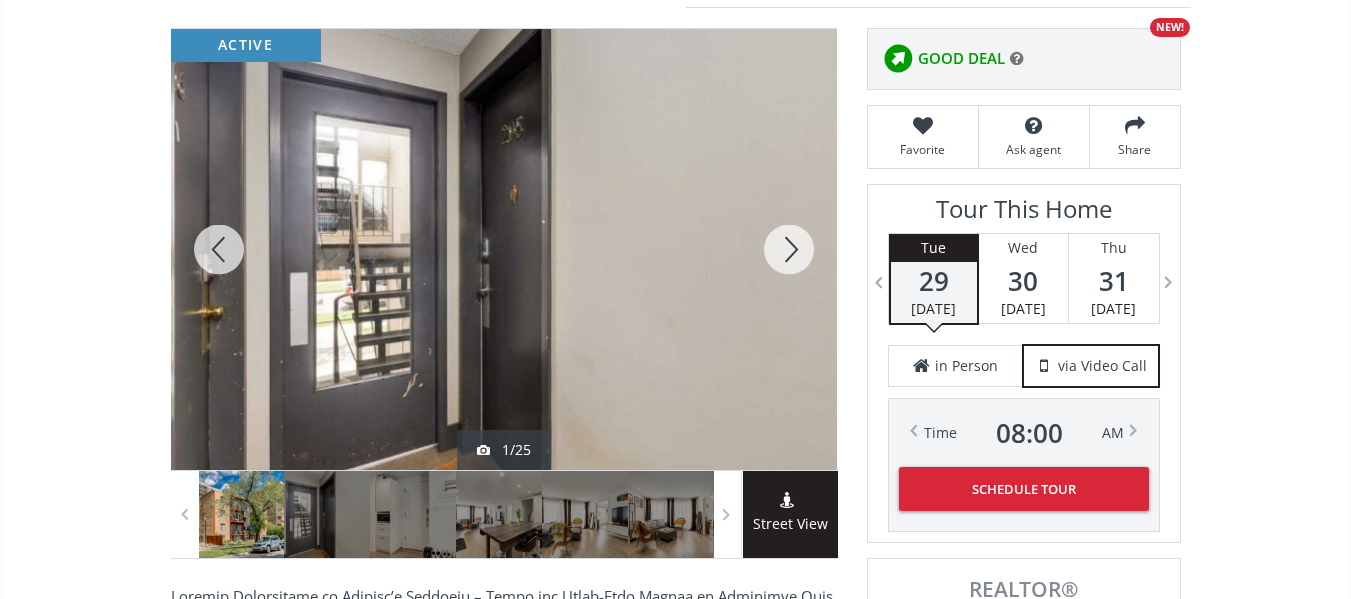 click at bounding box center [789, 249] 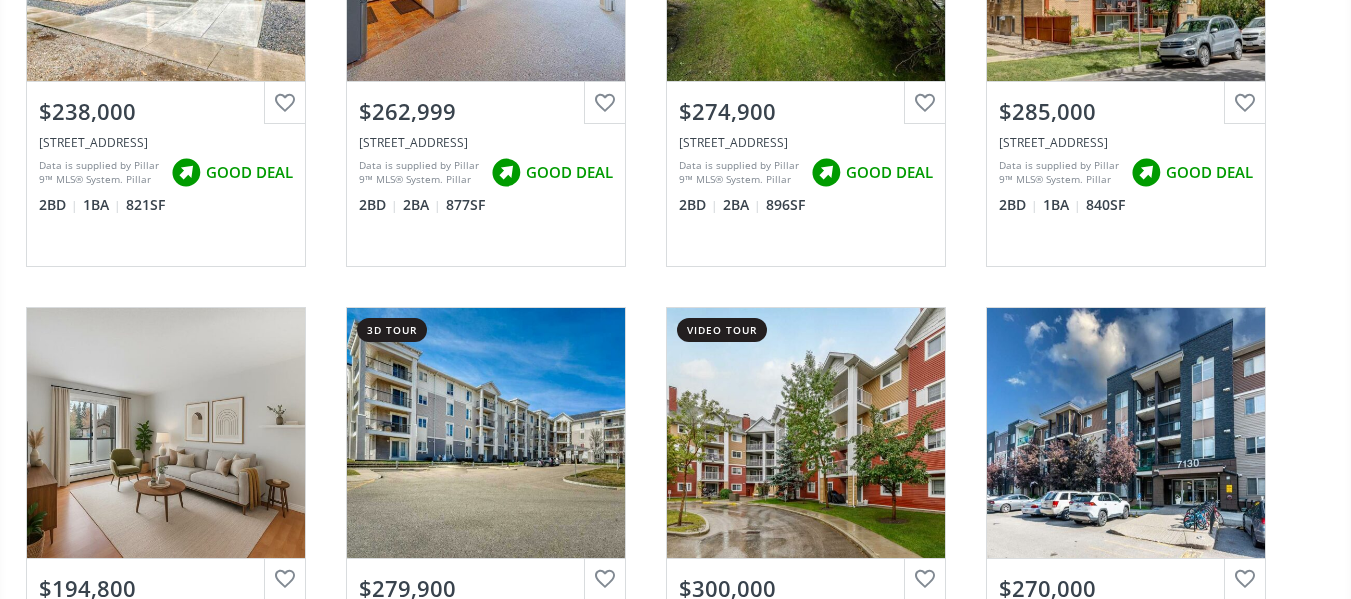 scroll, scrollTop: 4911, scrollLeft: 0, axis: vertical 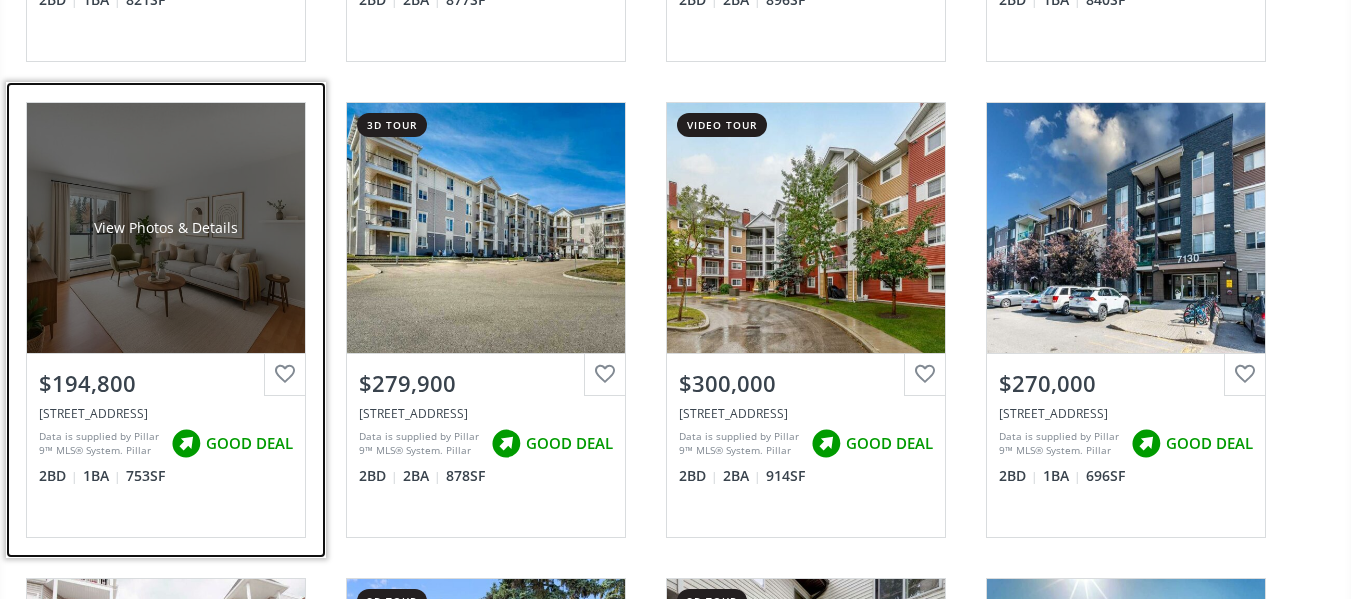 click on "View Photos & Details" at bounding box center [166, 228] 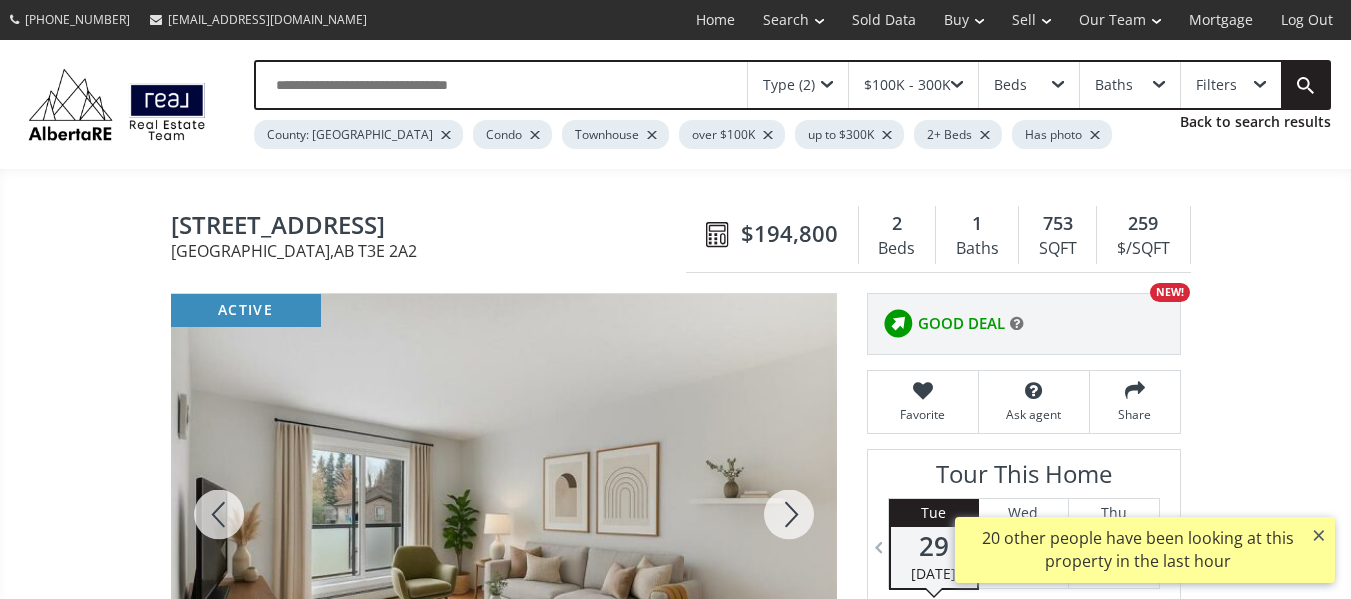 scroll, scrollTop: 304, scrollLeft: 0, axis: vertical 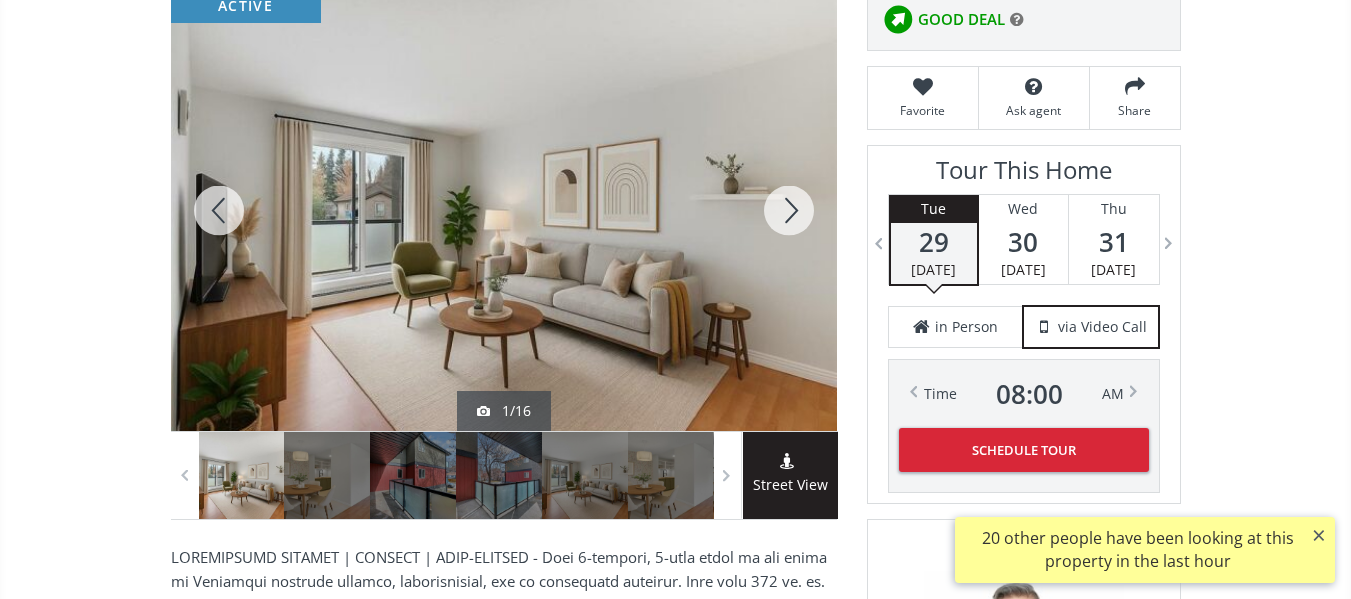 click at bounding box center (789, 210) 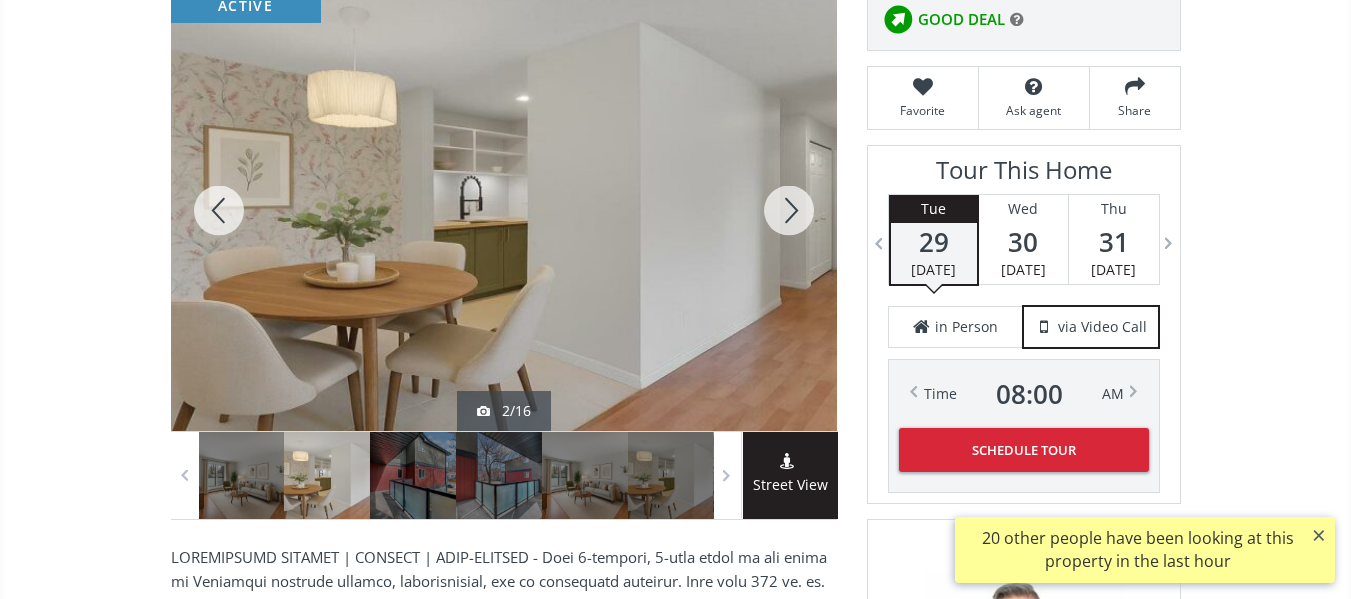 click at bounding box center [789, 210] 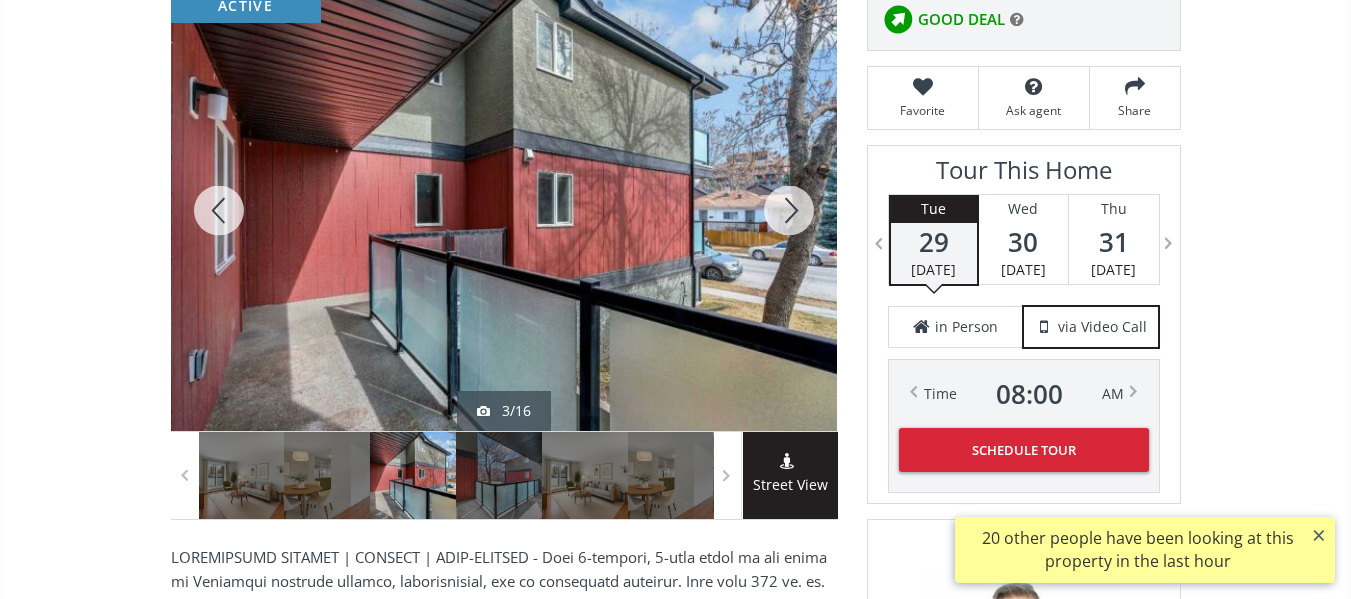 click at bounding box center (789, 210) 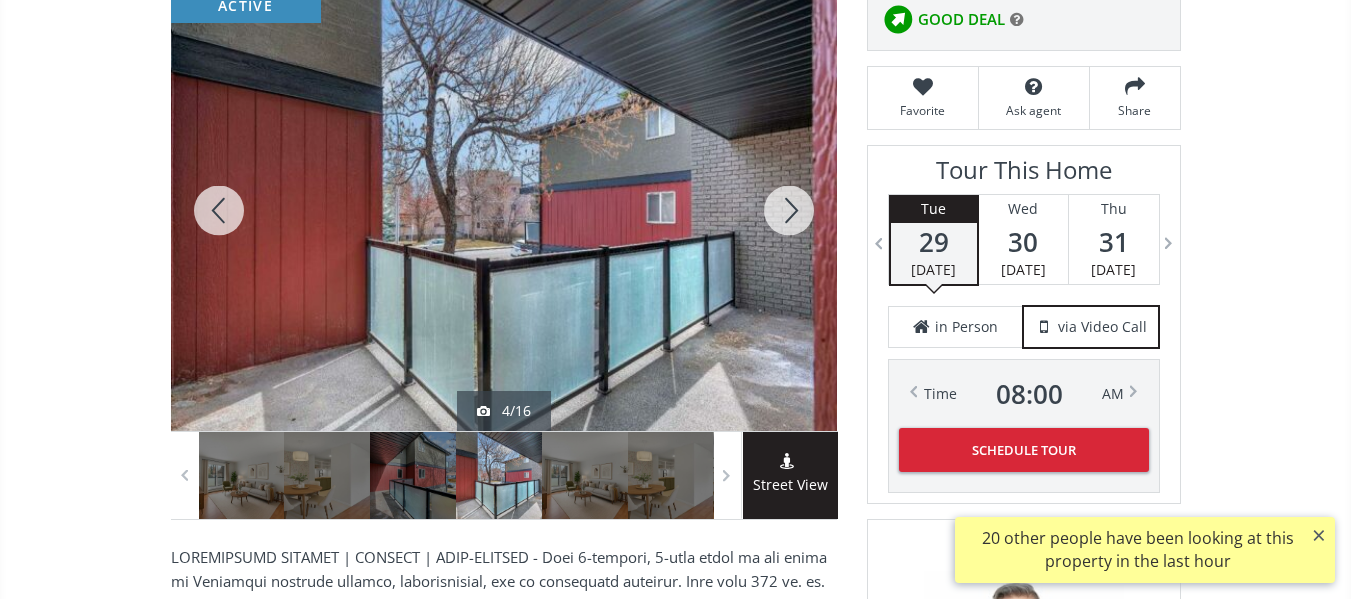 click at bounding box center (789, 210) 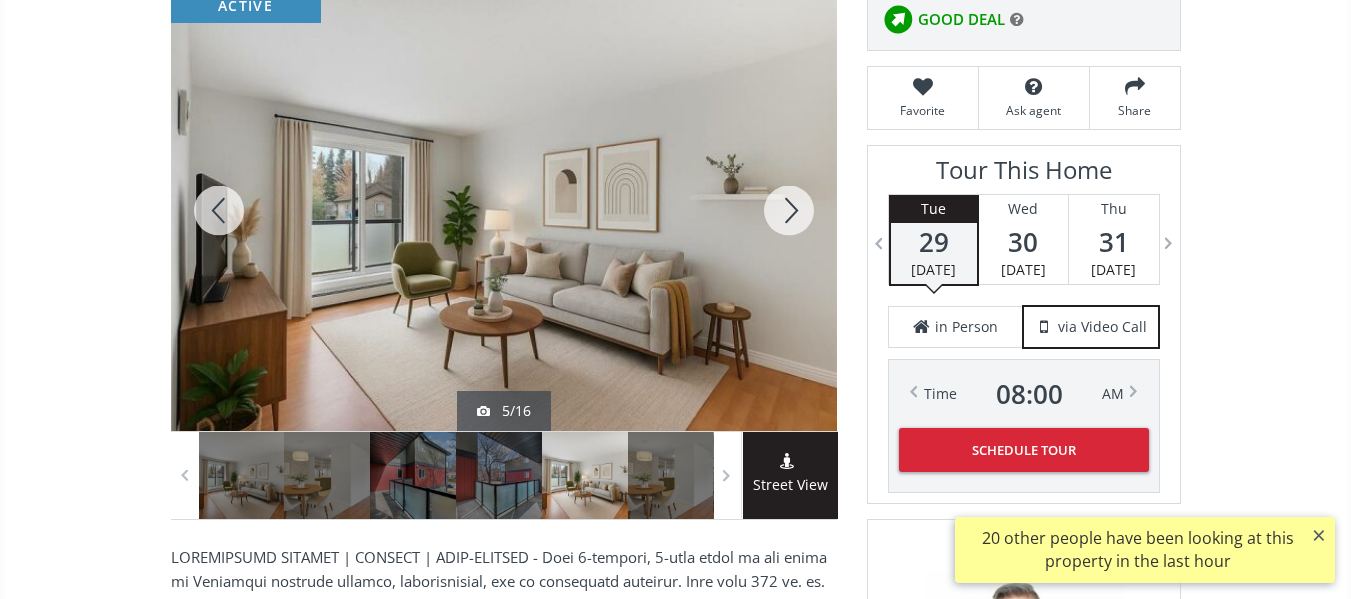 click at bounding box center (789, 210) 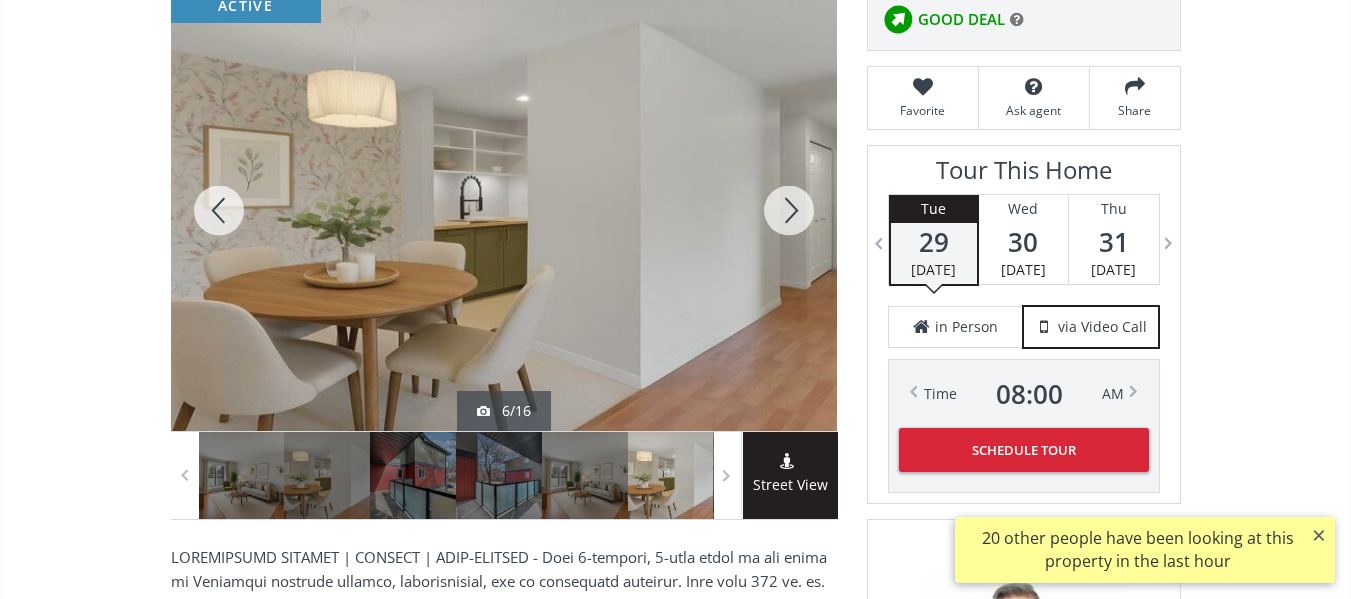 click at bounding box center [789, 210] 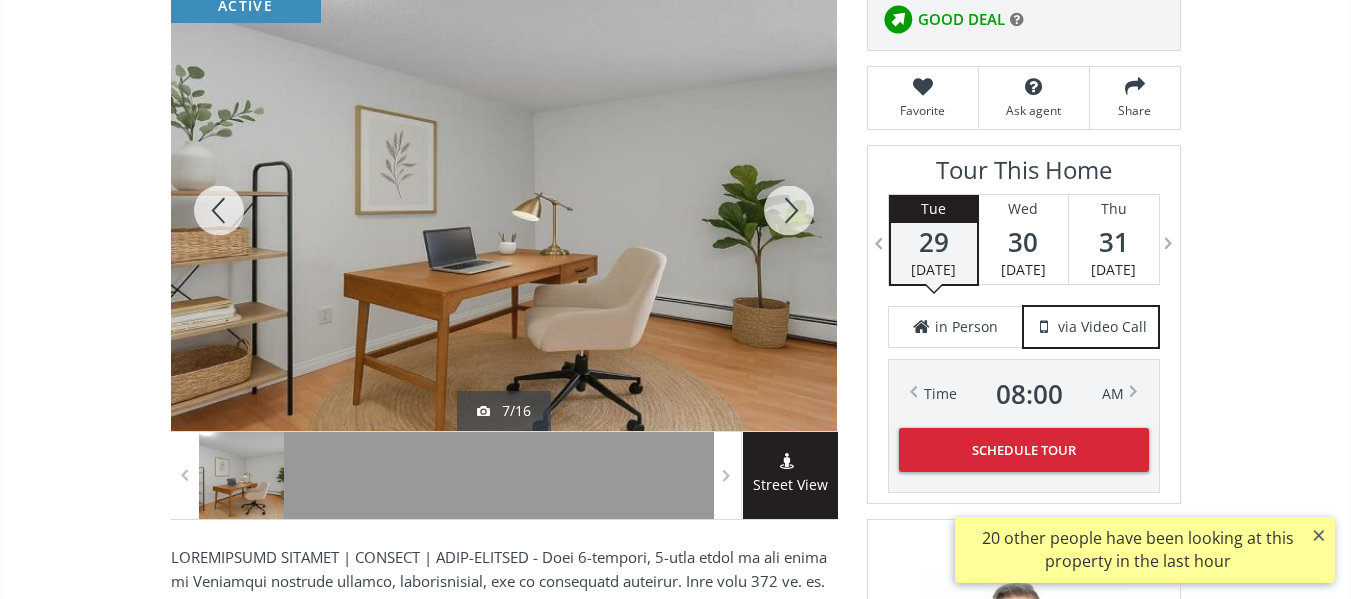click at bounding box center (789, 210) 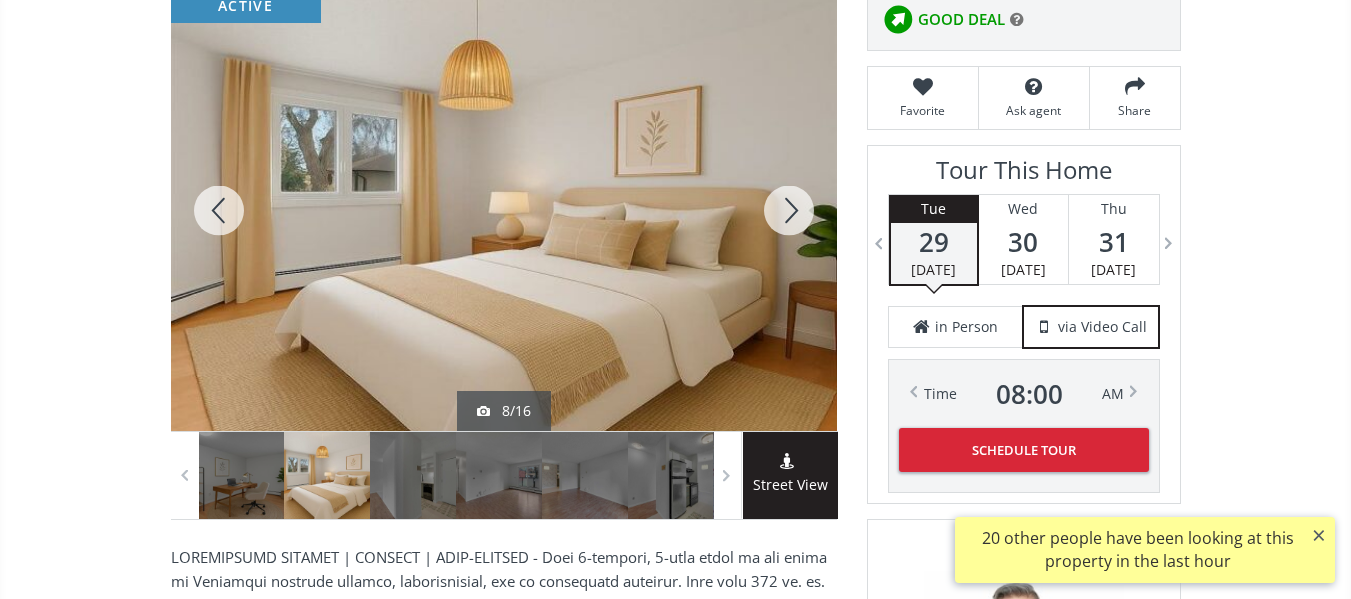click at bounding box center [789, 210] 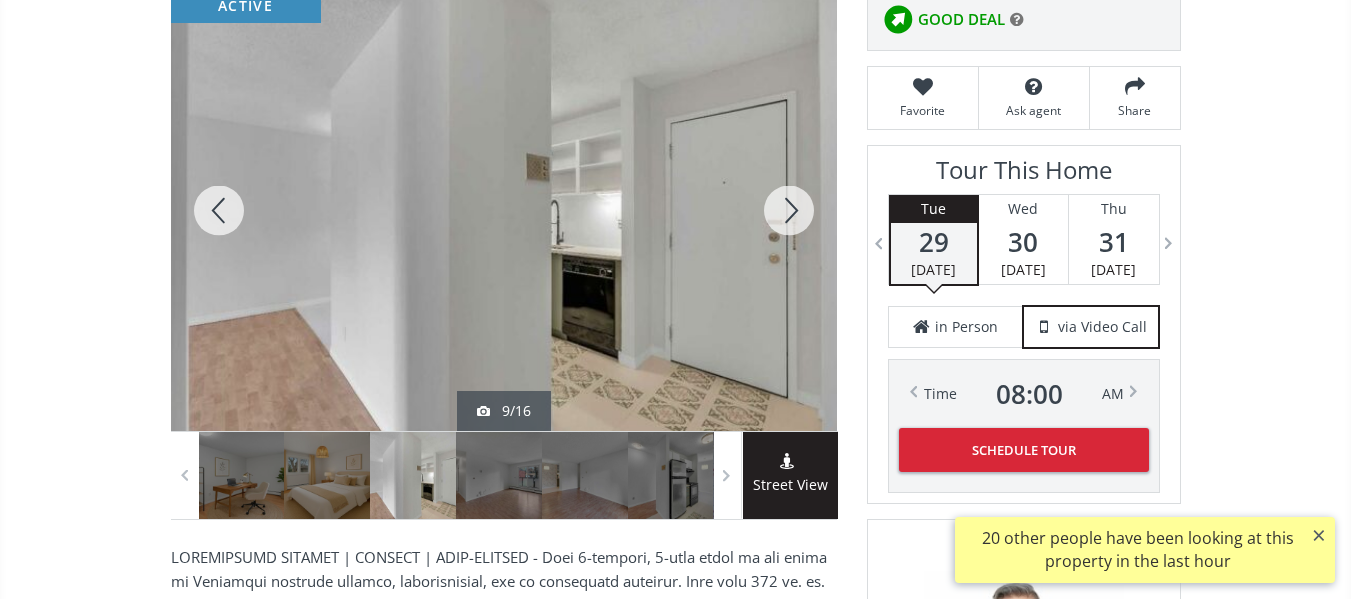 click at bounding box center (789, 210) 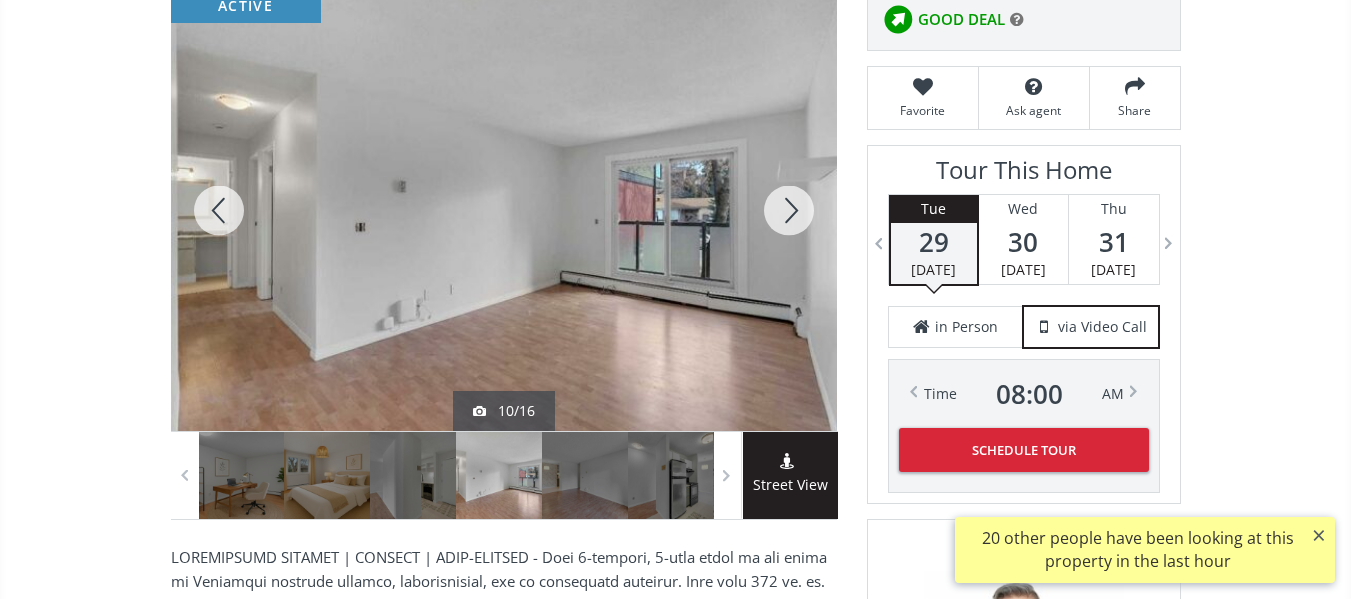 click at bounding box center [789, 210] 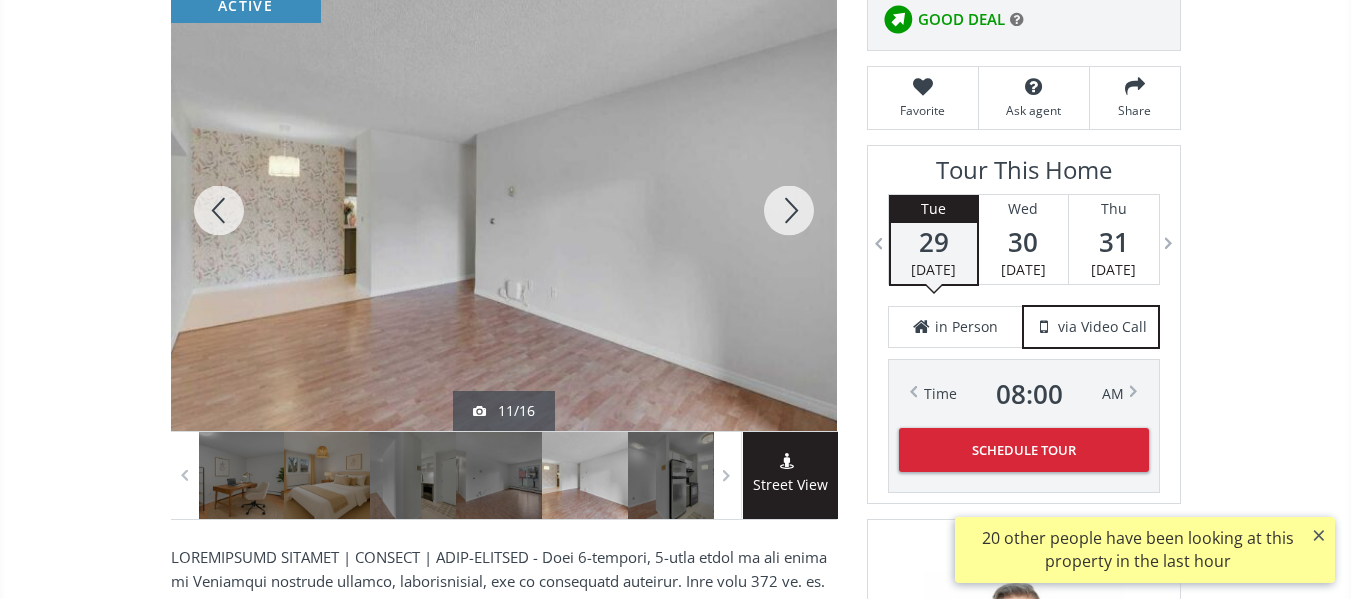 click at bounding box center (789, 210) 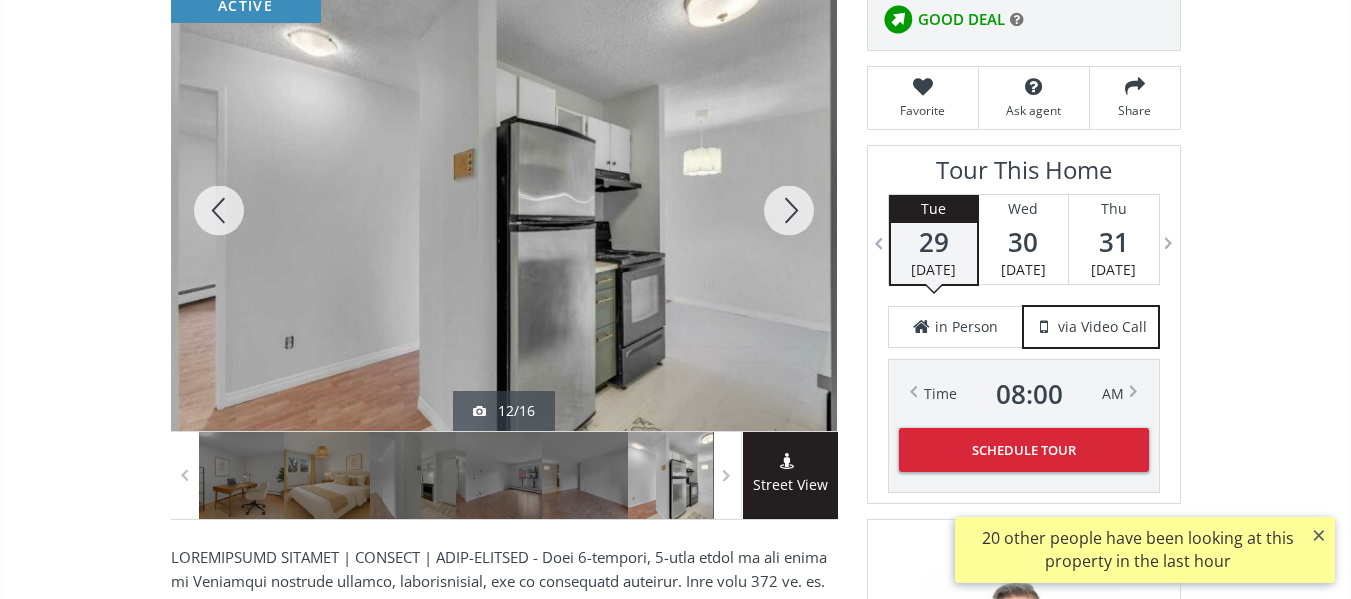 click at bounding box center [789, 210] 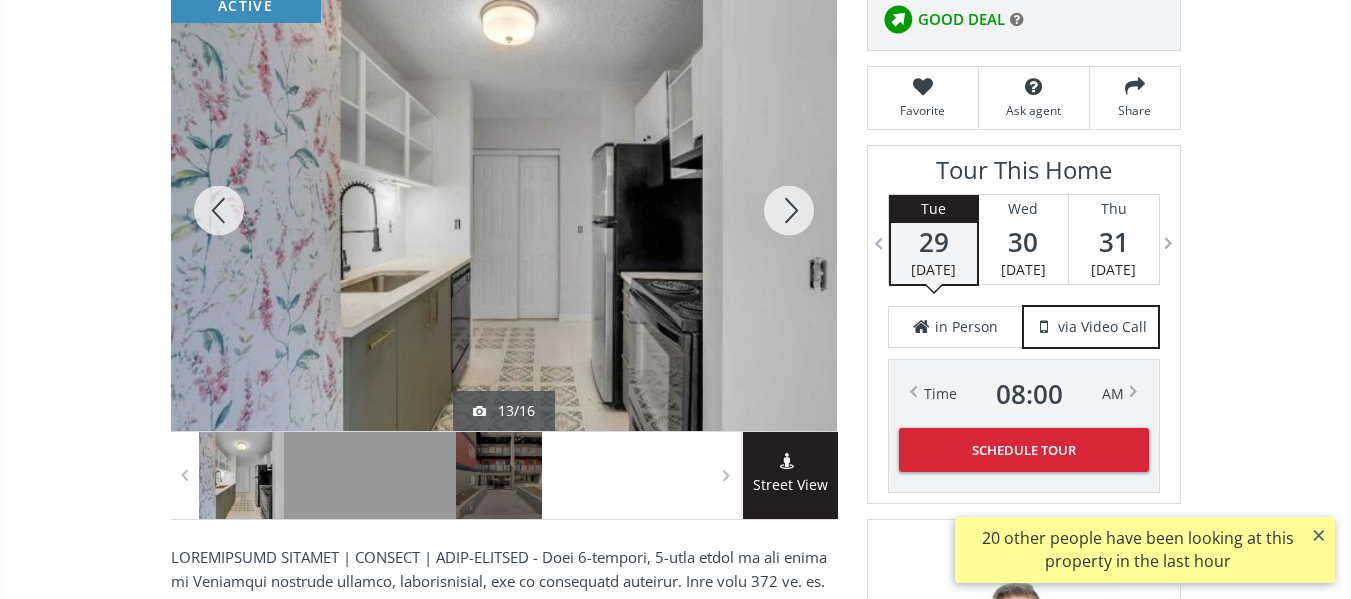 click at bounding box center (789, 210) 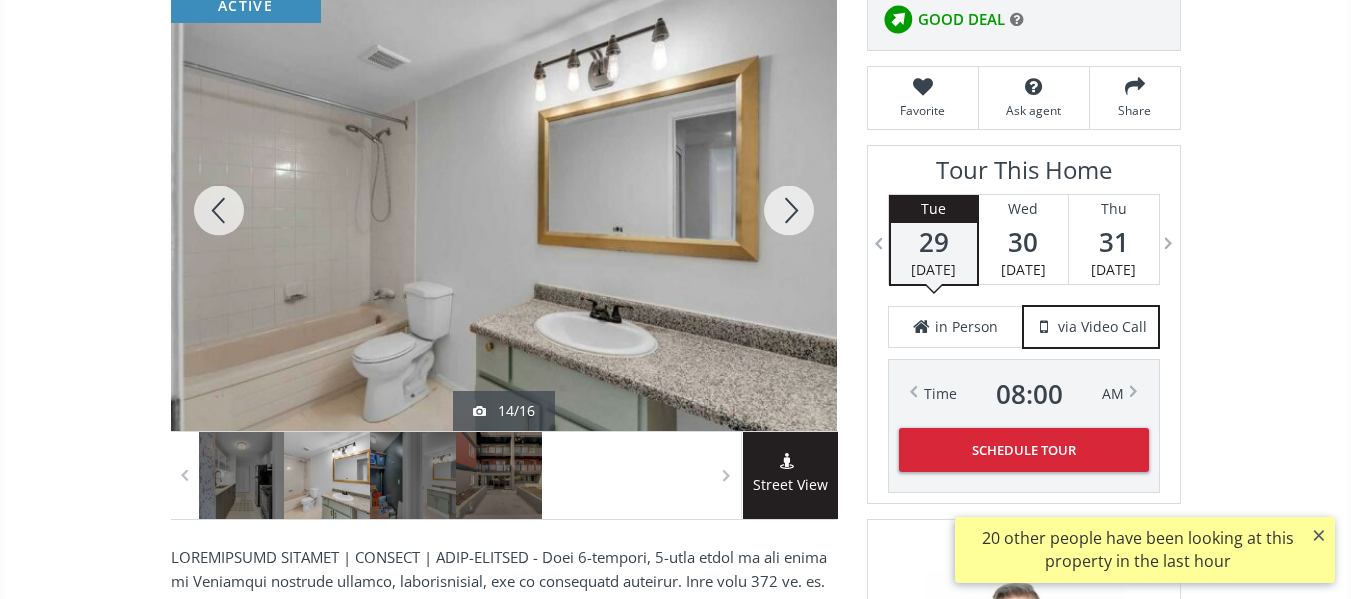 click at bounding box center [789, 210] 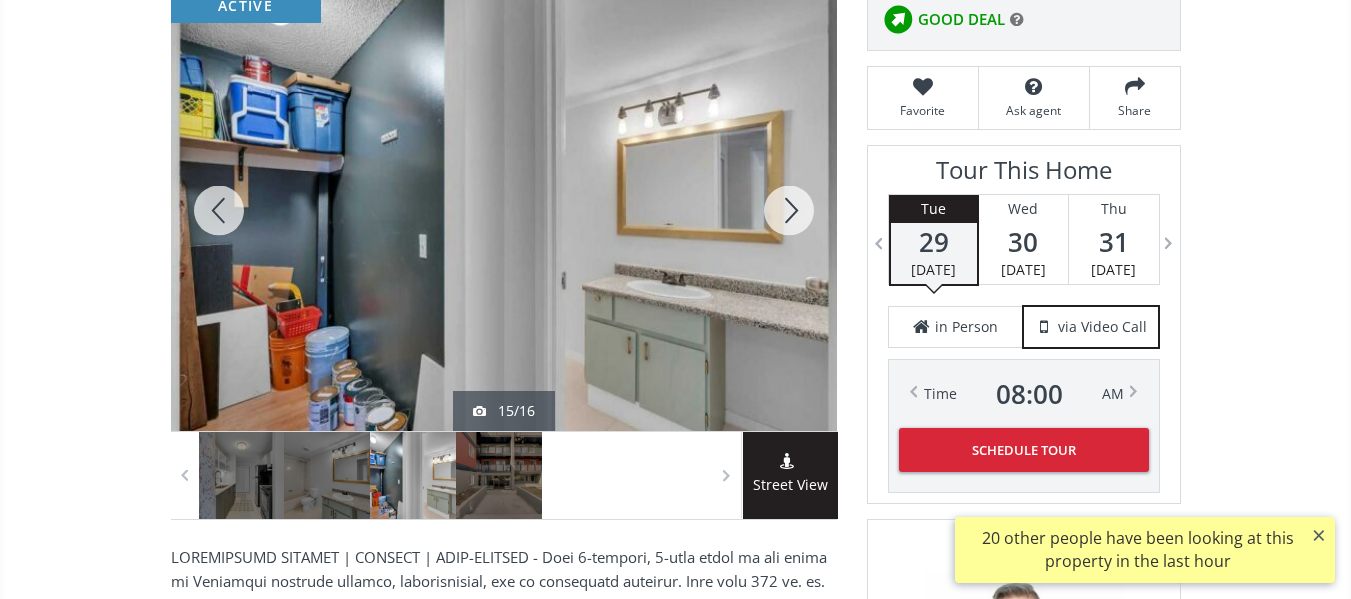 click at bounding box center (789, 210) 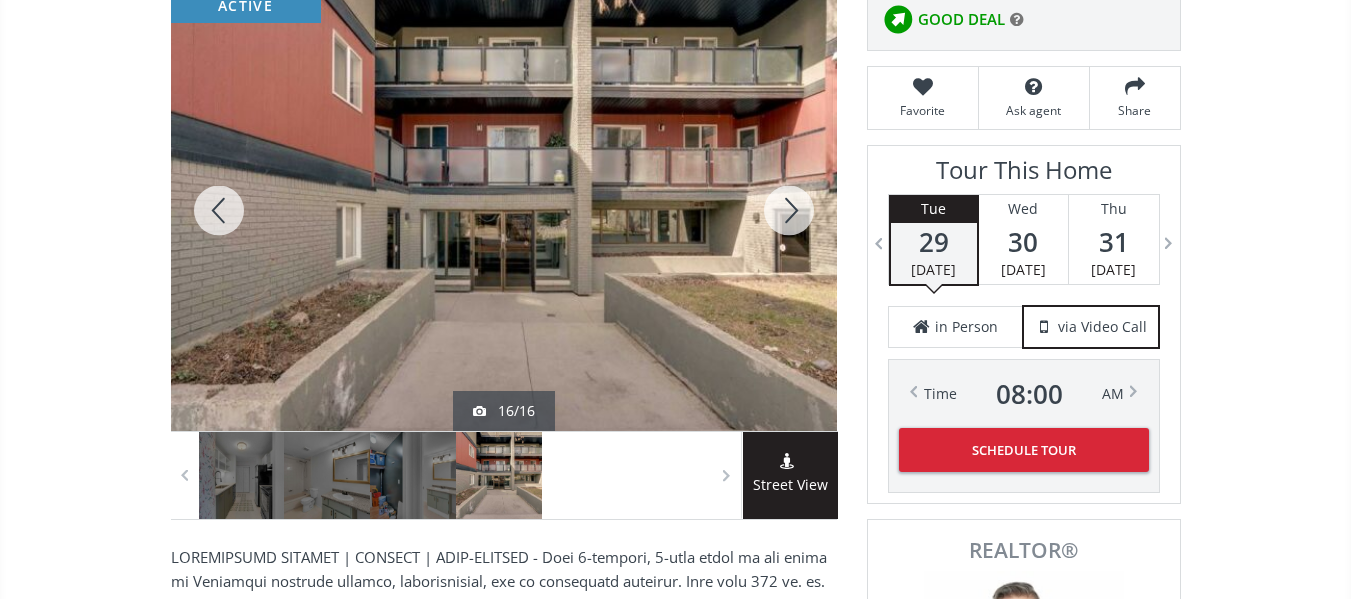 click at bounding box center [789, 210] 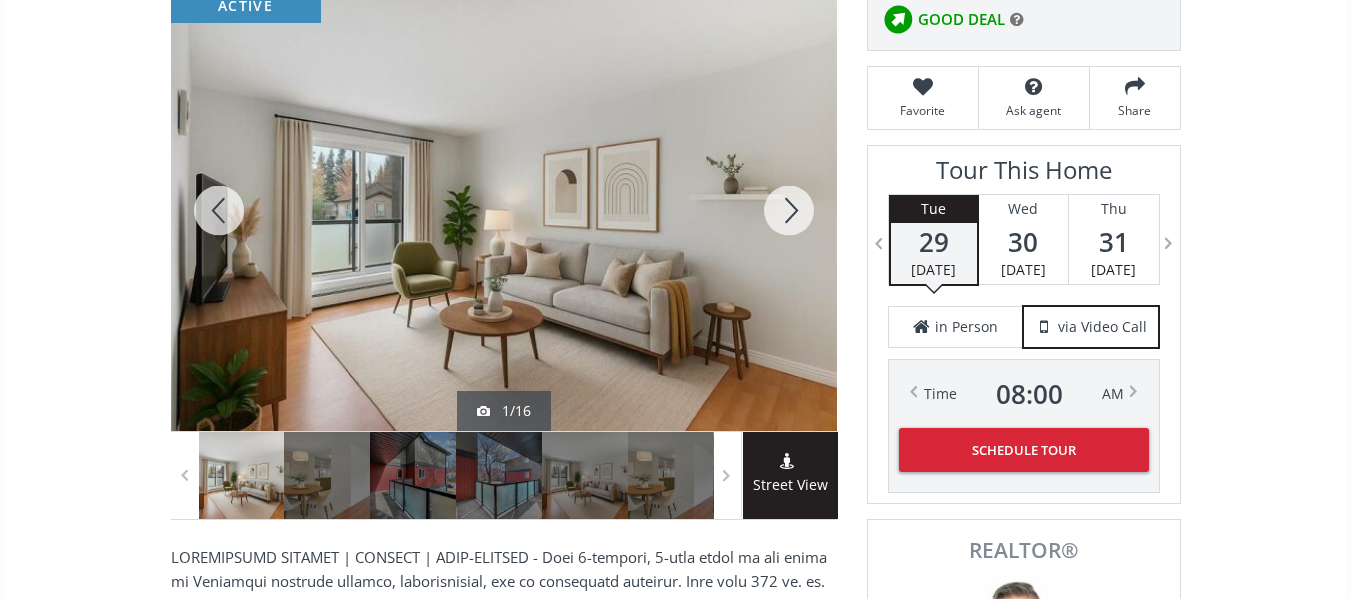 click at bounding box center [789, 210] 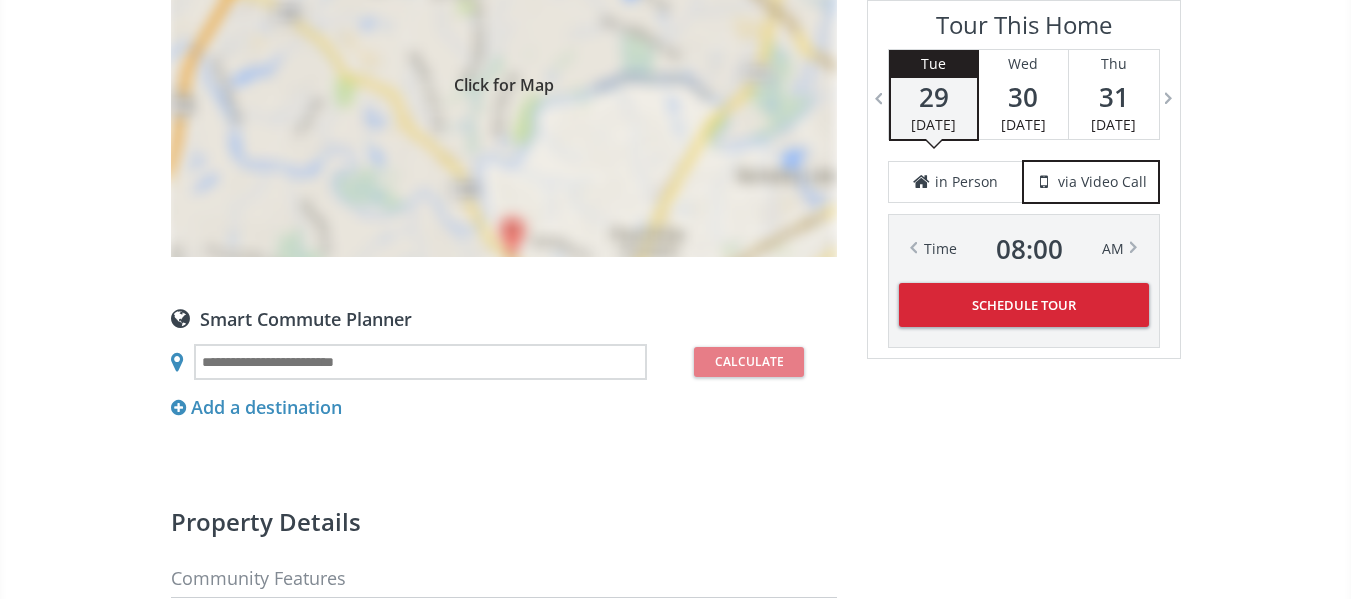 scroll, scrollTop: 1903, scrollLeft: 0, axis: vertical 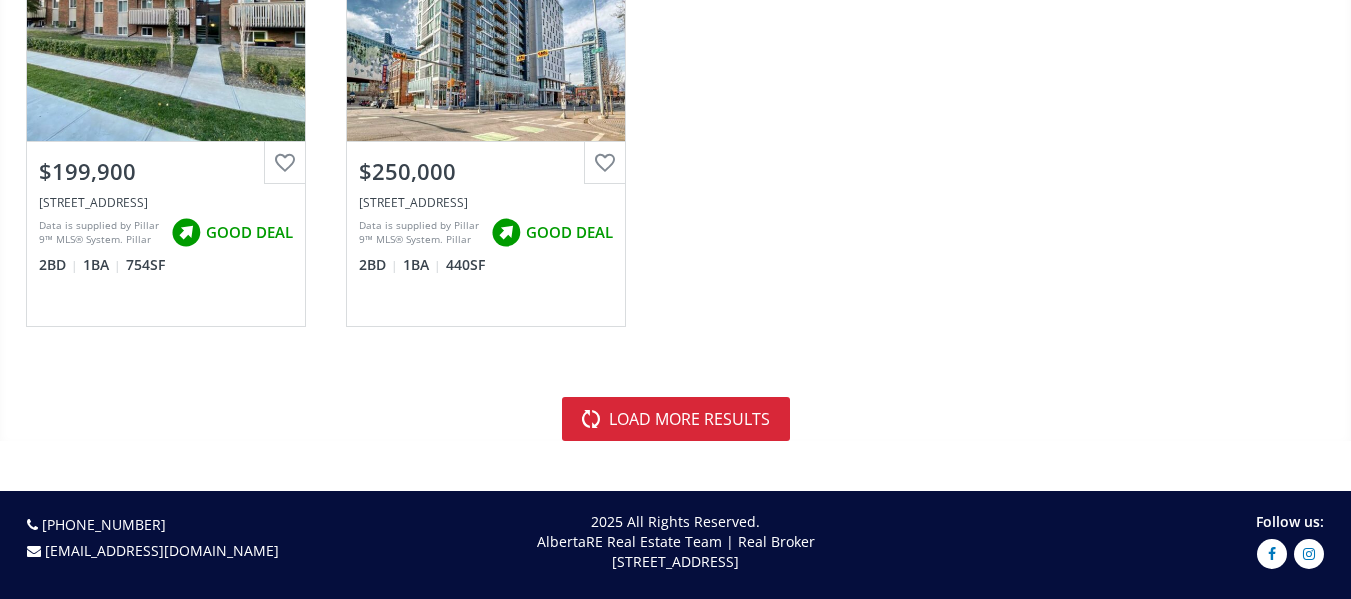 click on "Type   (2) $100K - 300K Beds Baths Filters County: [GEOGRAPHIC_DATA] Condo Townhouse over $100K up to $300K 2+ Beds Has photo Deal ratings Price SQFT Bedrooms Bathrooms Days on site Year built Lot size Price reduced Deal ratings  Homes for sale in [GEOGRAPHIC_DATA] Showing  482  properties Save Search Map Gallery [STREET_ADDRESS] View Photos & Details $219,900 [STREET_ADDRESS] Data is supplied by Pillar 9™ MLS® System. Pillar 9™ is the owner of the copyright in its MLS® System. Data is deemed reliable but is not guaranteed accurate by Pillar 9™. The trademarks MLS®, Multiple Listing Service® and the associated logos are owned by The Canadian Real Estate Association (CREA) and identify the quality of services provided by real estate professionals who are members of CREA. Used under license.
Last updated: [DATE] 23:23:24  GREAT DEAL 2  BD 1.5  [GEOGRAPHIC_DATA] View Photos & Details $260,000 [STREET_ADDRESS] 2 1" at bounding box center (675, -2772) 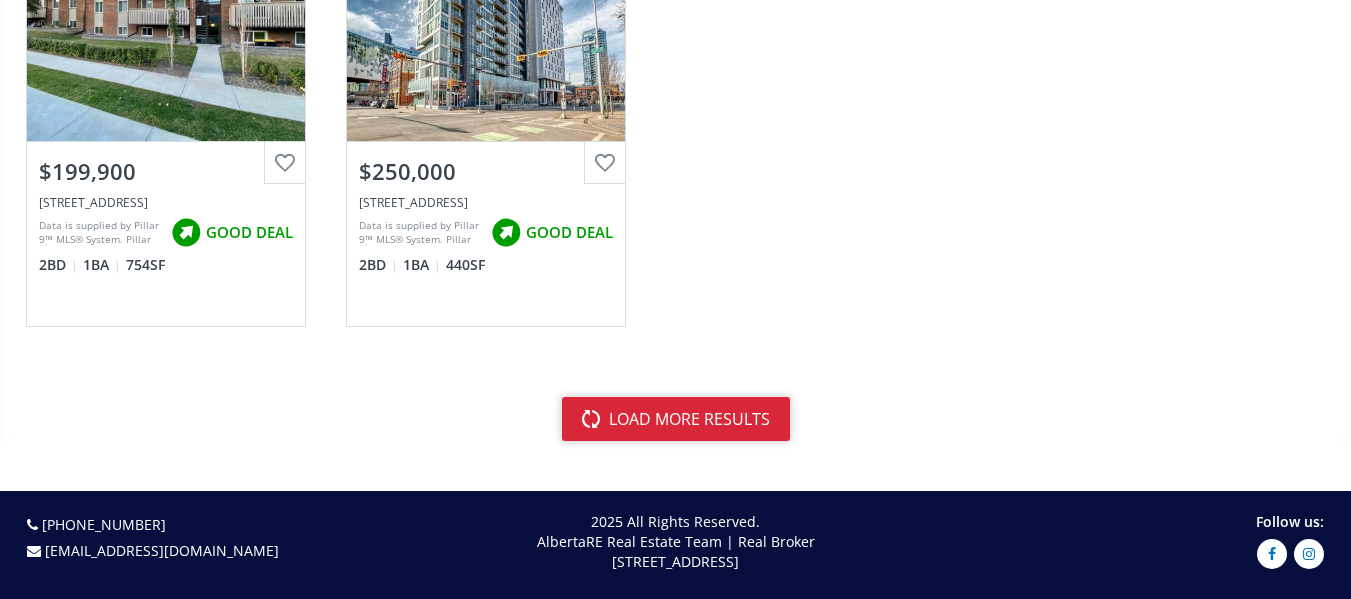 click on "load more results" at bounding box center (676, 419) 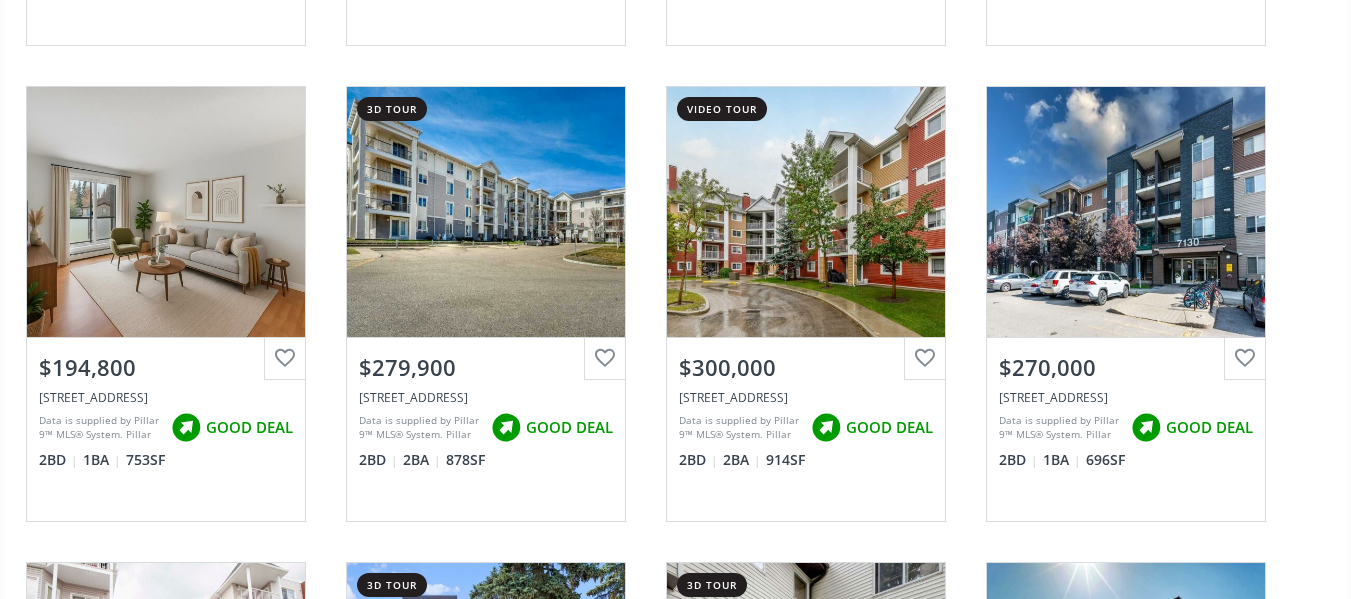 scroll, scrollTop: 4893, scrollLeft: 0, axis: vertical 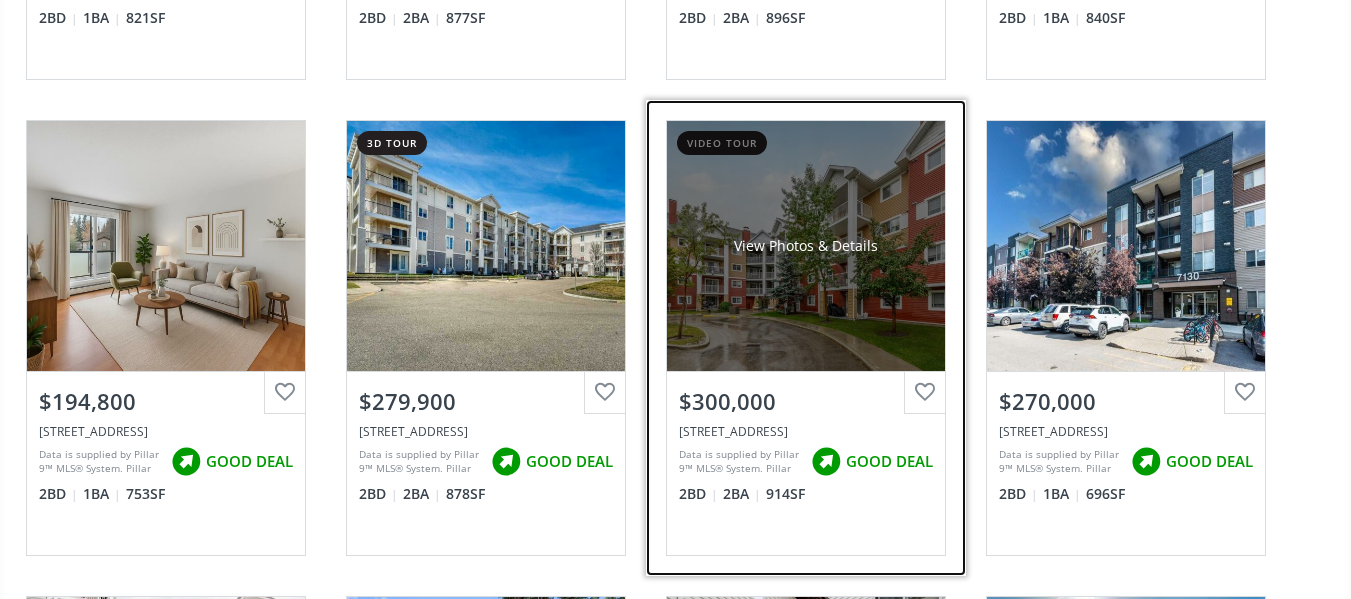 click on "View Photos & Details" at bounding box center (806, 246) 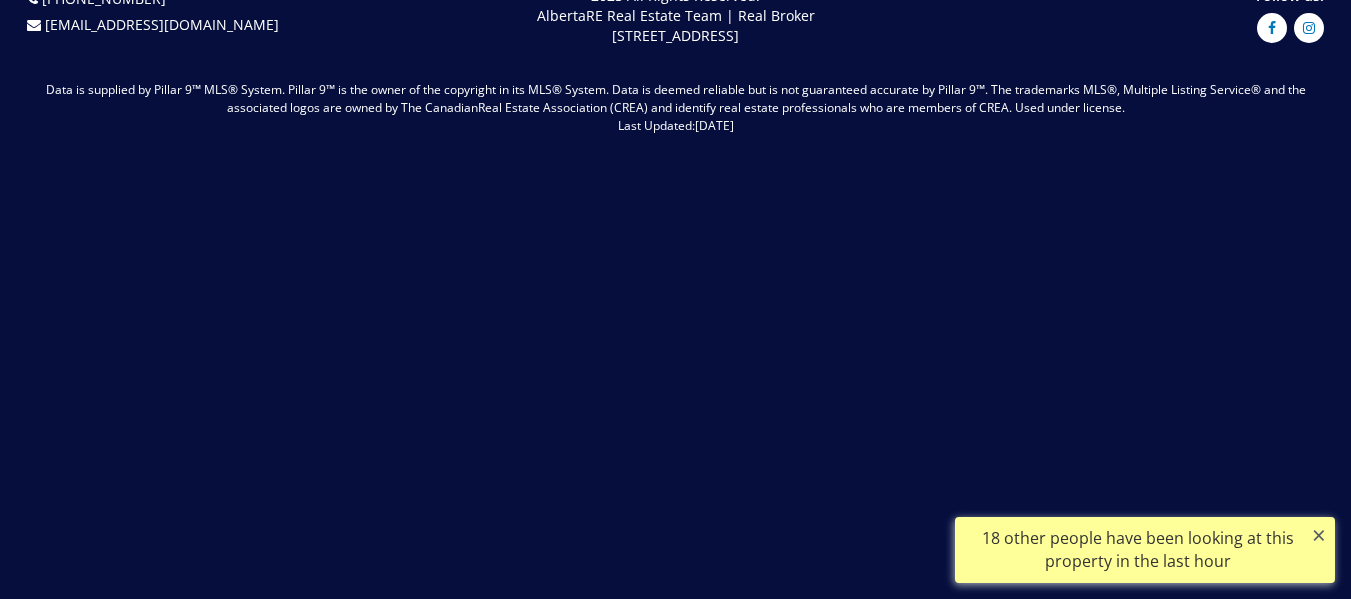 scroll, scrollTop: 0, scrollLeft: 0, axis: both 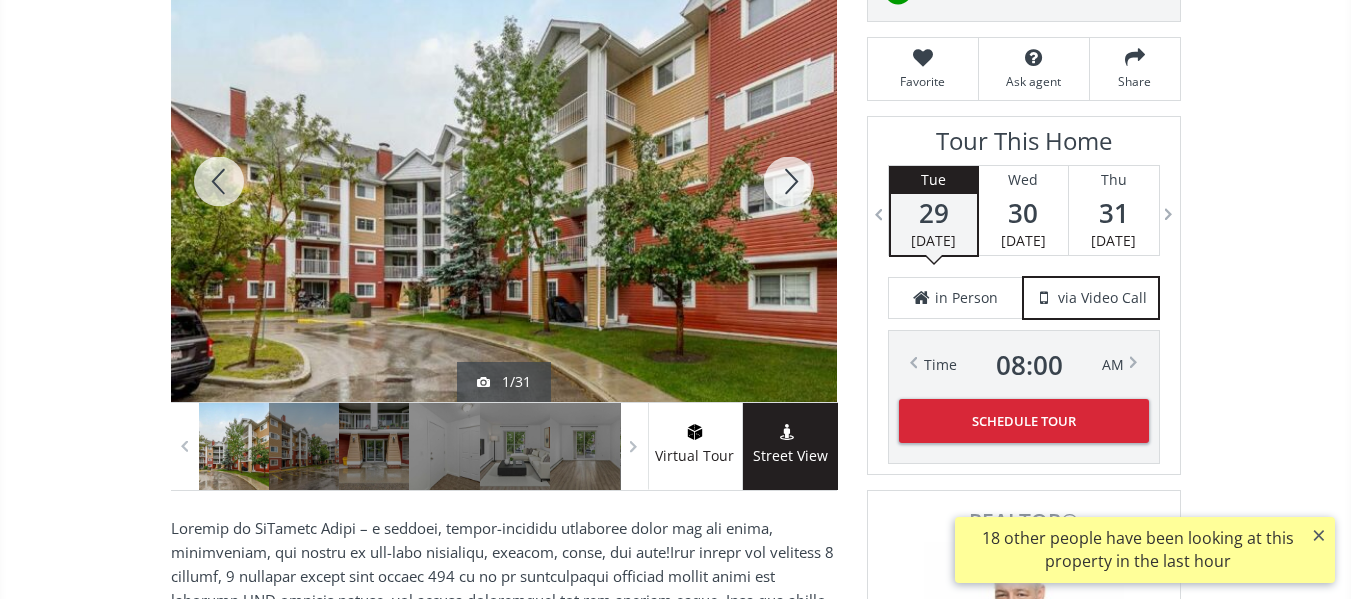 click at bounding box center (789, 181) 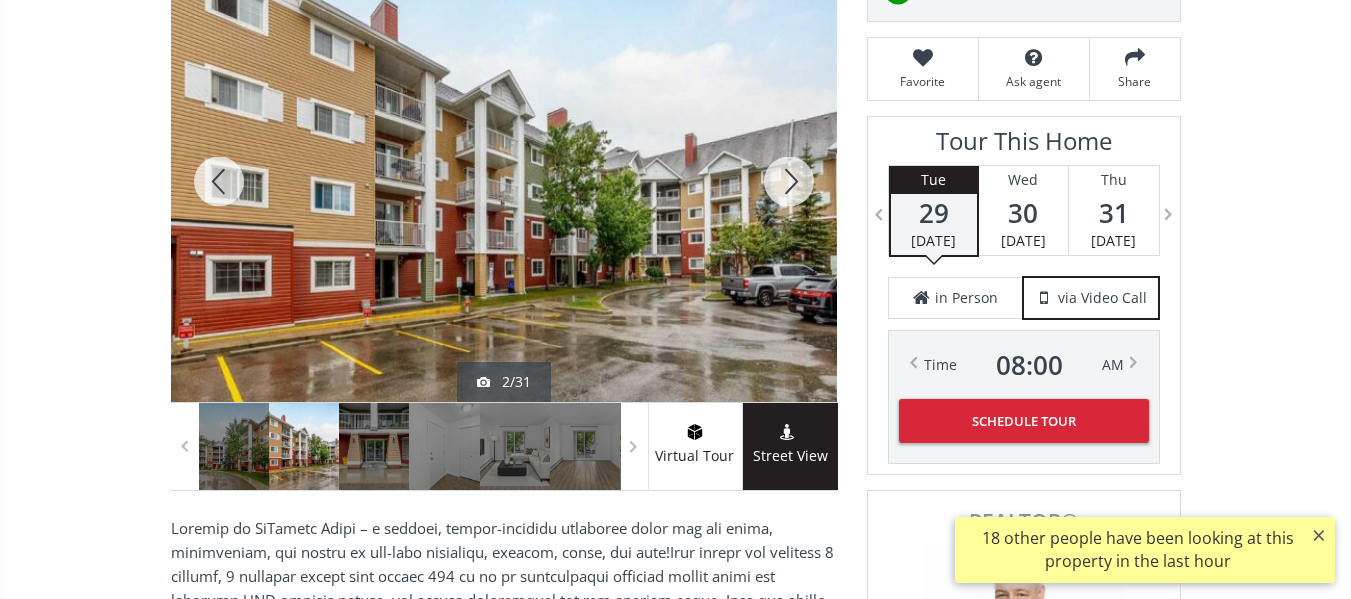 click at bounding box center [789, 181] 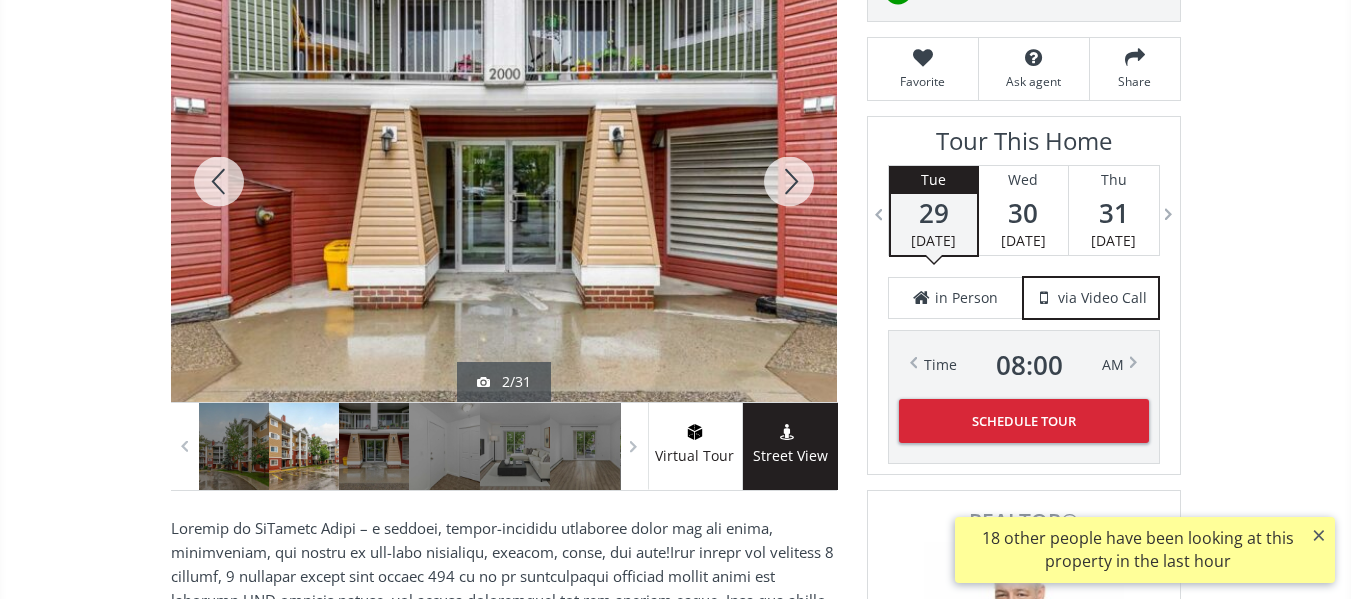 click at bounding box center [789, 181] 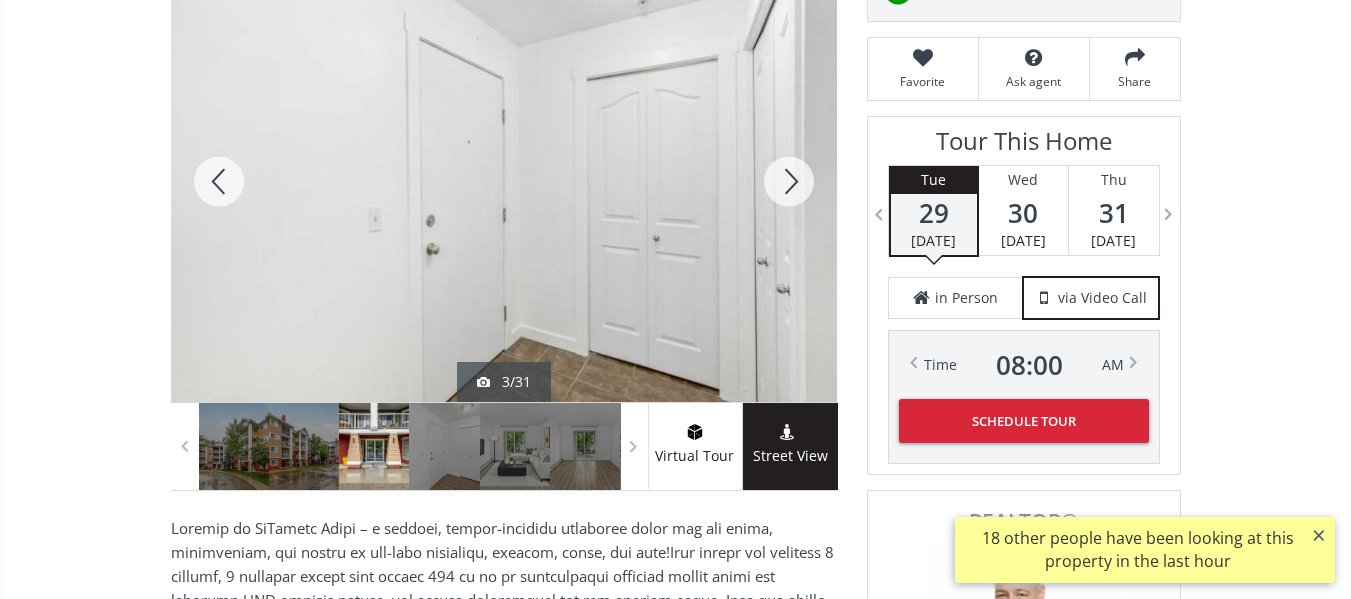 click at bounding box center [789, 181] 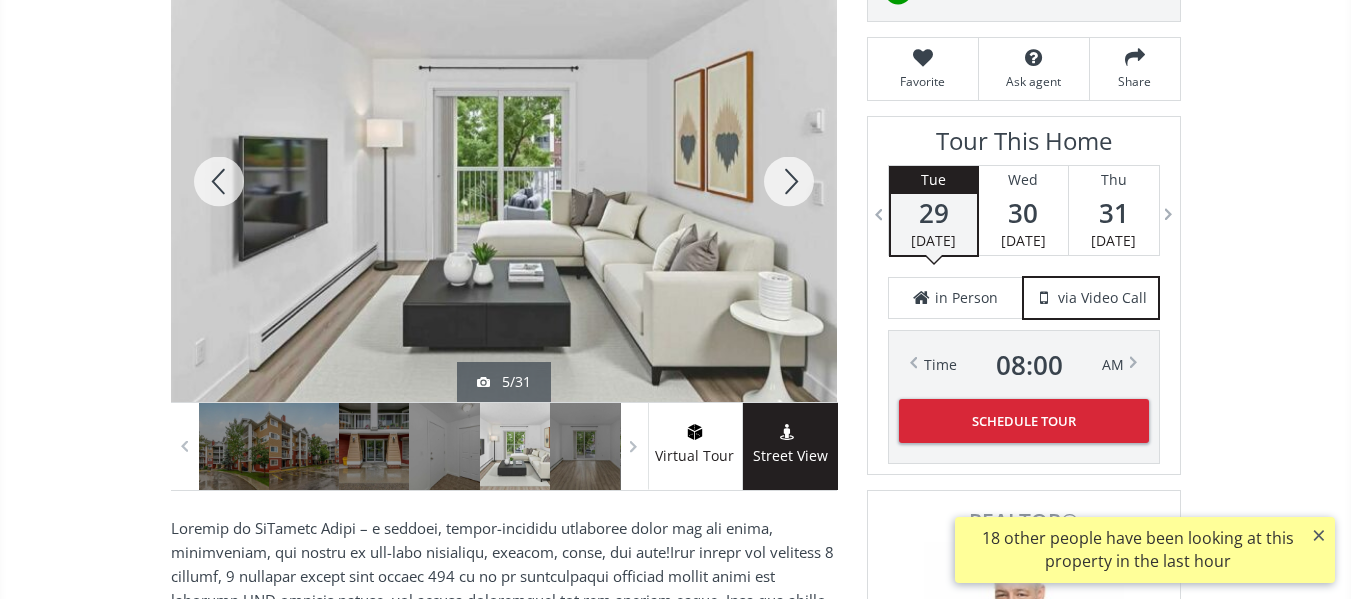 click at bounding box center (789, 181) 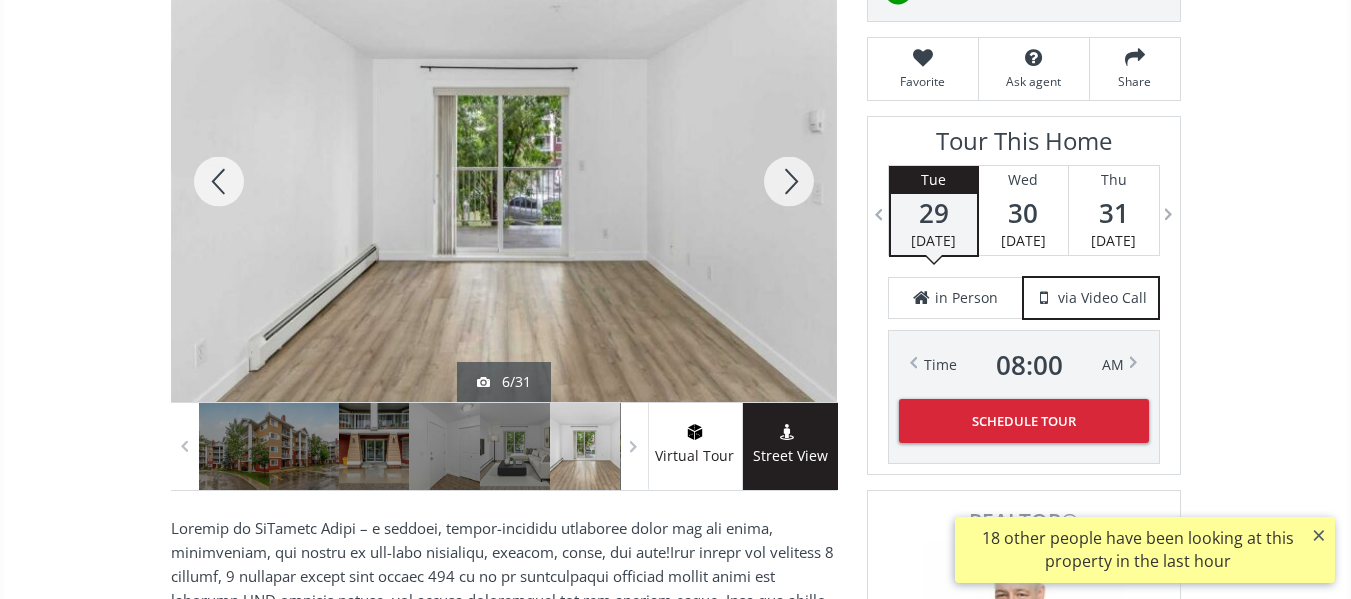 click at bounding box center [789, 181] 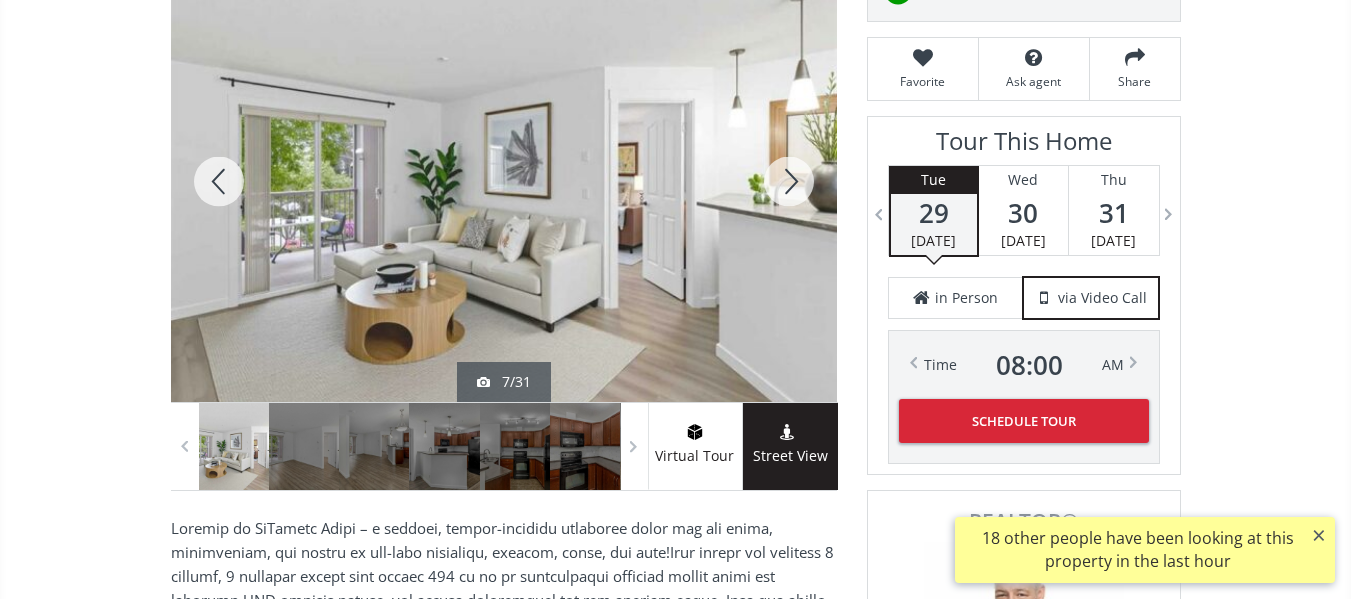 click at bounding box center (789, 181) 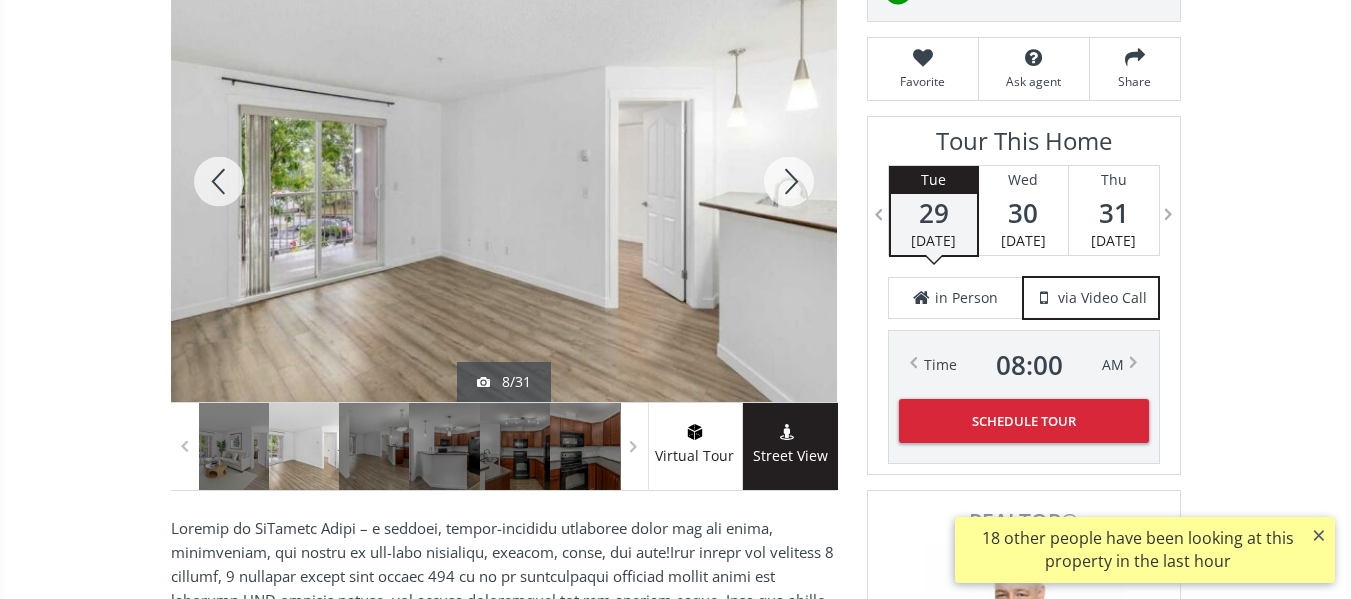 click at bounding box center (789, 181) 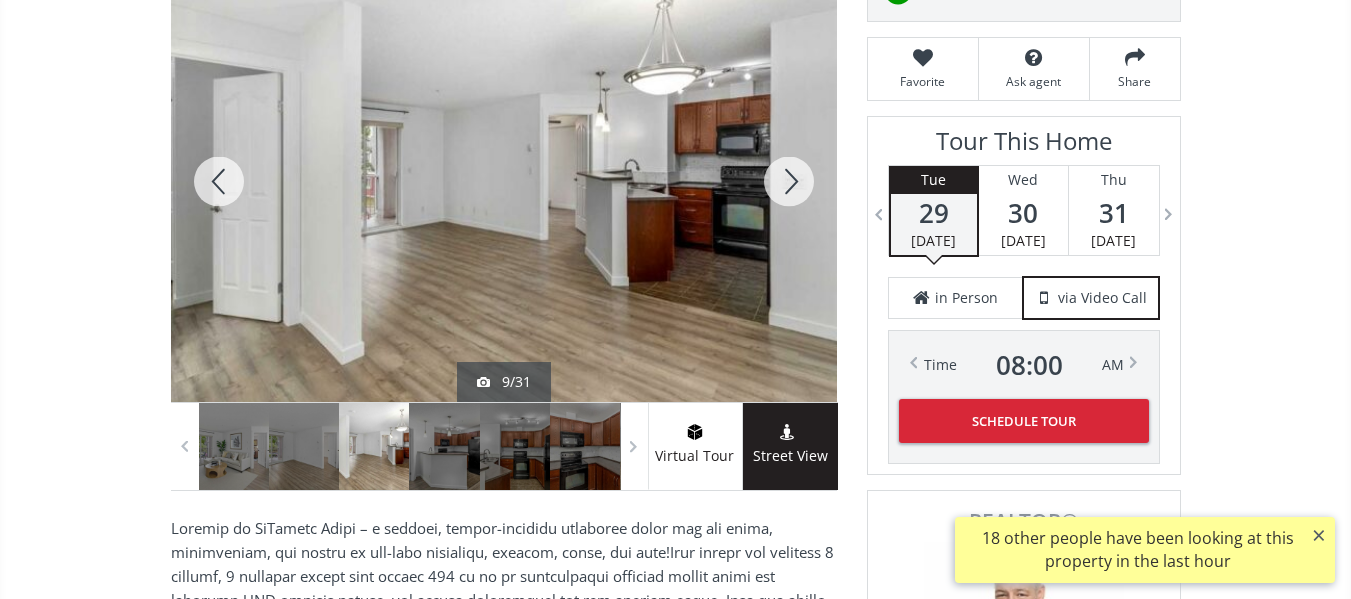 click at bounding box center (789, 181) 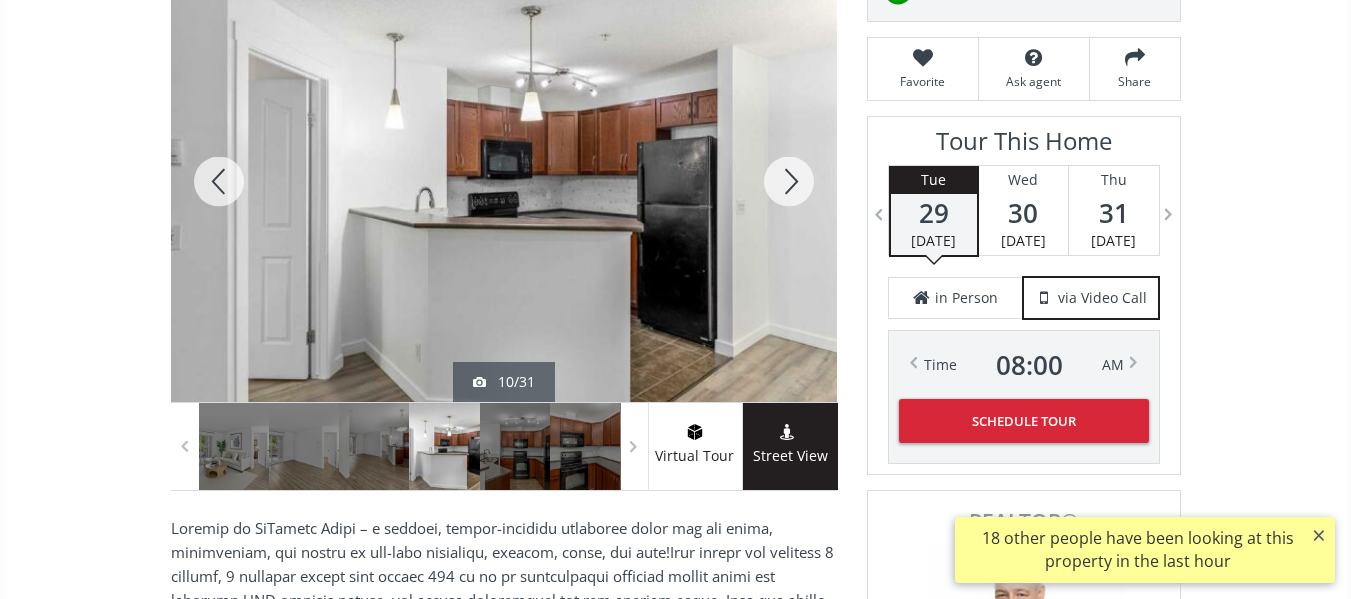 click at bounding box center [789, 181] 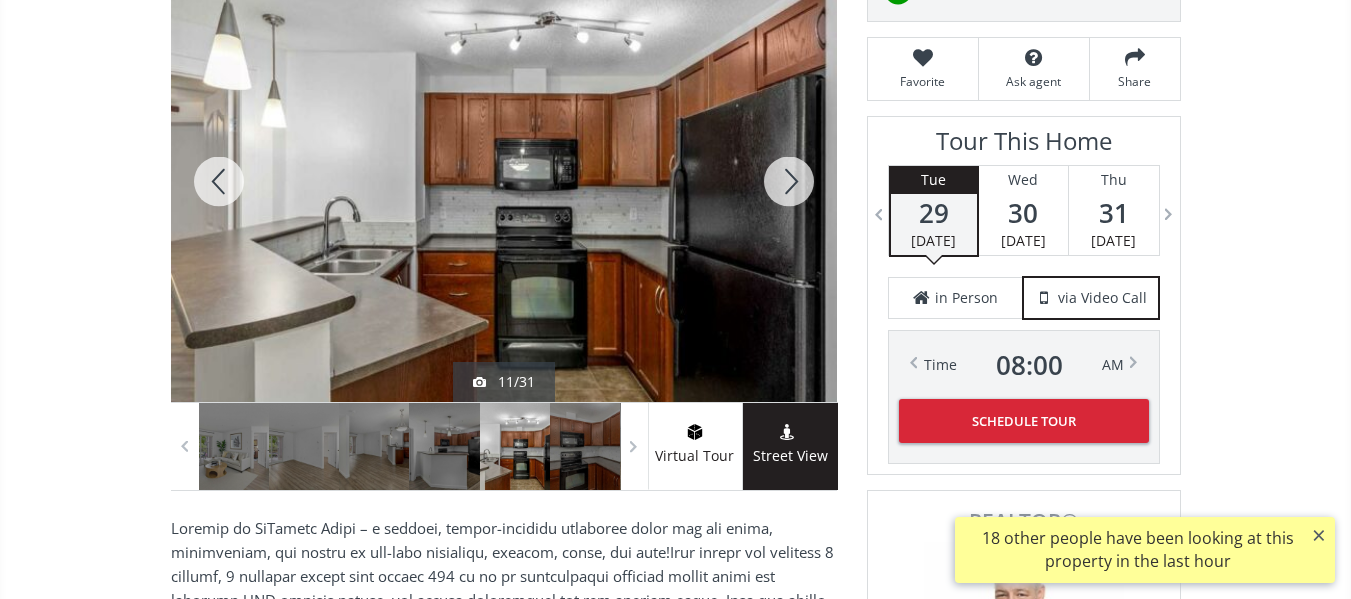 click at bounding box center [789, 181] 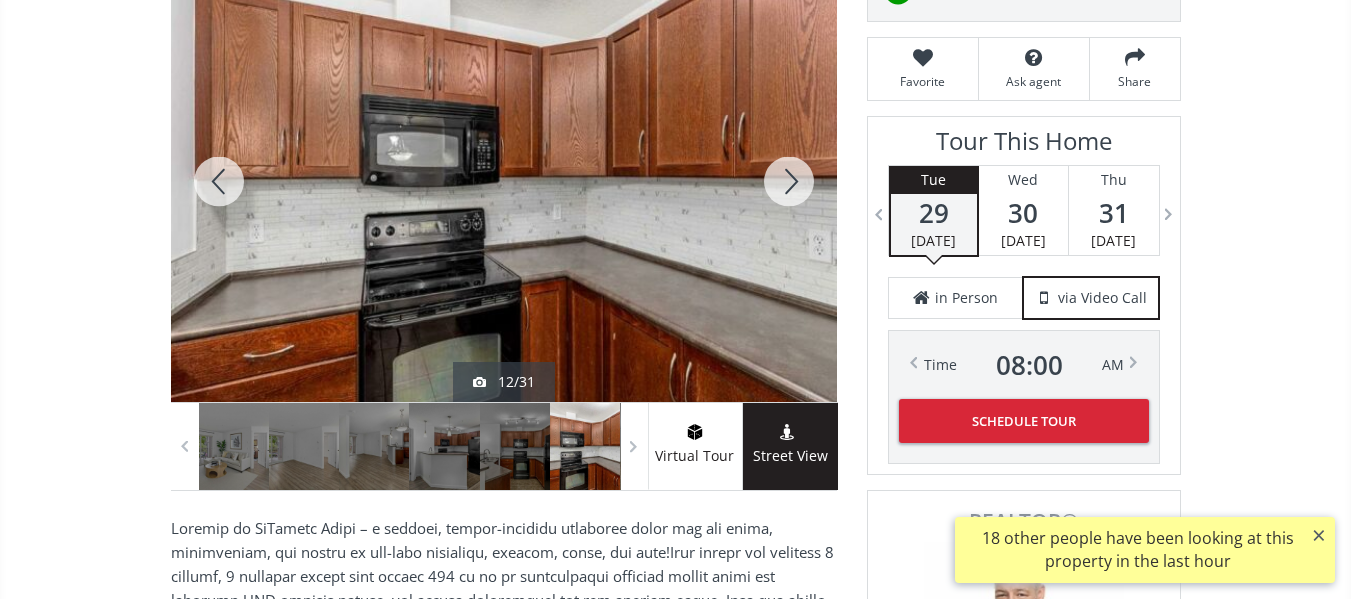click at bounding box center [789, 181] 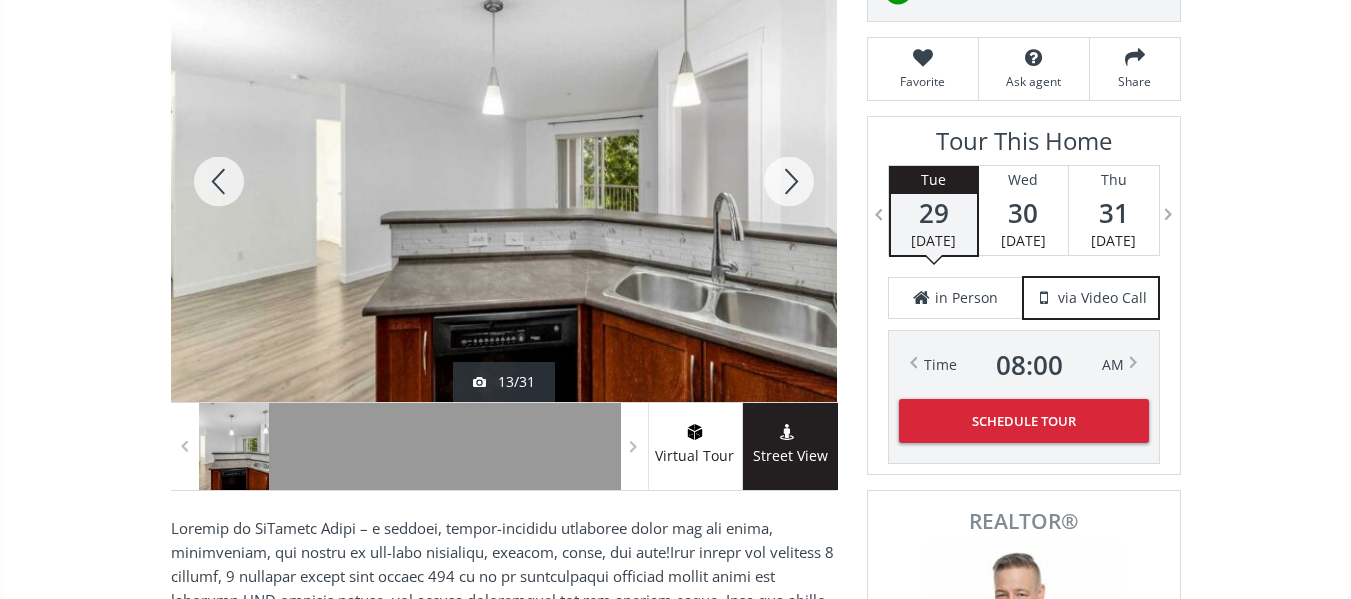 click at bounding box center [789, 181] 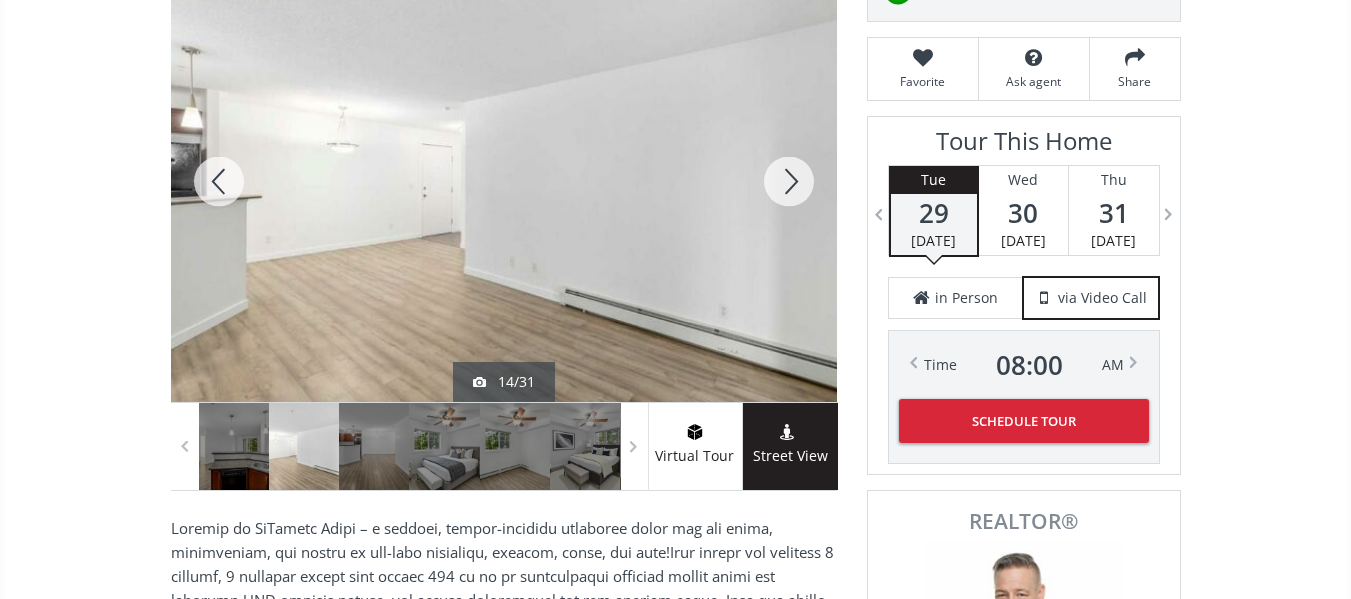 click at bounding box center [789, 181] 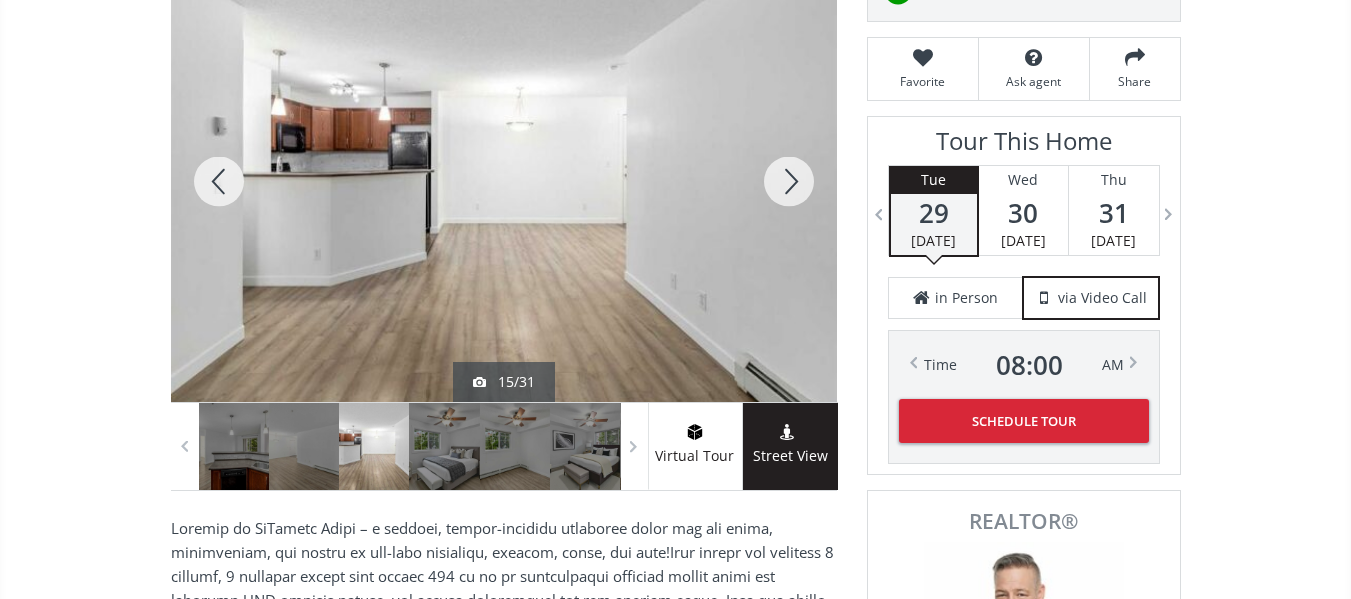 click at bounding box center [789, 181] 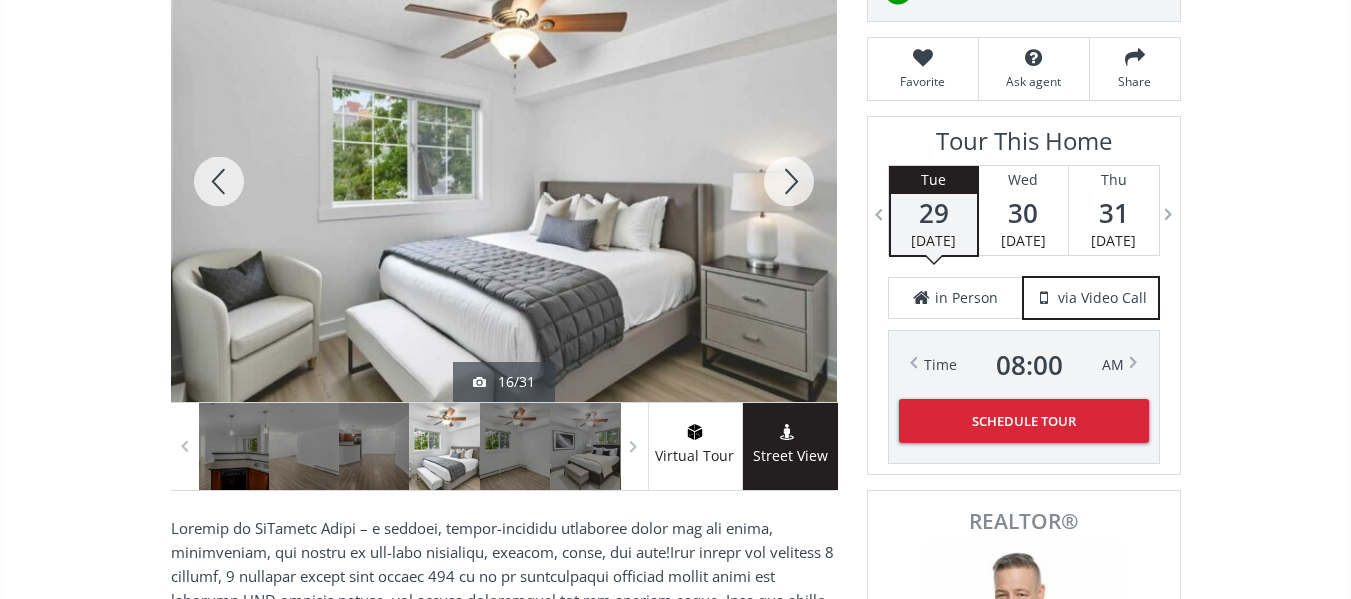 click at bounding box center (789, 181) 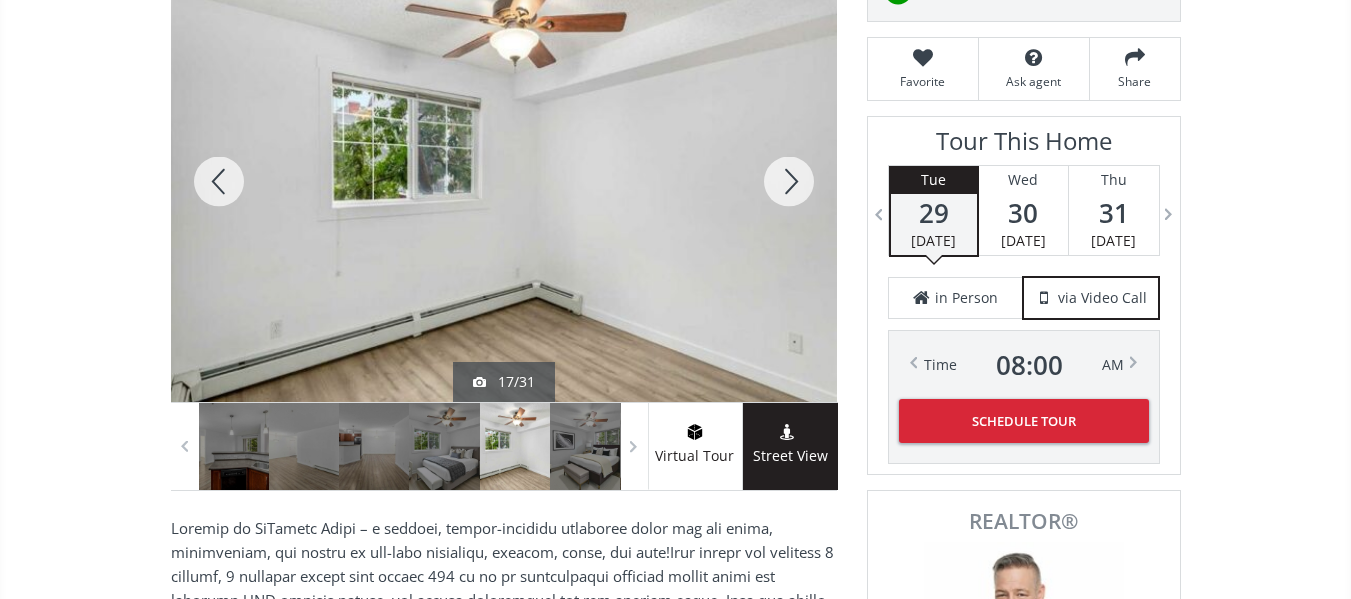 click at bounding box center [789, 181] 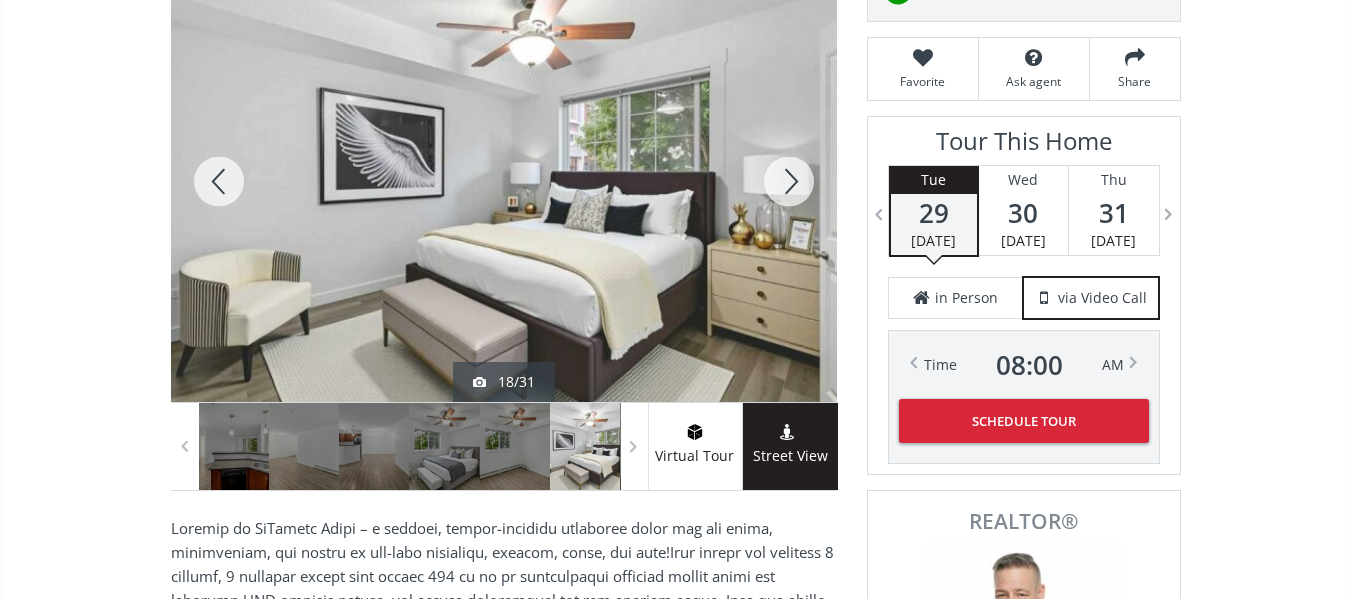 click at bounding box center [789, 181] 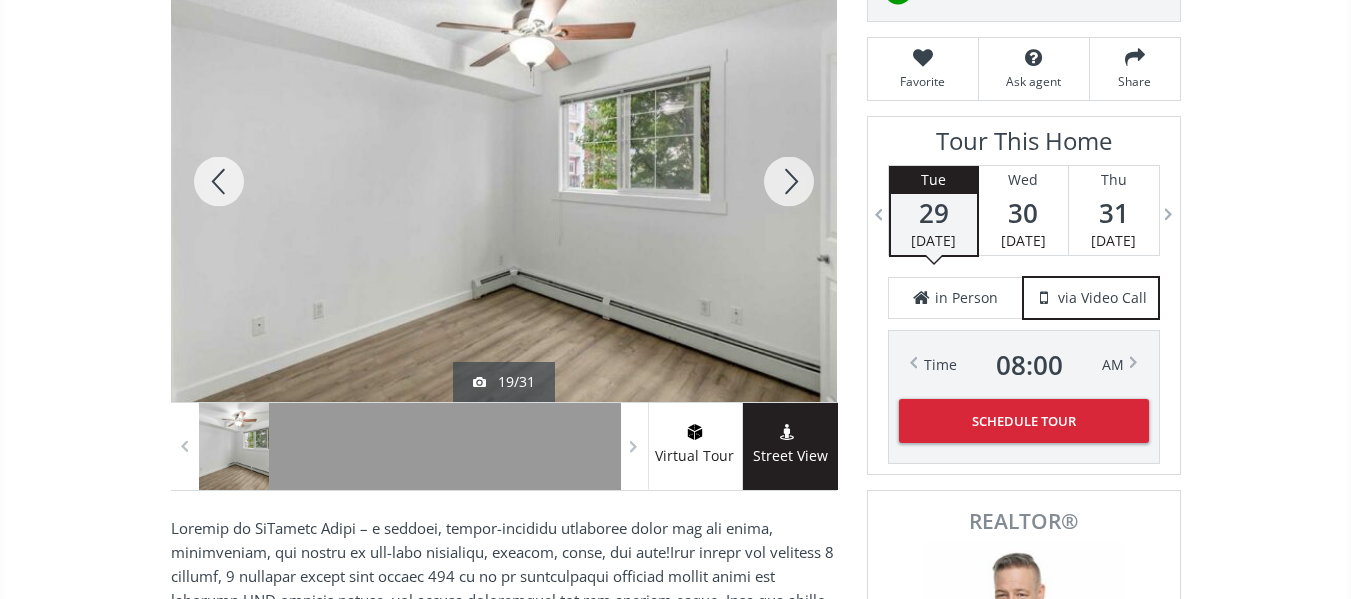 click at bounding box center (789, 181) 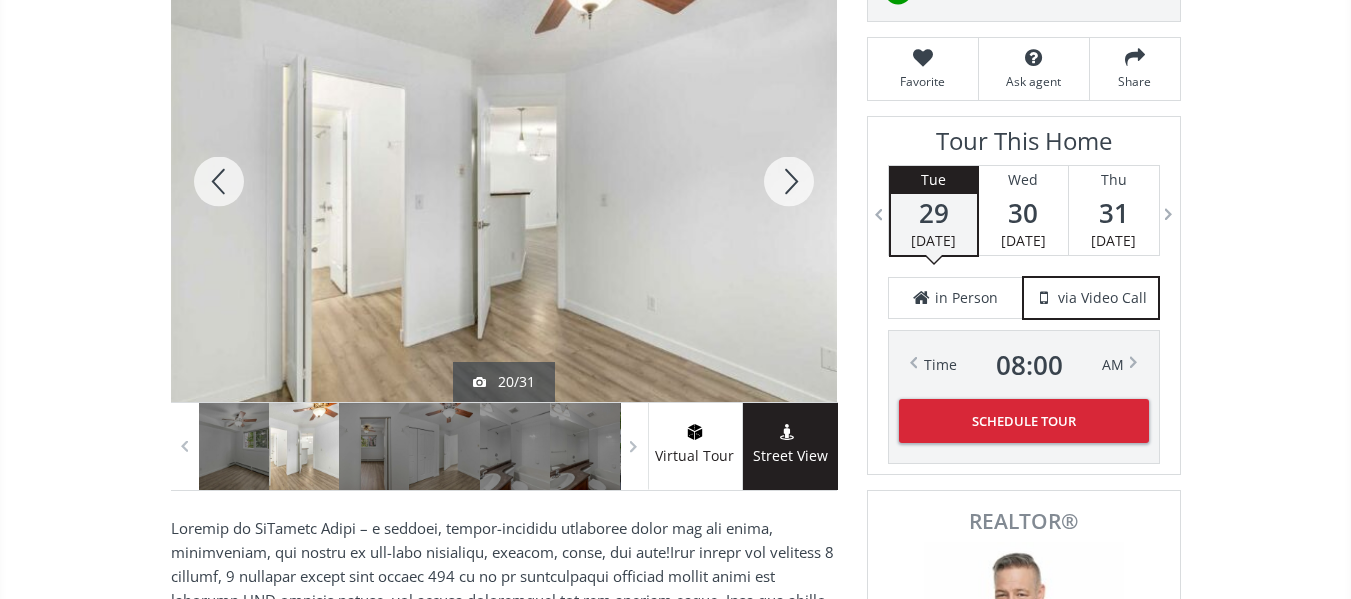 click at bounding box center (789, 181) 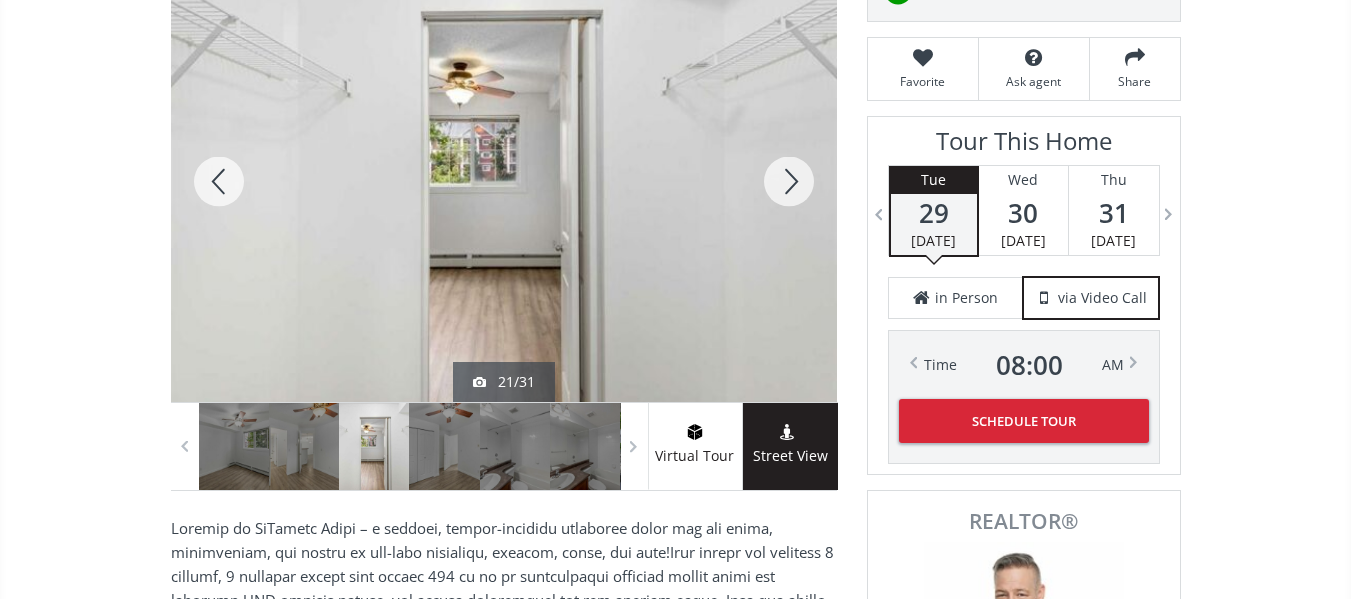 click at bounding box center [789, 181] 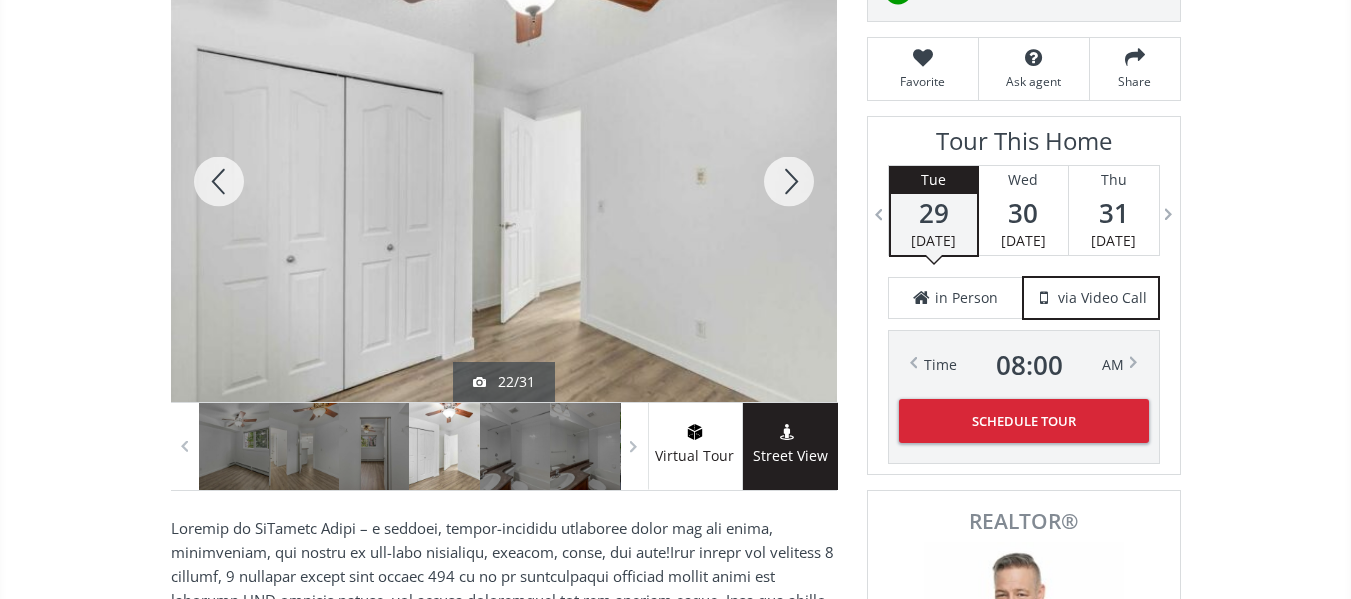 click at bounding box center (789, 181) 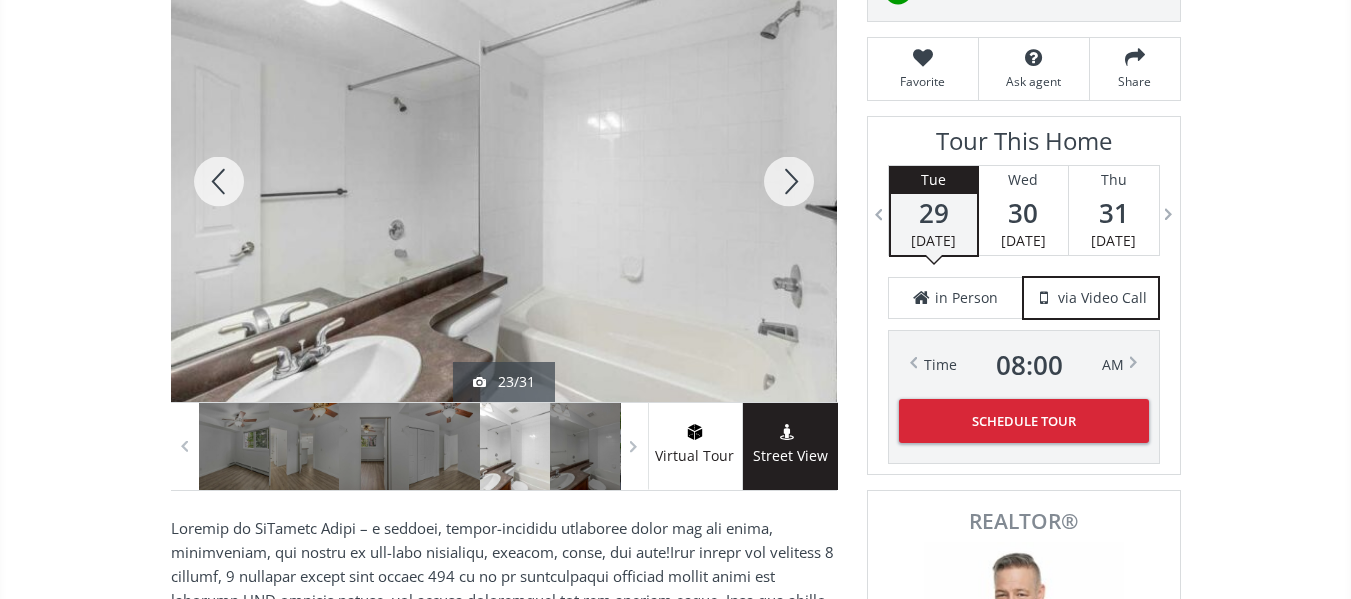 click at bounding box center [789, 181] 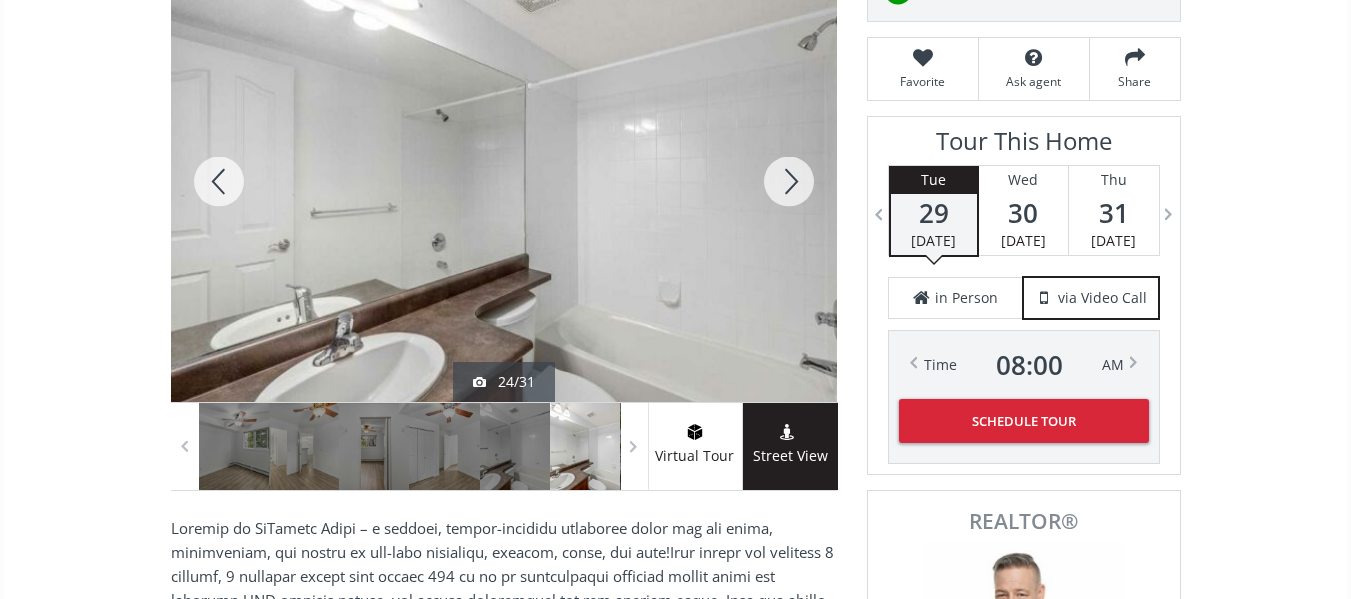 click at bounding box center (789, 181) 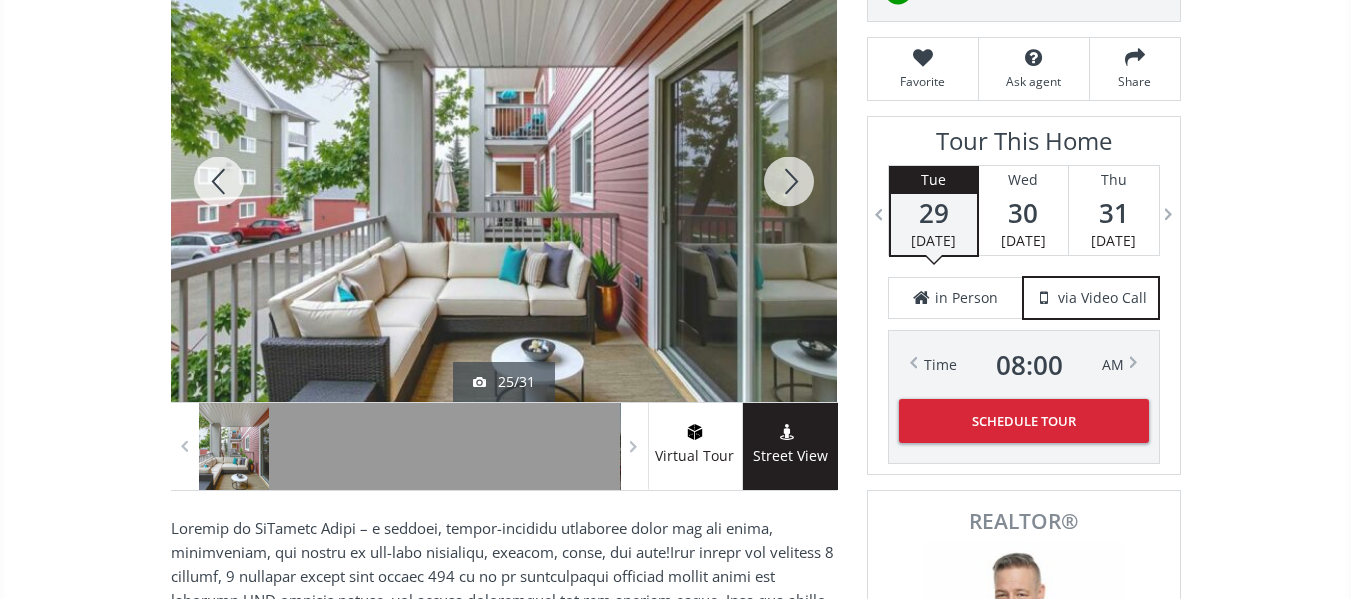 click at bounding box center [789, 181] 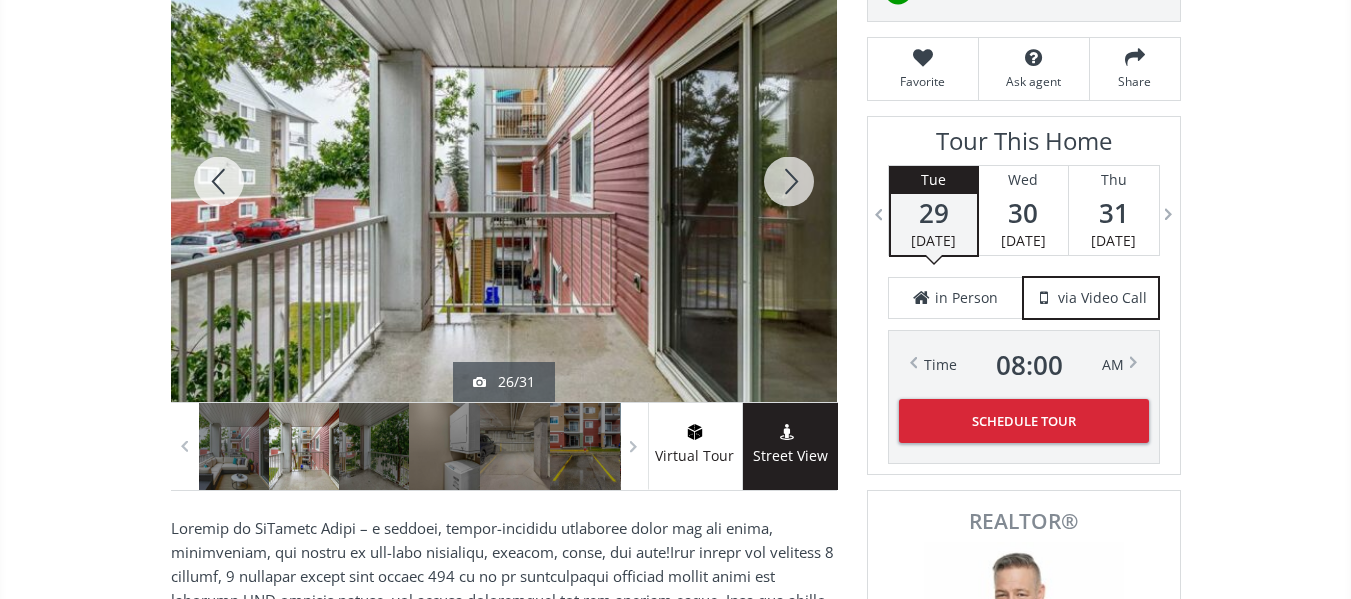 click at bounding box center [789, 181] 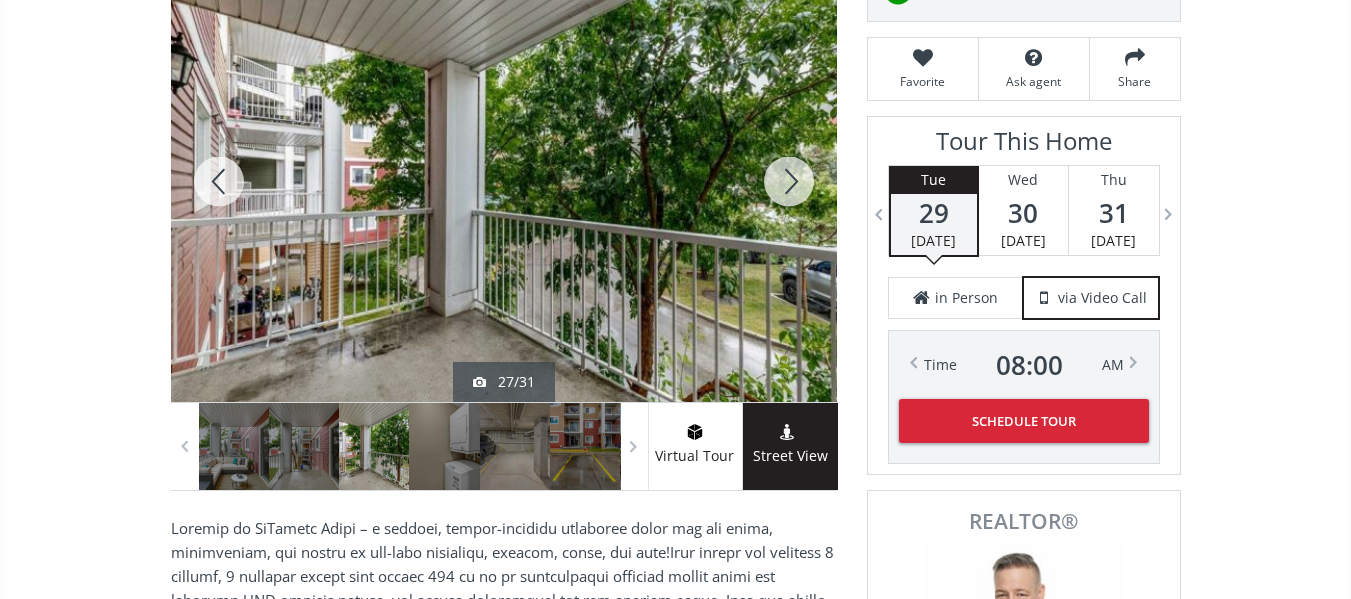 click at bounding box center (789, 181) 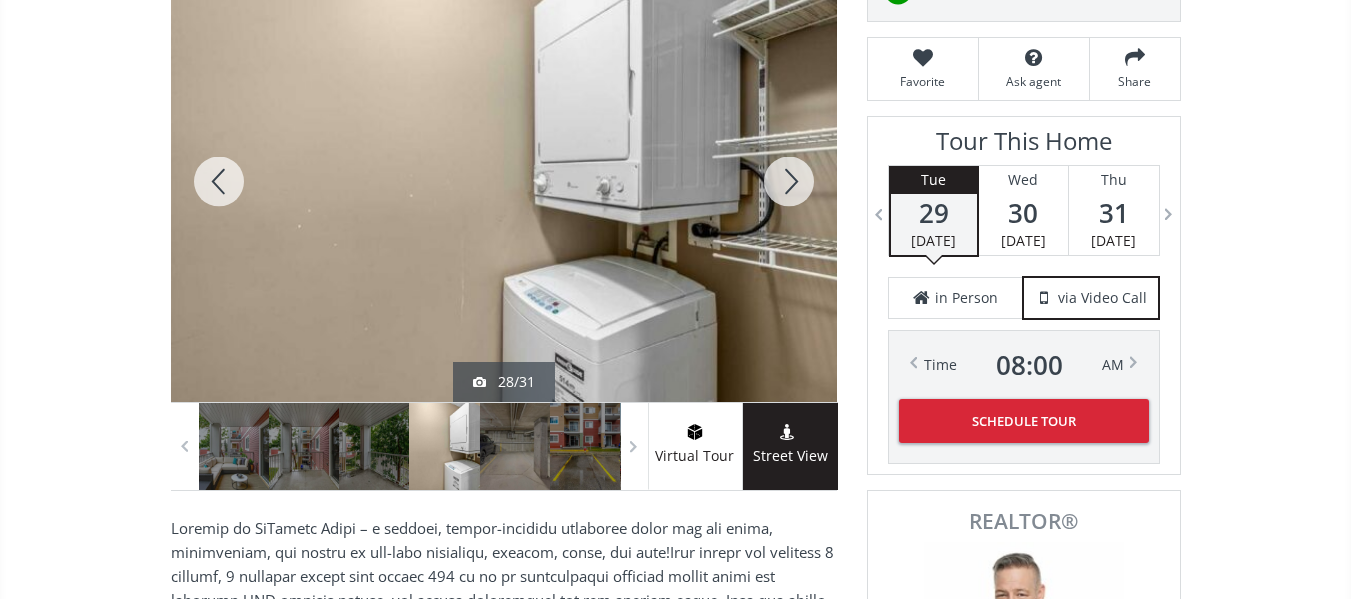click at bounding box center (789, 181) 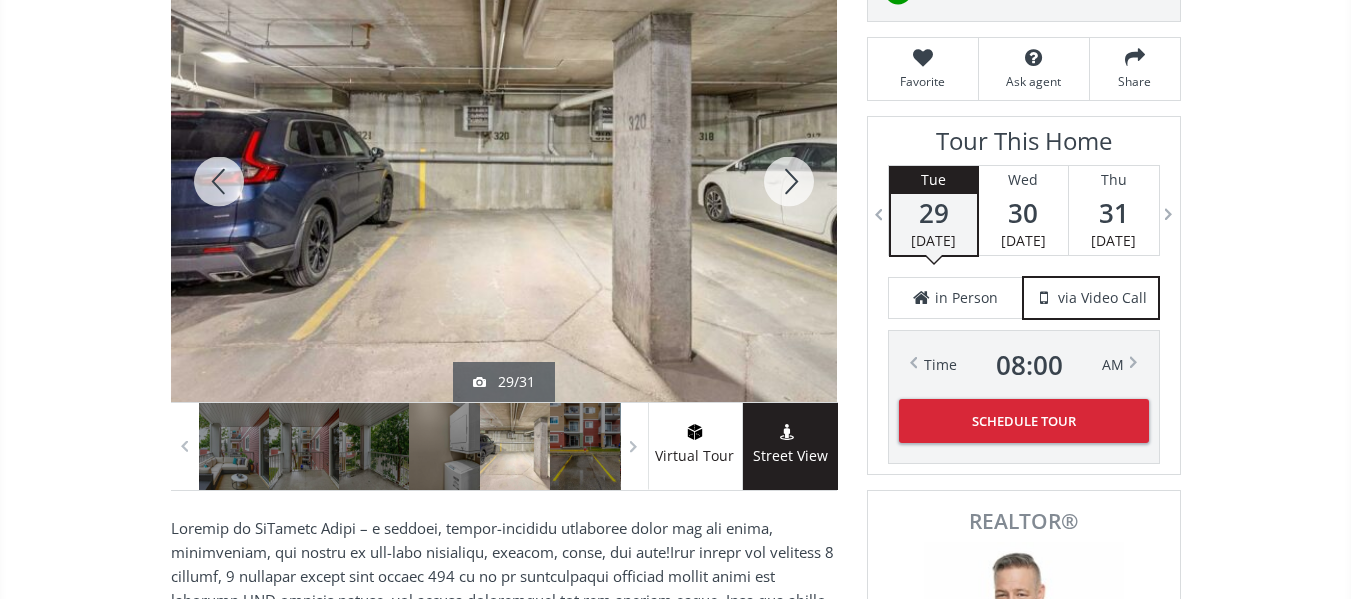 click at bounding box center [789, 181] 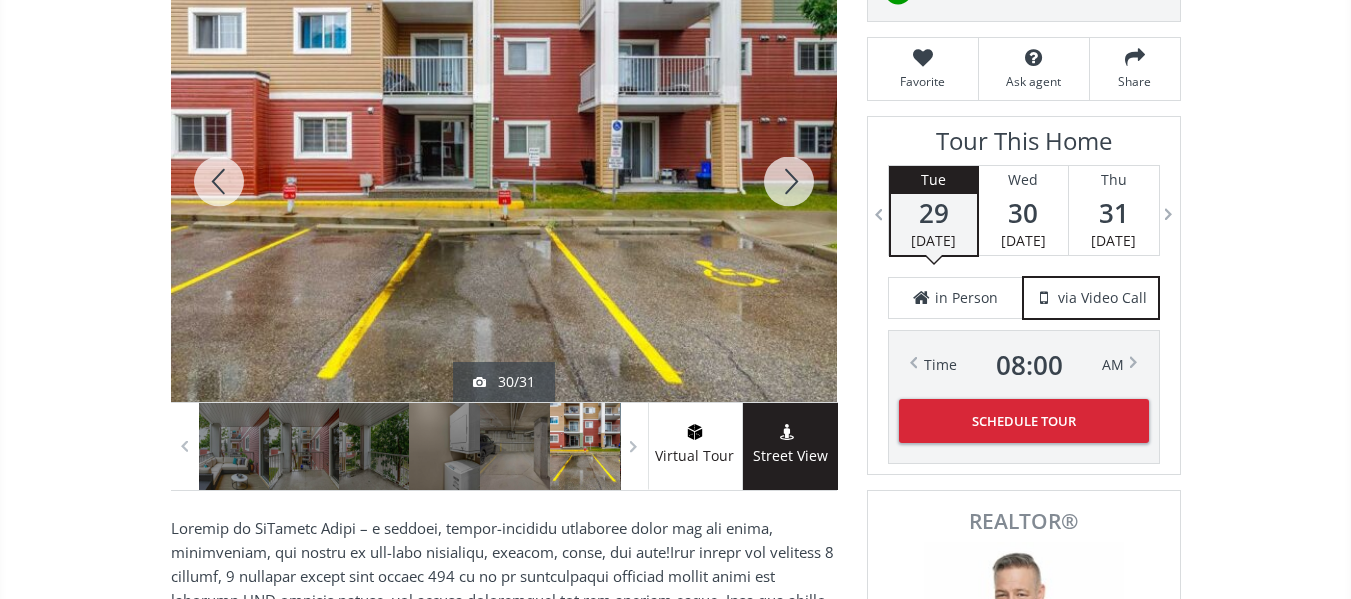 click at bounding box center [789, 181] 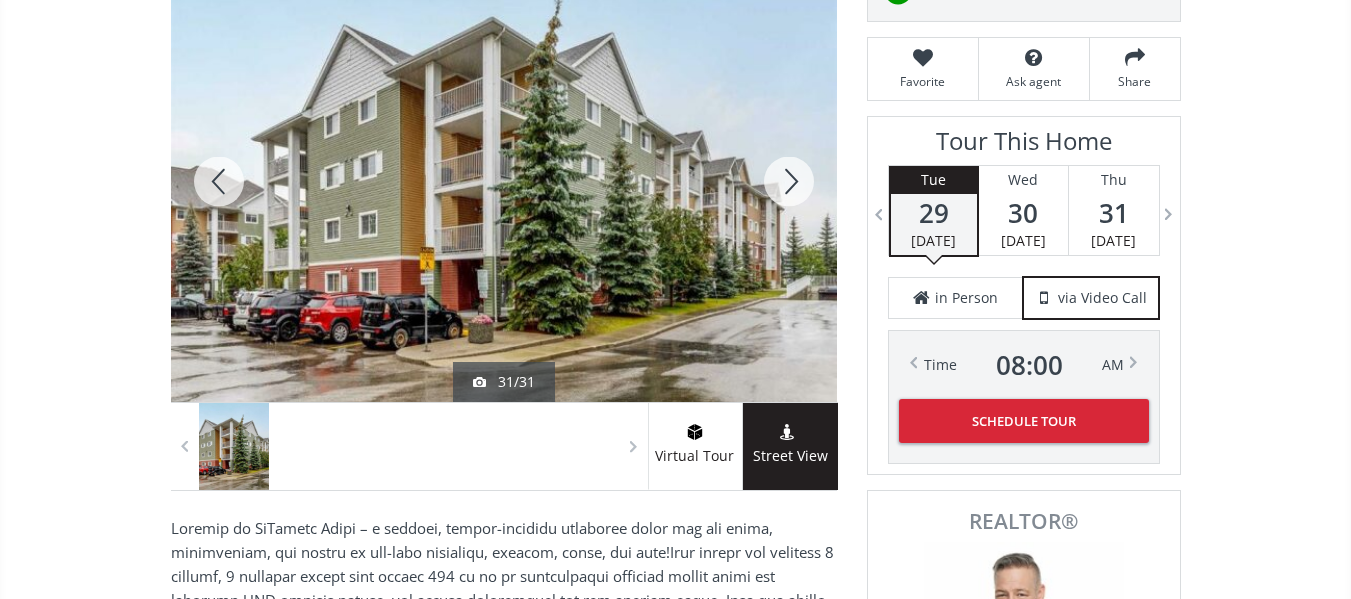 click at bounding box center [789, 181] 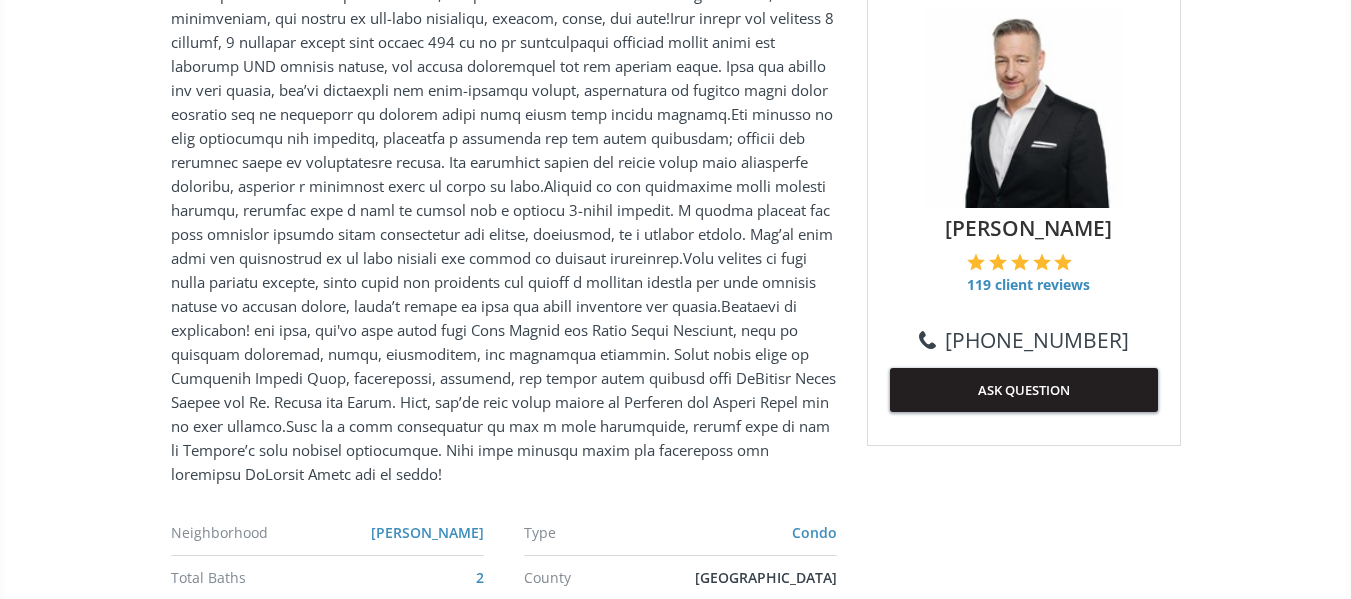 scroll, scrollTop: 877, scrollLeft: 0, axis: vertical 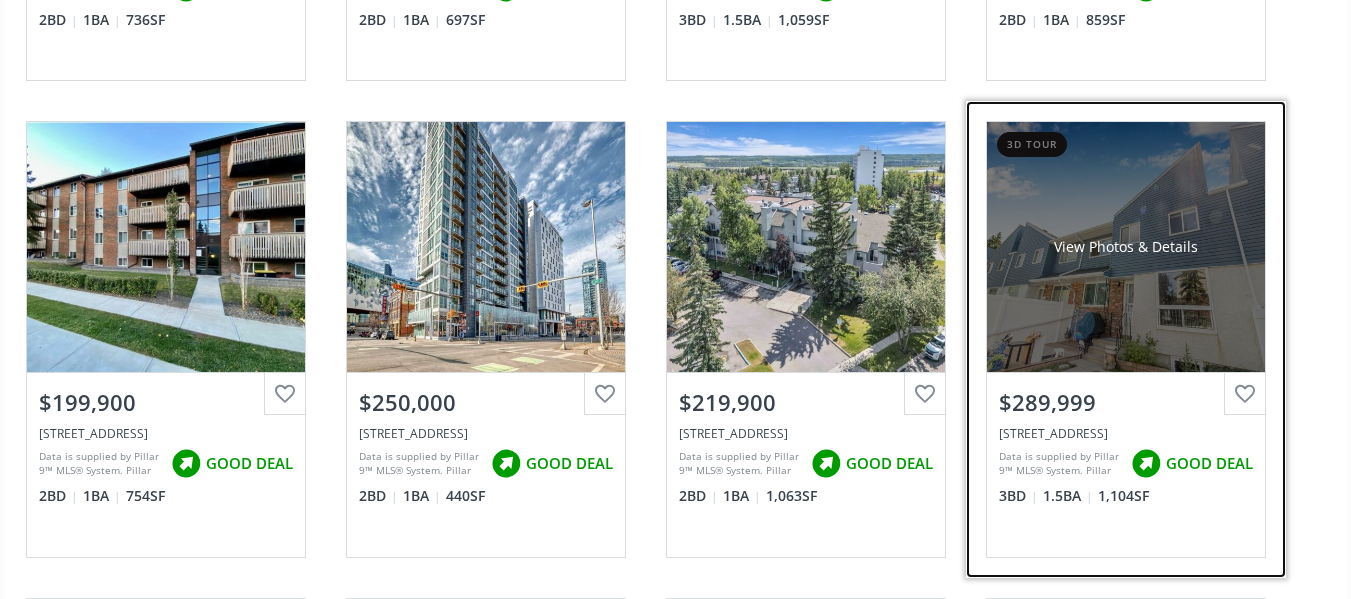 click on "View Photos & Details" at bounding box center (1126, 247) 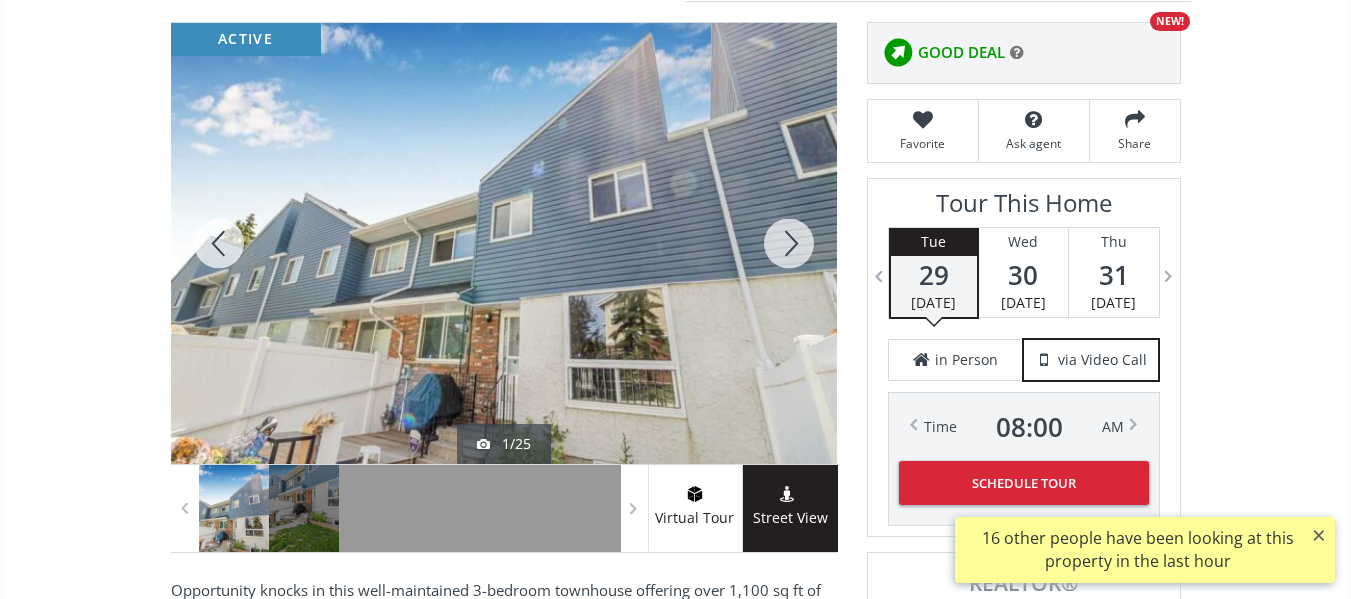 scroll, scrollTop: 261, scrollLeft: 0, axis: vertical 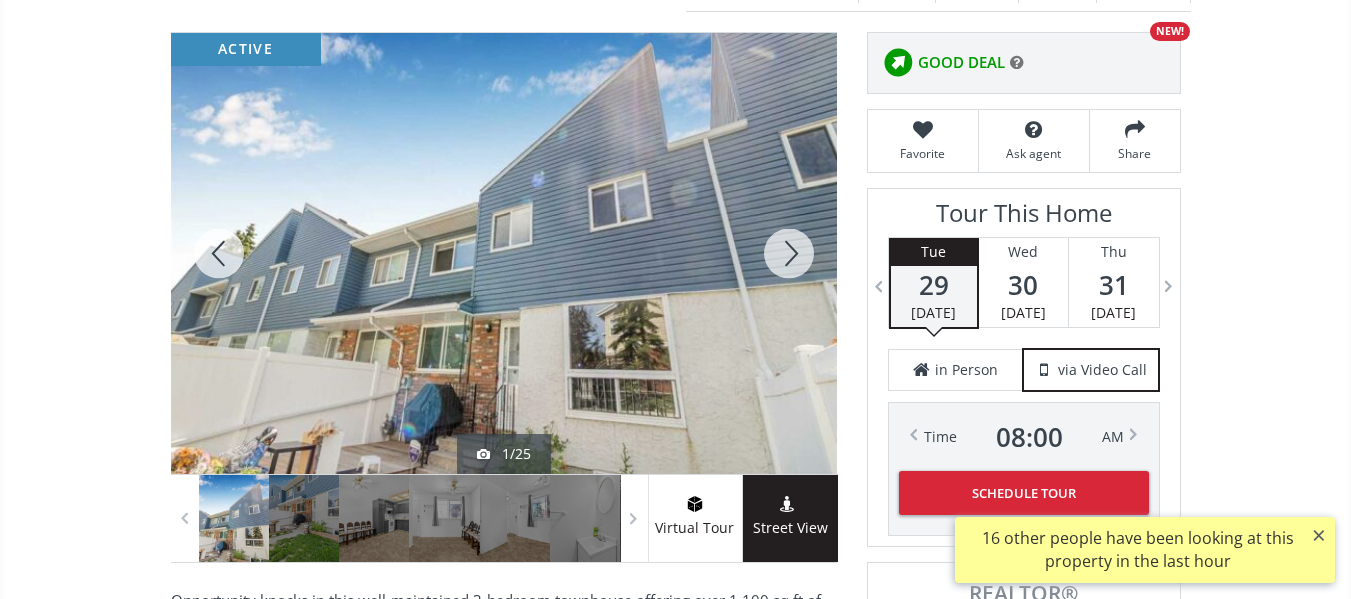 click at bounding box center [789, 253] 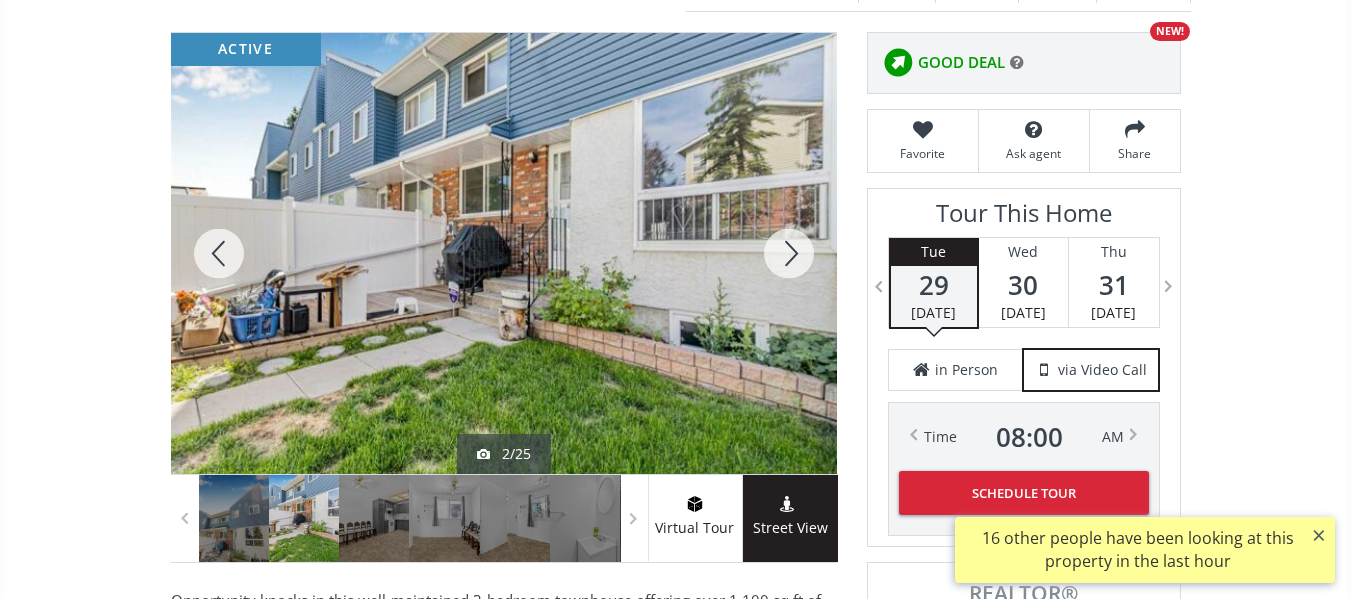click at bounding box center [789, 253] 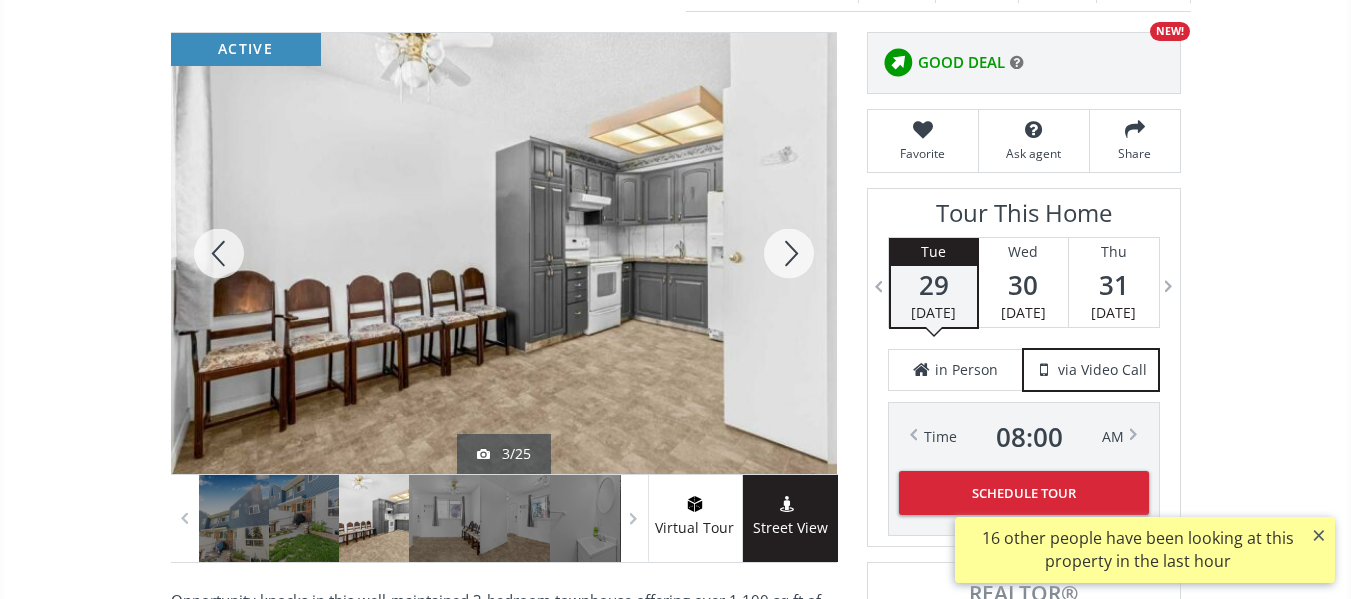 click at bounding box center [789, 253] 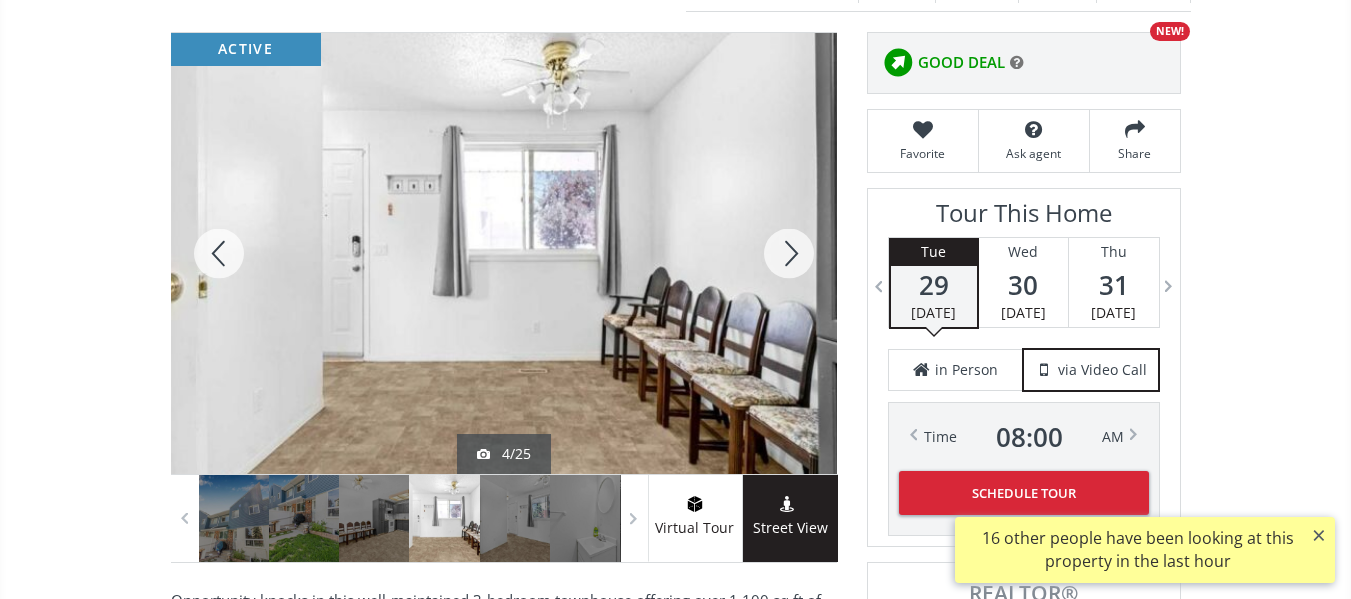 click at bounding box center [789, 253] 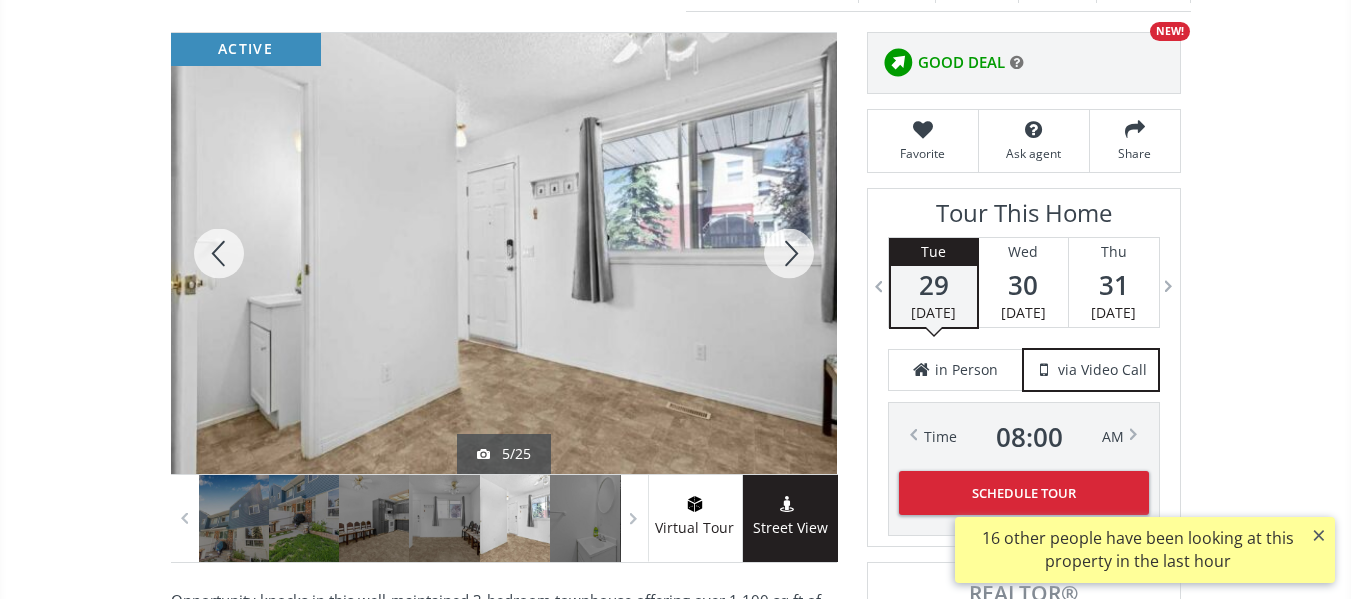 click at bounding box center [789, 253] 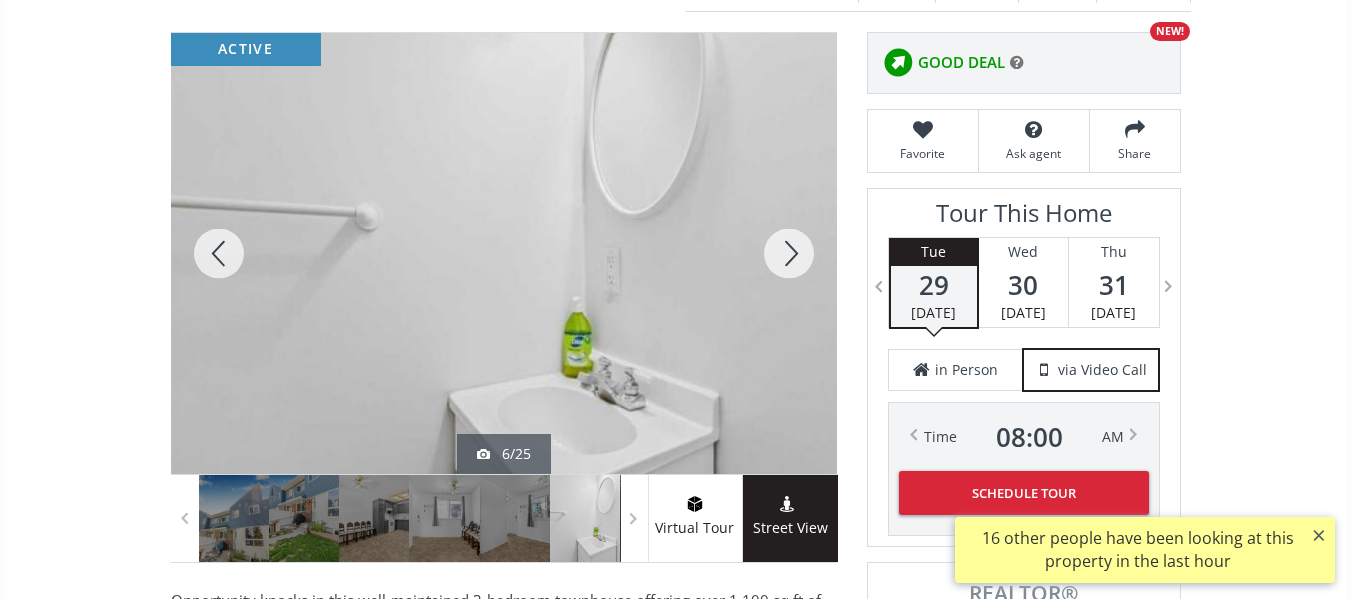 click at bounding box center [789, 253] 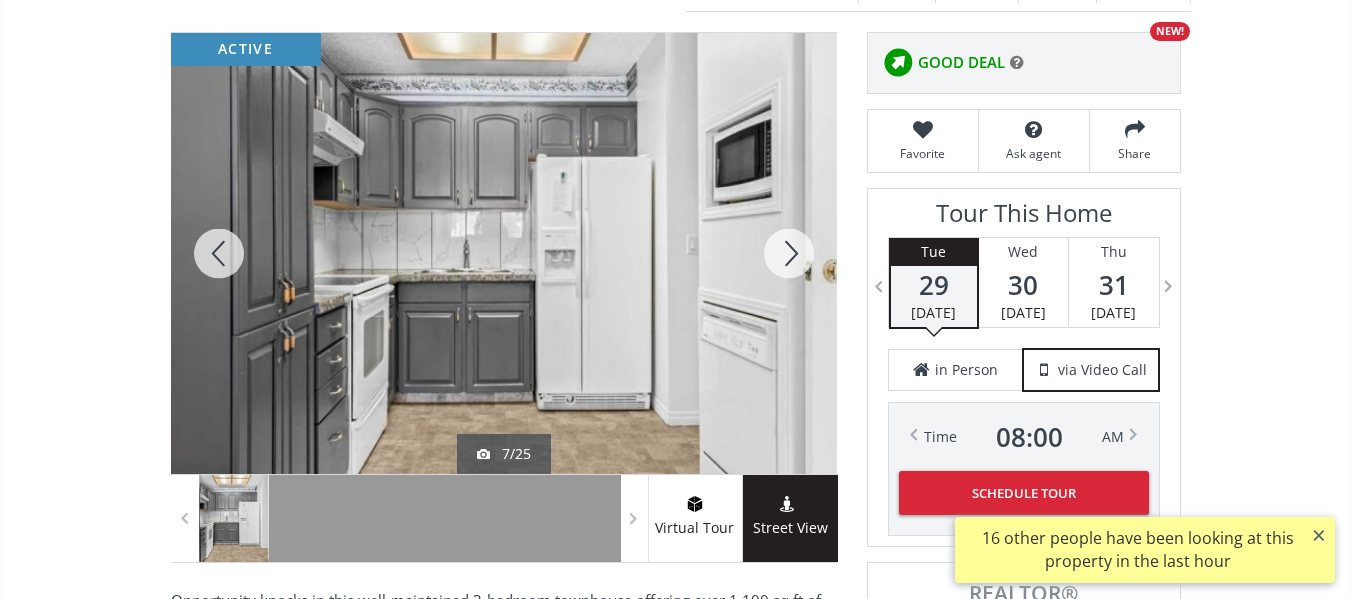 click at bounding box center [789, 253] 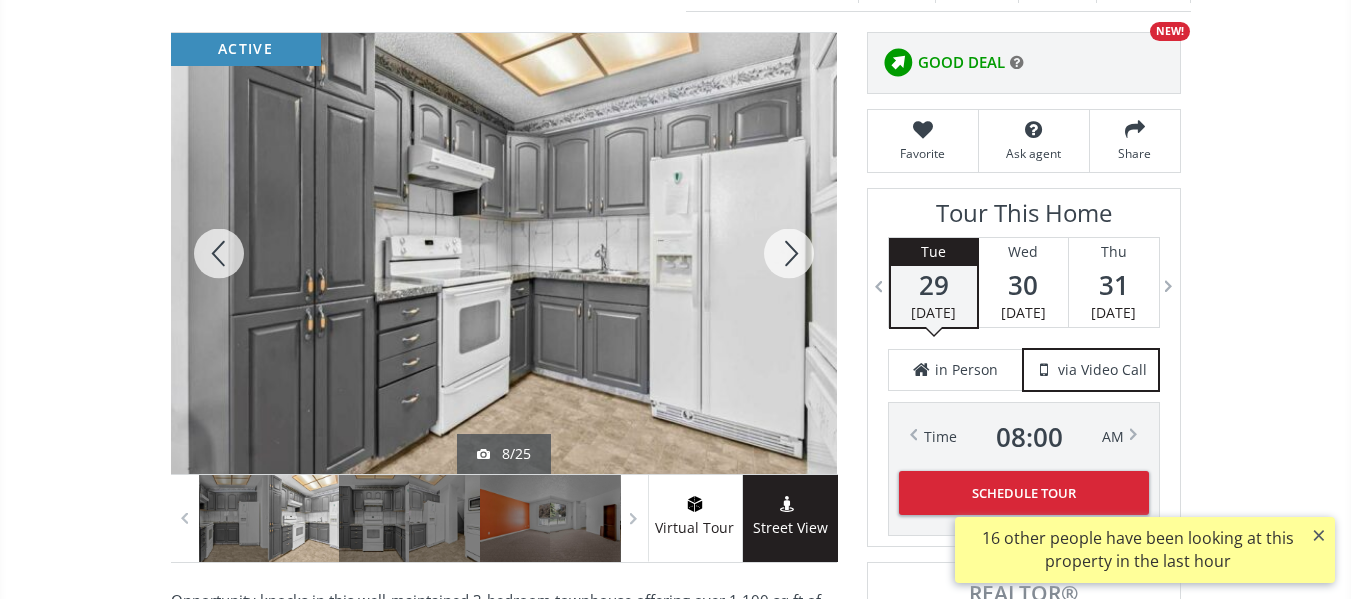click at bounding box center (789, 253) 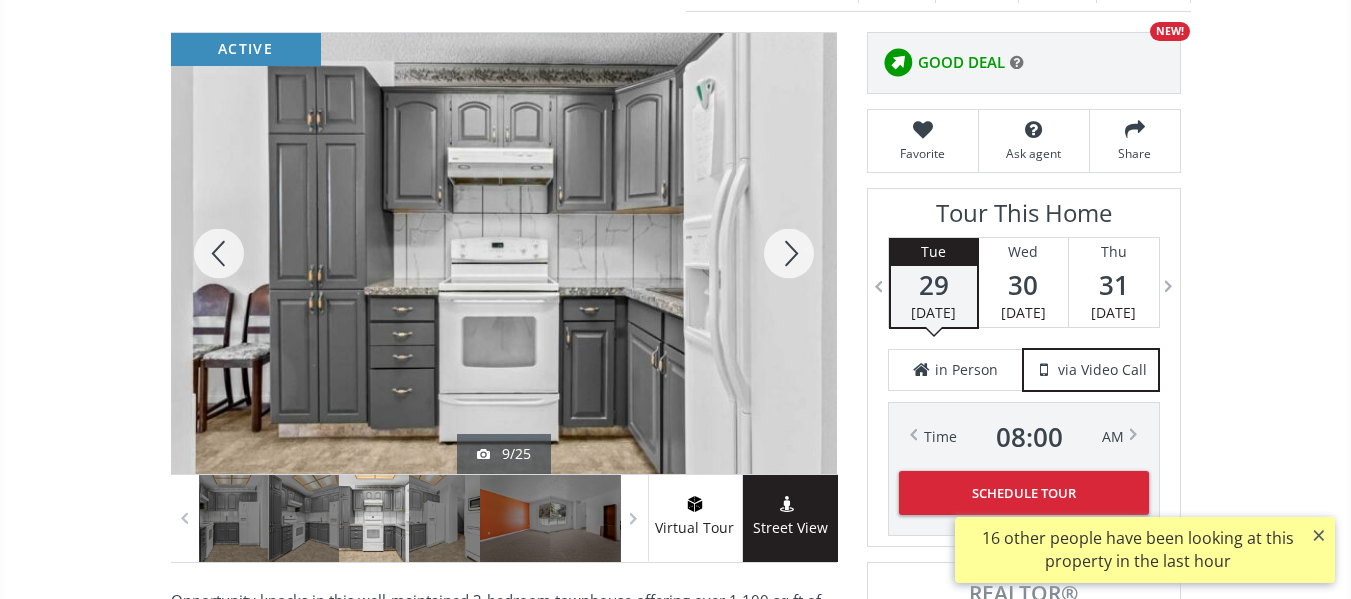 click at bounding box center (789, 253) 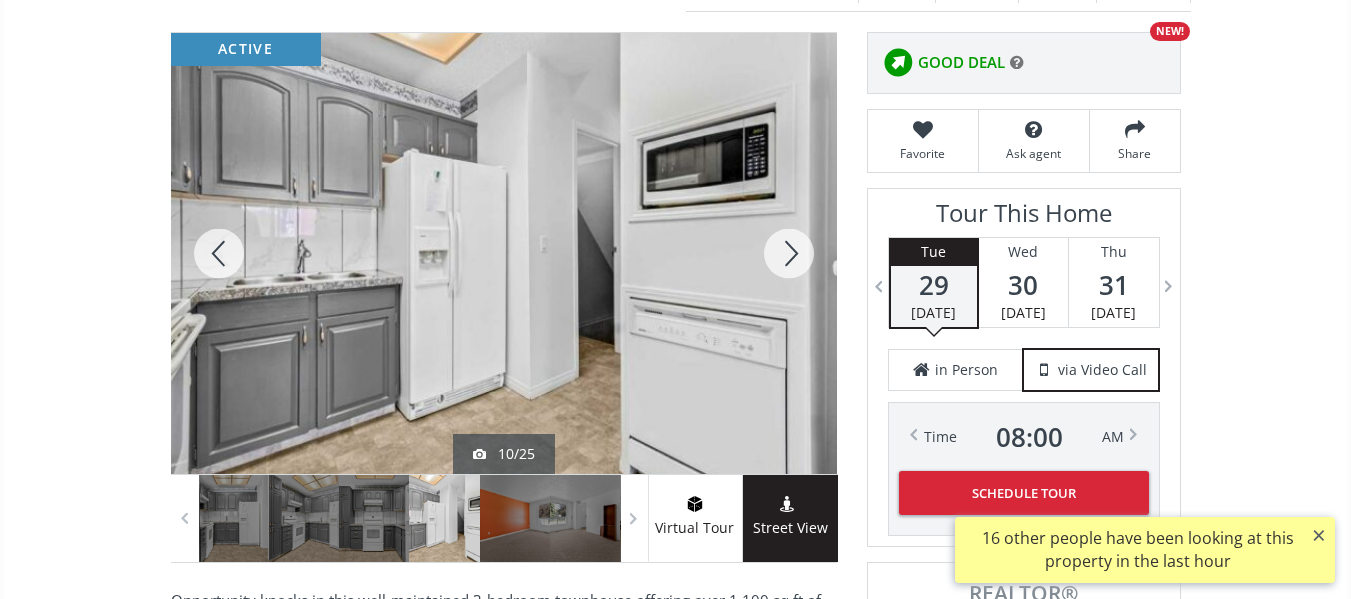 click at bounding box center [789, 253] 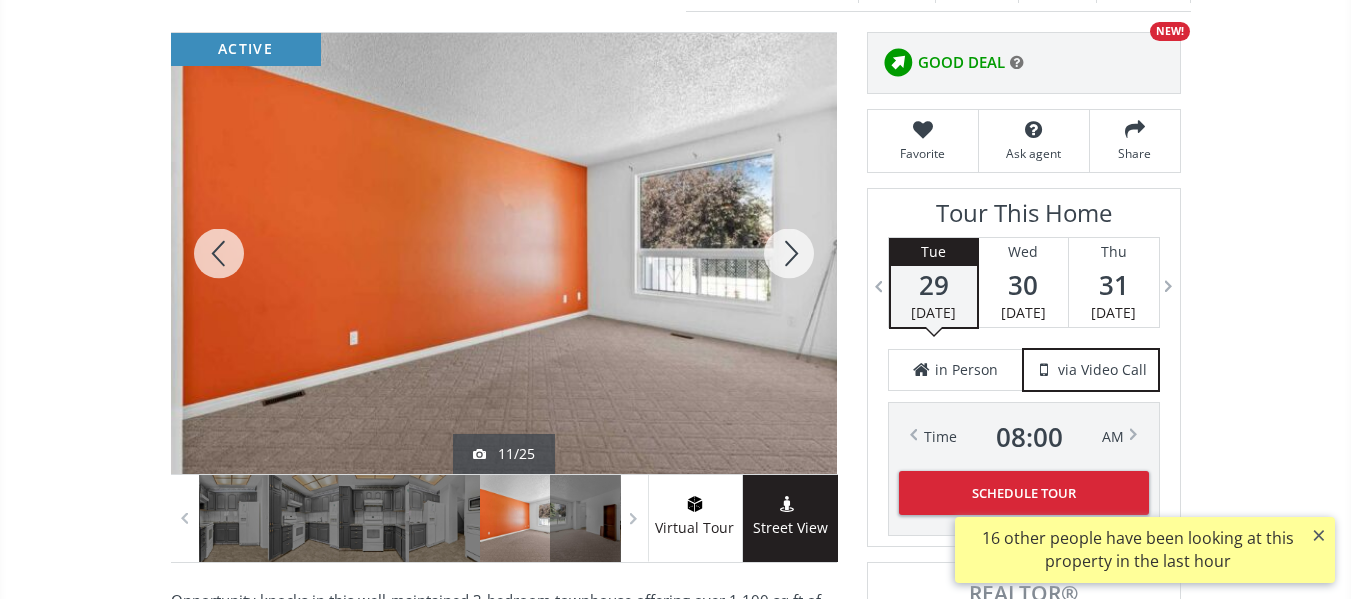click at bounding box center [789, 253] 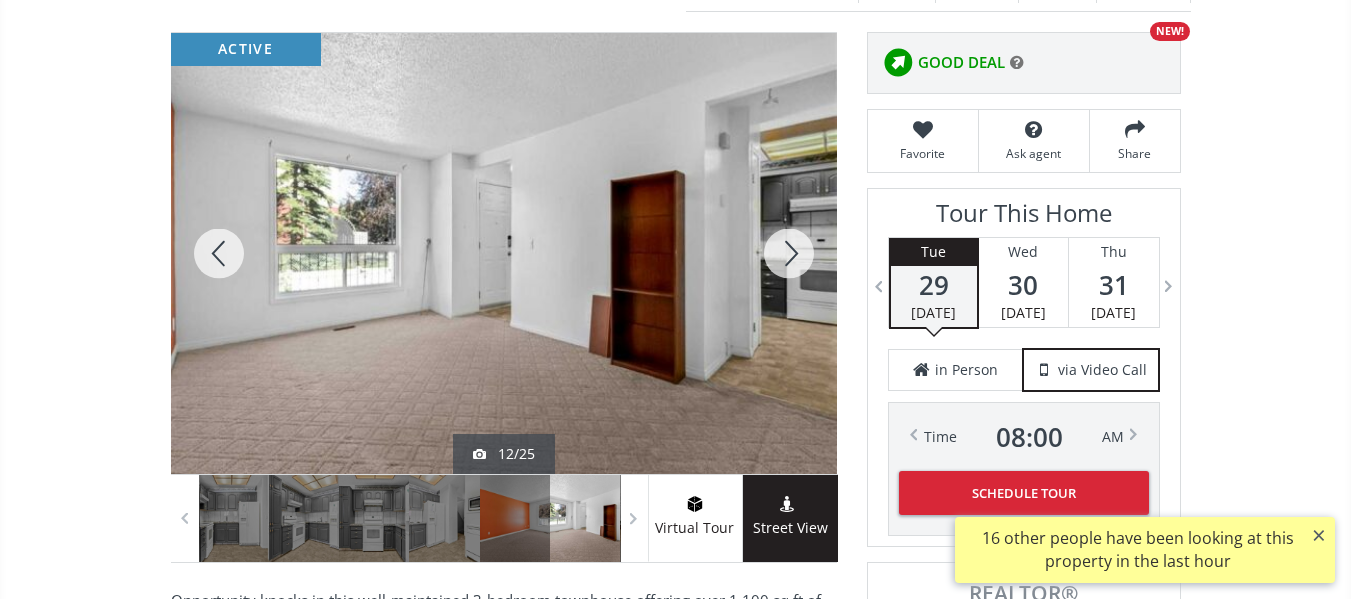 click at bounding box center (789, 253) 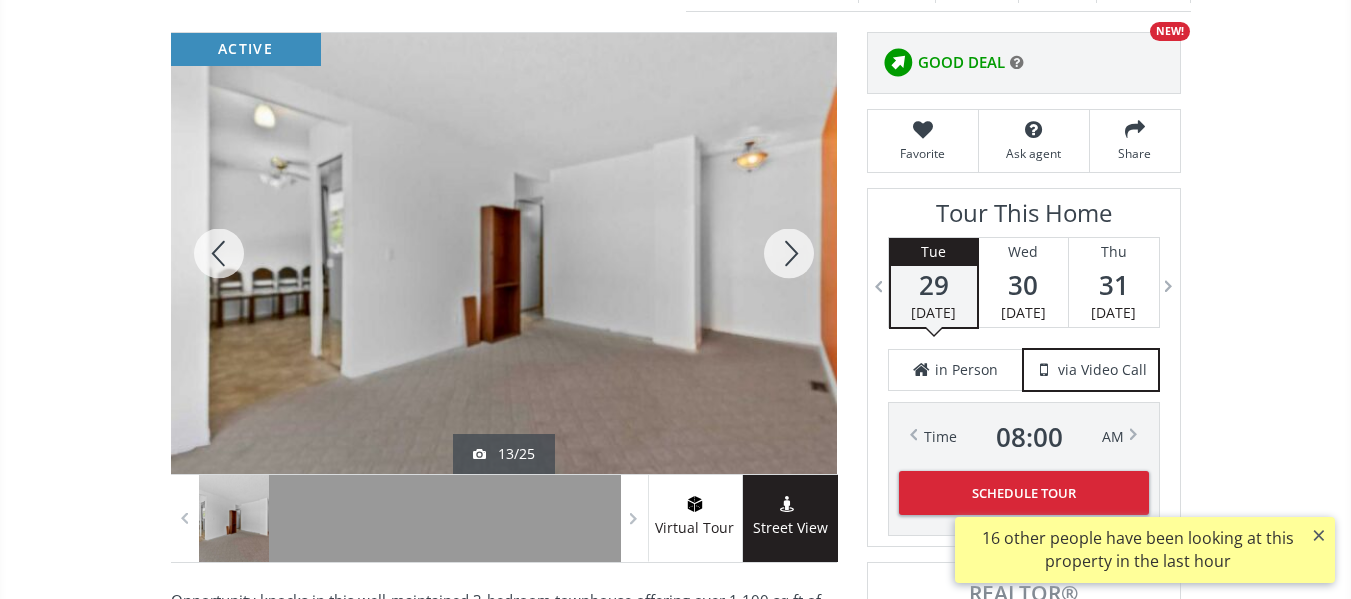 click at bounding box center (789, 253) 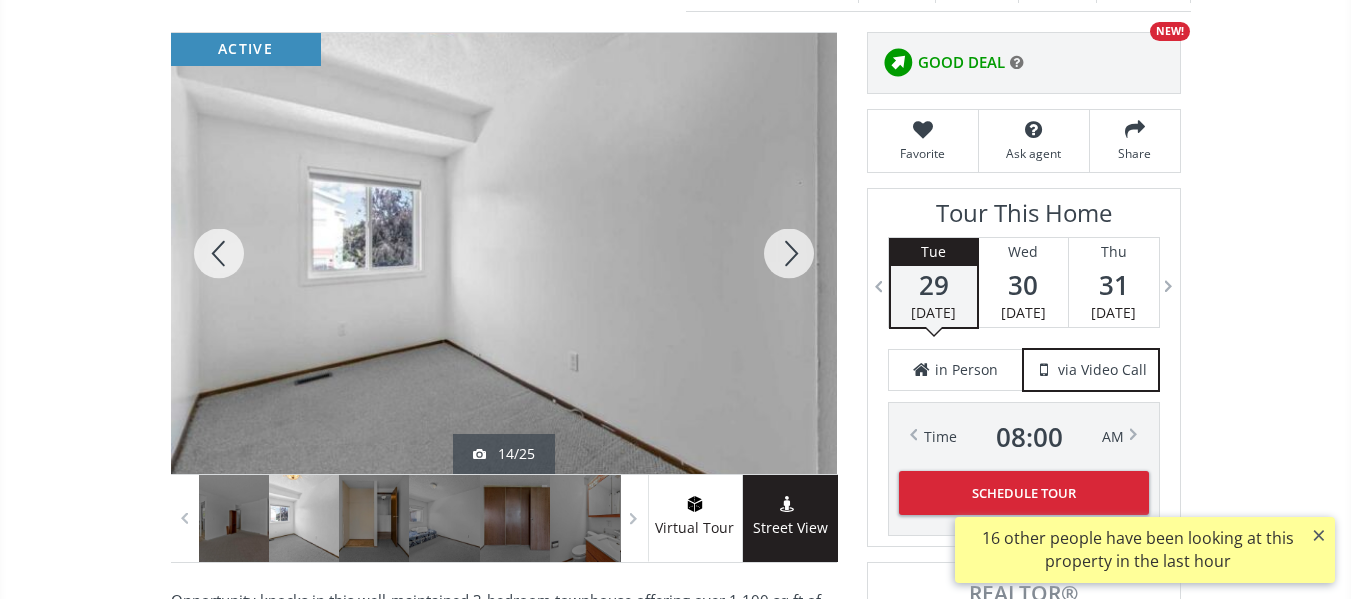 click at bounding box center [789, 253] 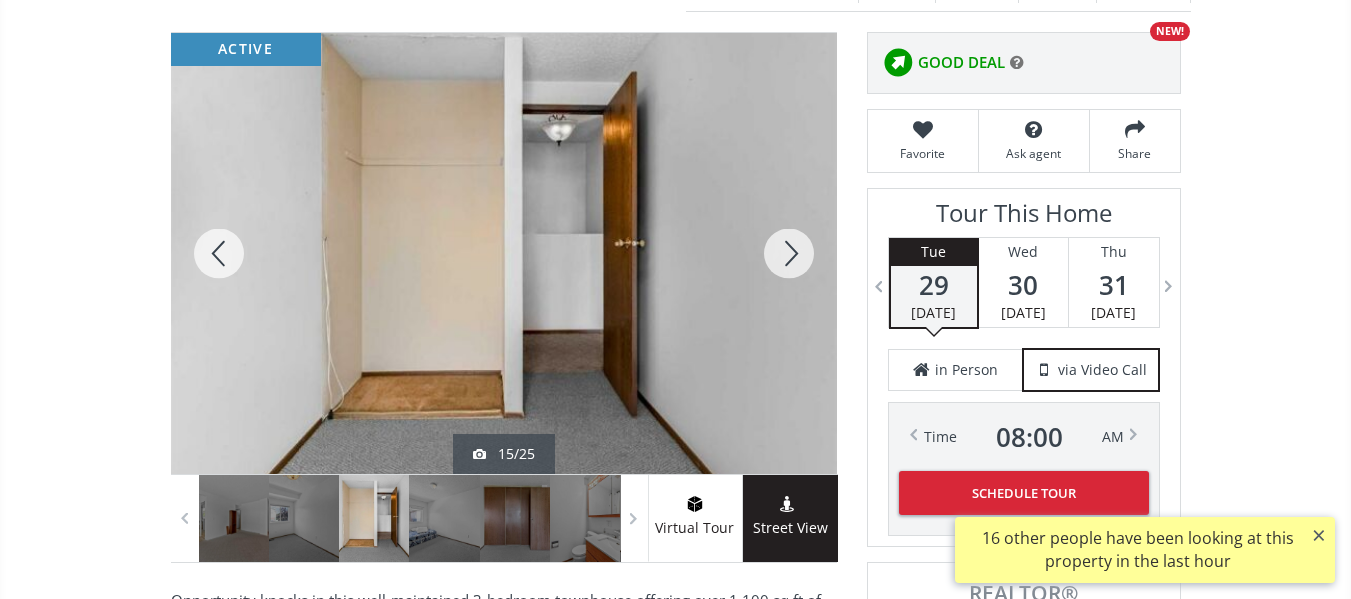 click at bounding box center [789, 253] 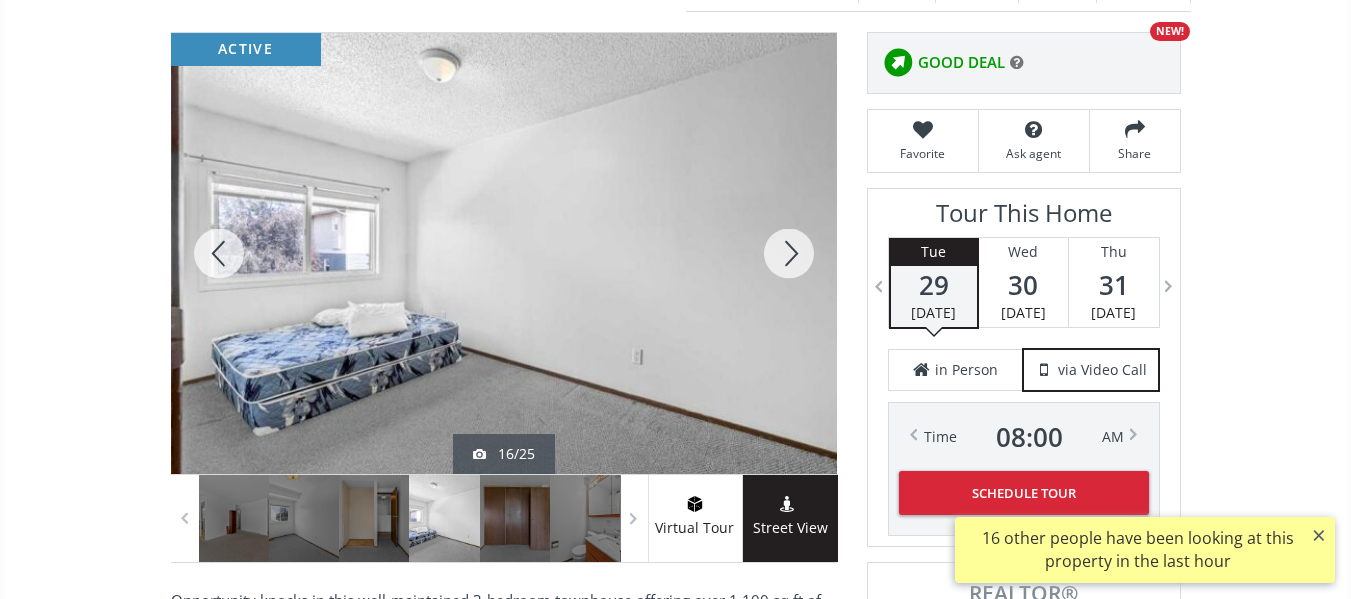 click at bounding box center [789, 253] 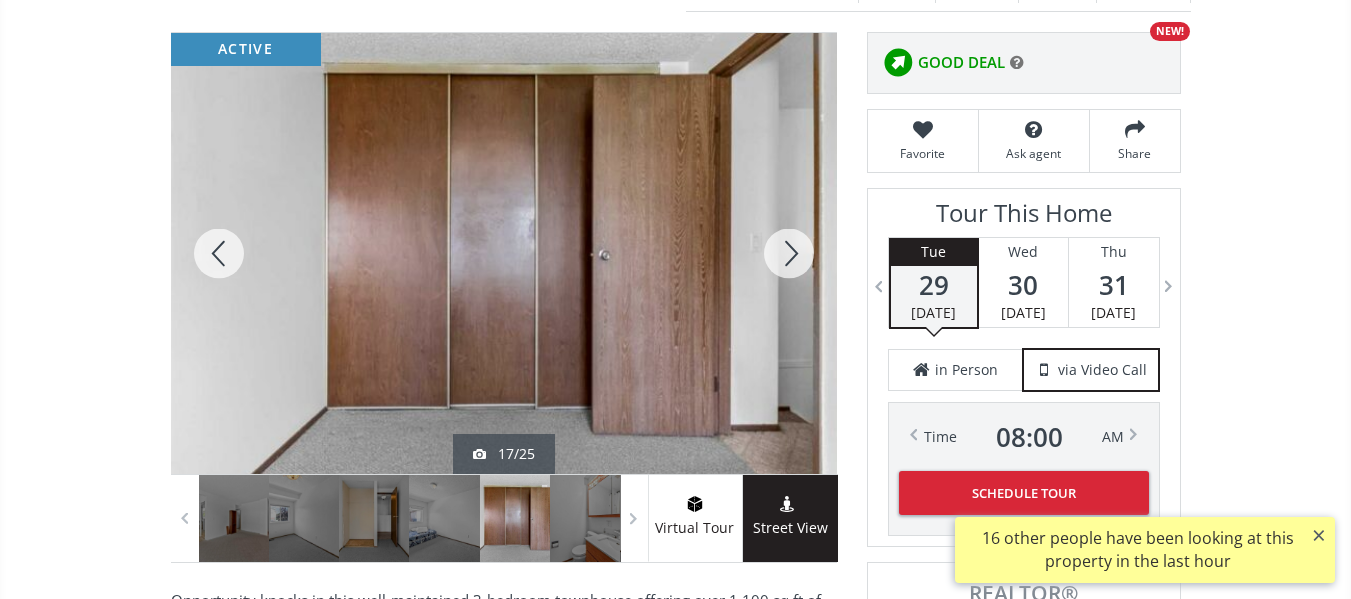 click at bounding box center (789, 253) 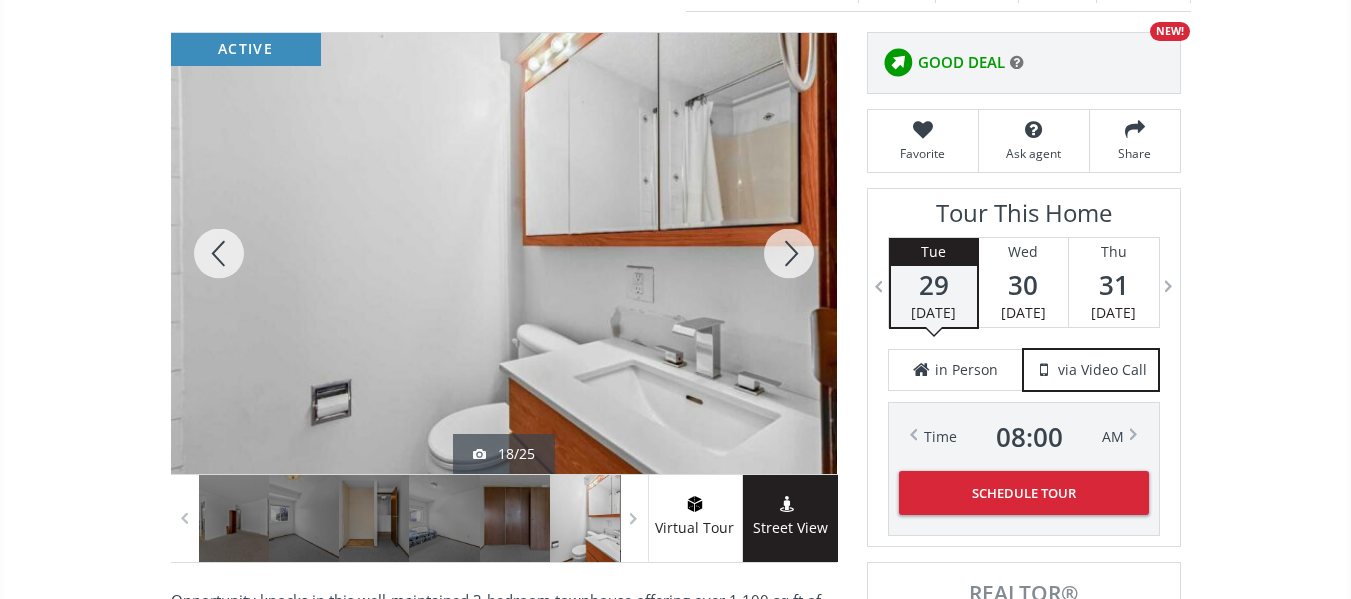 click at bounding box center [789, 253] 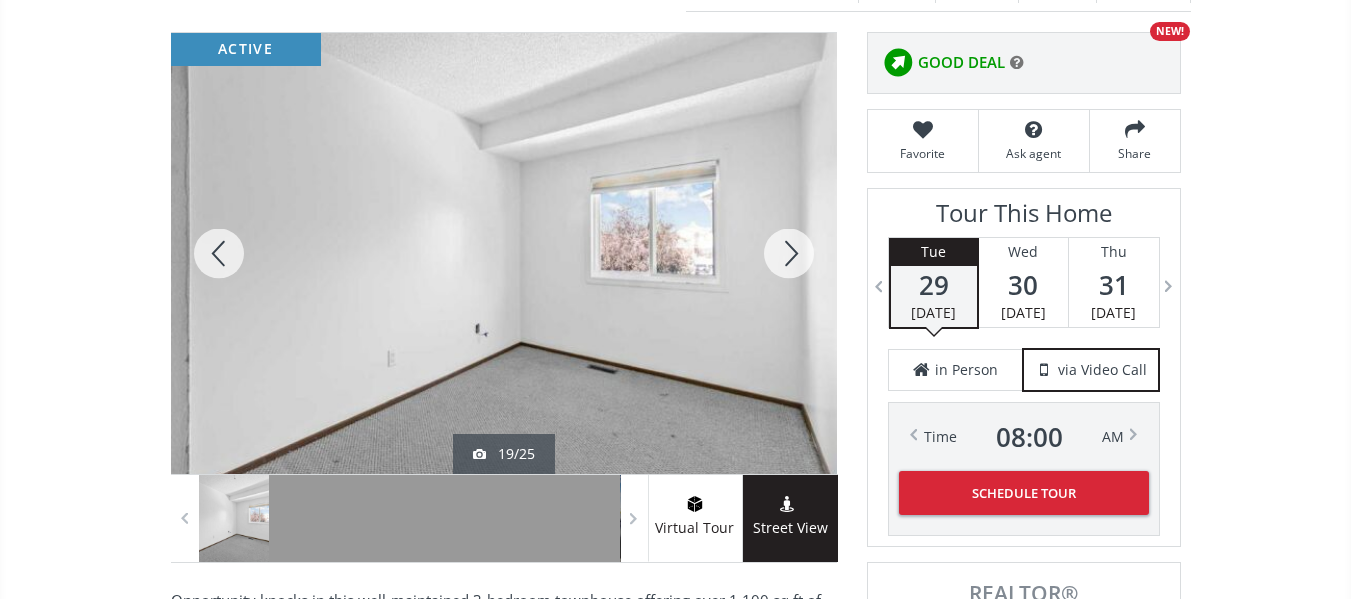 click at bounding box center [789, 253] 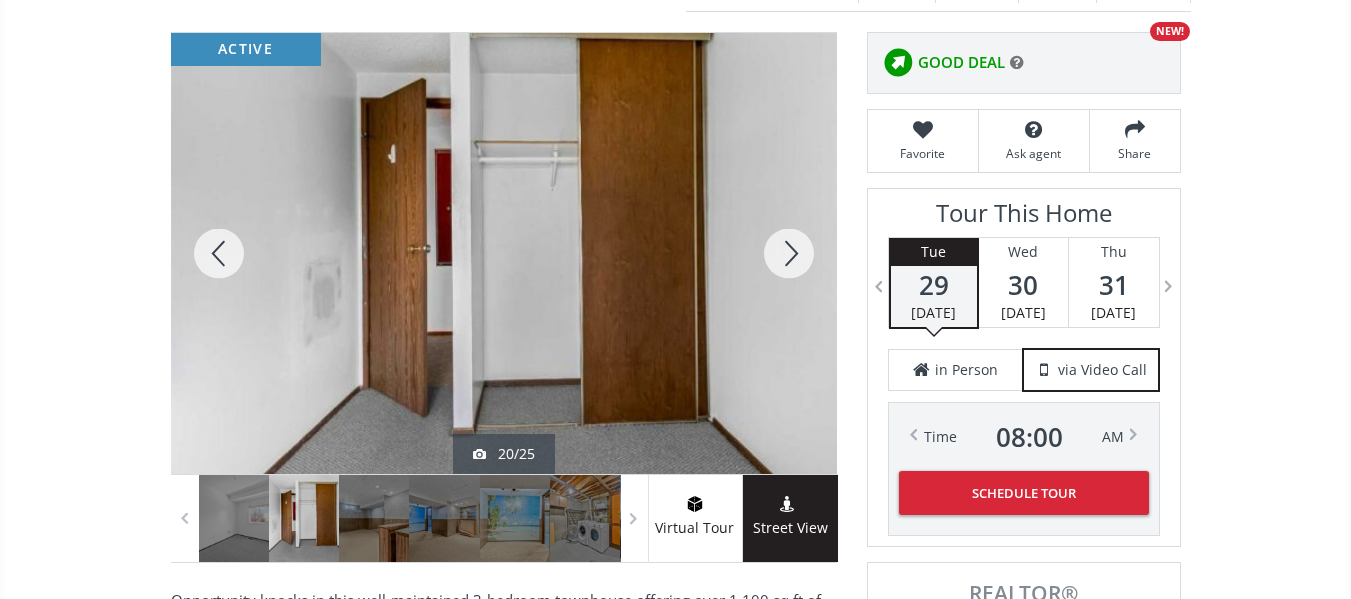 click at bounding box center (789, 253) 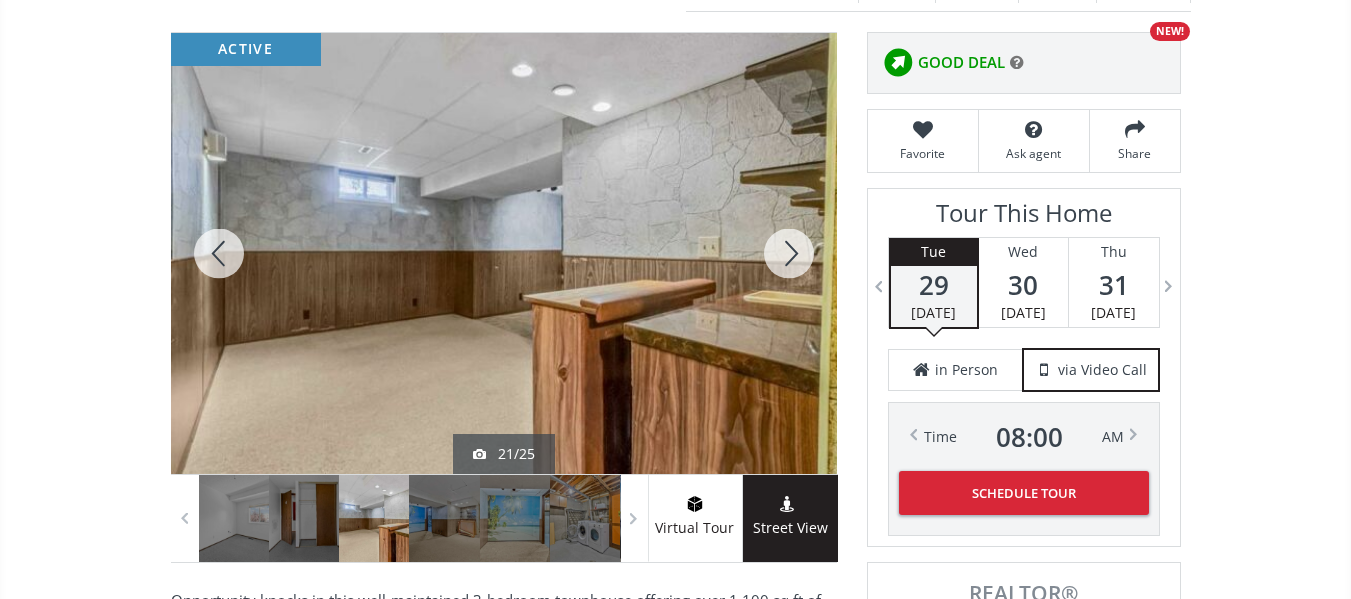 click at bounding box center (789, 253) 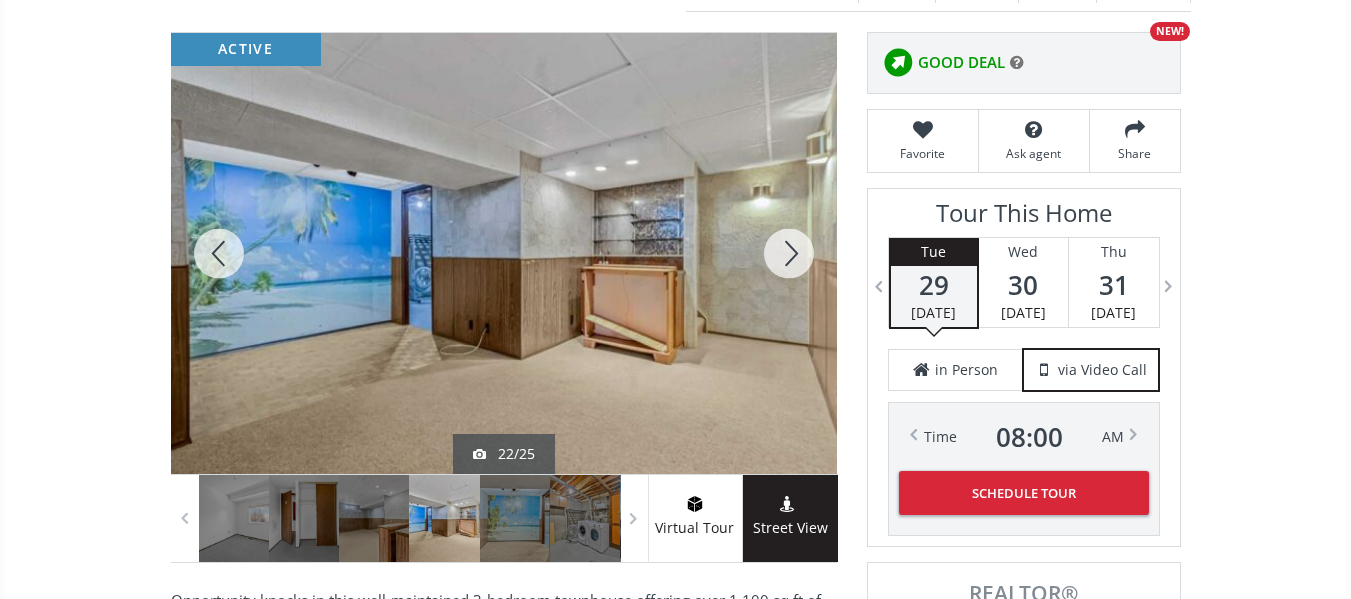 click at bounding box center (789, 253) 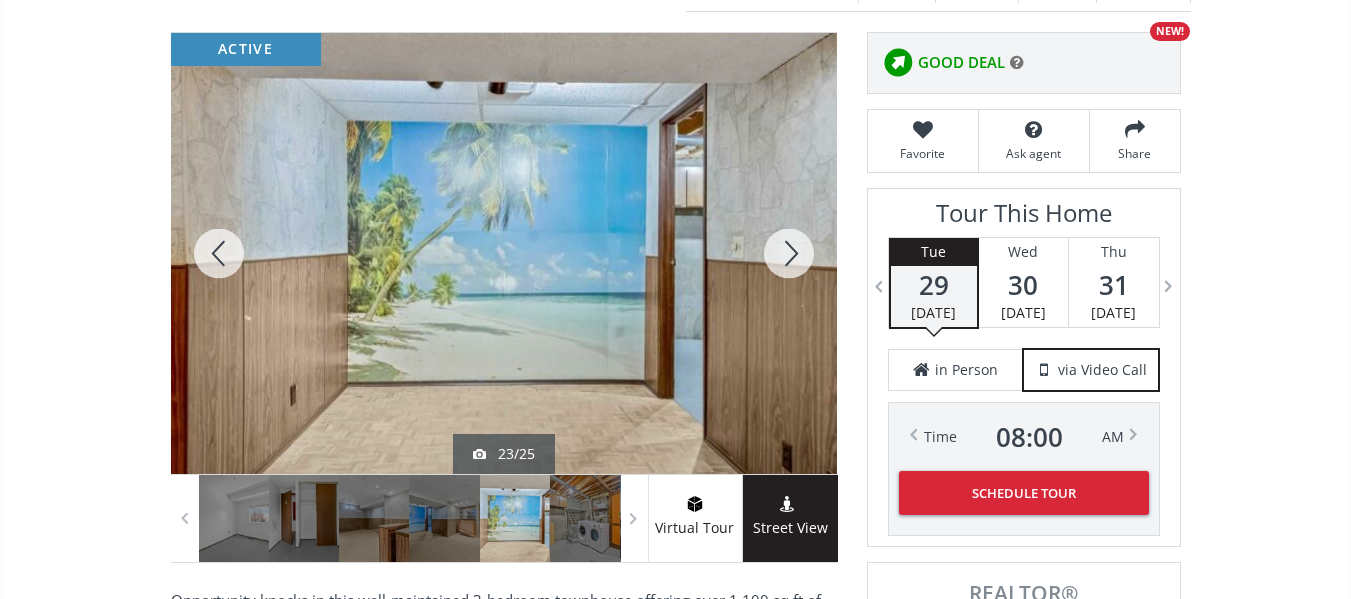 click at bounding box center (789, 253) 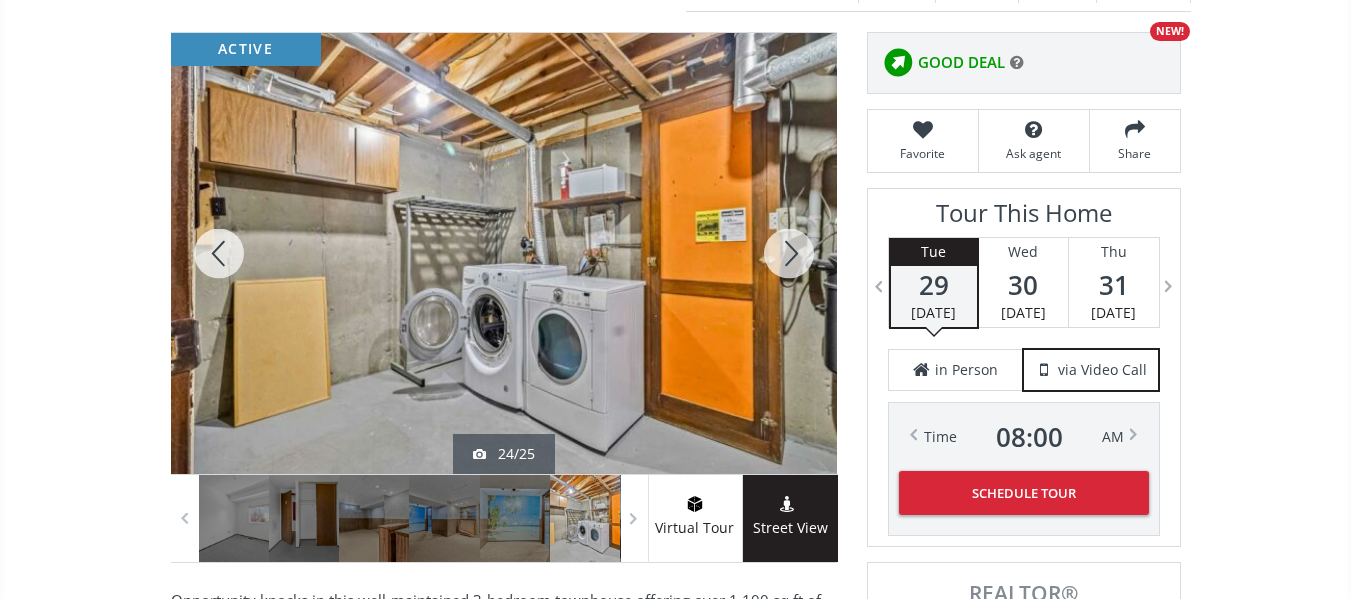 click at bounding box center [789, 253] 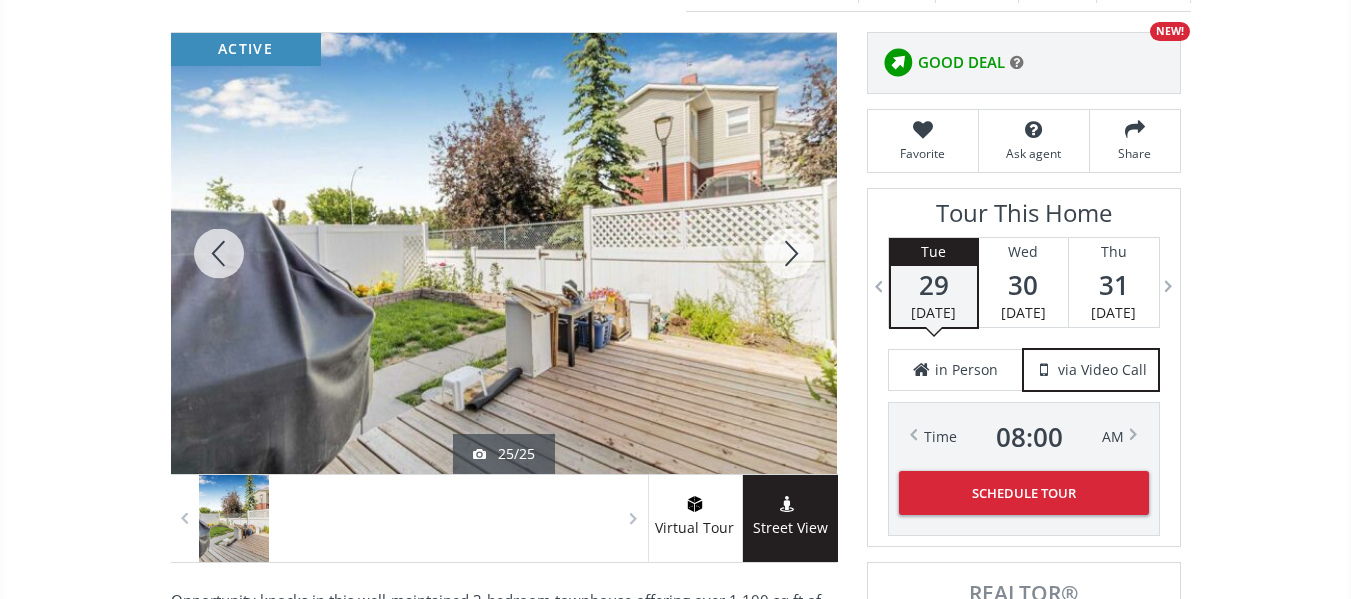click at bounding box center [789, 253] 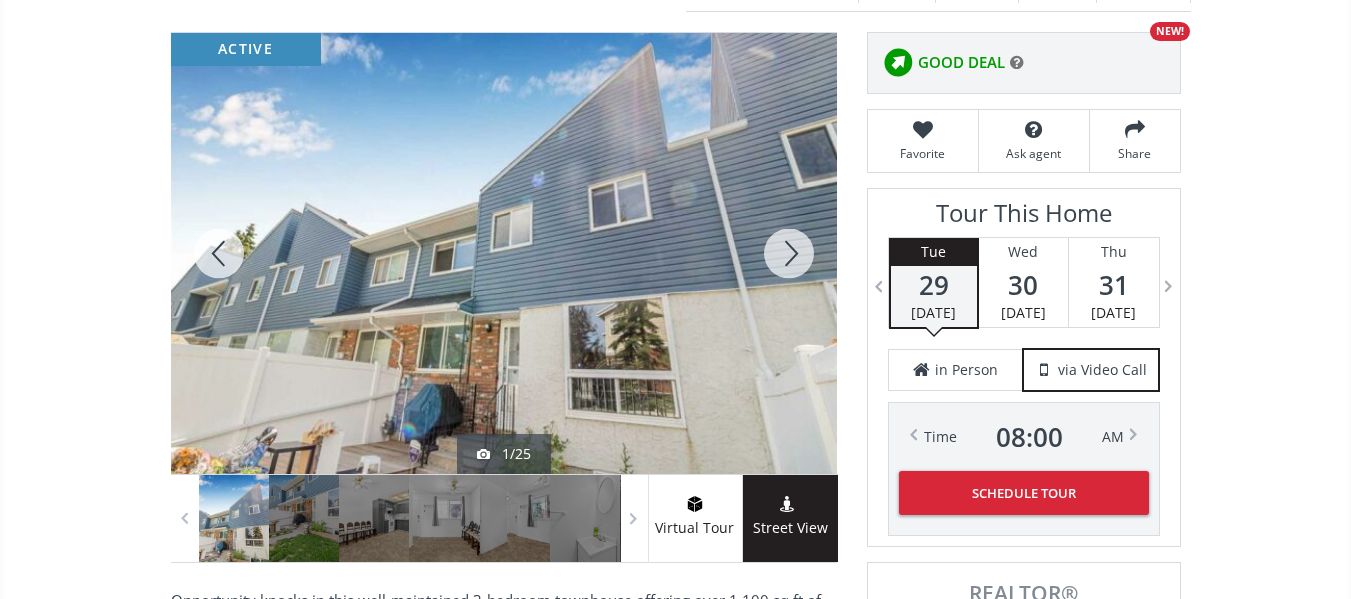 click at bounding box center (789, 253) 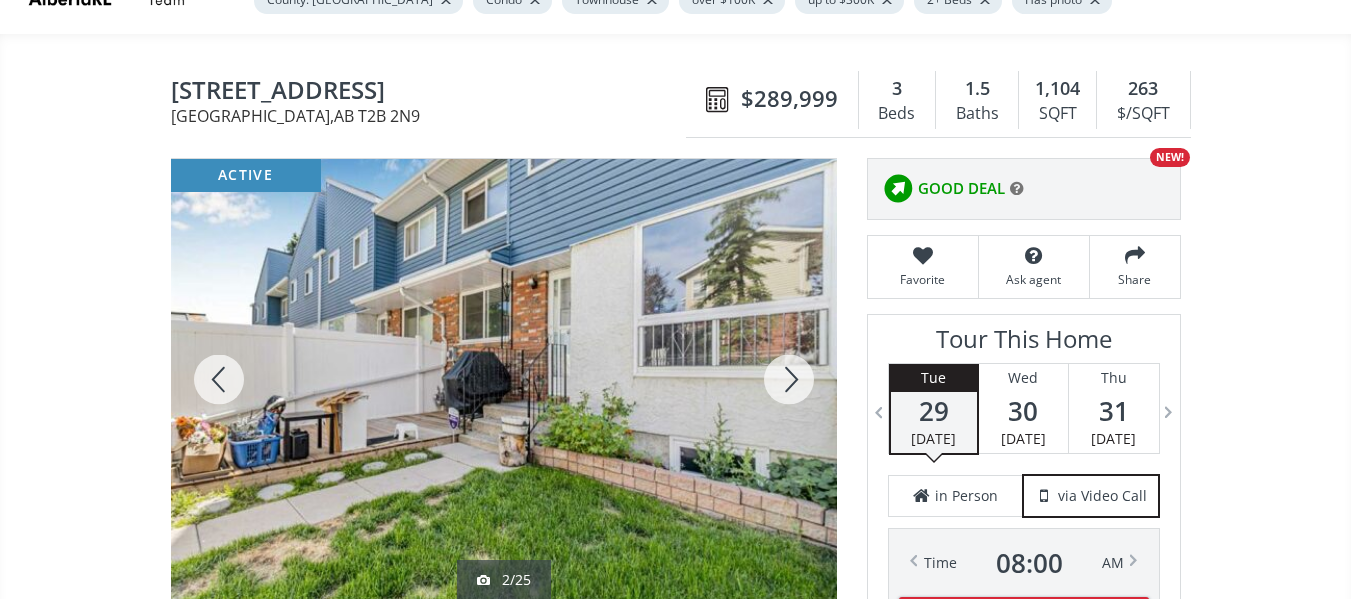 scroll, scrollTop: 184, scrollLeft: 0, axis: vertical 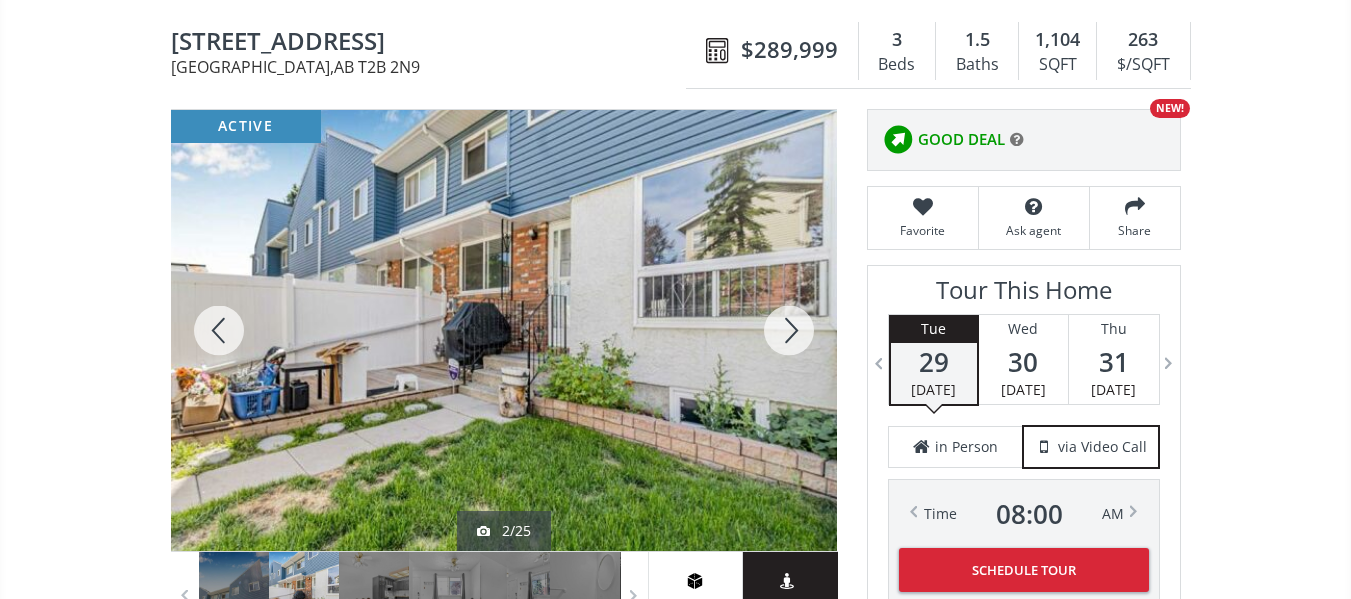 click at bounding box center (789, 330) 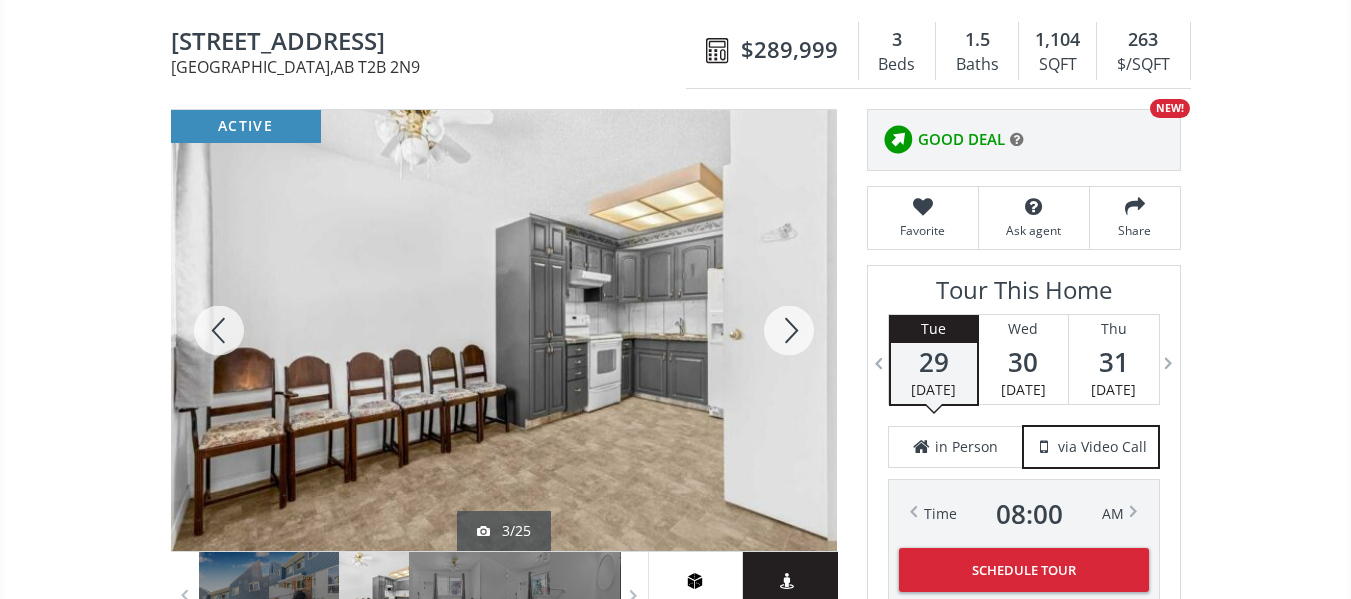 click at bounding box center (789, 330) 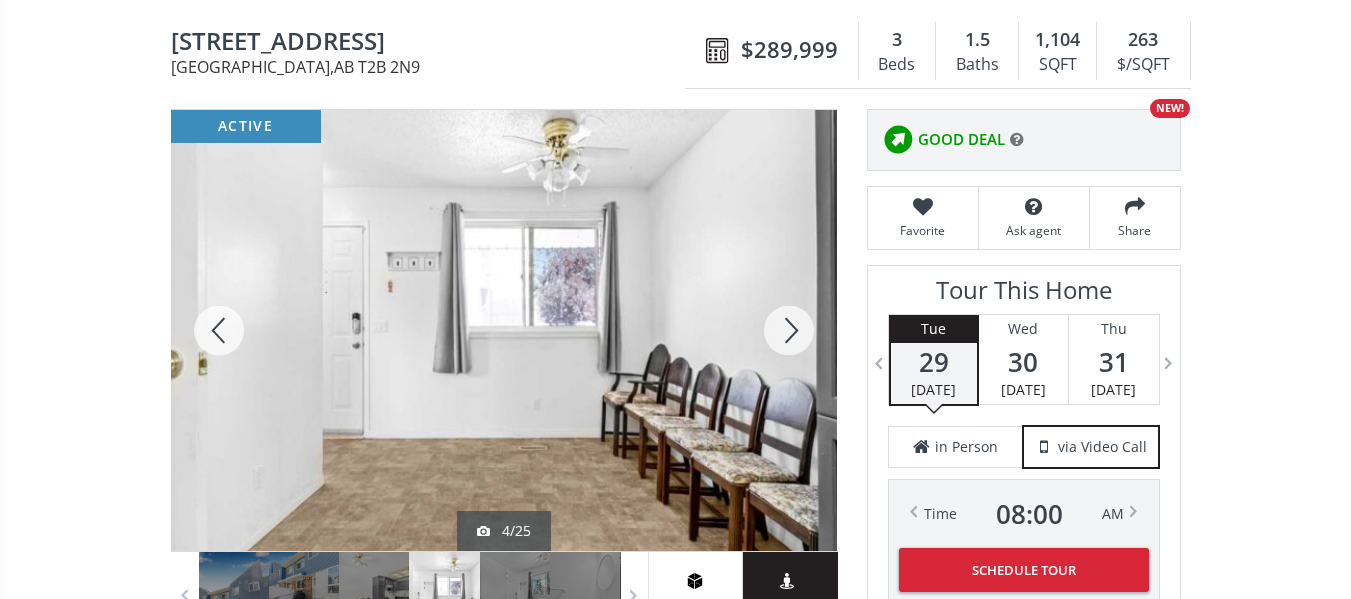 click at bounding box center (789, 330) 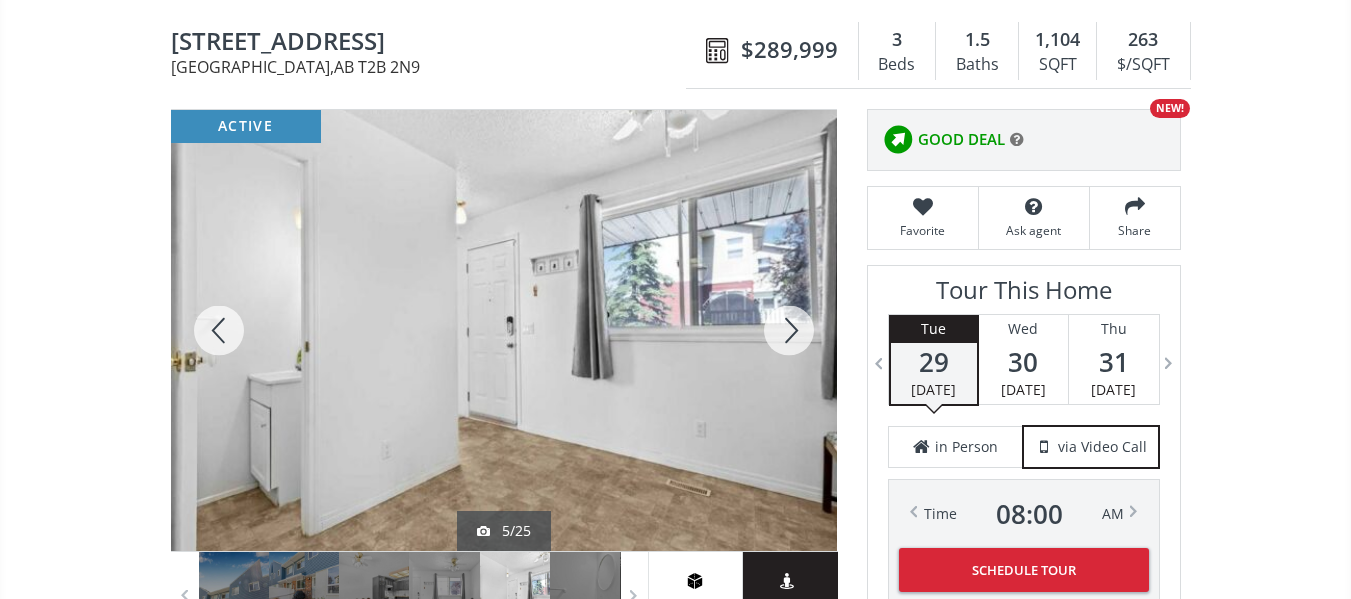 click at bounding box center [789, 330] 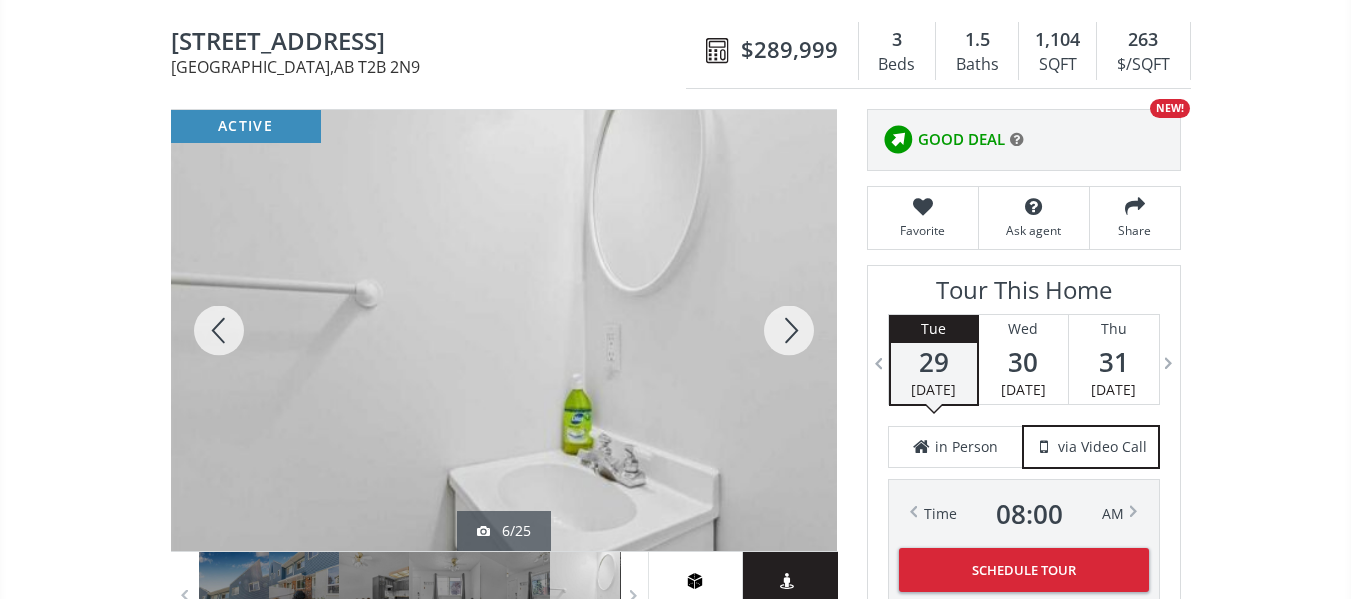click at bounding box center (789, 330) 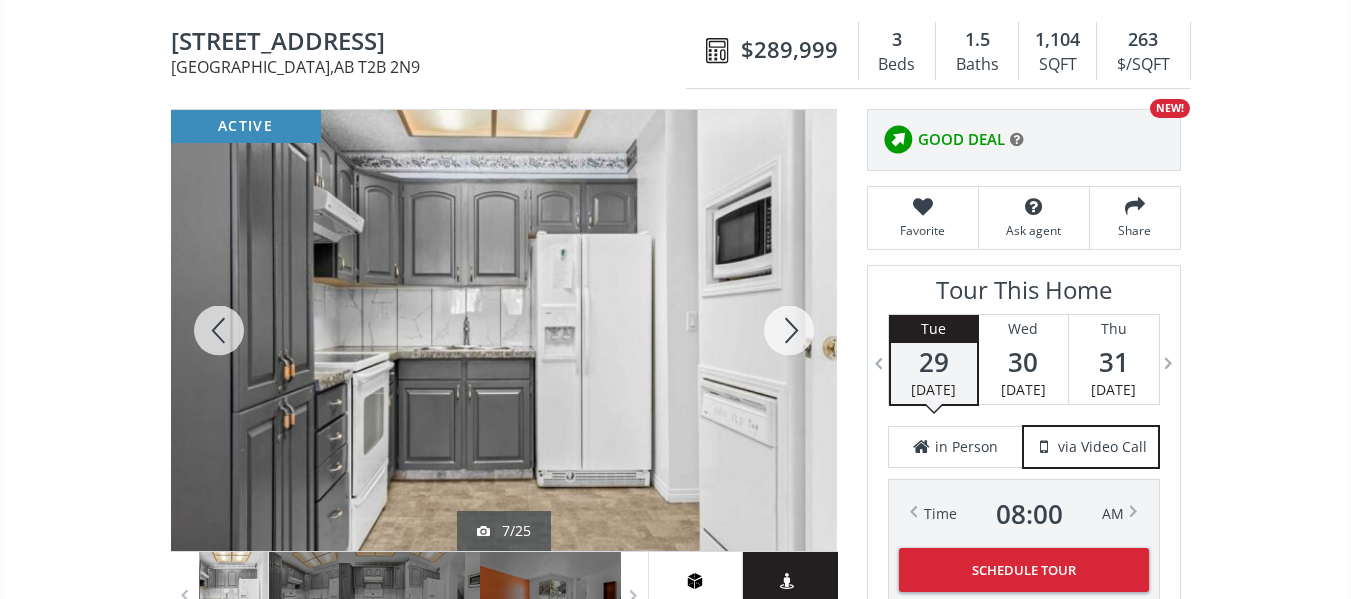 click at bounding box center [789, 330] 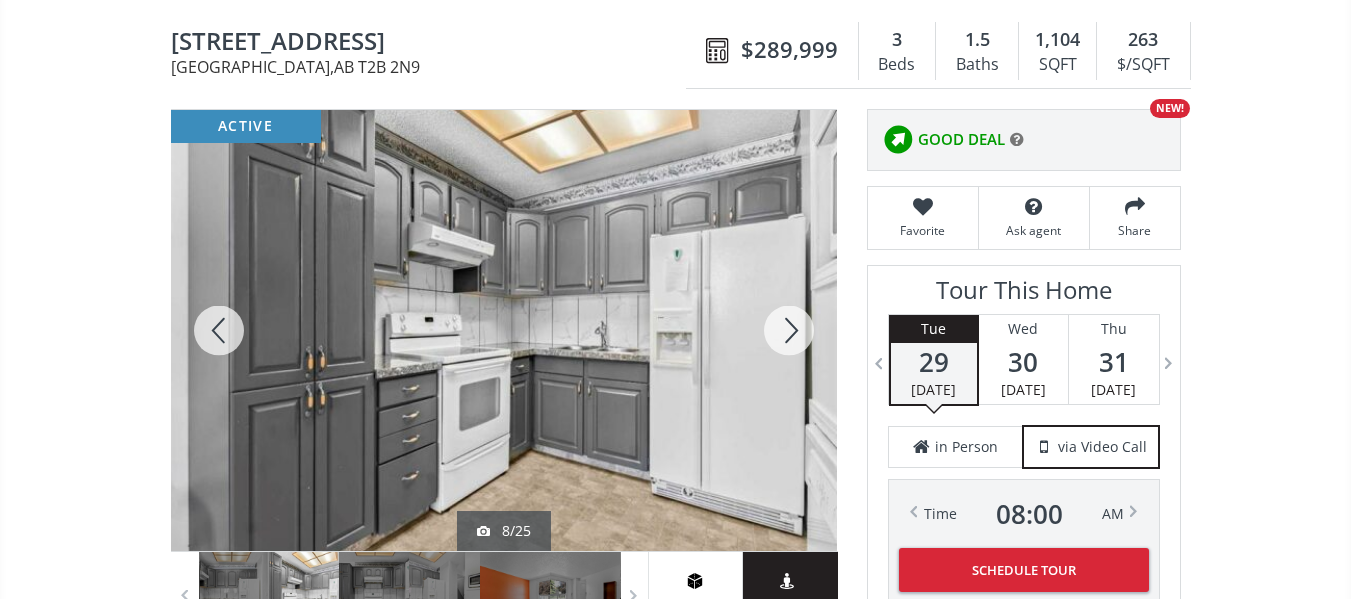 click at bounding box center [789, 330] 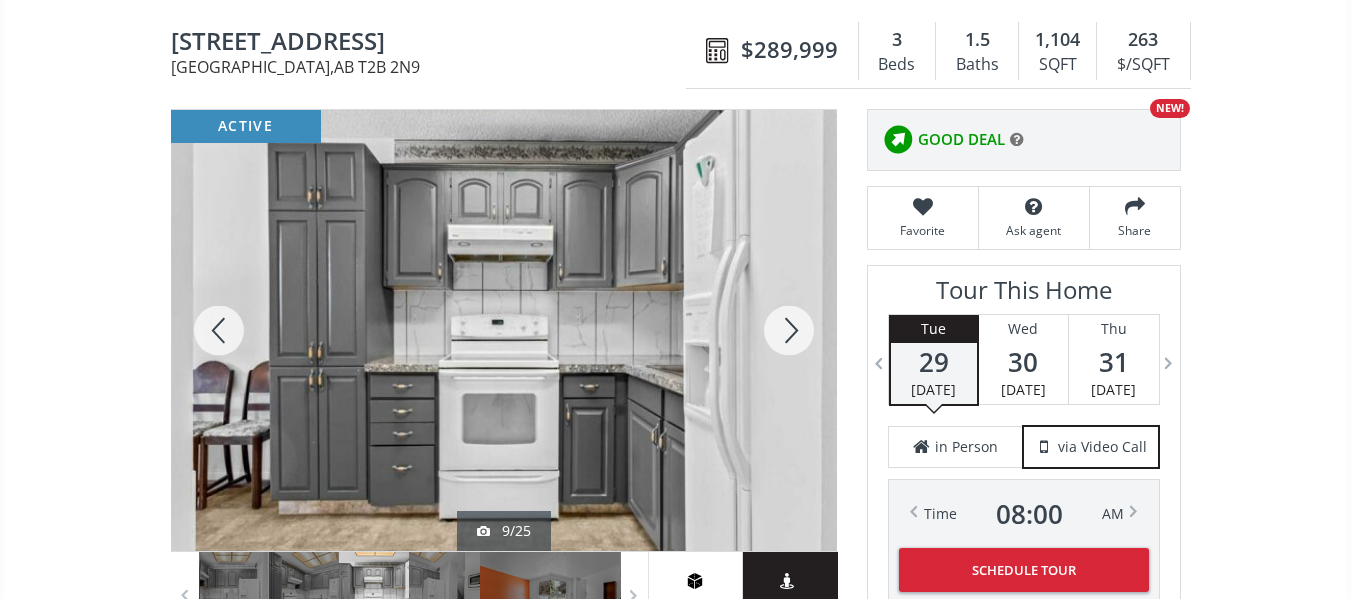 click at bounding box center (789, 330) 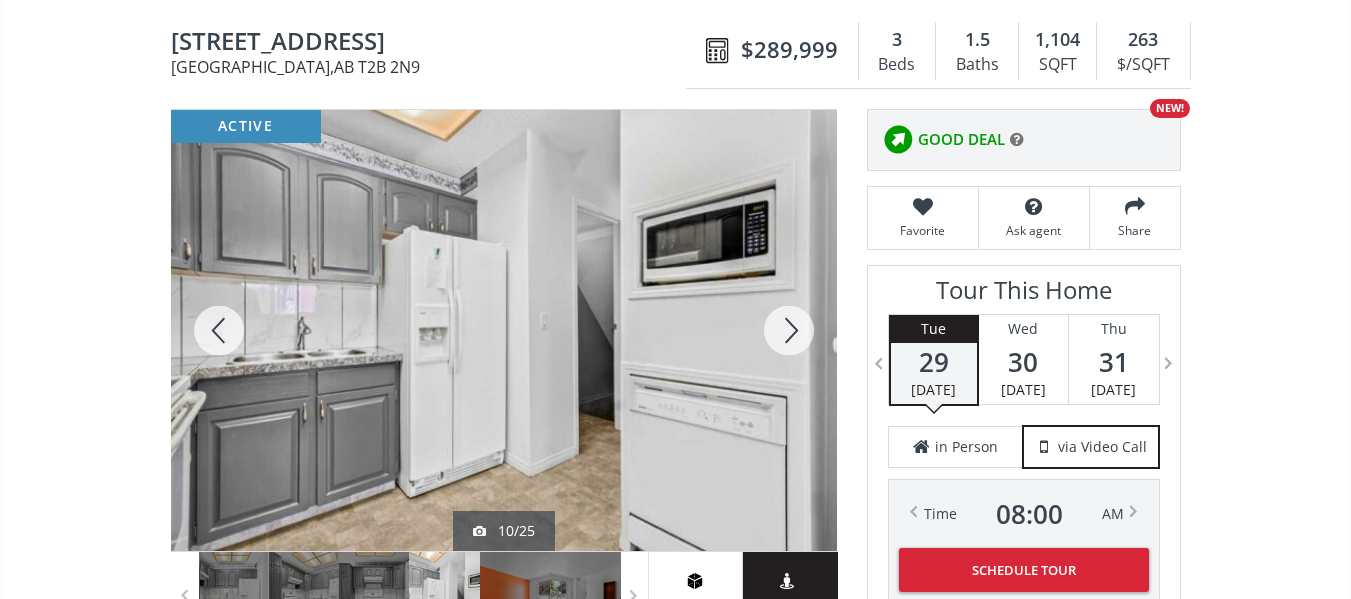 click at bounding box center [789, 330] 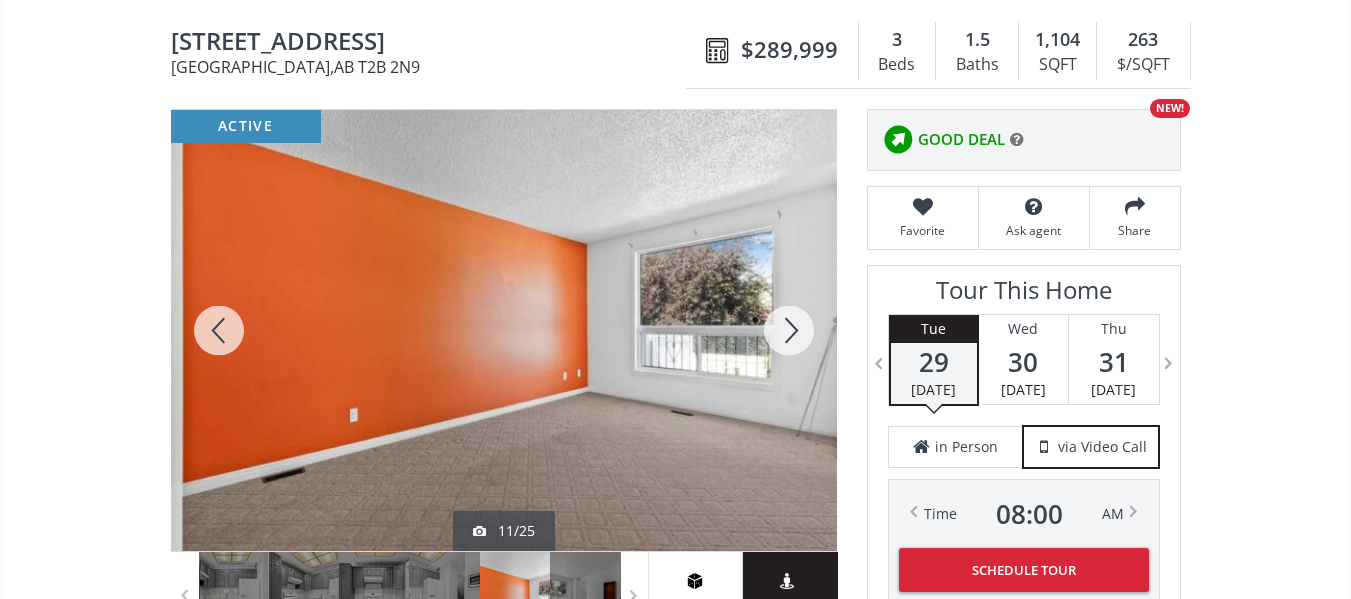 click at bounding box center [219, 330] 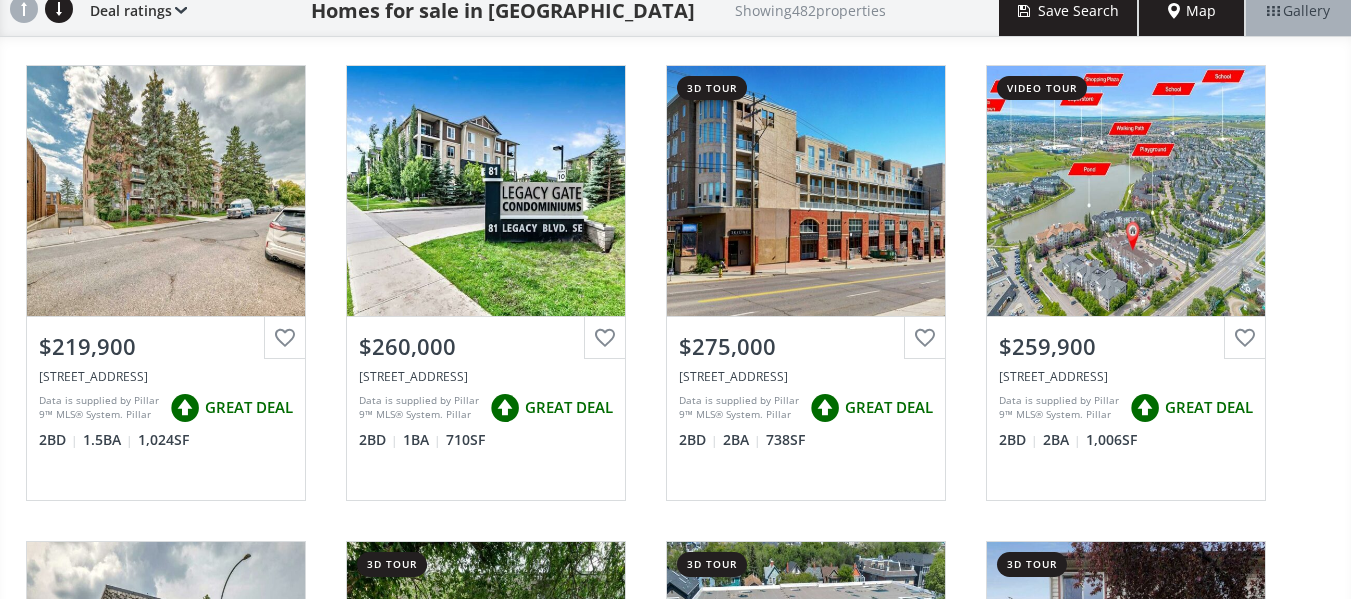 scroll, scrollTop: 5844, scrollLeft: 0, axis: vertical 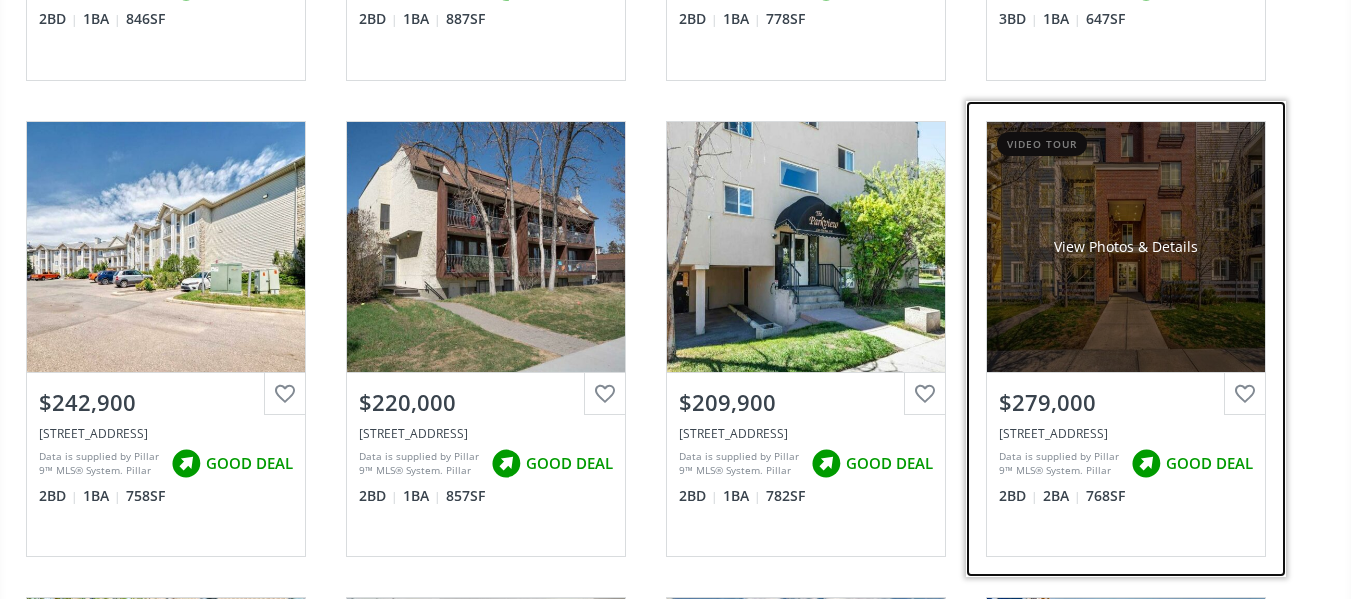 click on "View Photos & Details" at bounding box center (1126, 247) 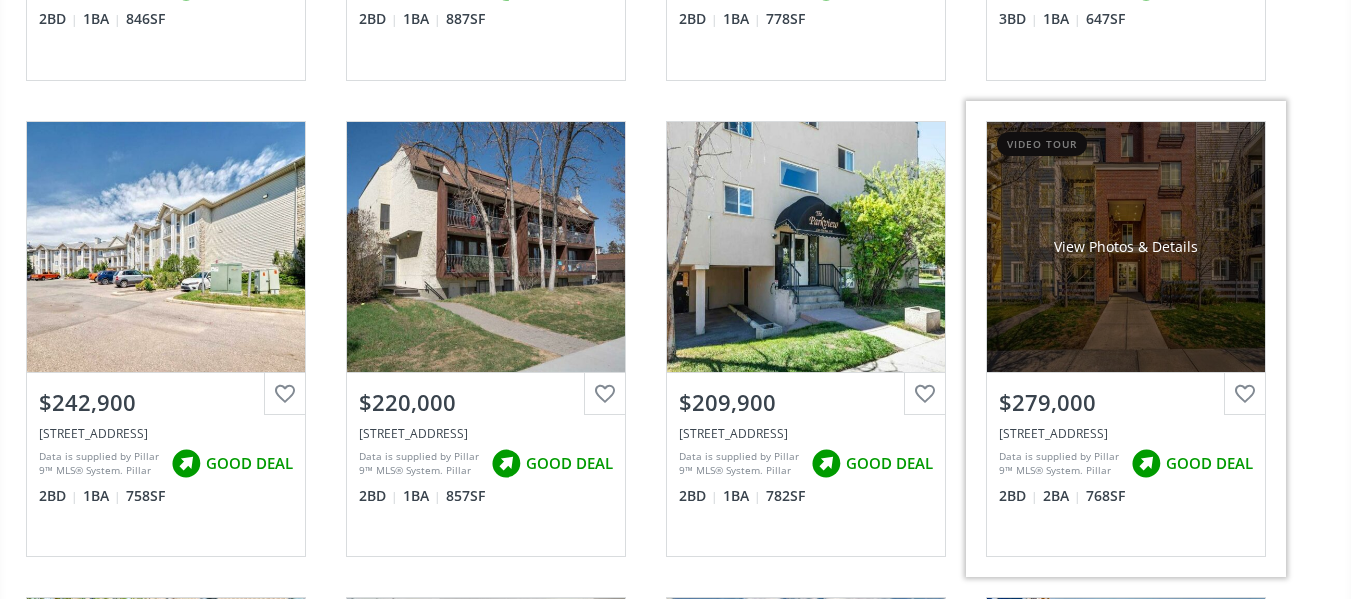 scroll, scrollTop: 0, scrollLeft: 0, axis: both 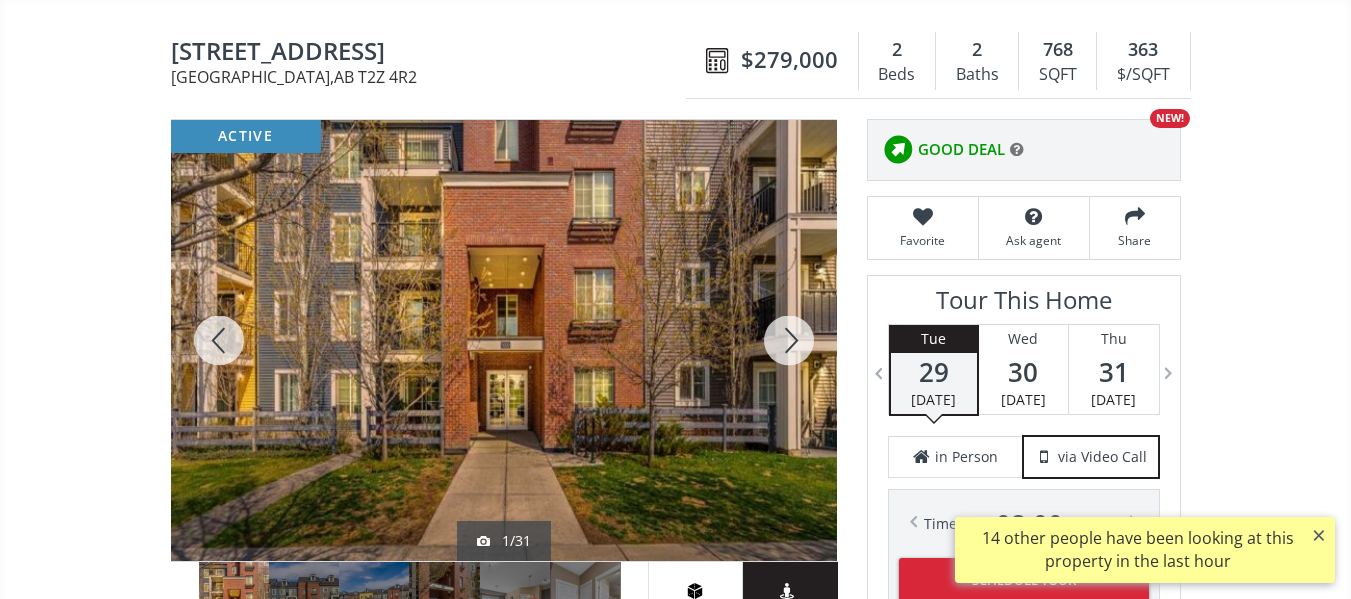 click at bounding box center (789, 340) 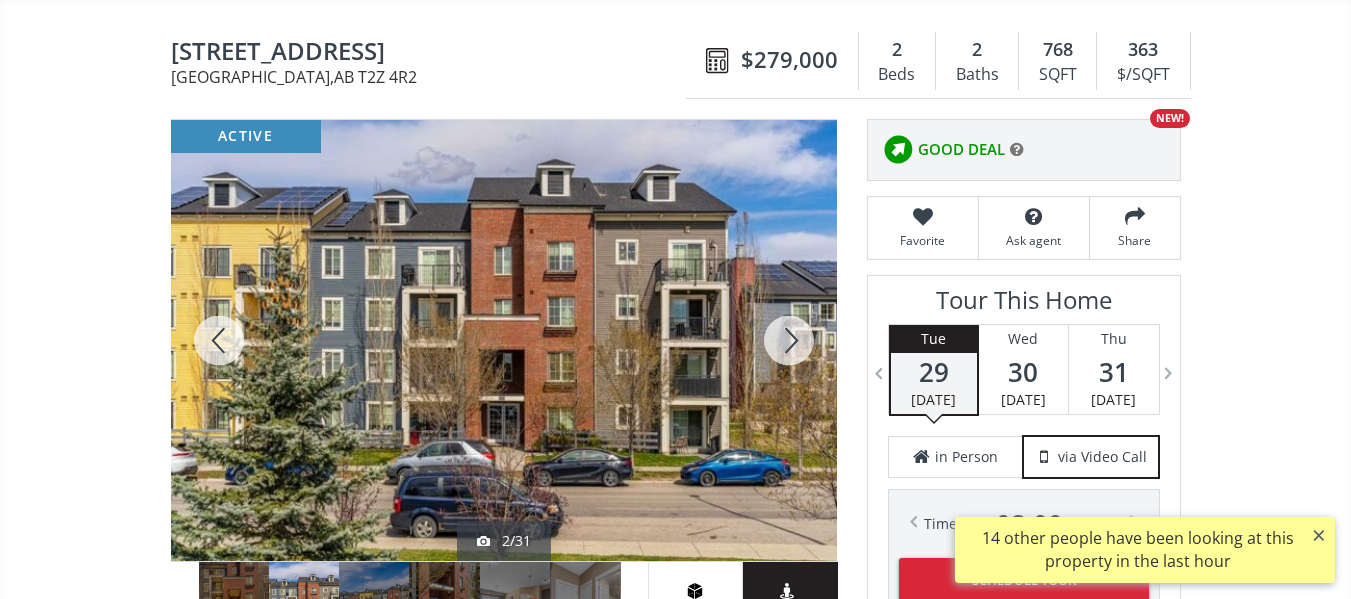 click at bounding box center (789, 340) 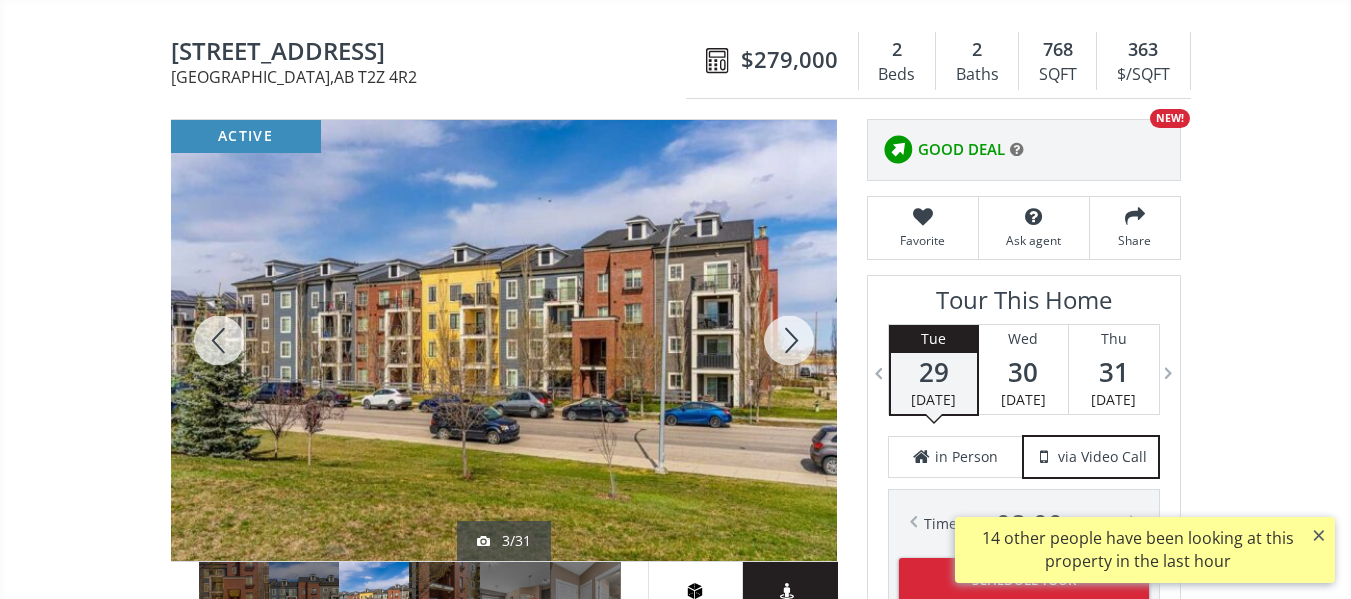 click at bounding box center [789, 340] 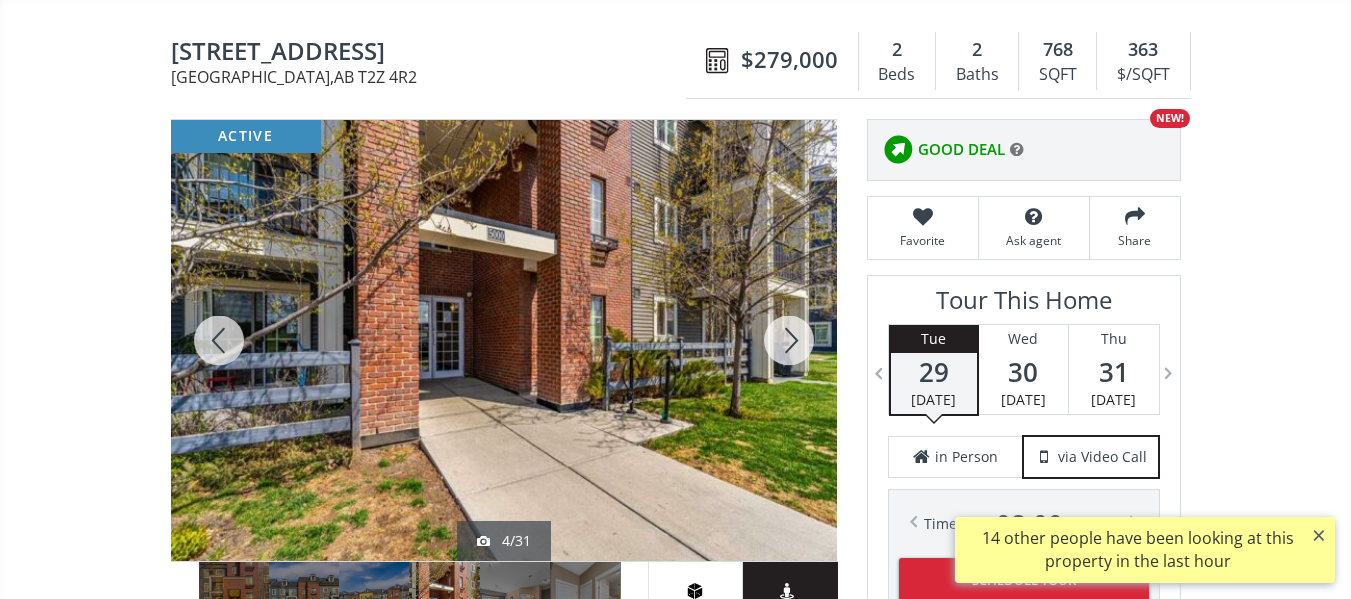 click at bounding box center [789, 340] 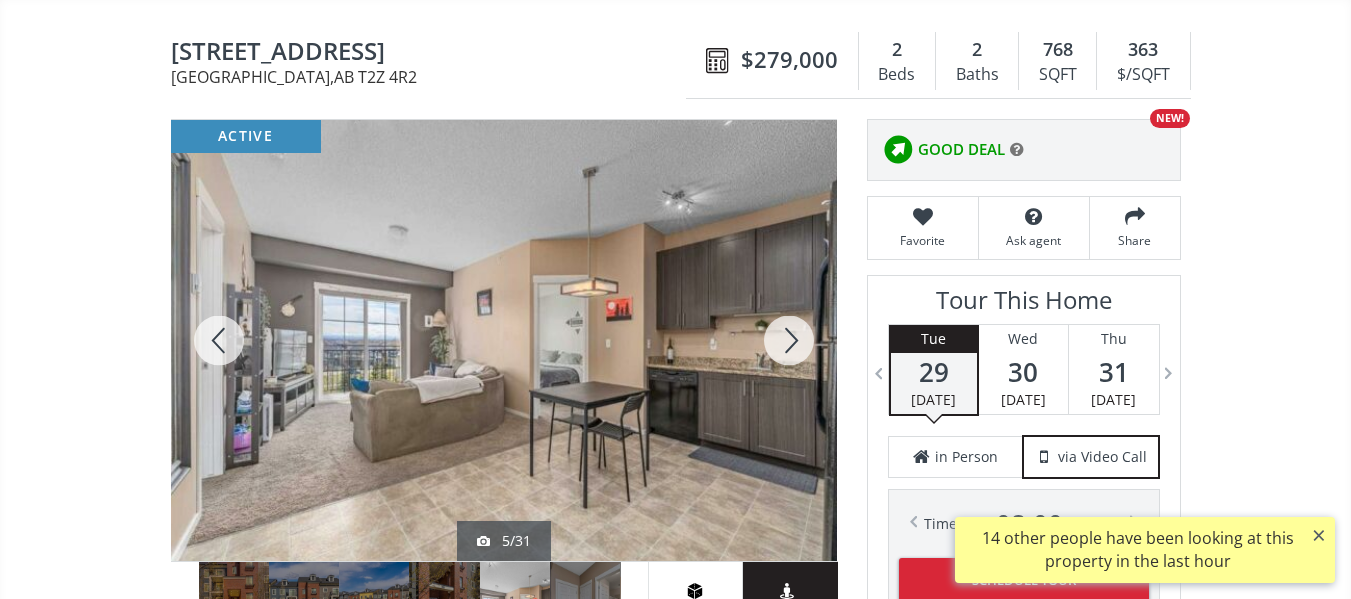 click at bounding box center (789, 340) 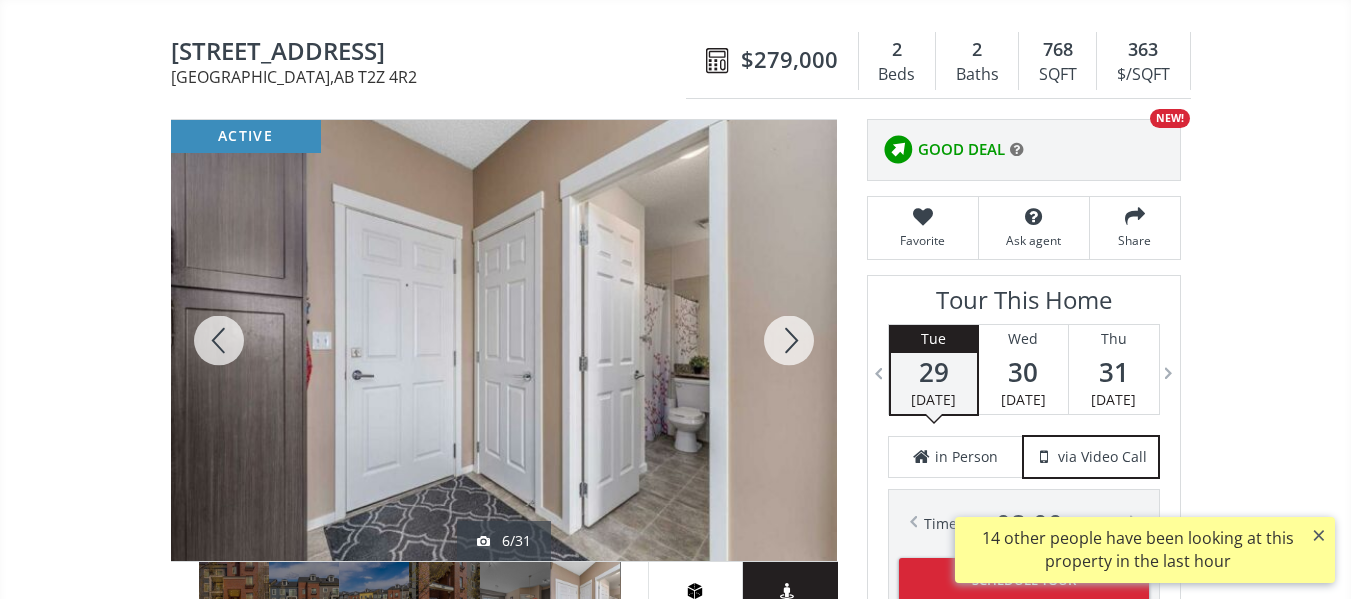click at bounding box center (789, 340) 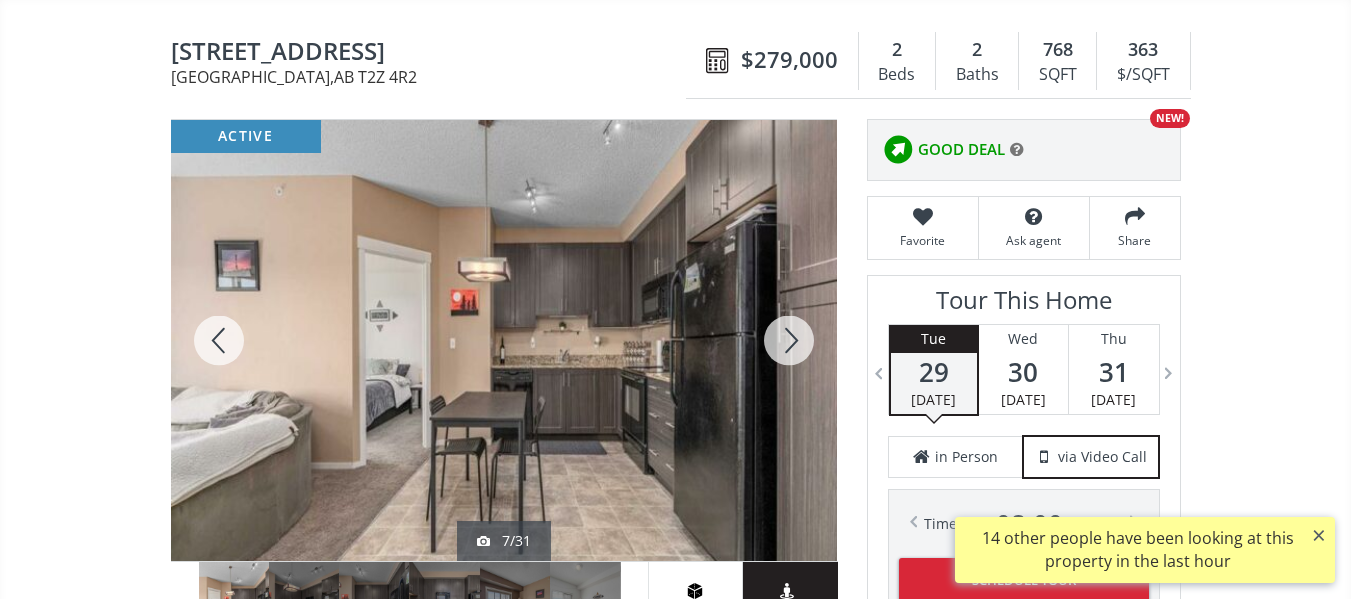 click at bounding box center (789, 340) 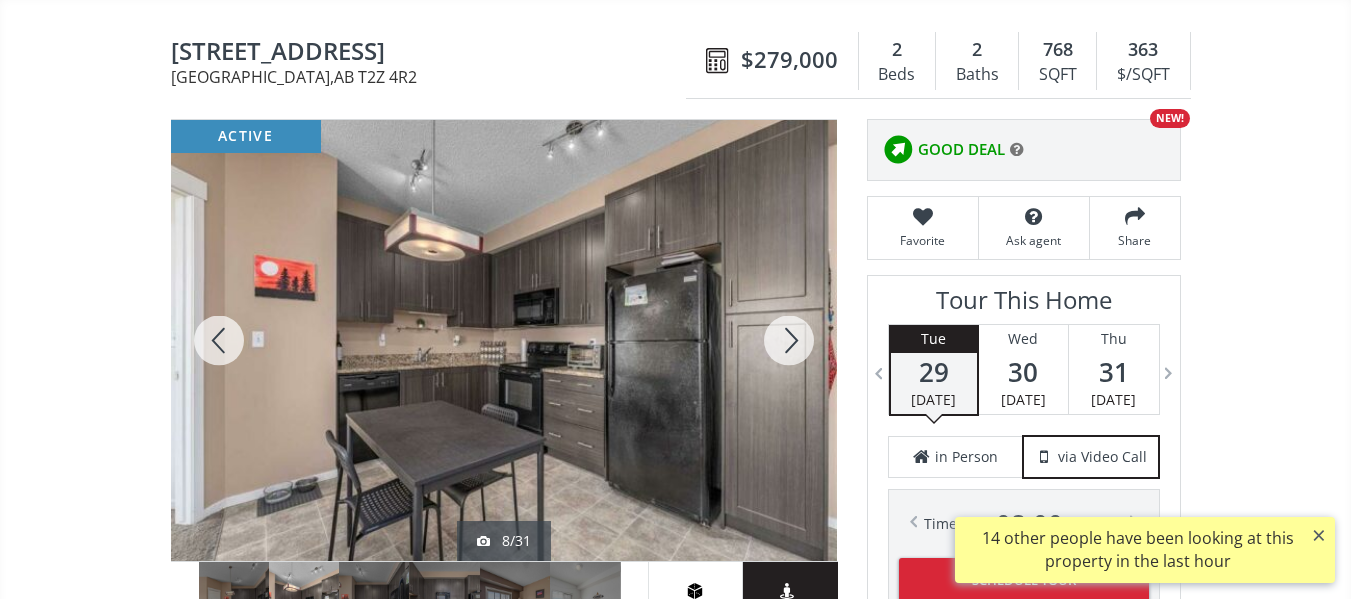 click at bounding box center (789, 340) 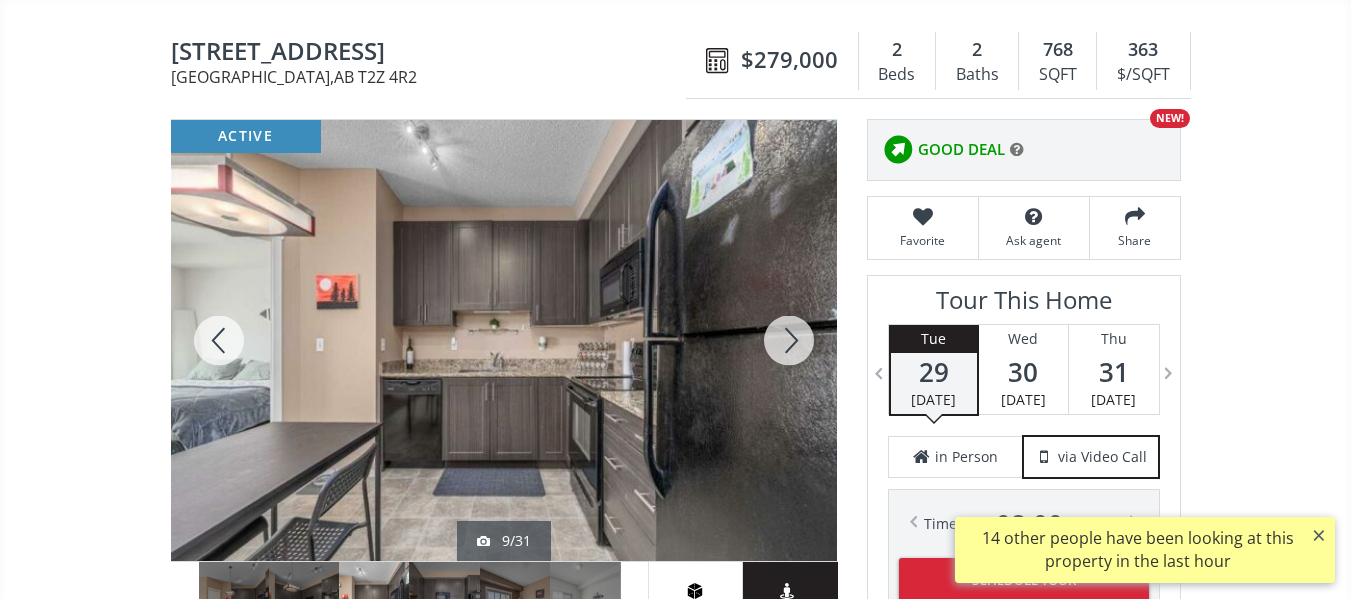 click at bounding box center [789, 340] 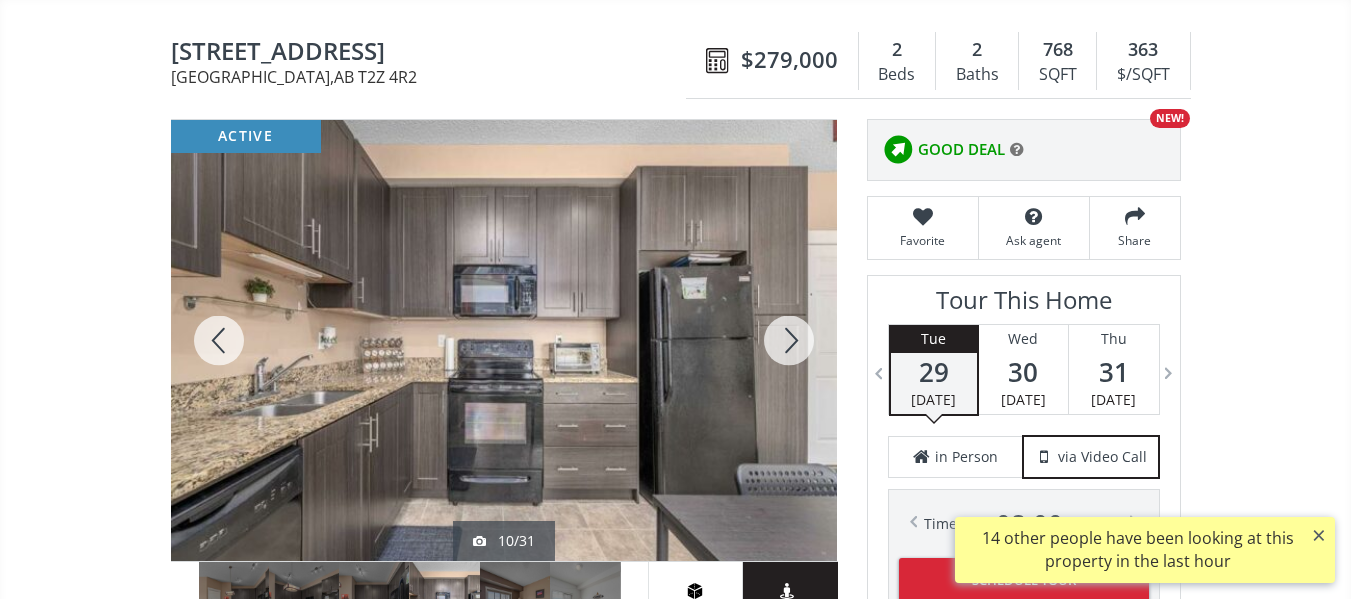 click at bounding box center [789, 340] 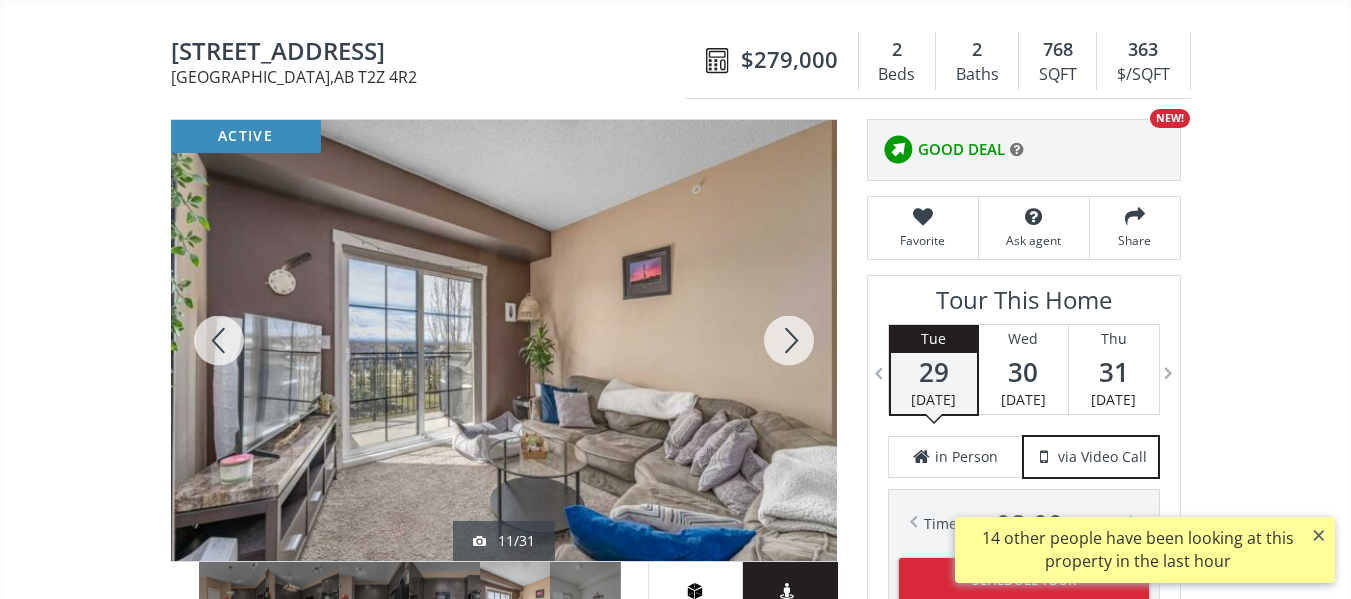 click at bounding box center (789, 340) 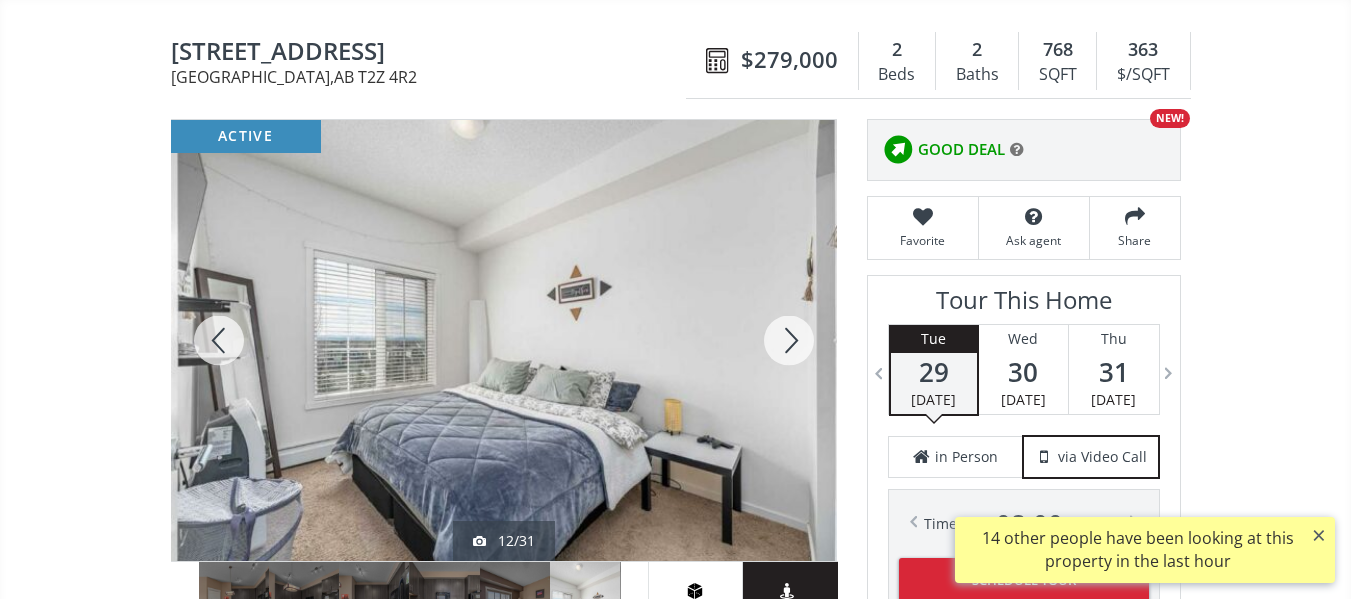 click at bounding box center (789, 340) 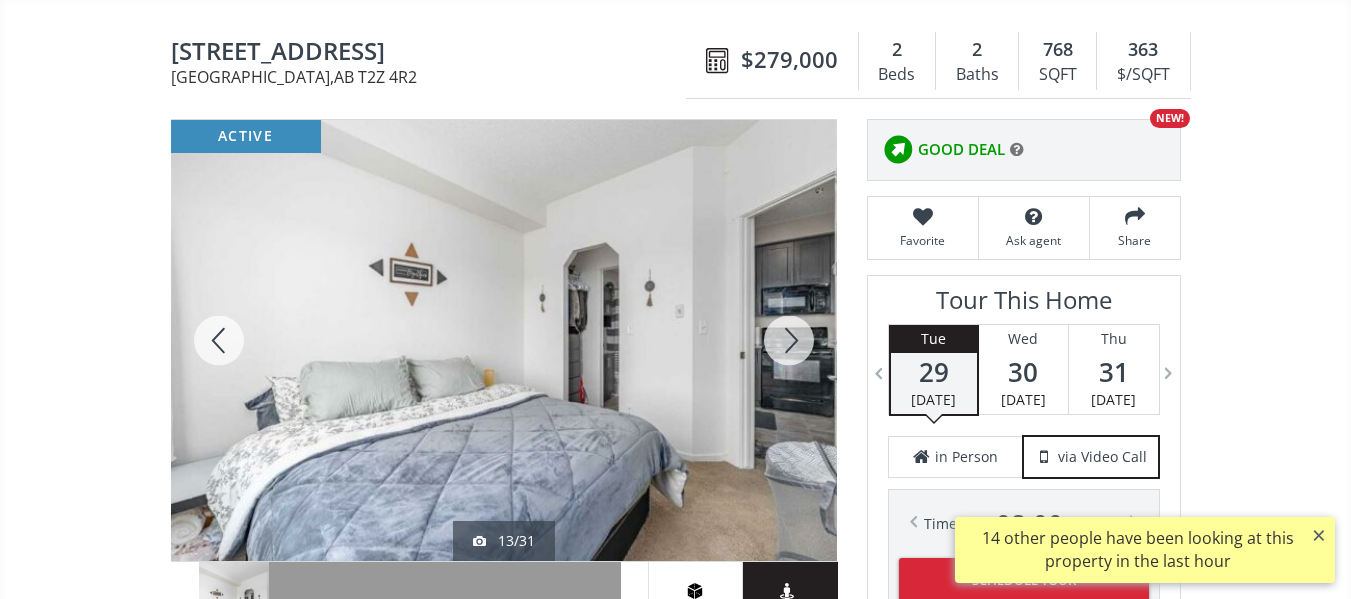 click at bounding box center [789, 340] 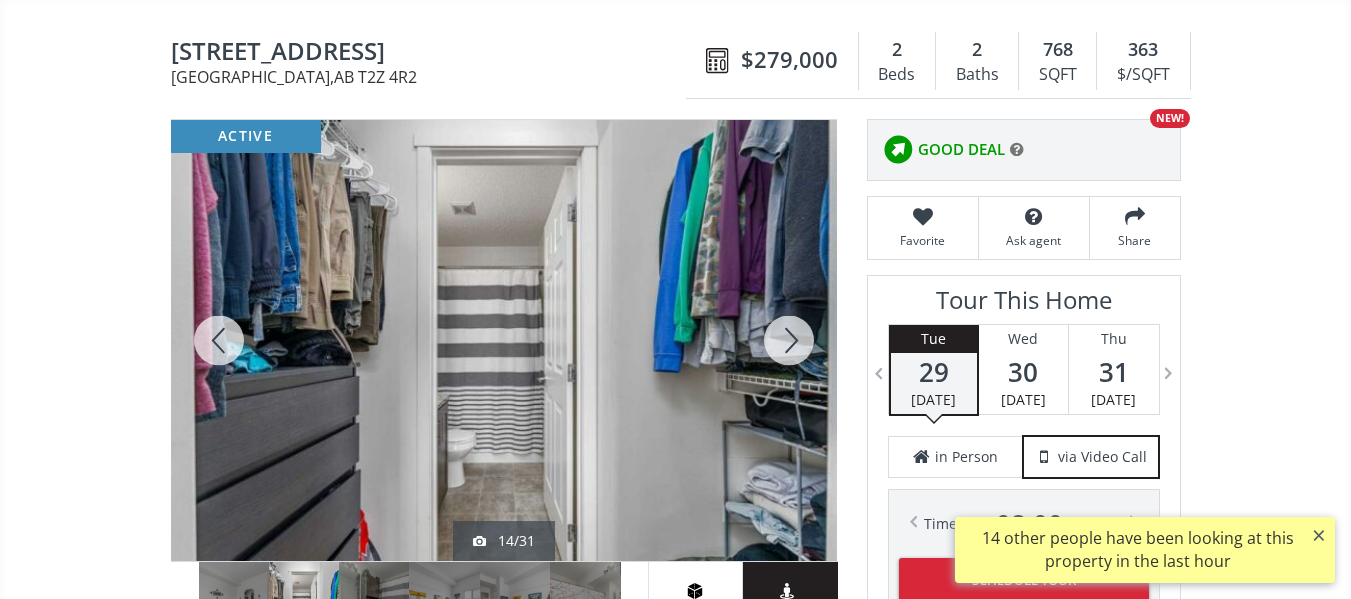 click at bounding box center (789, 340) 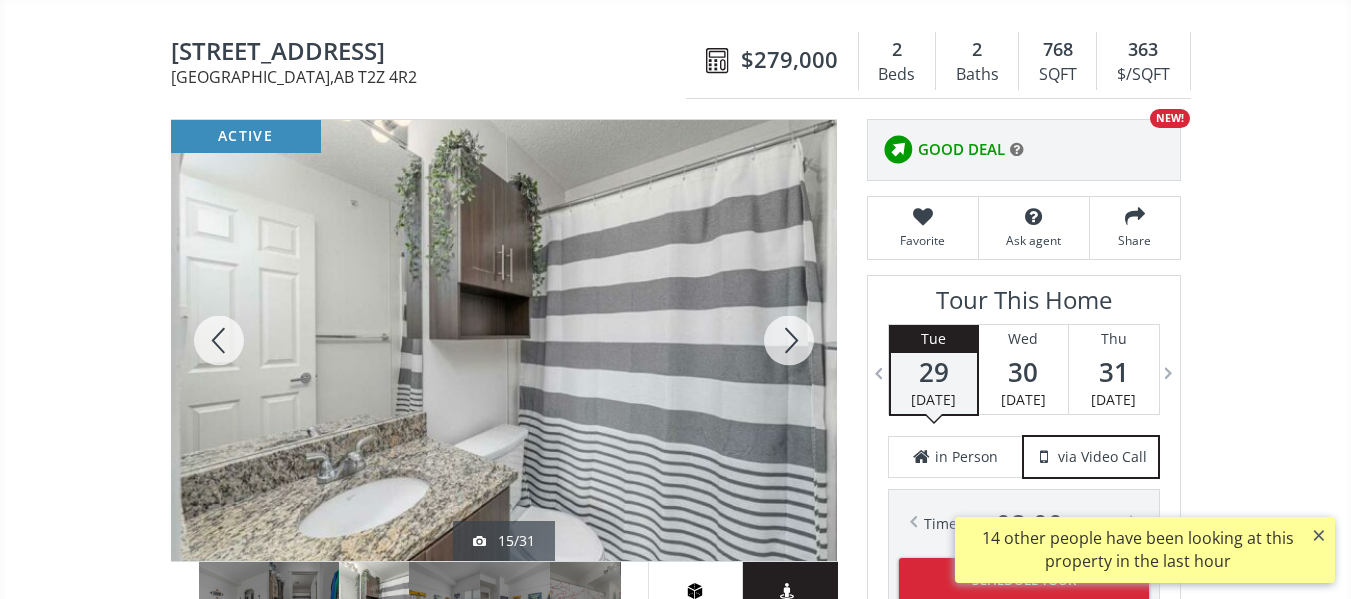 click at bounding box center [789, 340] 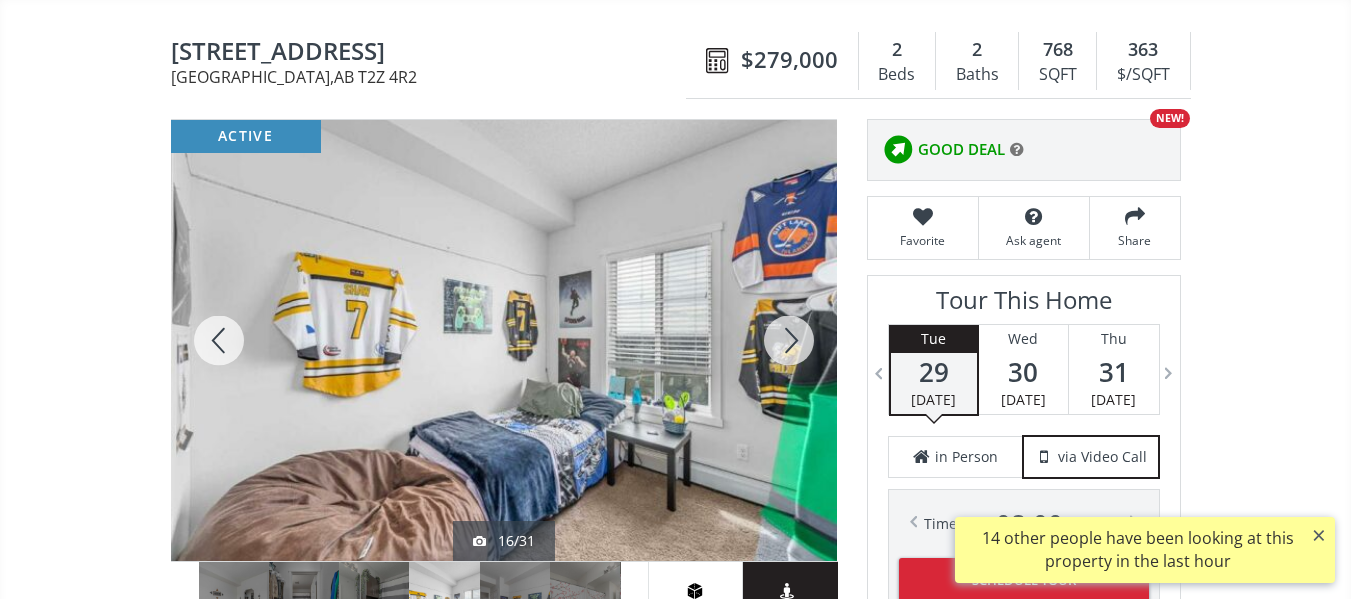 click at bounding box center [789, 340] 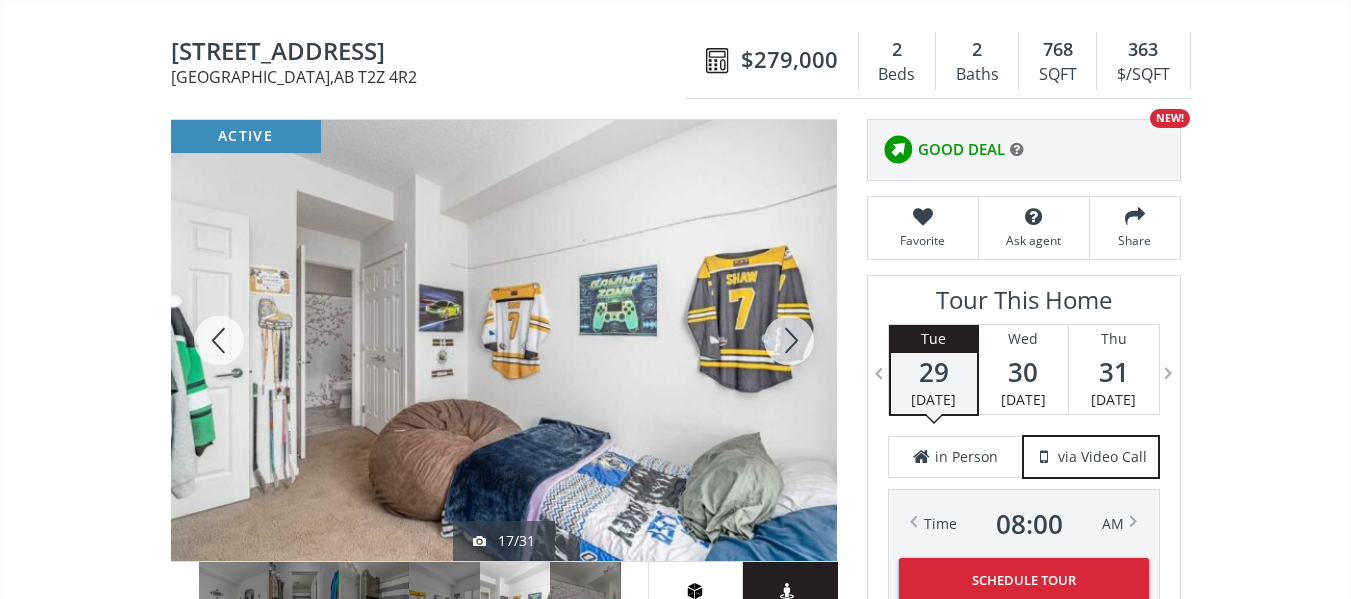 click at bounding box center (789, 340) 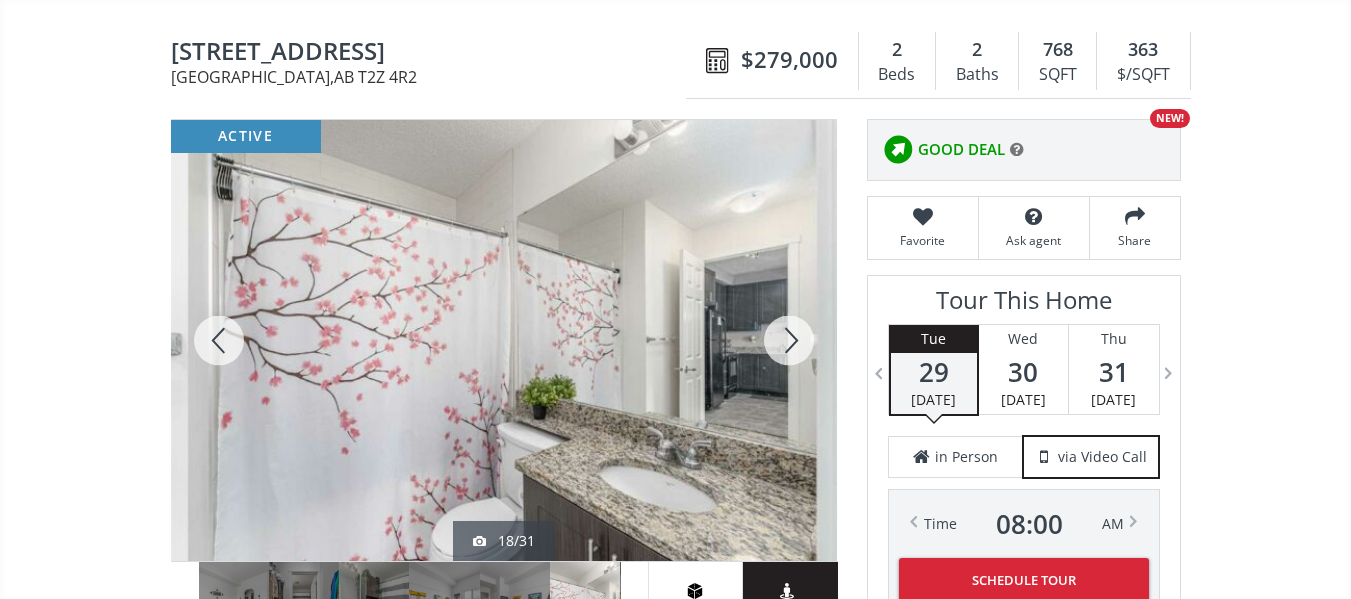 click at bounding box center [789, 340] 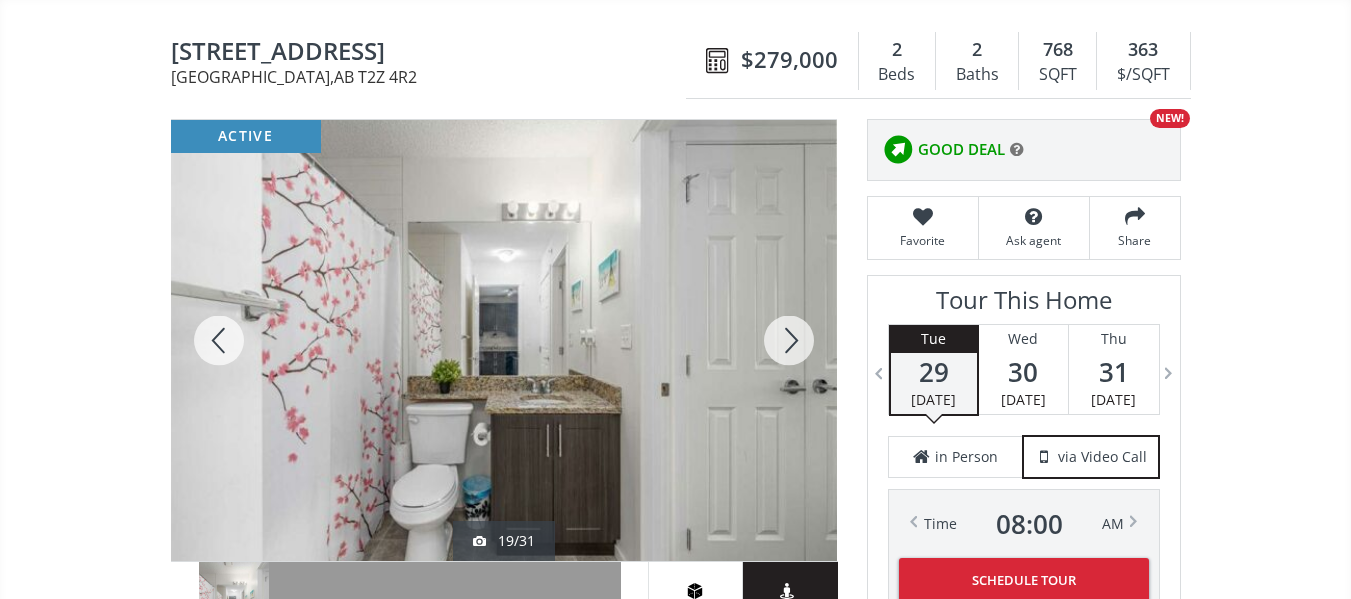 click at bounding box center (789, 340) 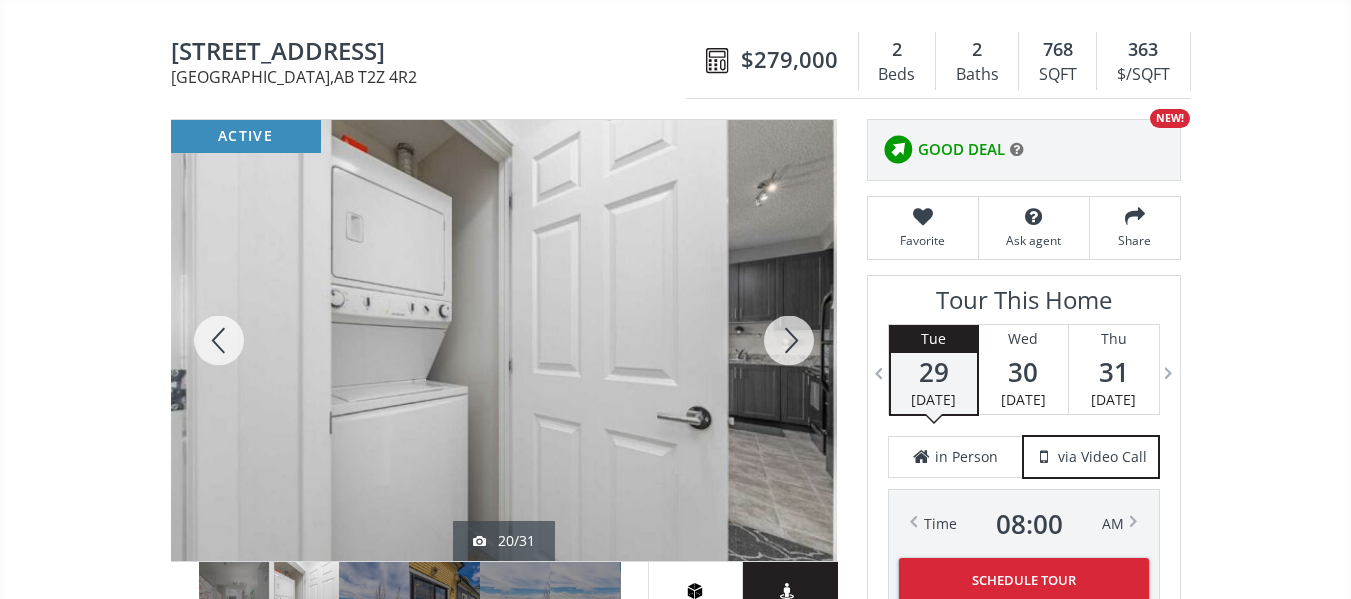 click at bounding box center (789, 340) 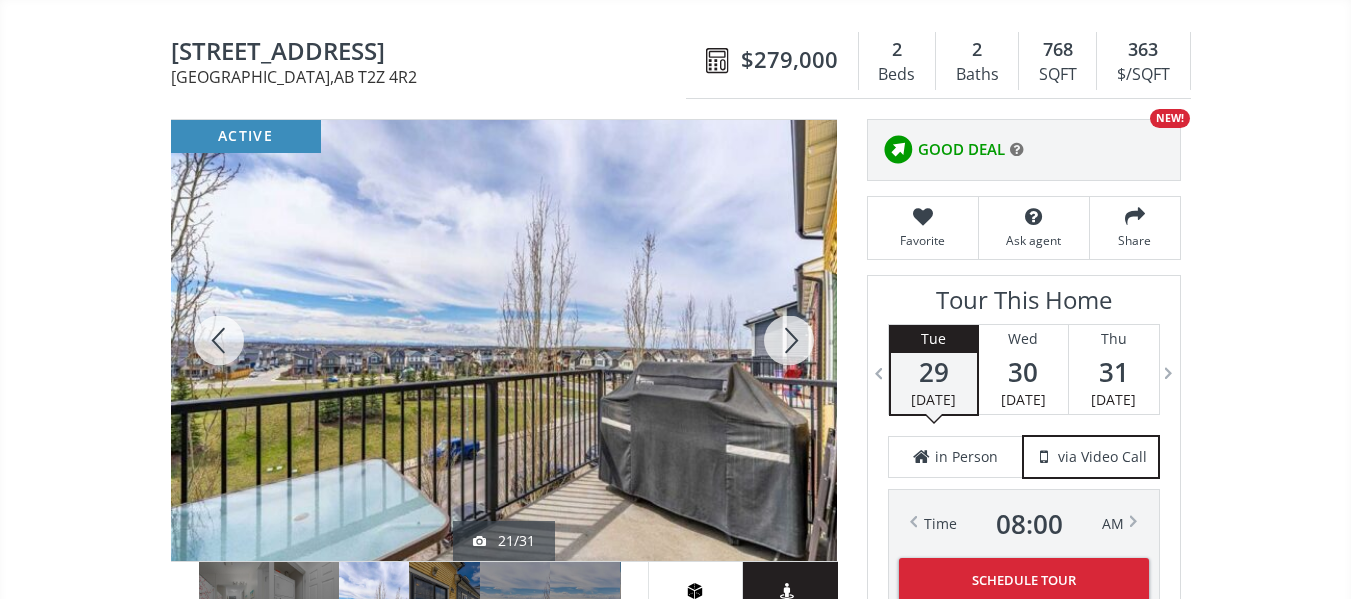 click at bounding box center (789, 340) 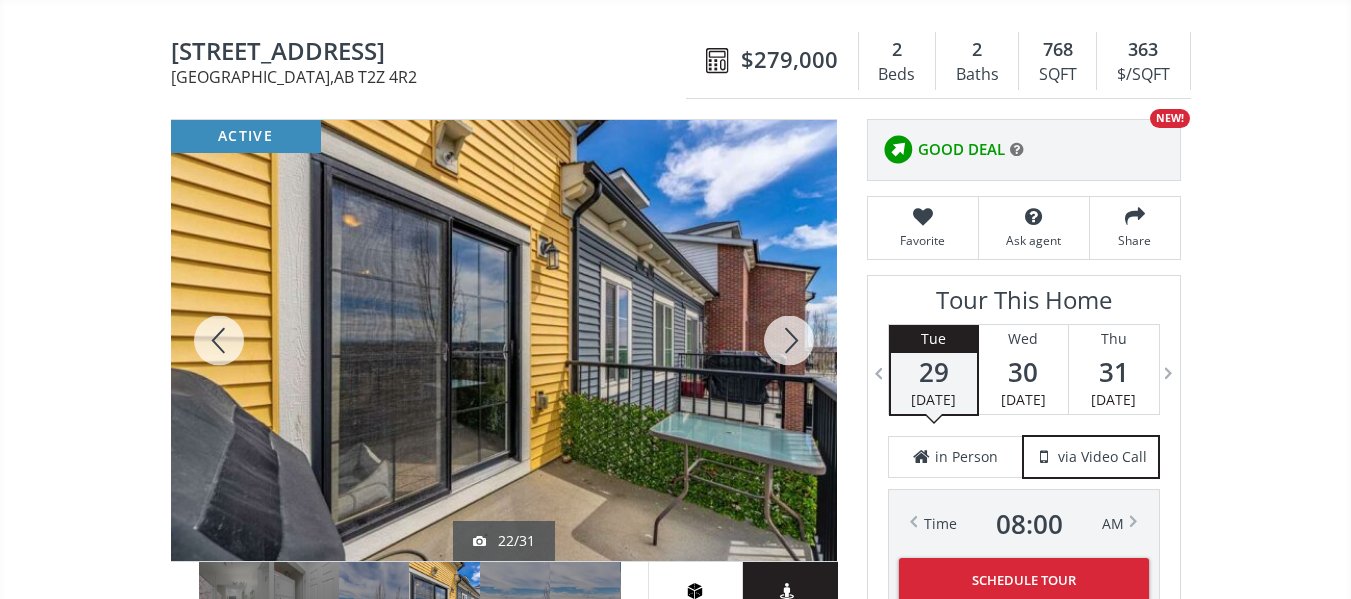 click at bounding box center [789, 340] 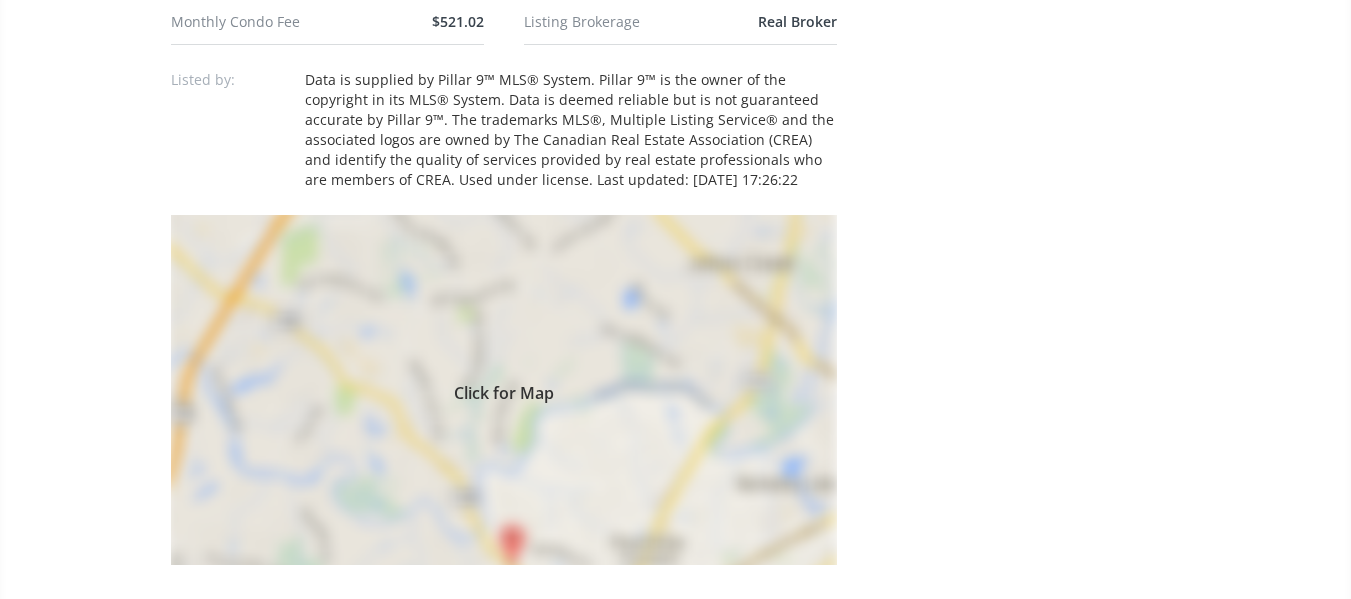 scroll, scrollTop: 1404, scrollLeft: 0, axis: vertical 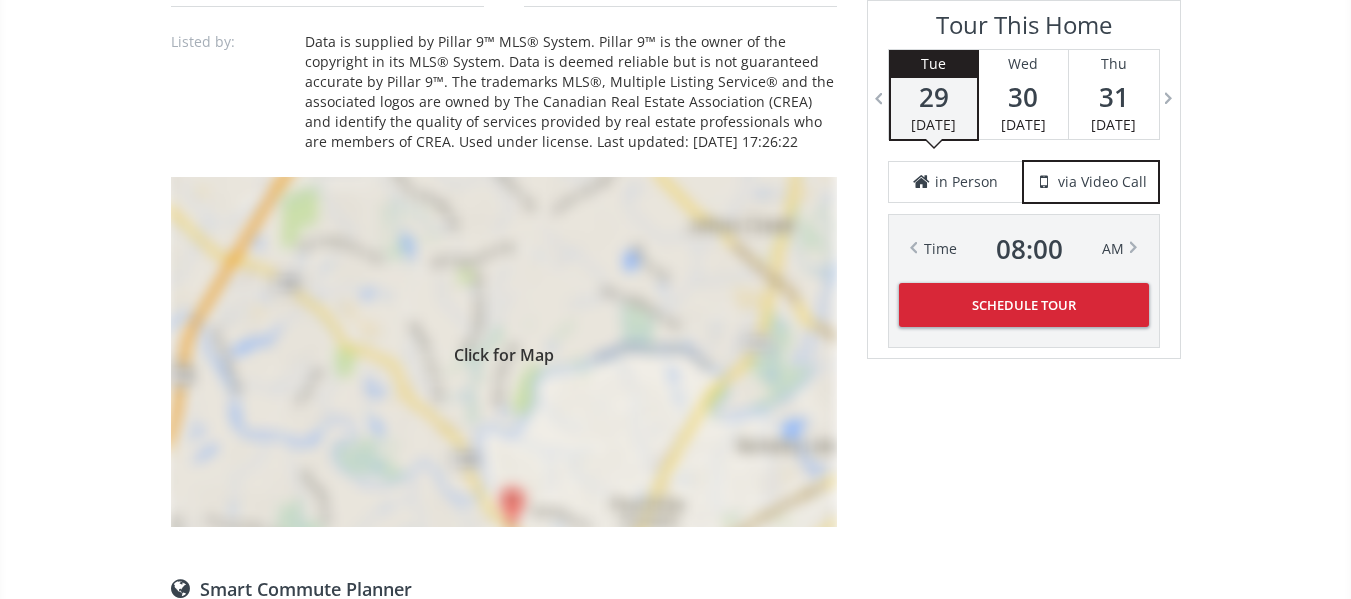 click on "Click for Map" at bounding box center (504, 352) 